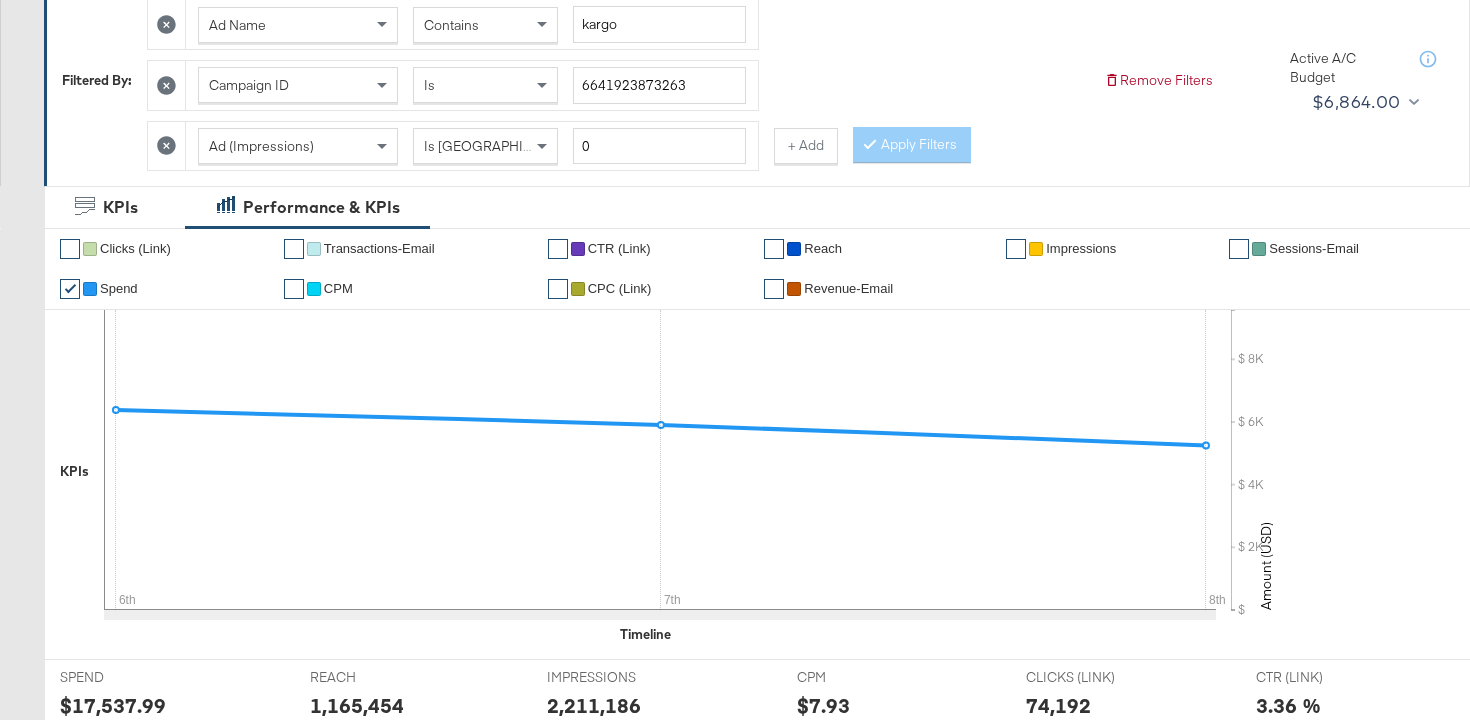 scroll, scrollTop: 0, scrollLeft: 0, axis: both 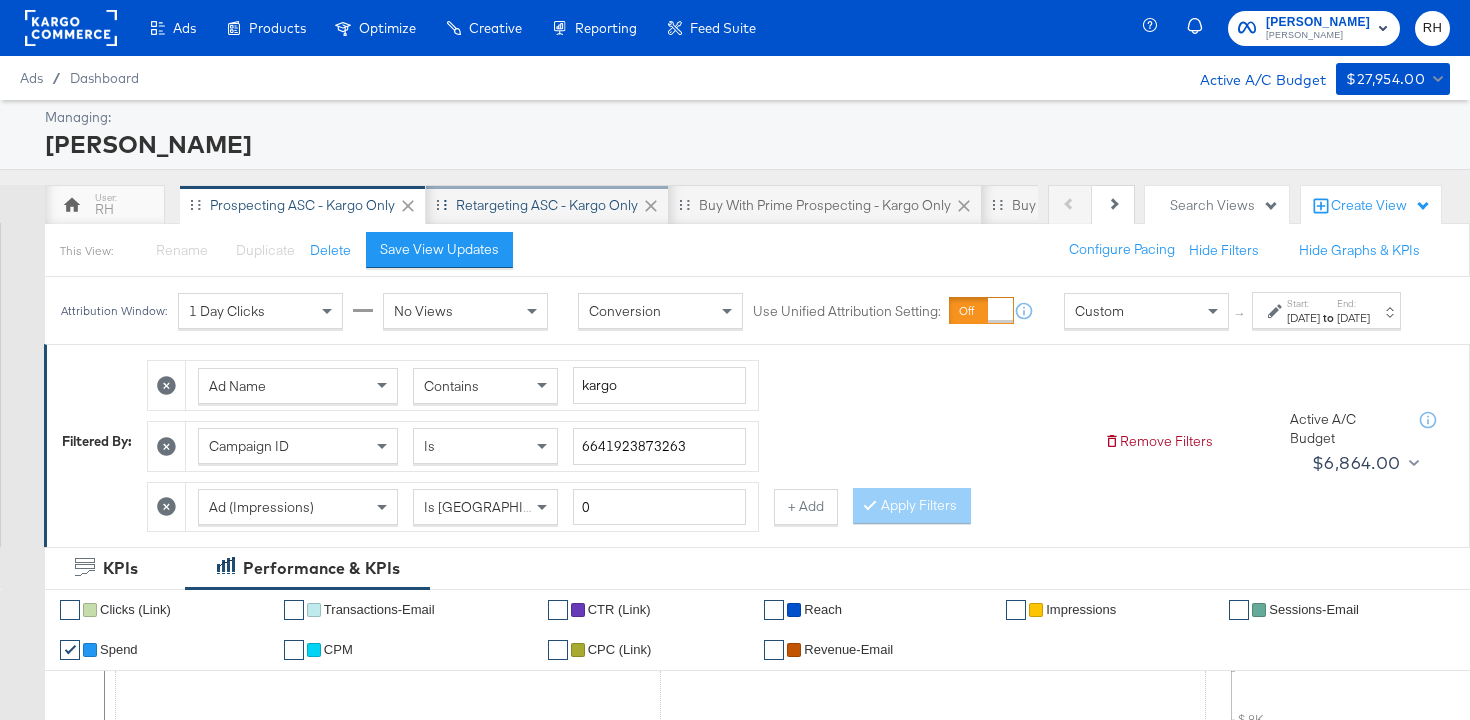 click on "Retargeting ASC - Kargo only" at bounding box center [547, 205] 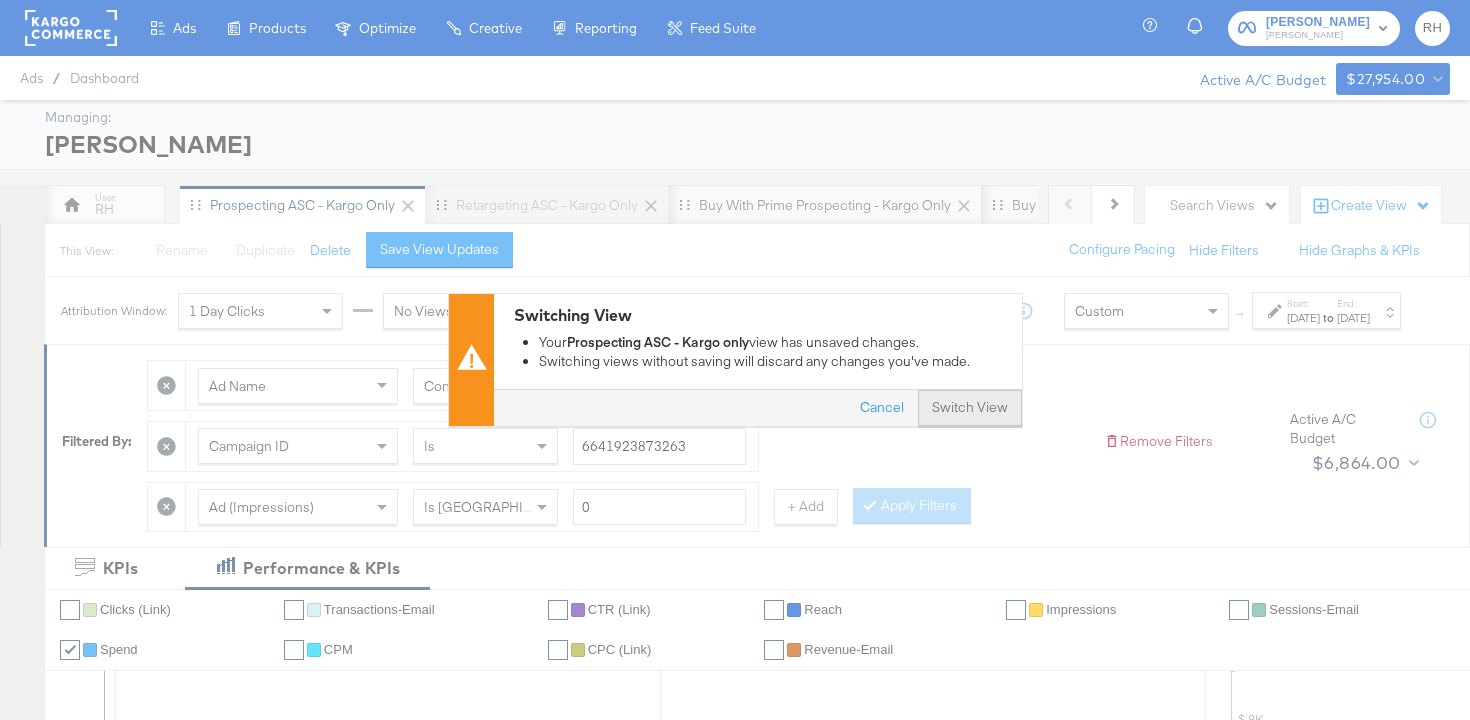 click on "Switch View" at bounding box center (970, 409) 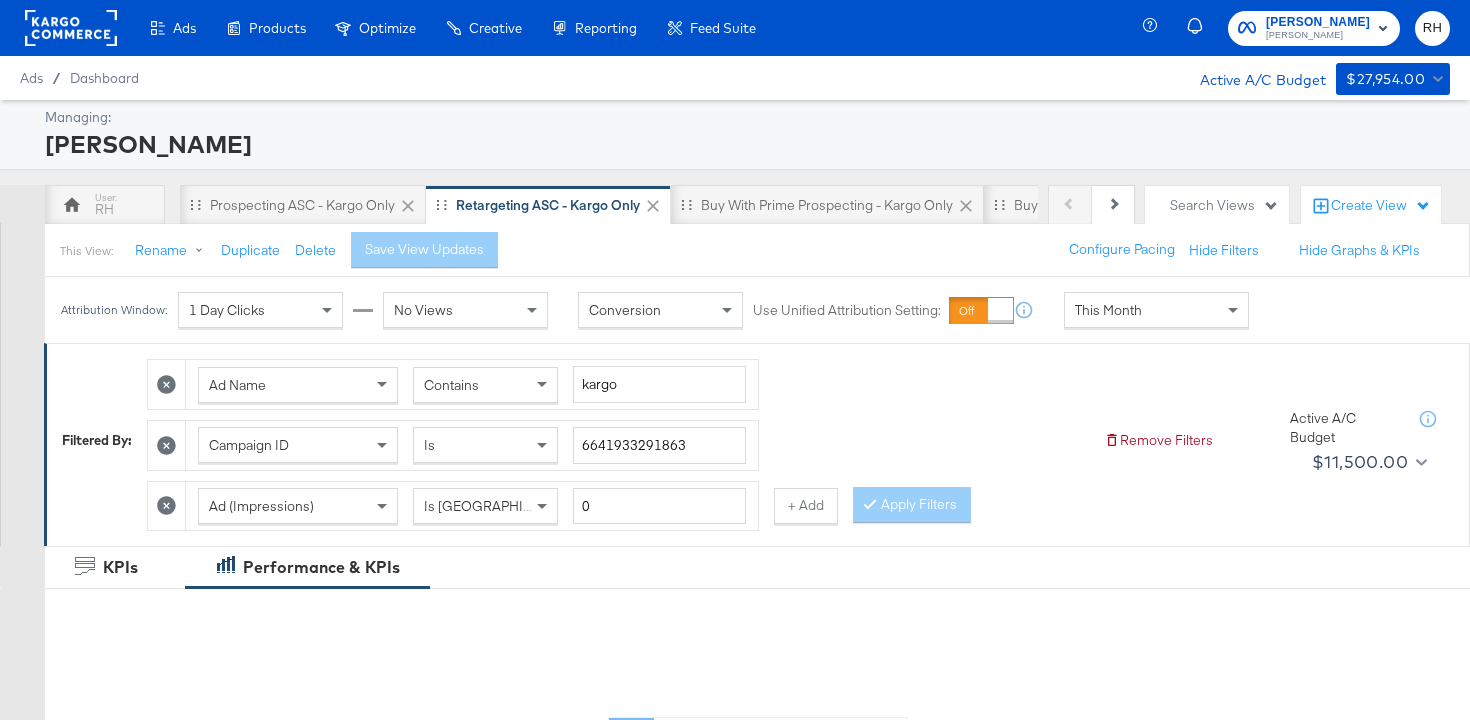 click on "This Month" at bounding box center (1156, 310) 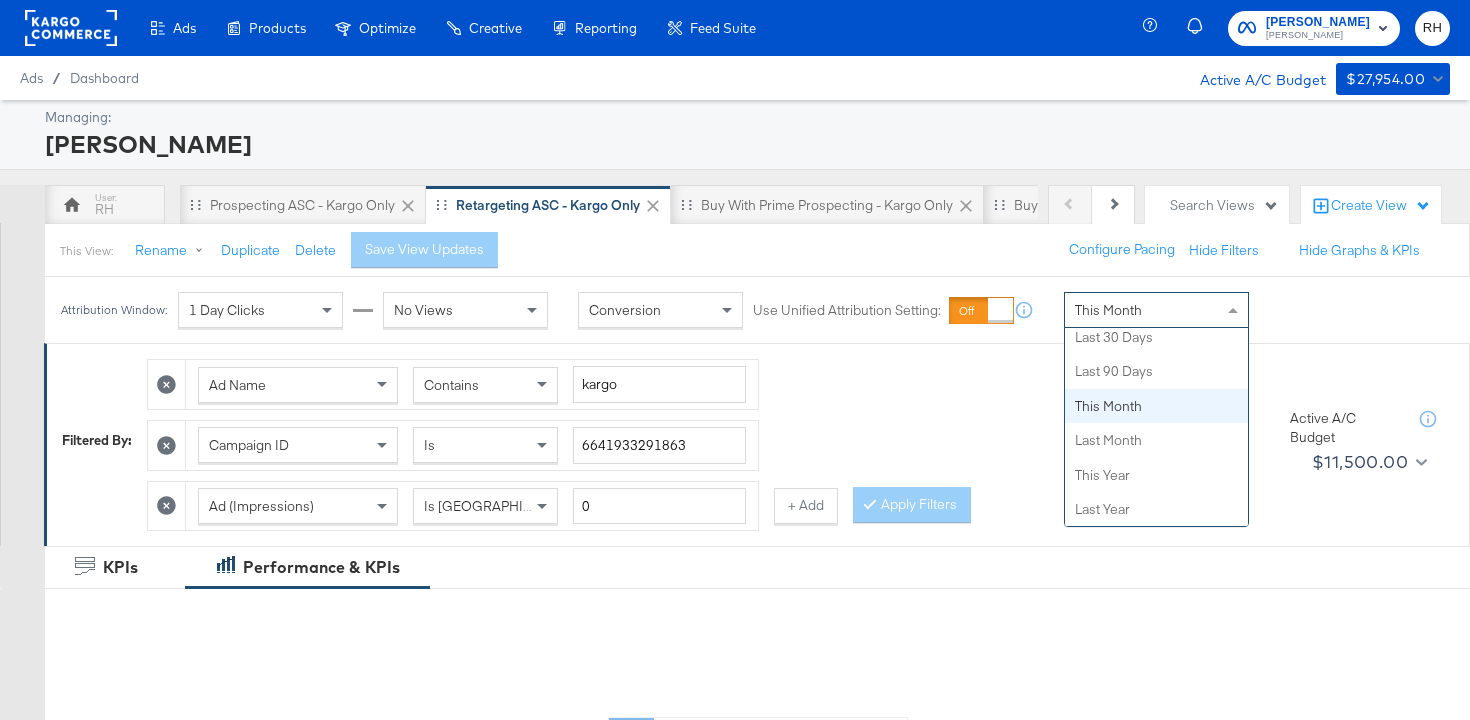scroll, scrollTop: 0, scrollLeft: 0, axis: both 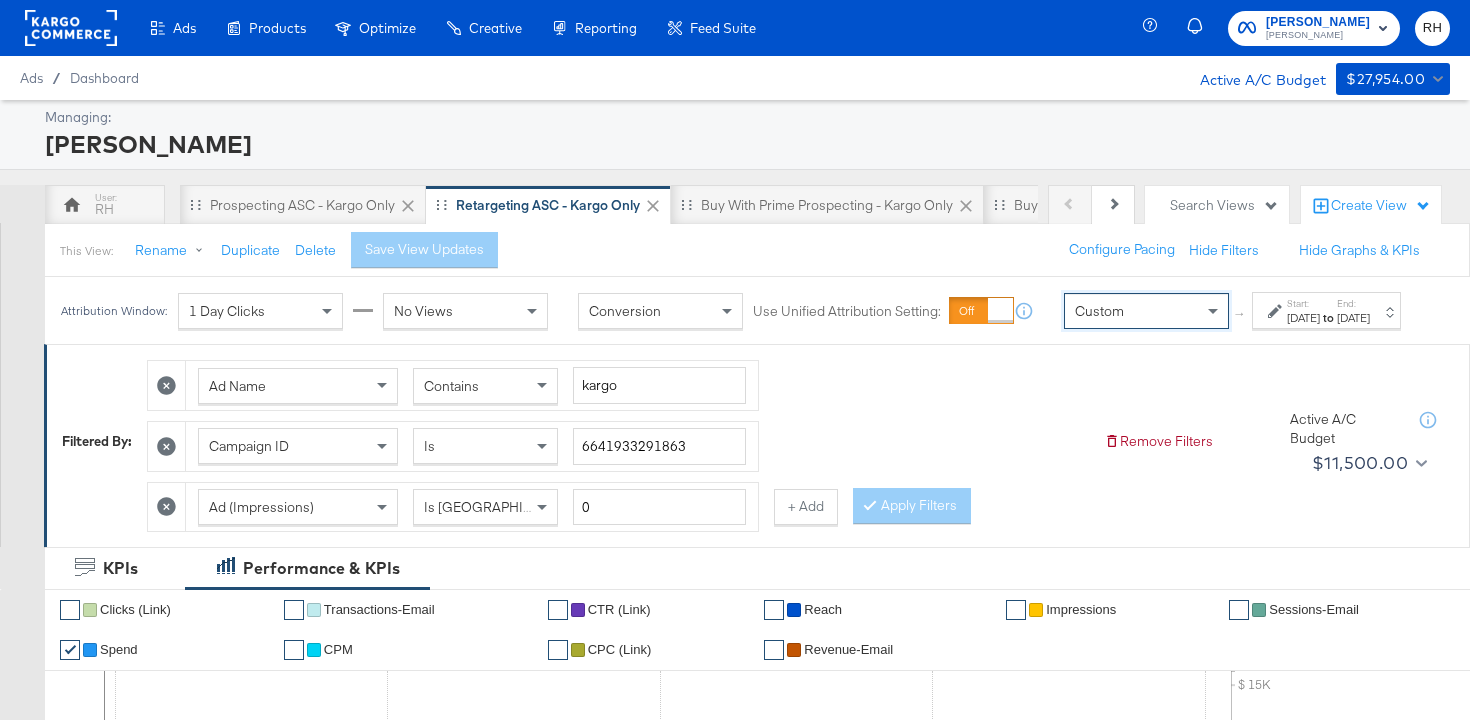click on "[DATE]" at bounding box center [1303, 318] 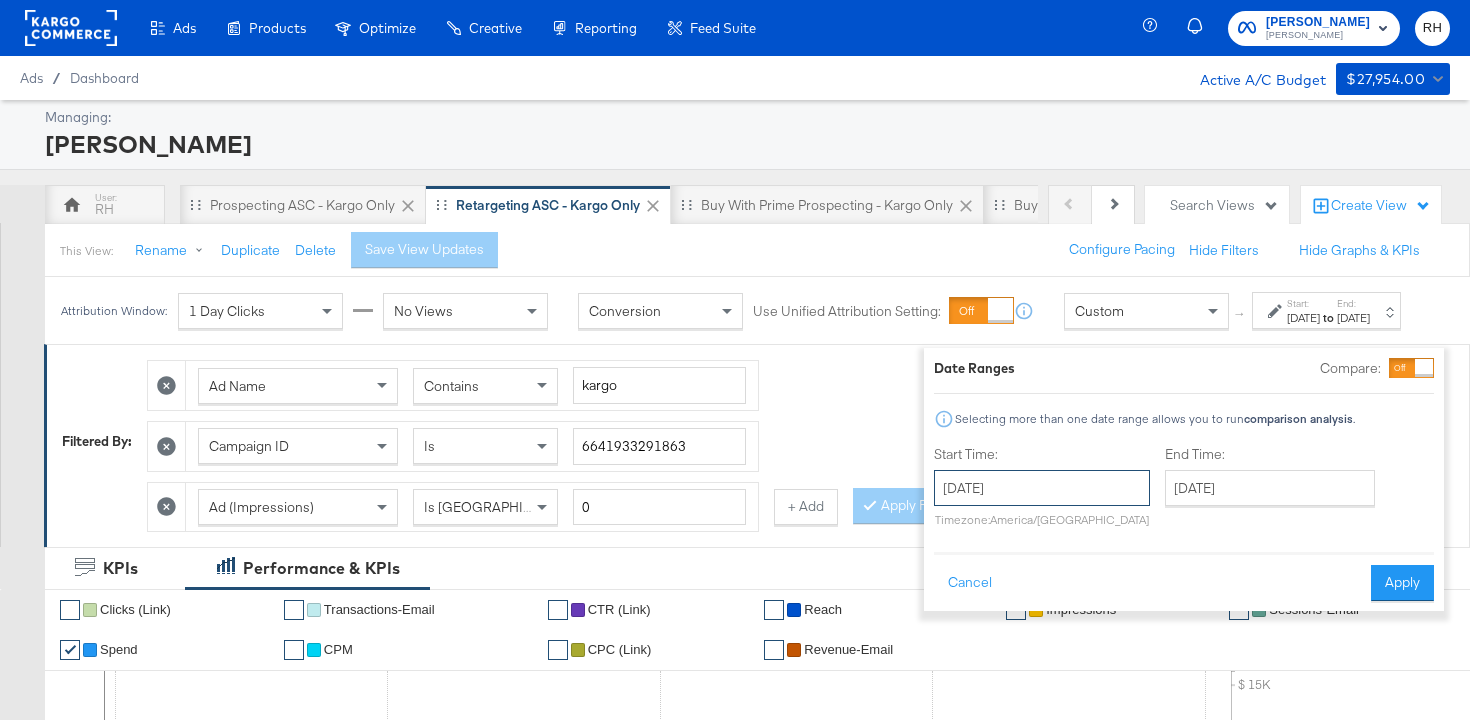 click on "[DATE]" at bounding box center [1042, 488] 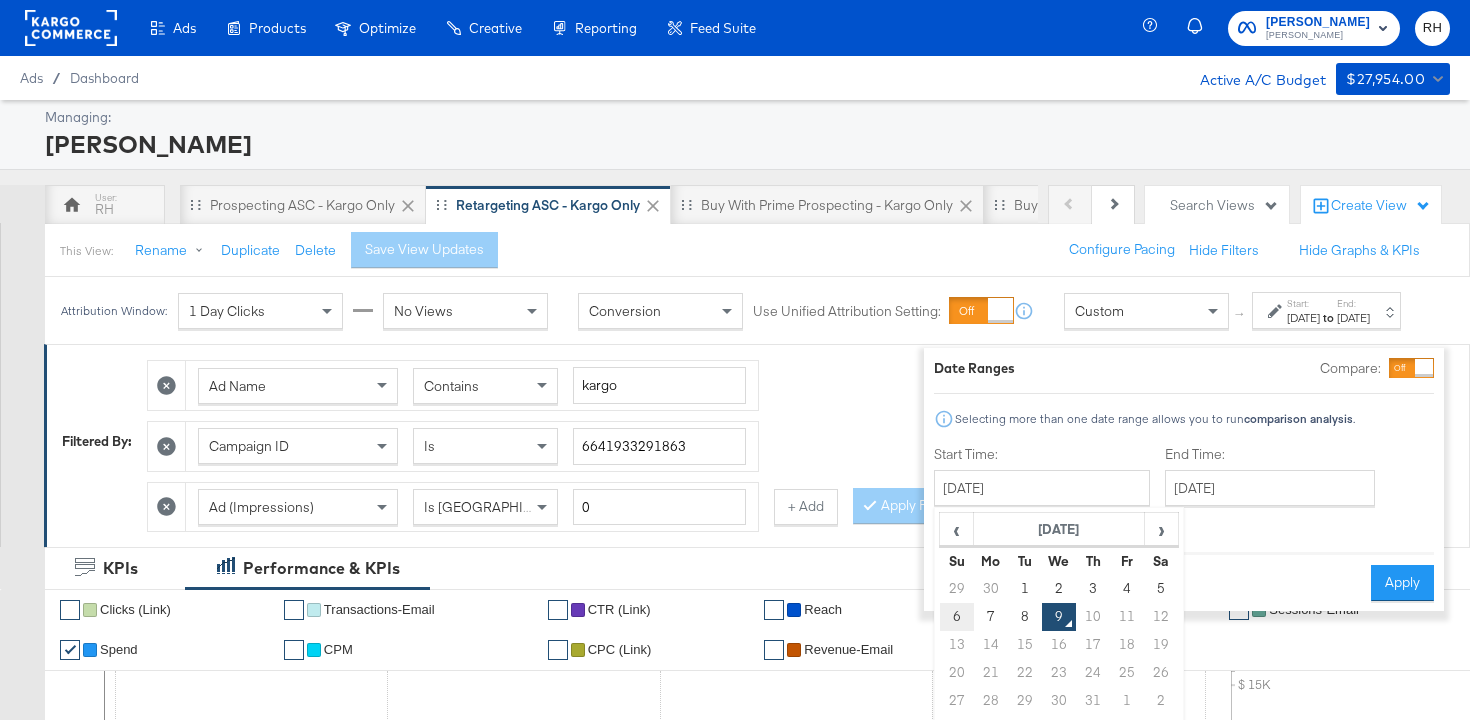 click on "6" at bounding box center [957, 617] 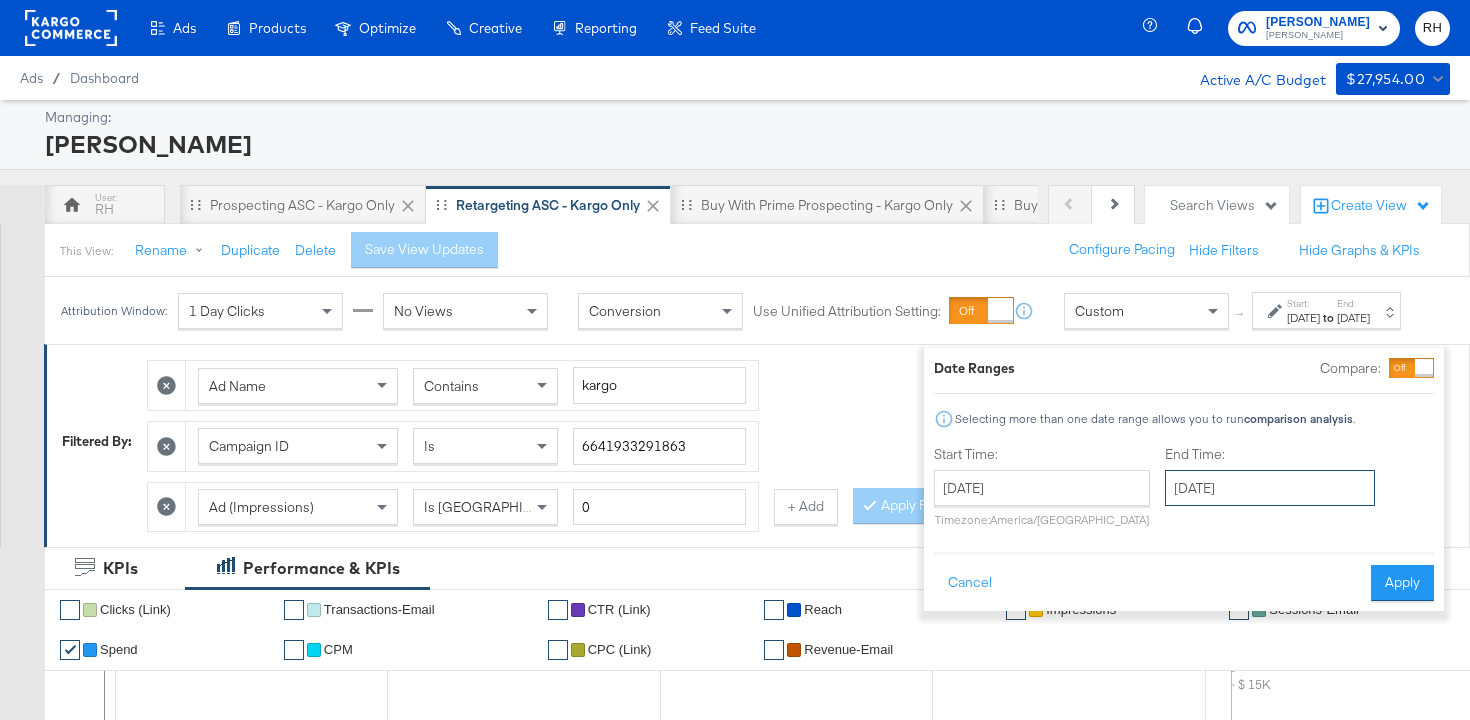 click on "[DATE]" at bounding box center (1270, 488) 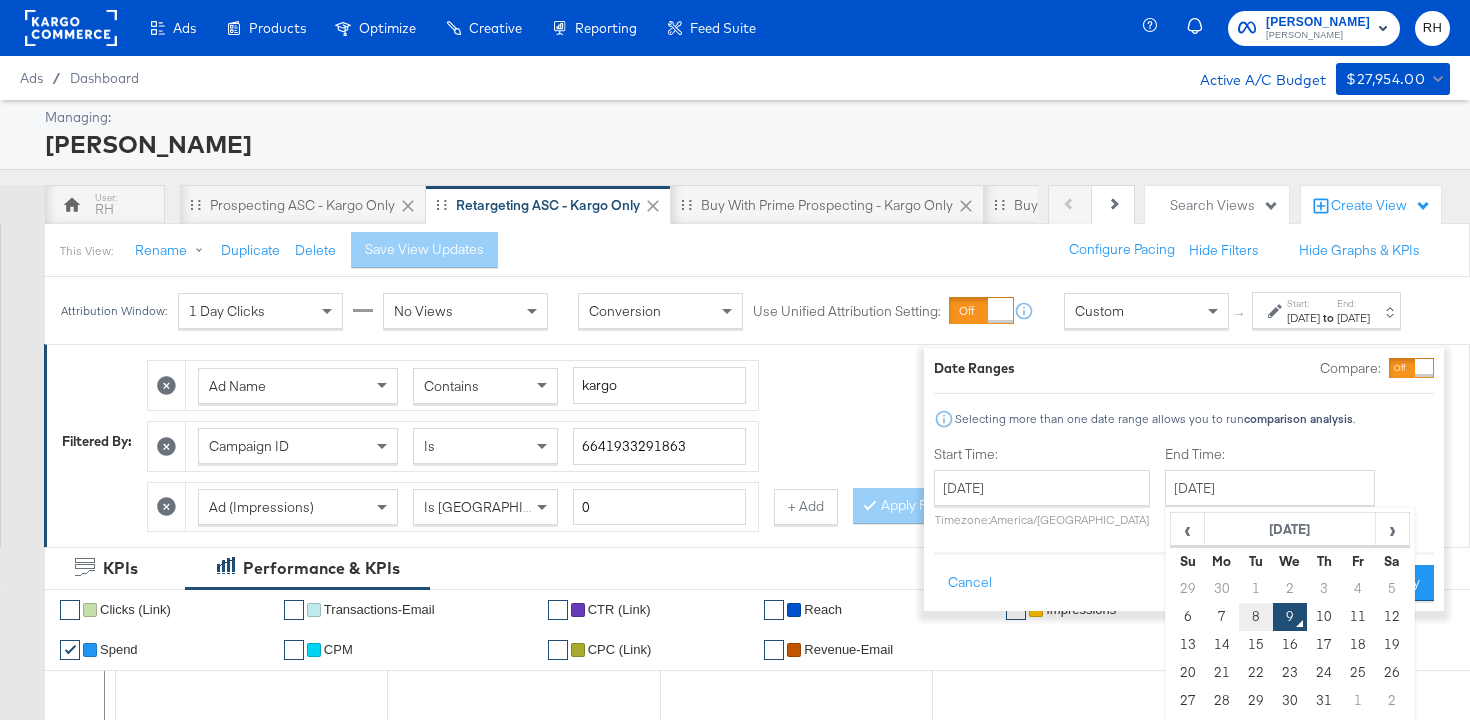 click on "8" at bounding box center [1256, 617] 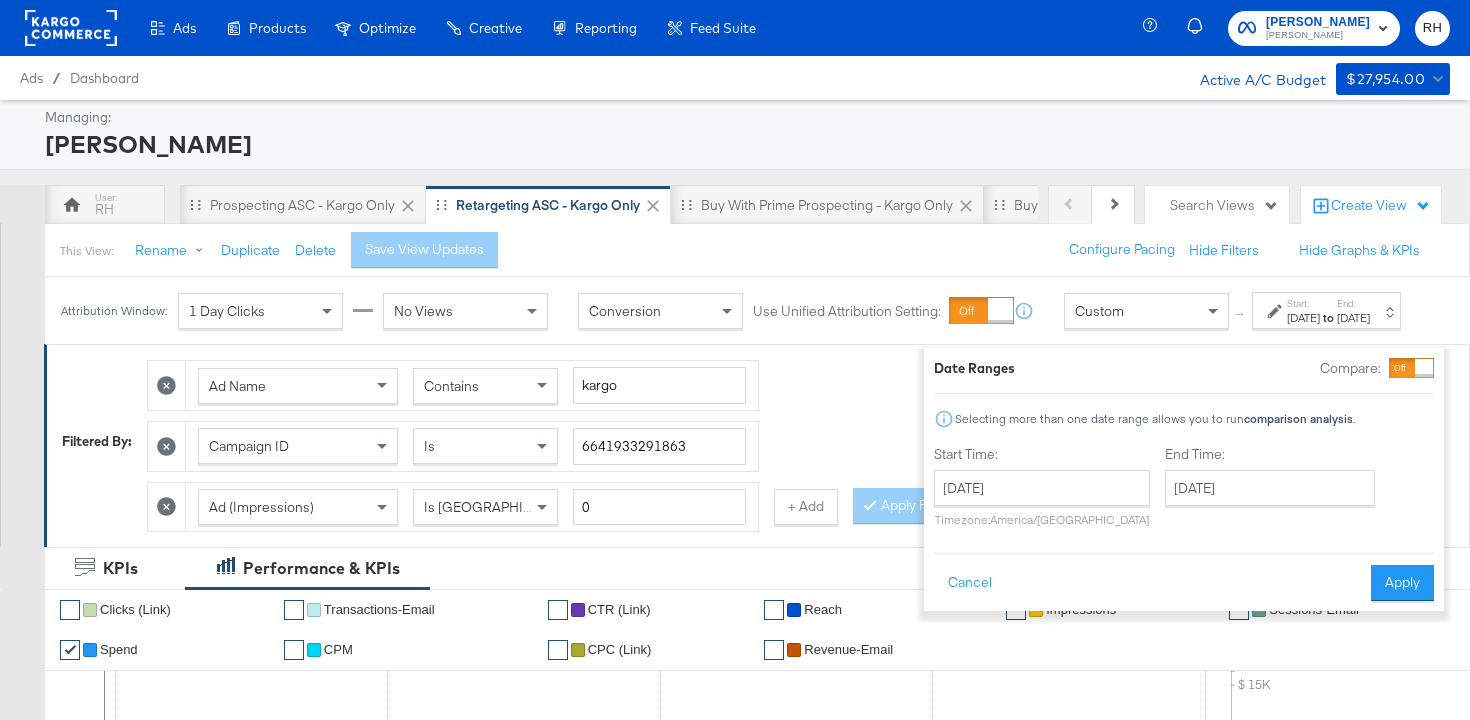 type on "[DATE]" 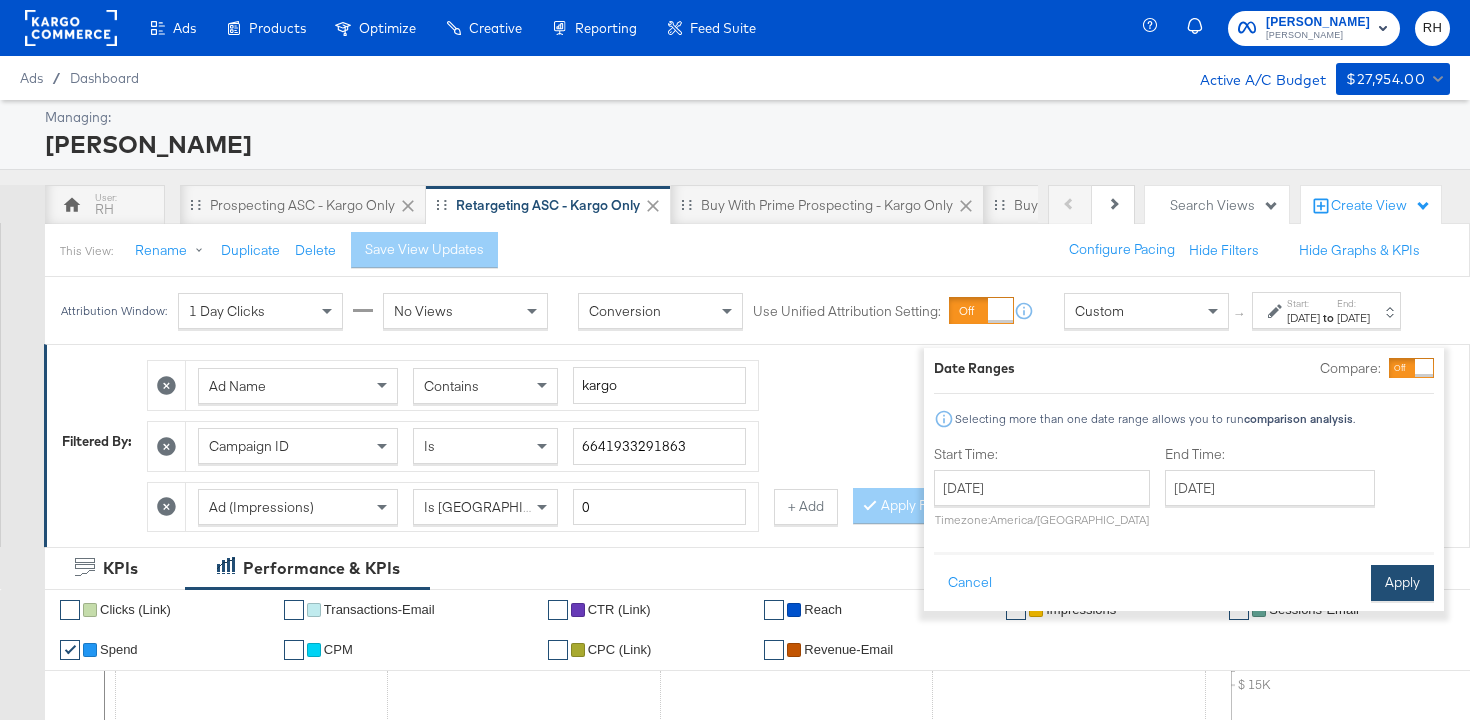 click on "Apply" at bounding box center [1402, 583] 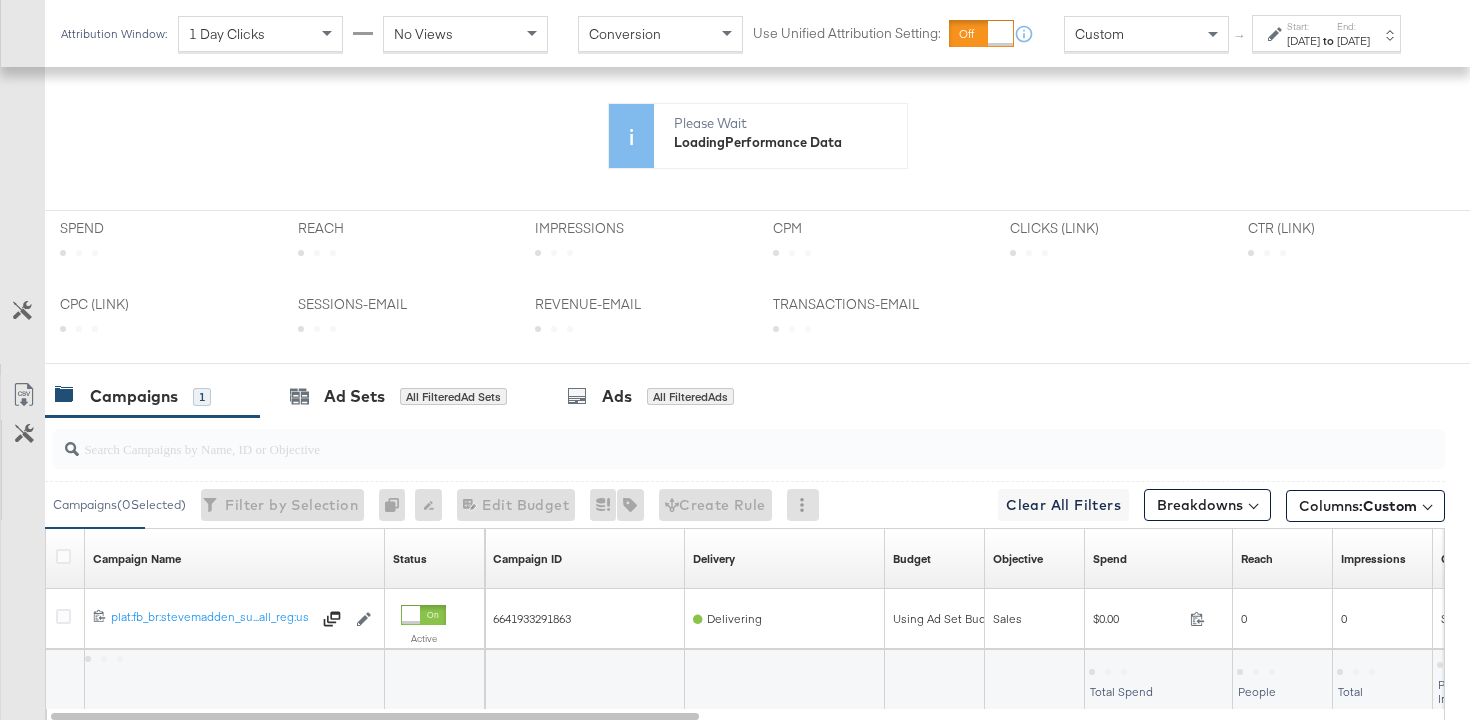 scroll, scrollTop: 720, scrollLeft: 0, axis: vertical 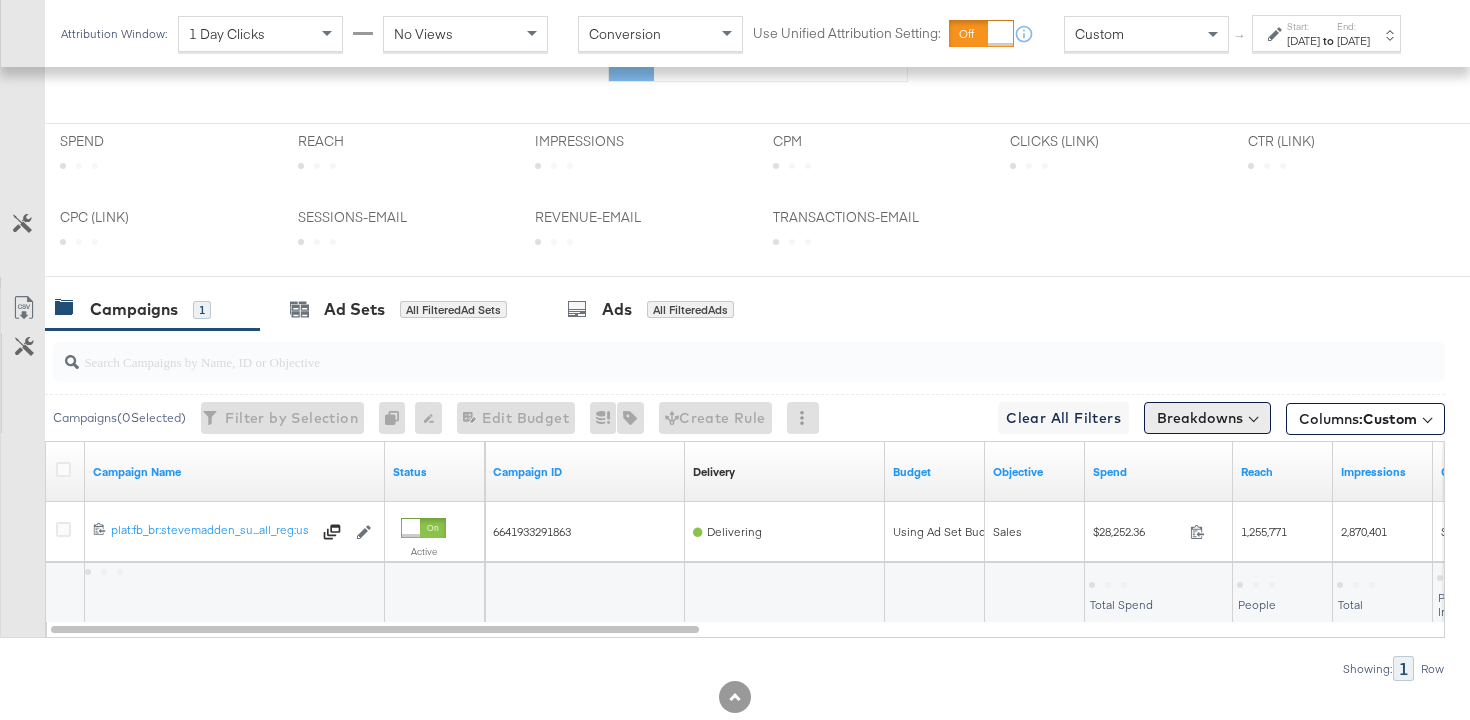 click on "Breakdowns" at bounding box center [1207, 418] 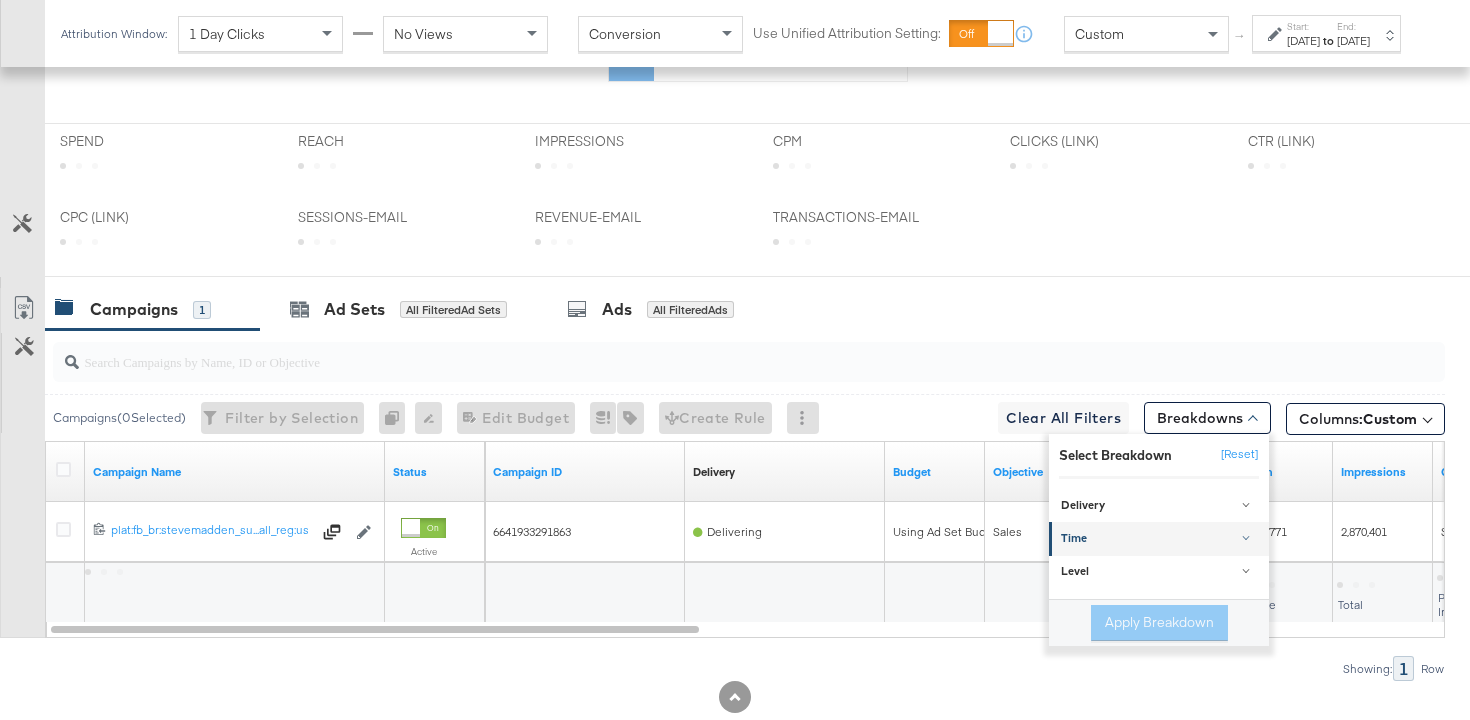 click on "Time" at bounding box center [1160, 540] 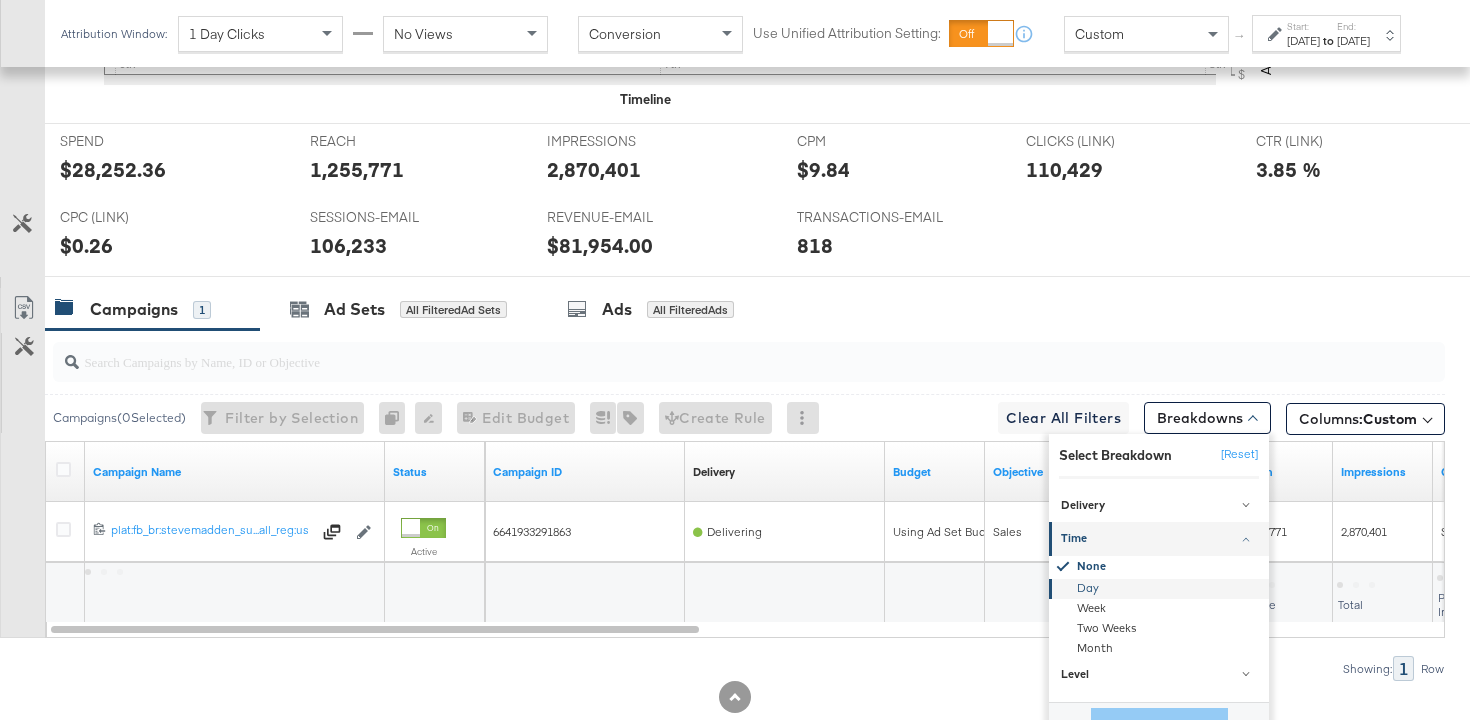 click on "Day" at bounding box center [1160, 589] 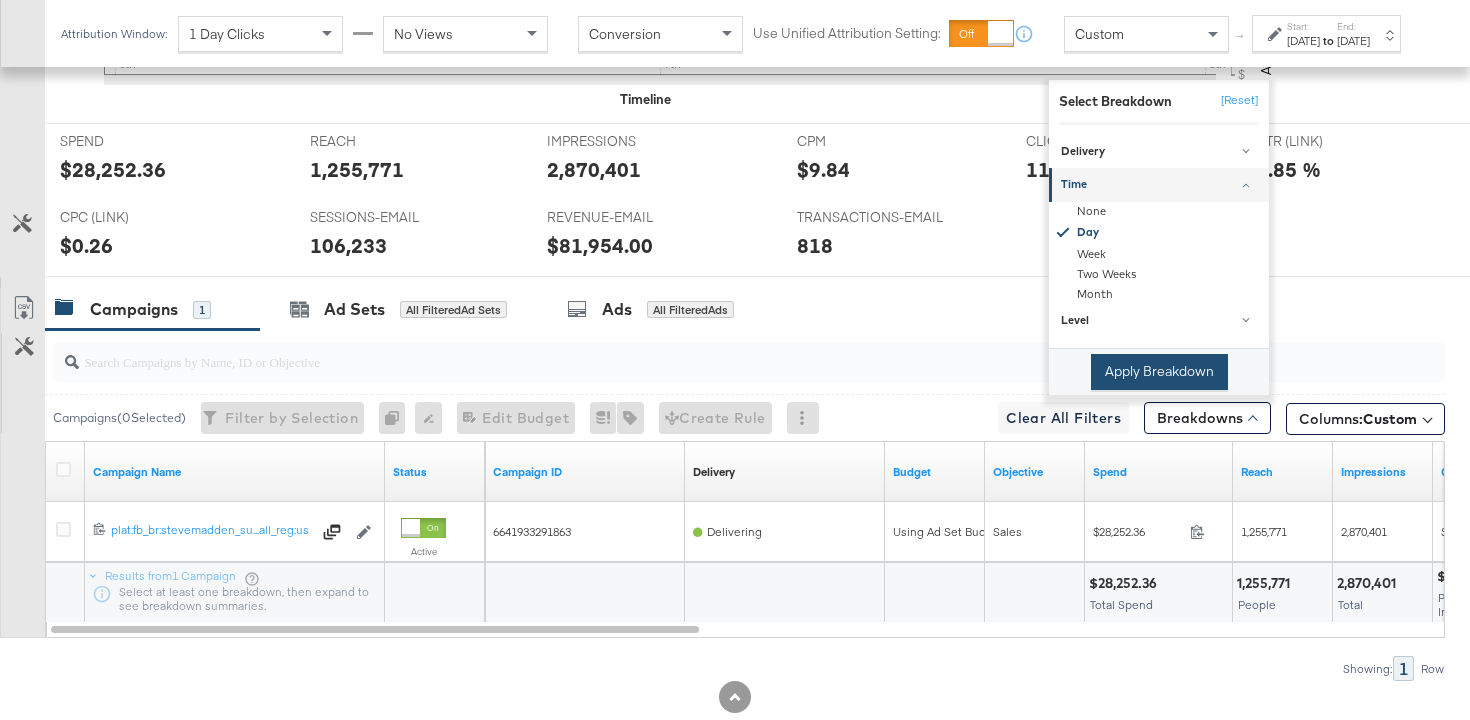click on "Apply Breakdown" at bounding box center [1159, 372] 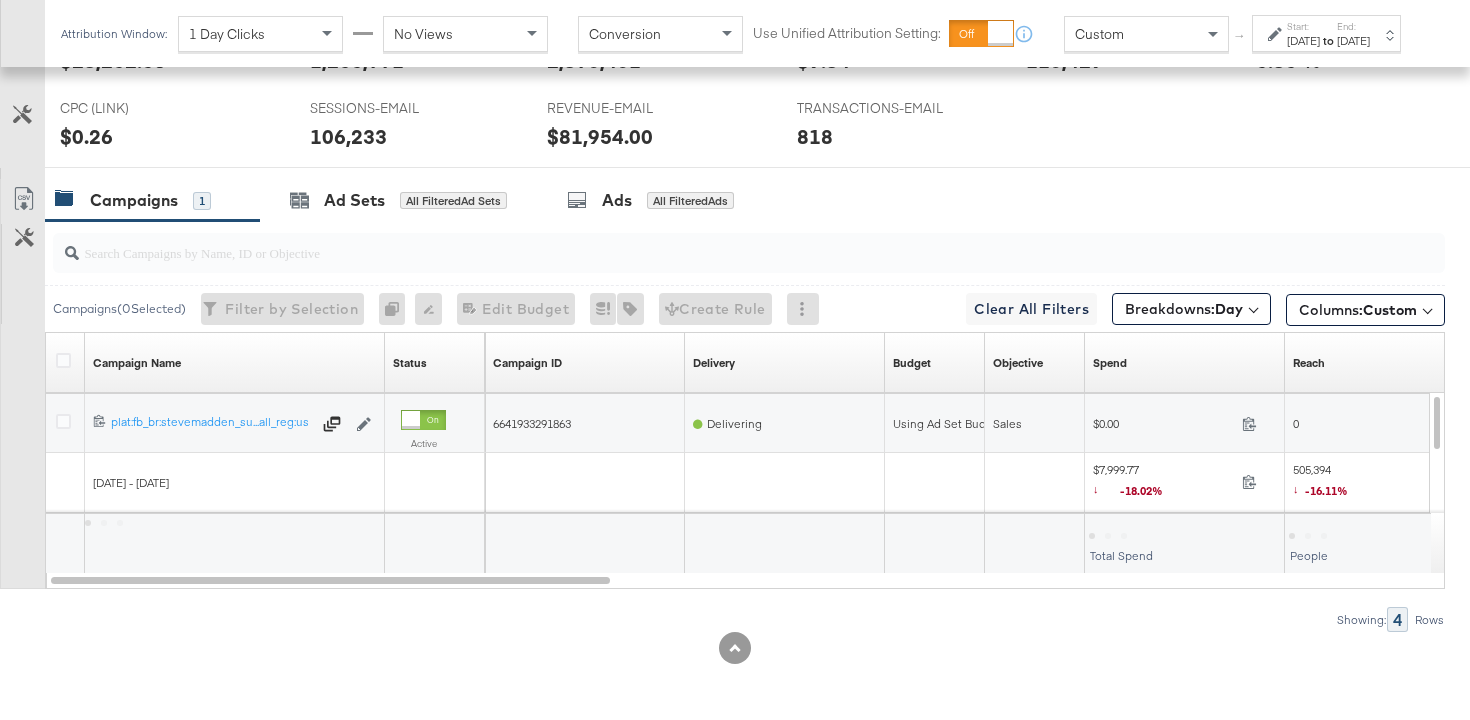 scroll, scrollTop: 1144, scrollLeft: 0, axis: vertical 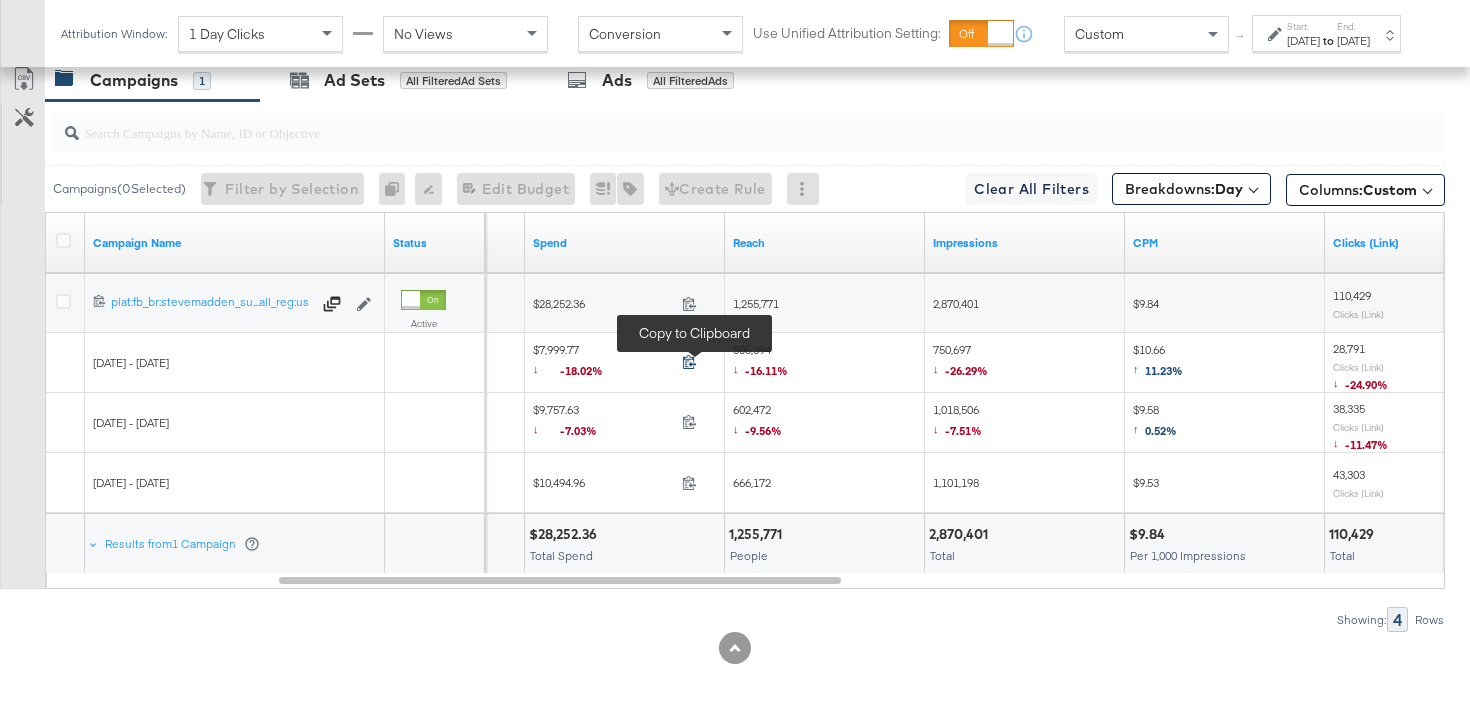 click 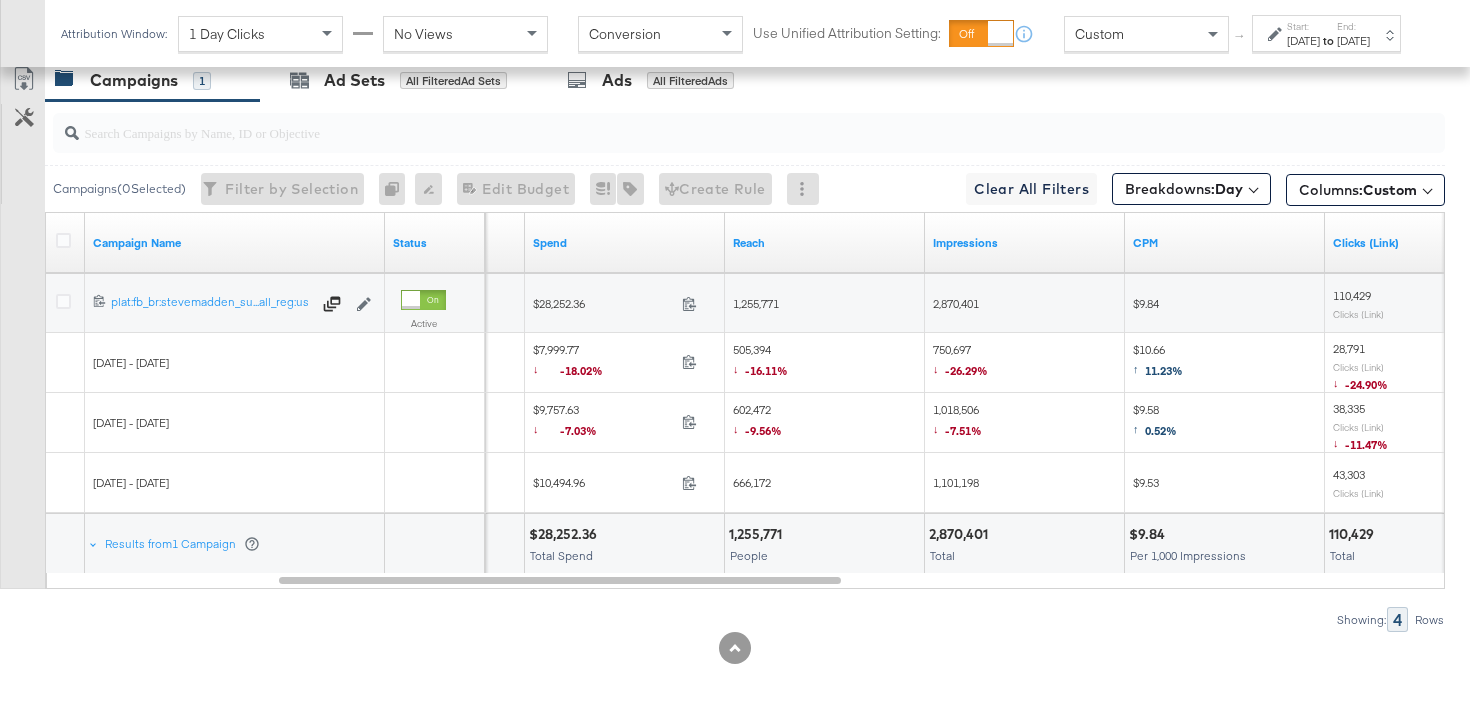 click on "505,394   ↓    -16.11%" at bounding box center (760, 362) 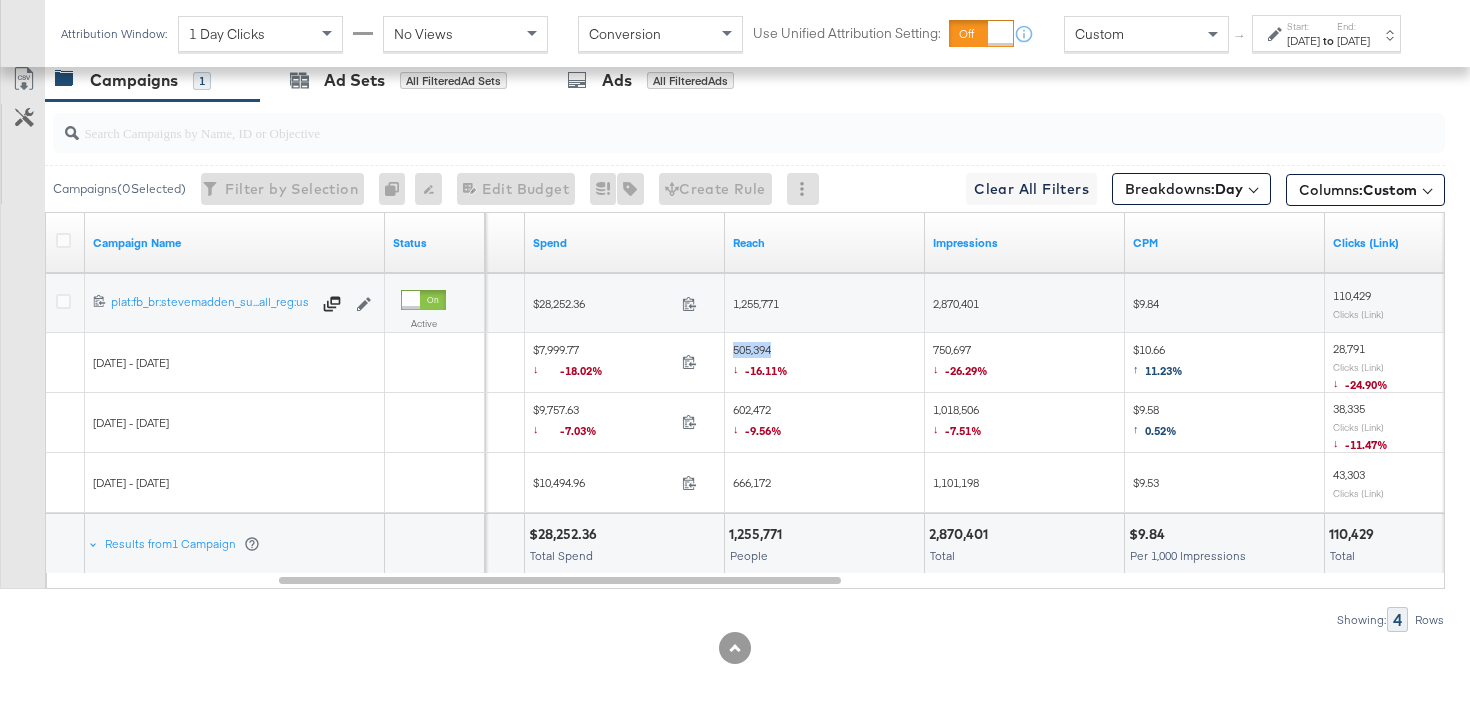 click on "505,394   ↓    -16.11%" at bounding box center (760, 362) 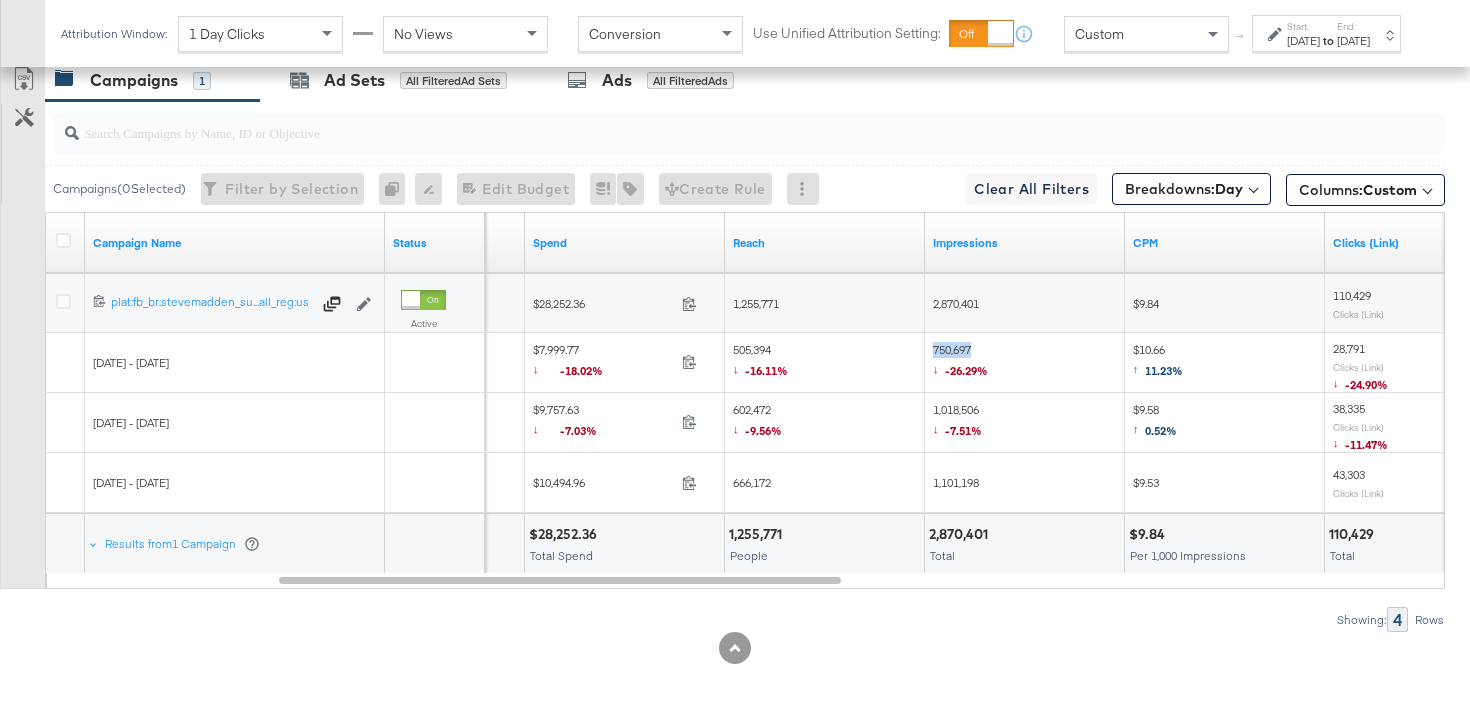 click on "750,697   ↓    -26.29%" at bounding box center [960, 362] 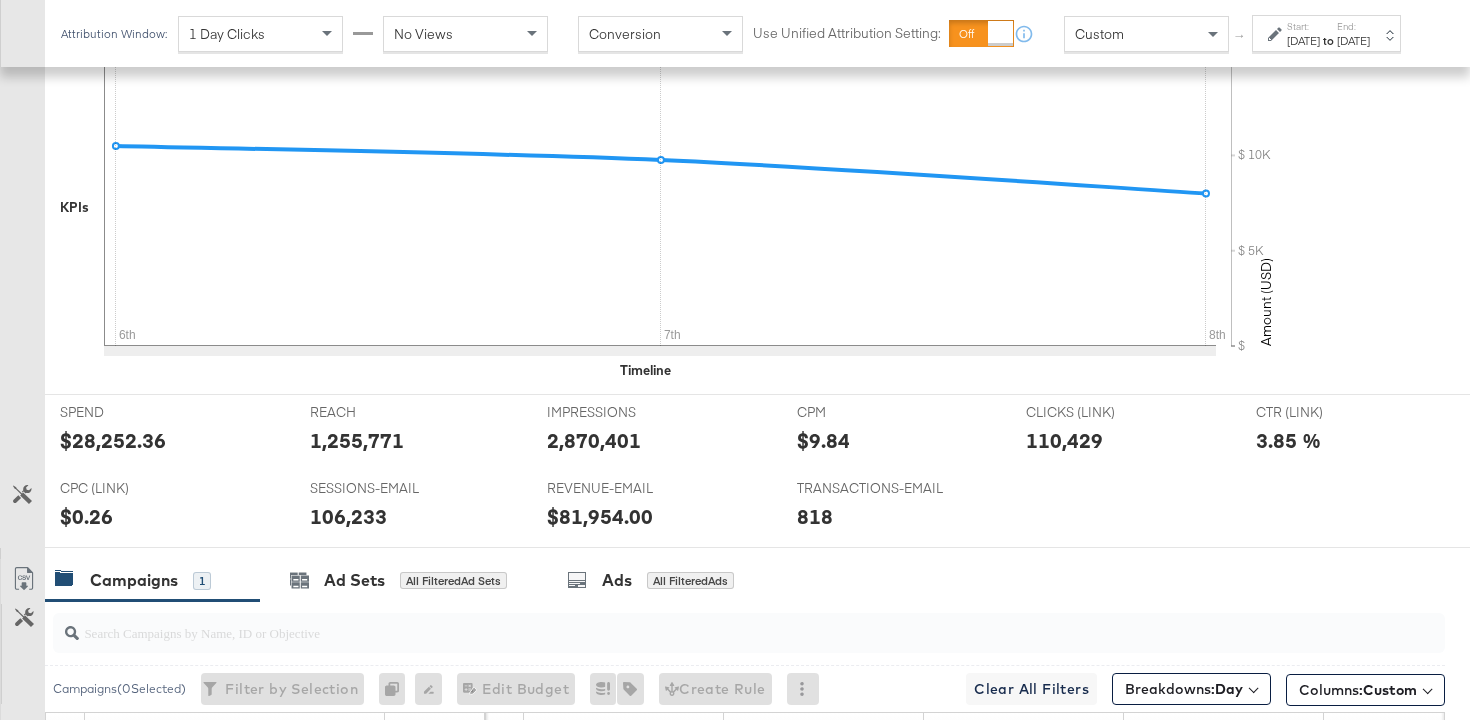 scroll, scrollTop: 0, scrollLeft: 0, axis: both 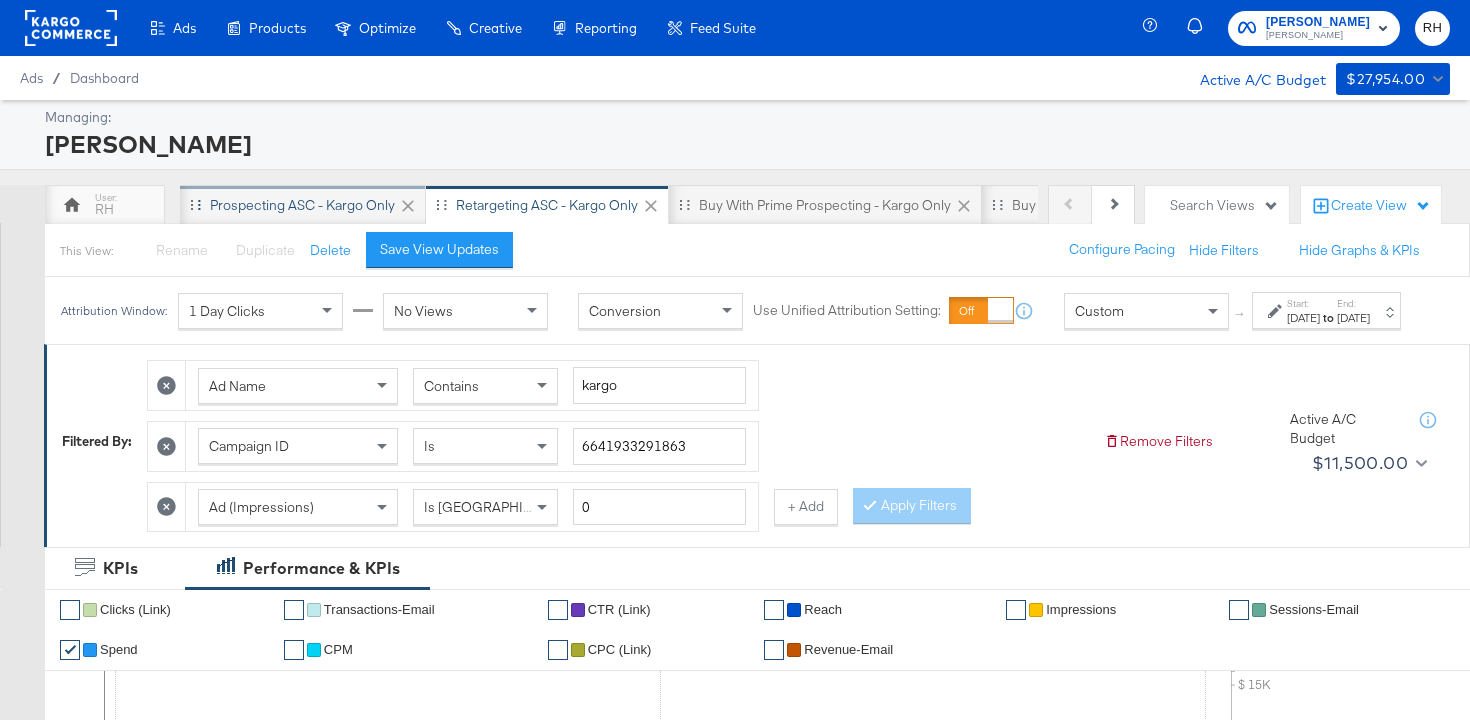 click on "Prospecting ASC - Kargo only" at bounding box center [302, 205] 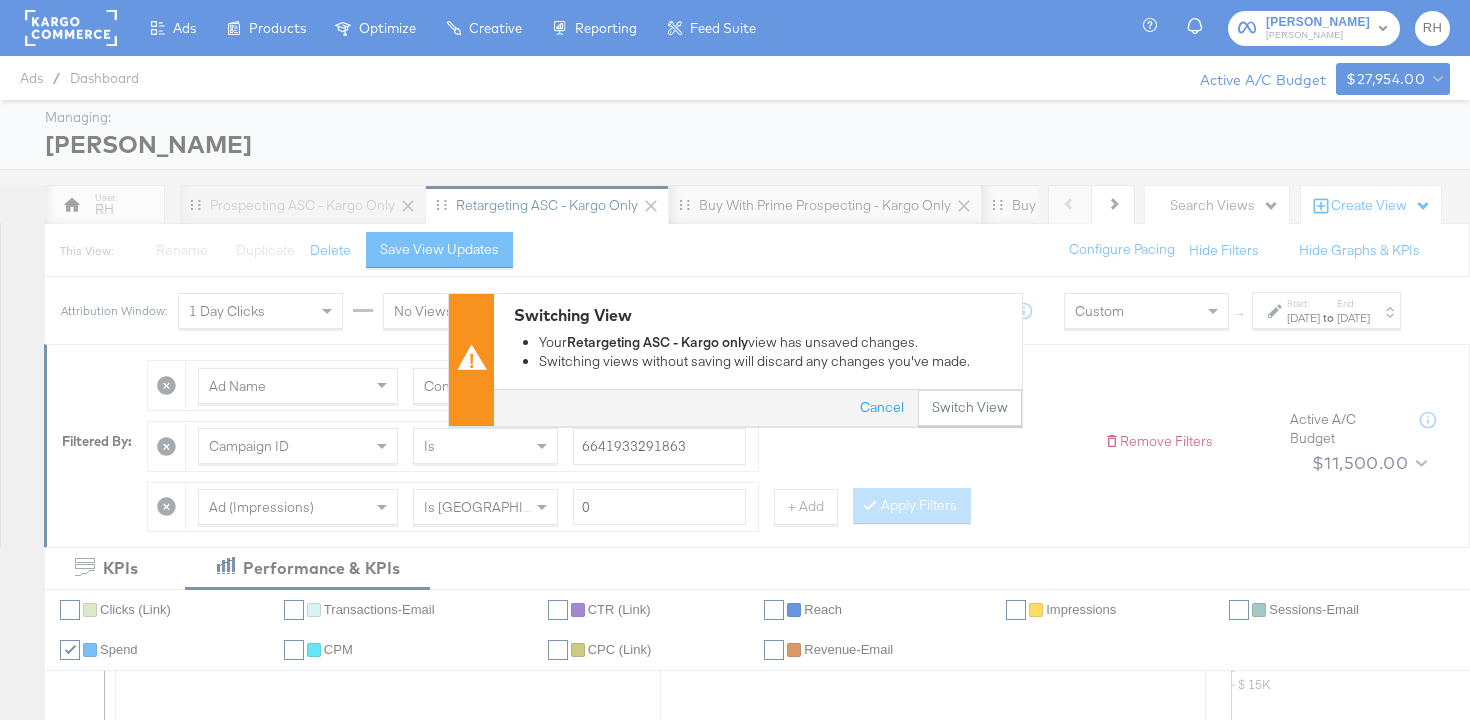 click on "Switching View Your  Retargeting ASC - Kargo only  view has unsaved changes. Switching views without saving will discard any changes you've made. Cancel Switch View" at bounding box center (735, 360) 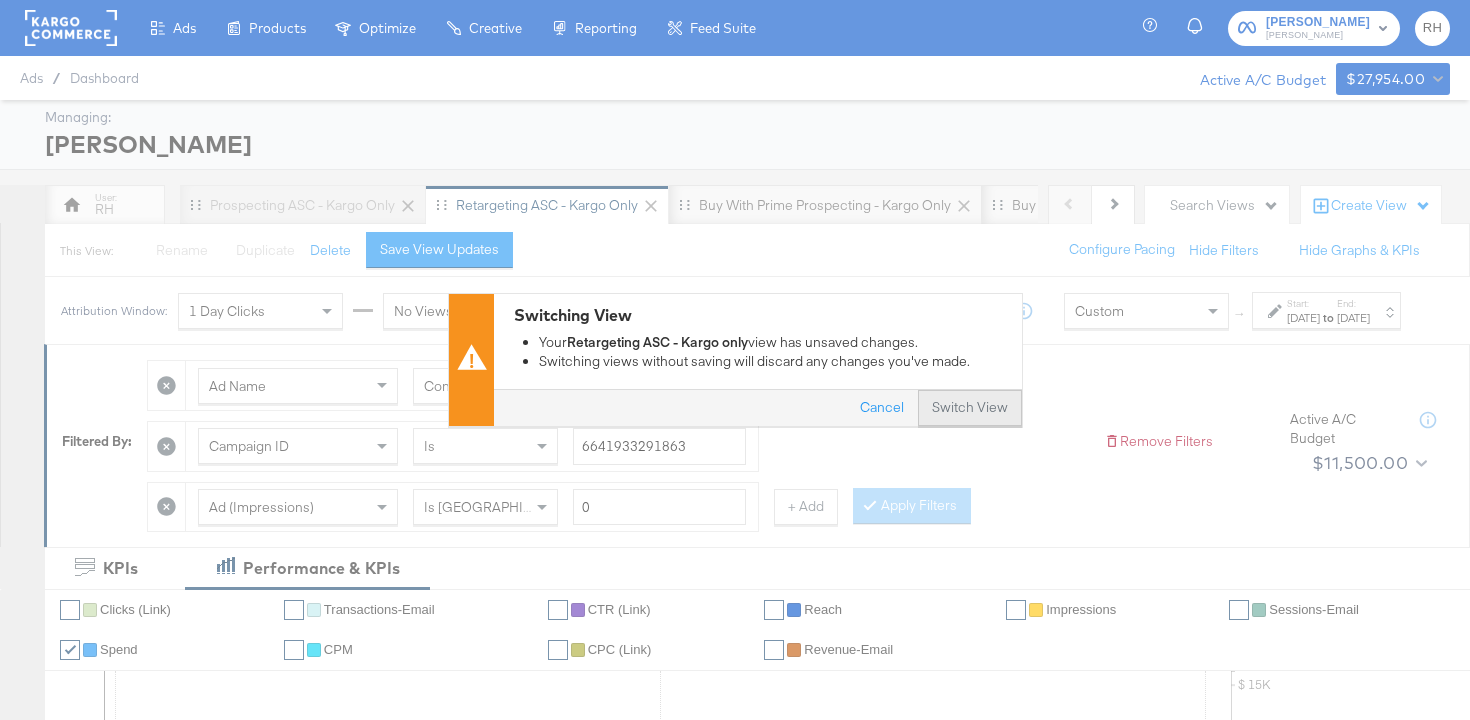 click on "Switch View" at bounding box center [970, 409] 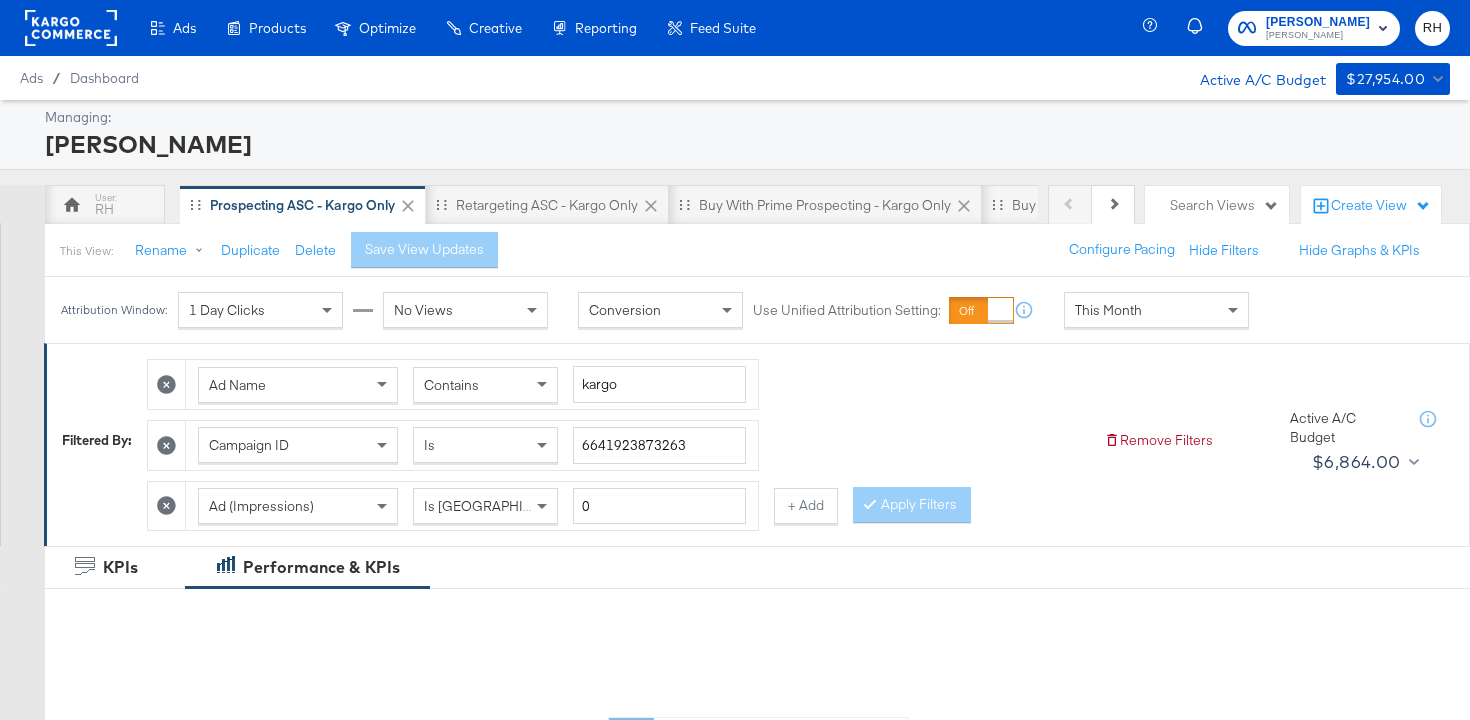 click on "This Month" at bounding box center (1156, 310) 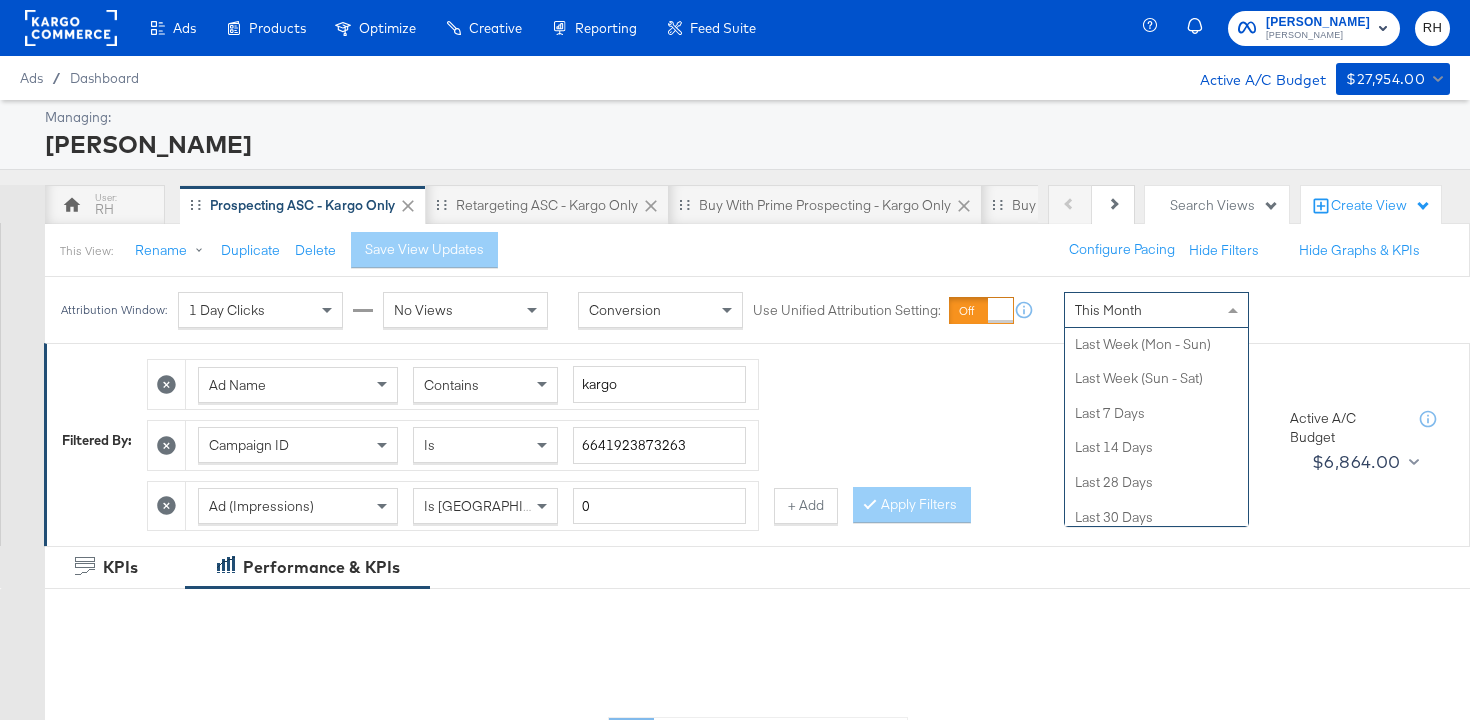 scroll, scrollTop: 0, scrollLeft: 0, axis: both 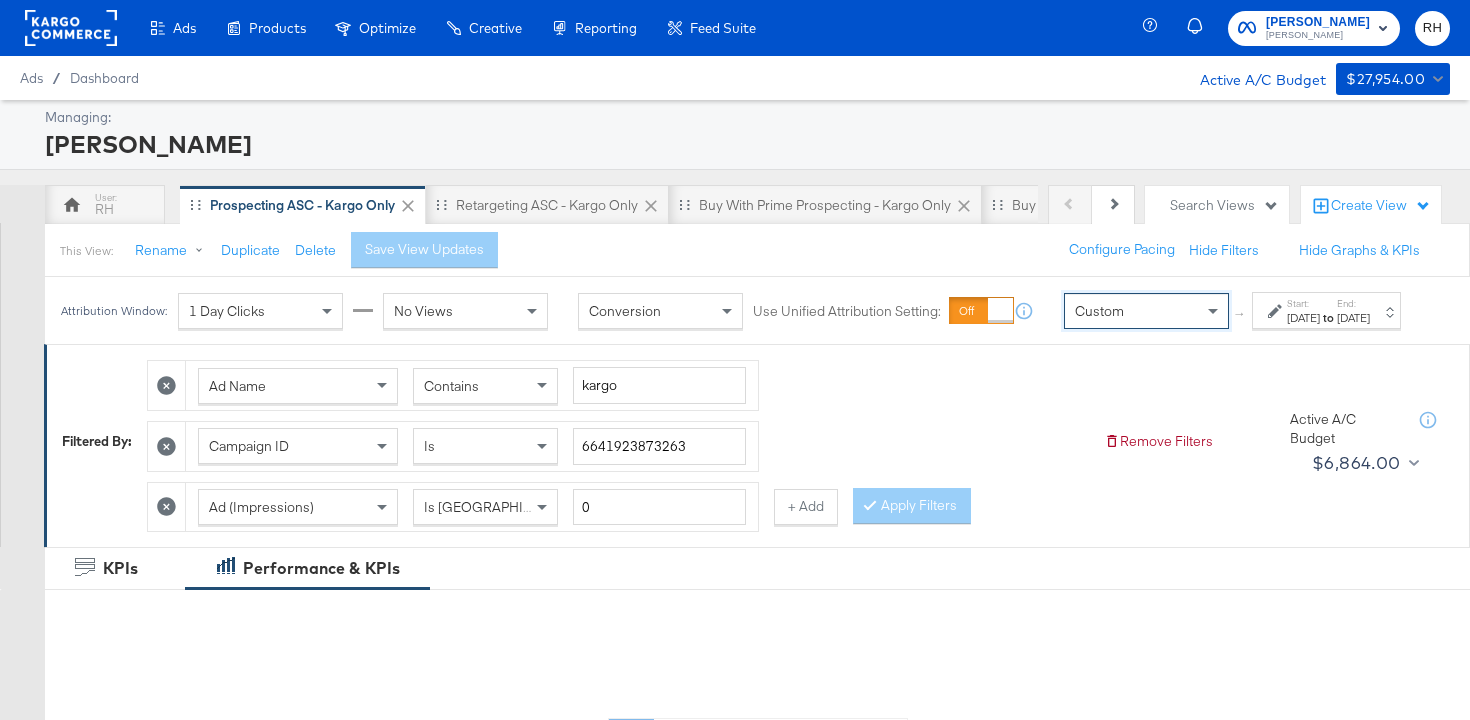 click on "Jul 9th 2025" at bounding box center [1303, 318] 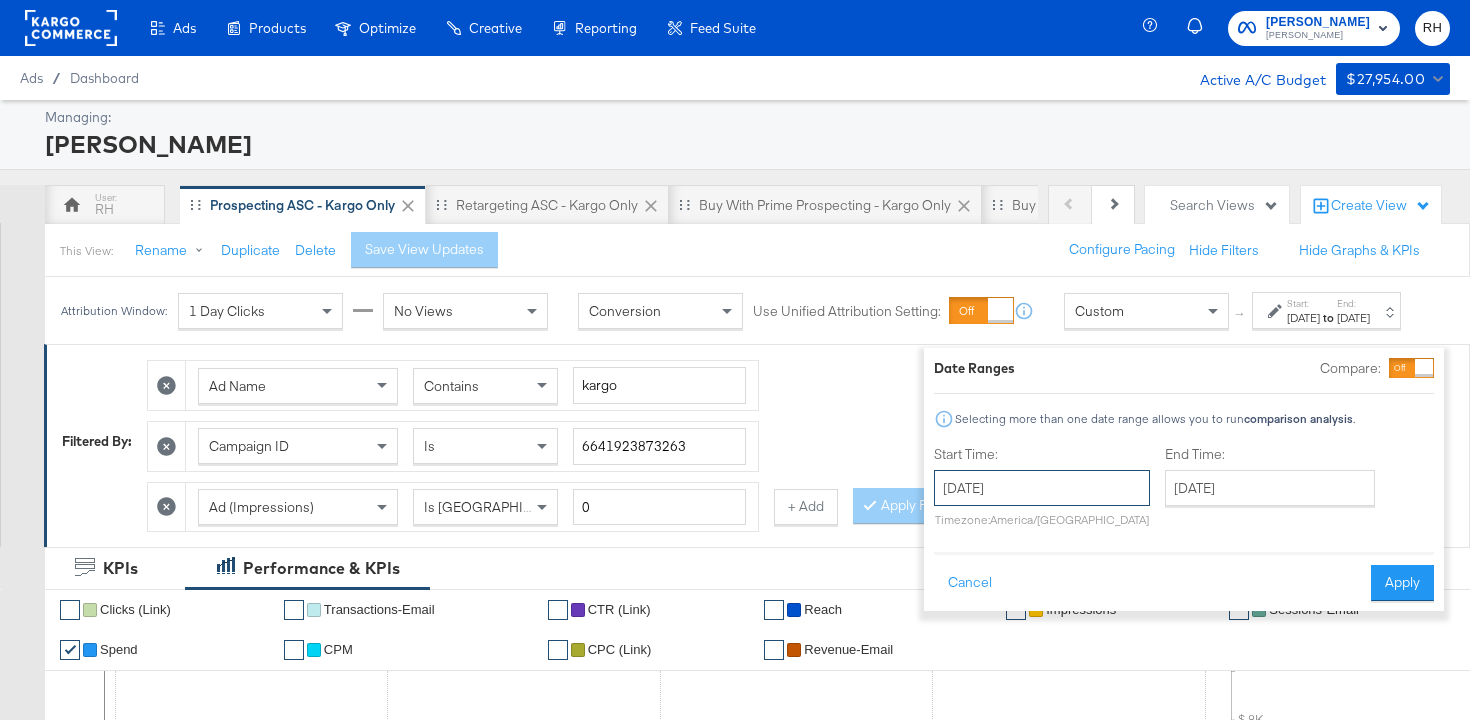 click on "July 9th 2025" at bounding box center (1042, 488) 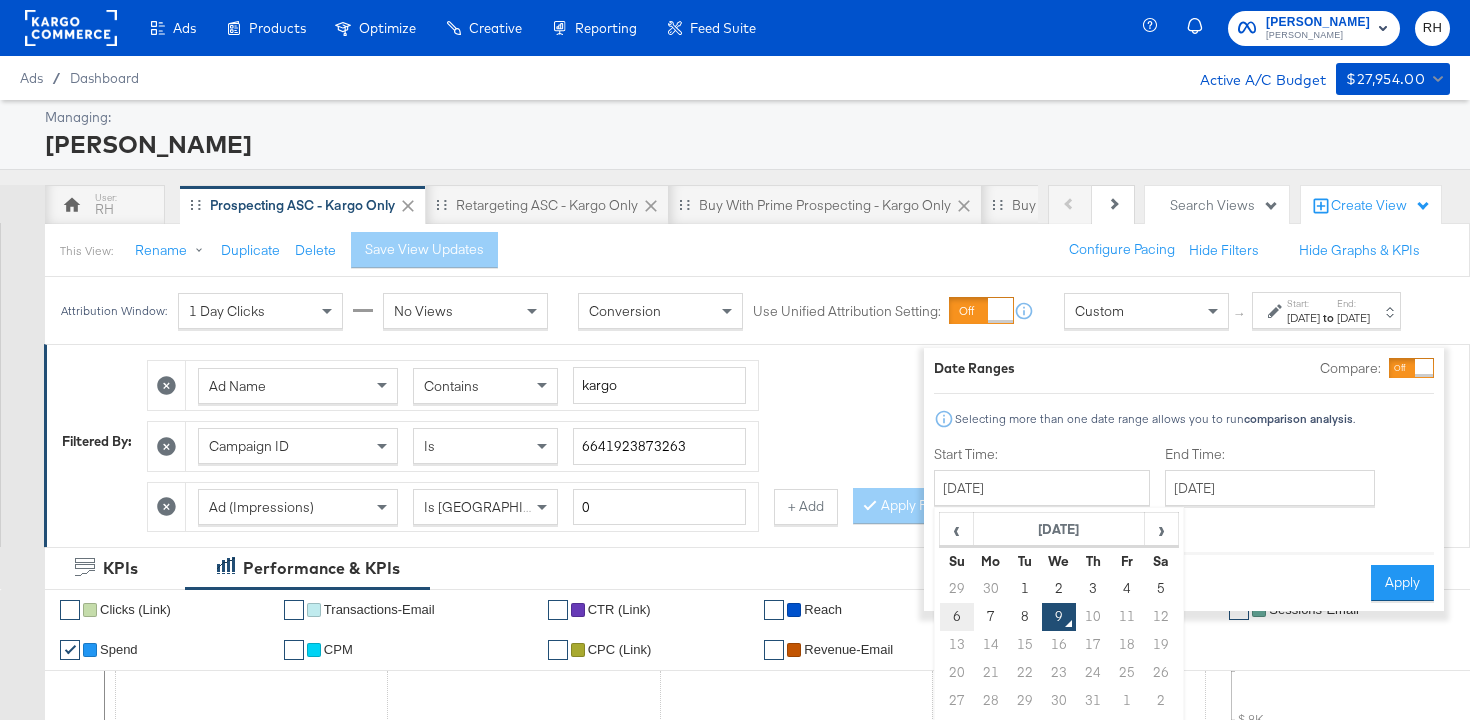 click on "6" at bounding box center (957, 617) 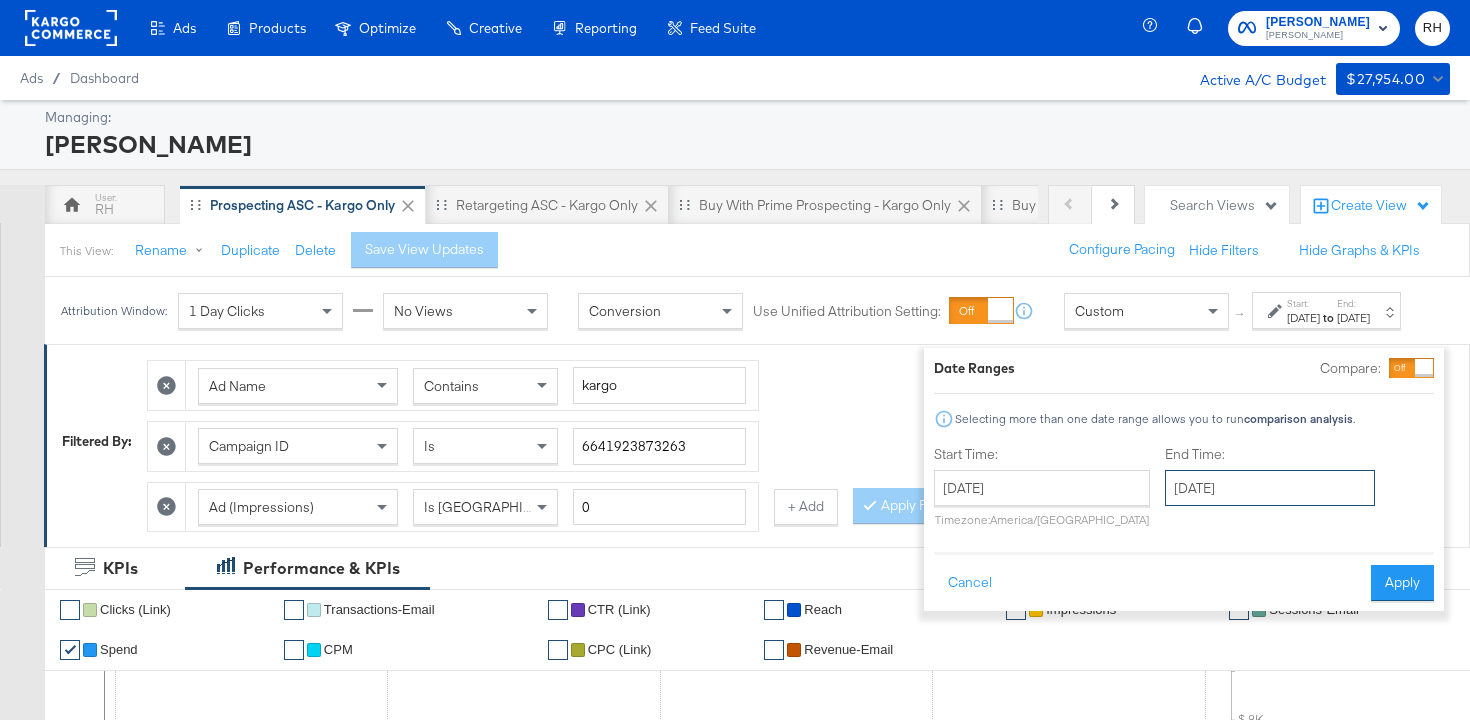 click on "July 9th 2025" at bounding box center [1270, 488] 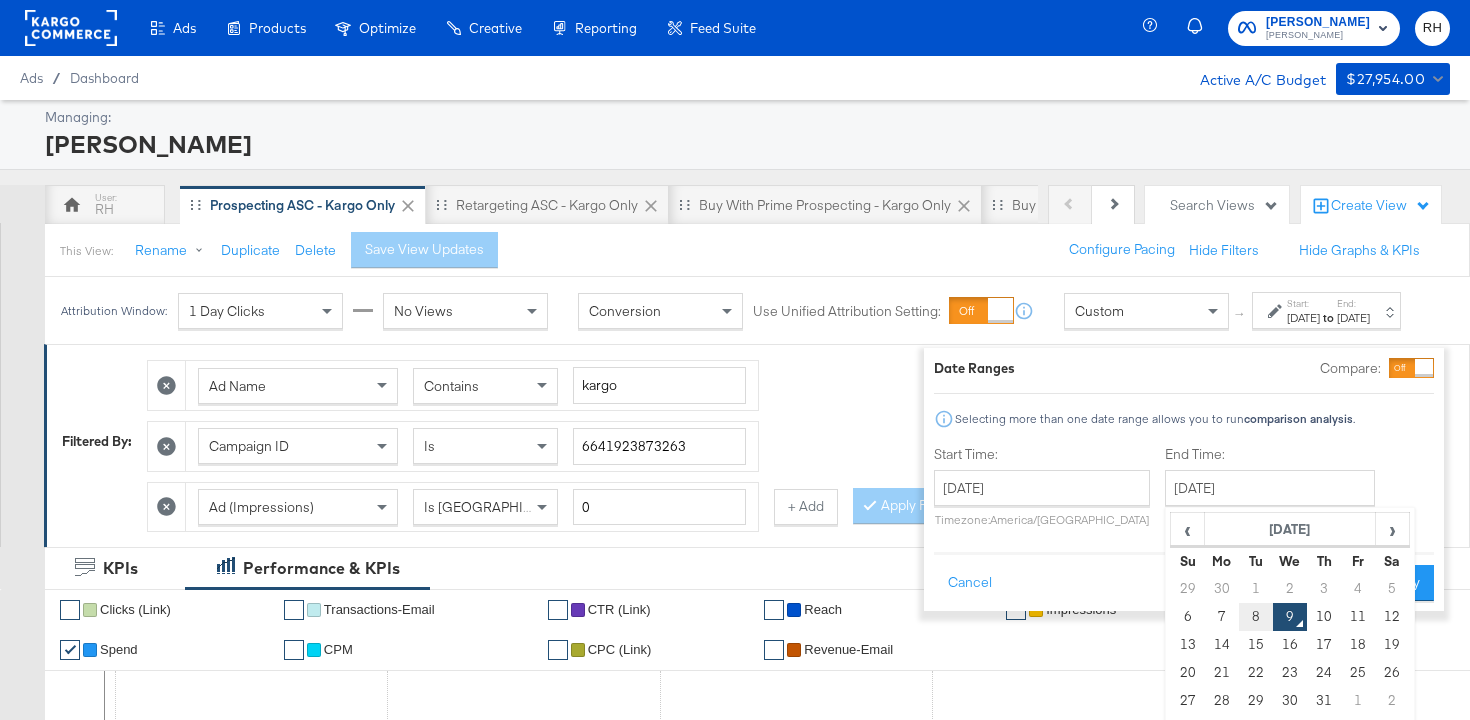 click on "8" at bounding box center [1256, 617] 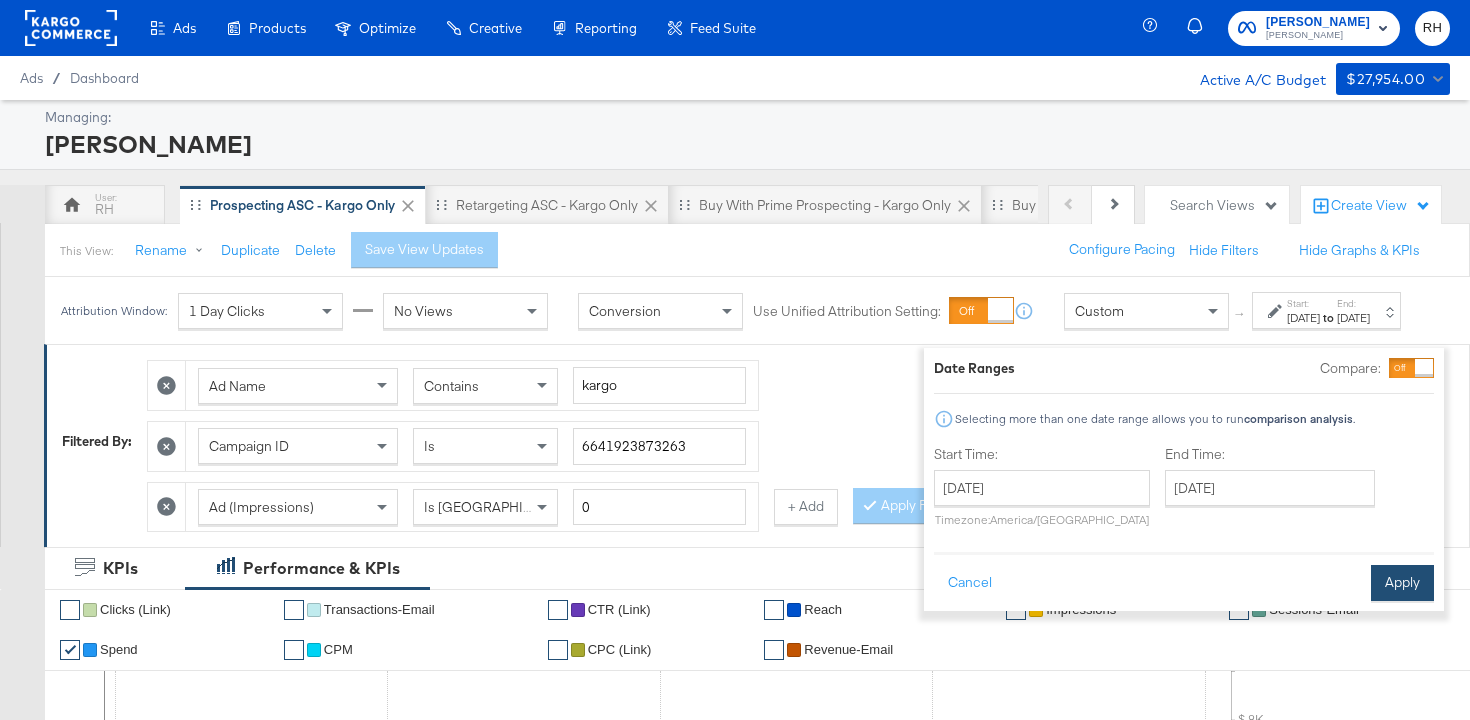 click on "Apply" at bounding box center (1402, 583) 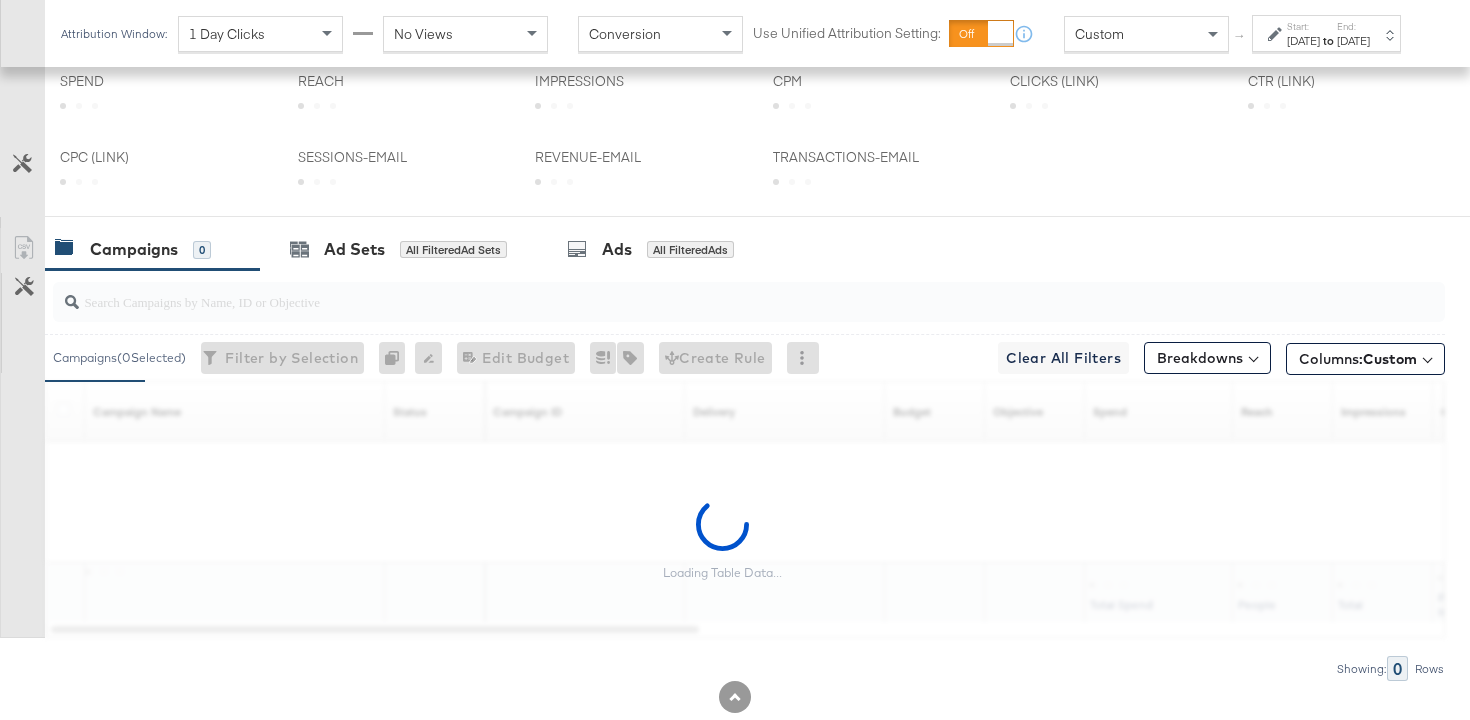 scroll, scrollTop: 769, scrollLeft: 0, axis: vertical 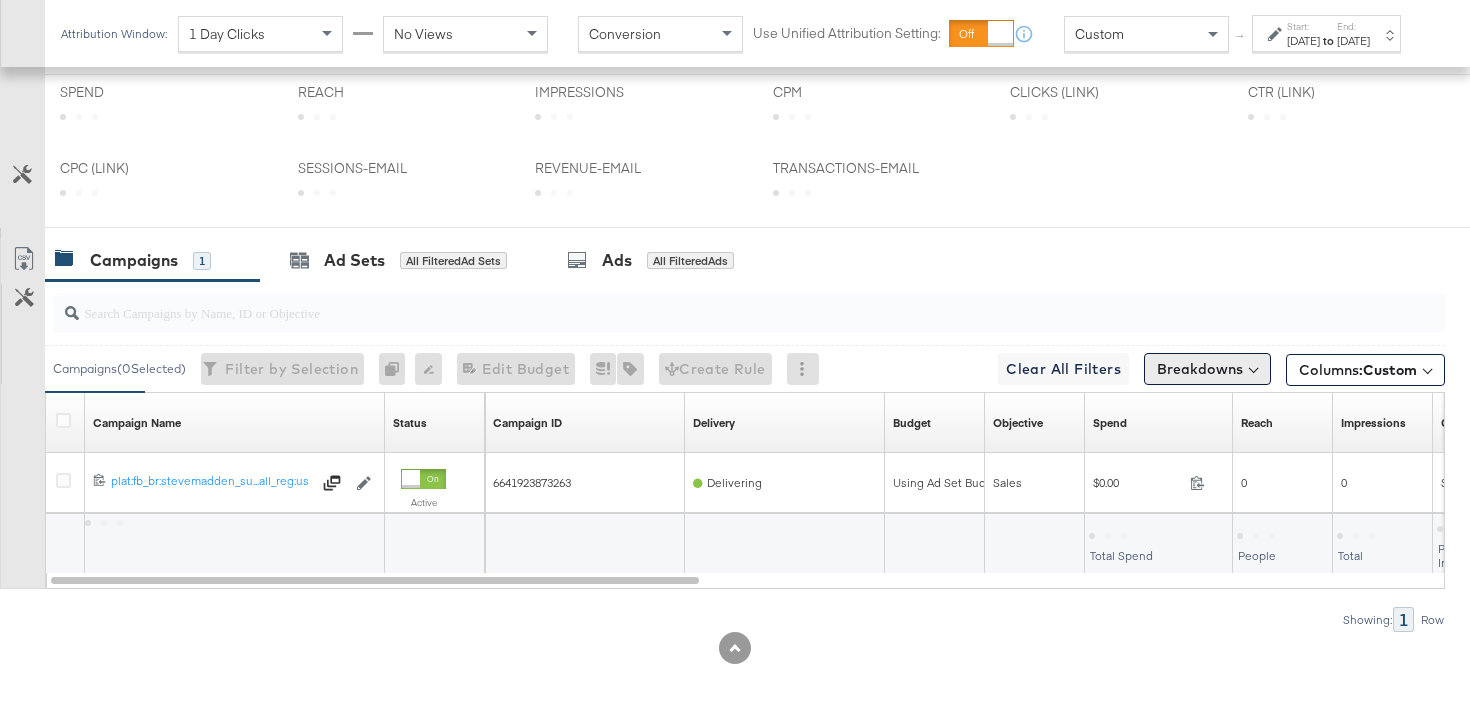 click on "Breakdowns" at bounding box center [1207, 369] 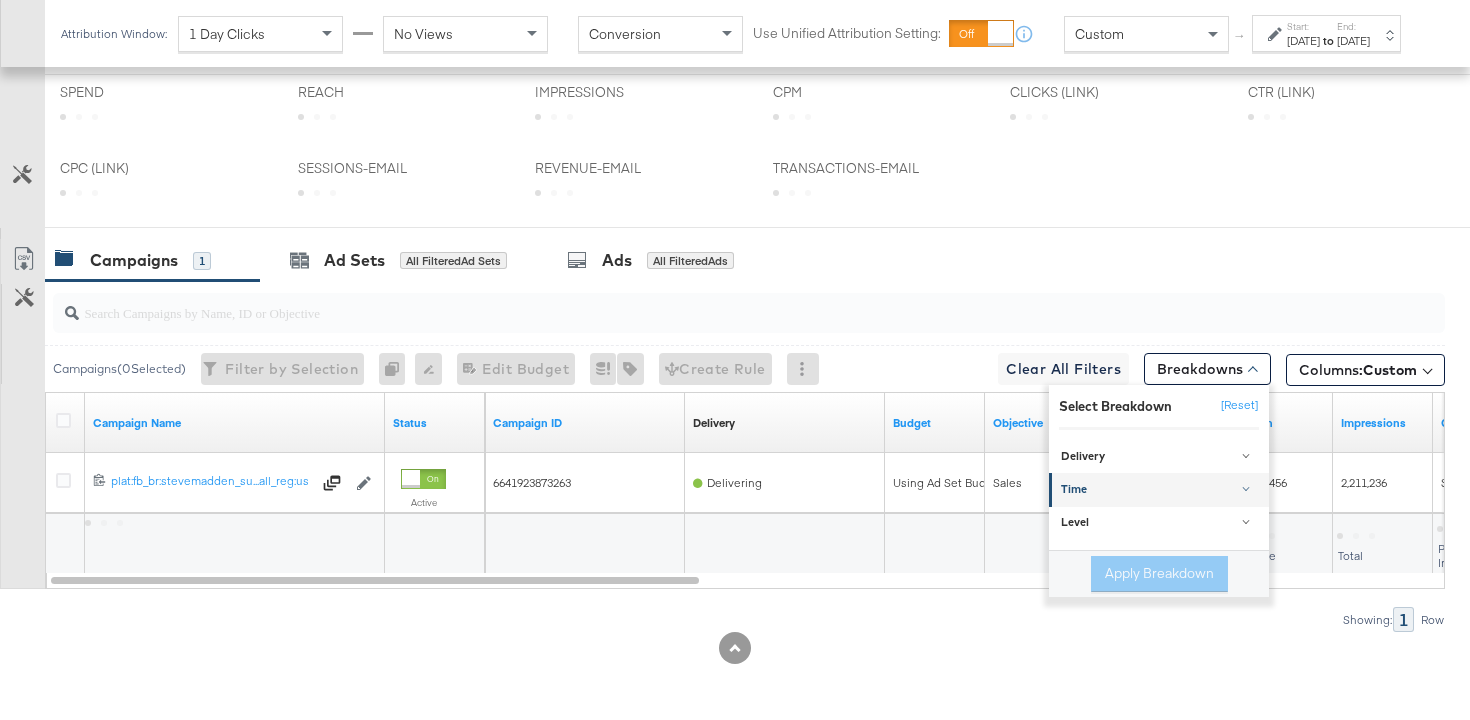 click on "Time" at bounding box center [1160, 491] 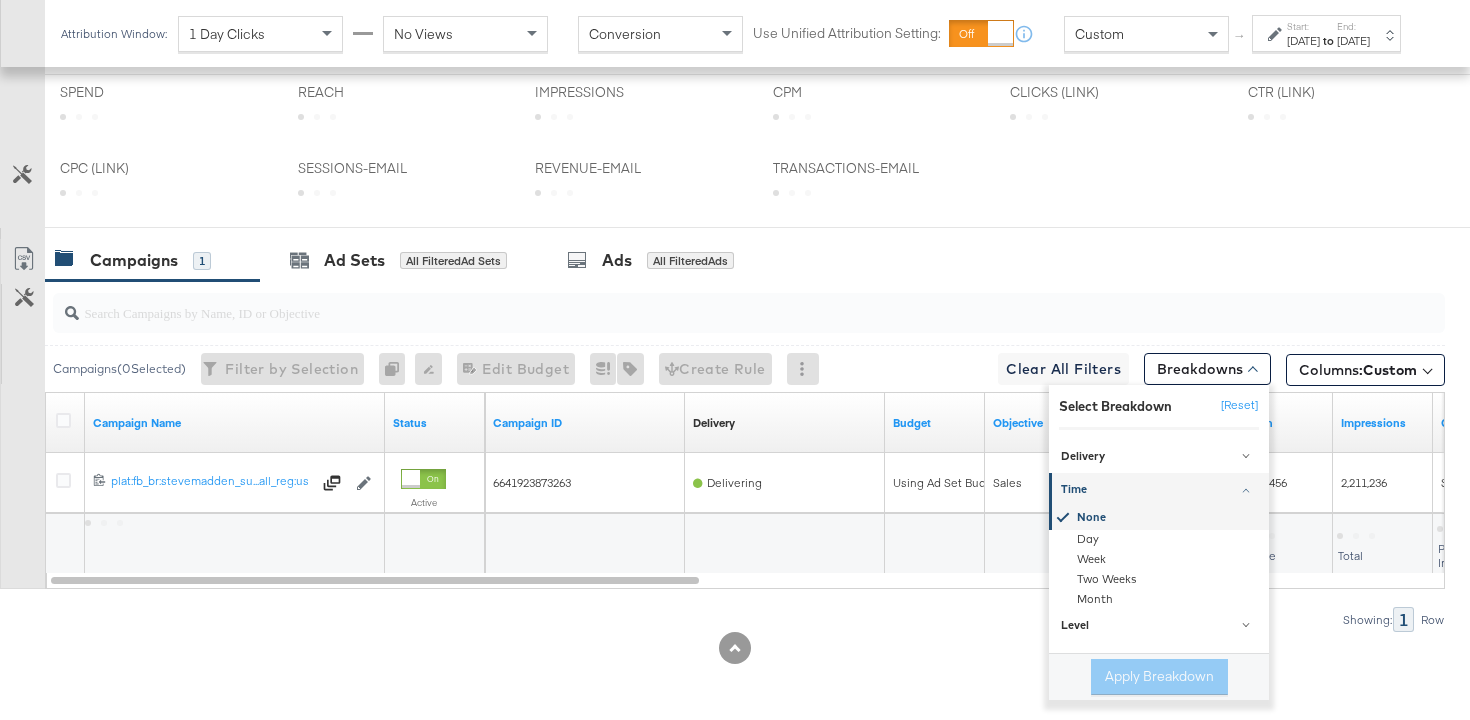scroll, scrollTop: 964, scrollLeft: 0, axis: vertical 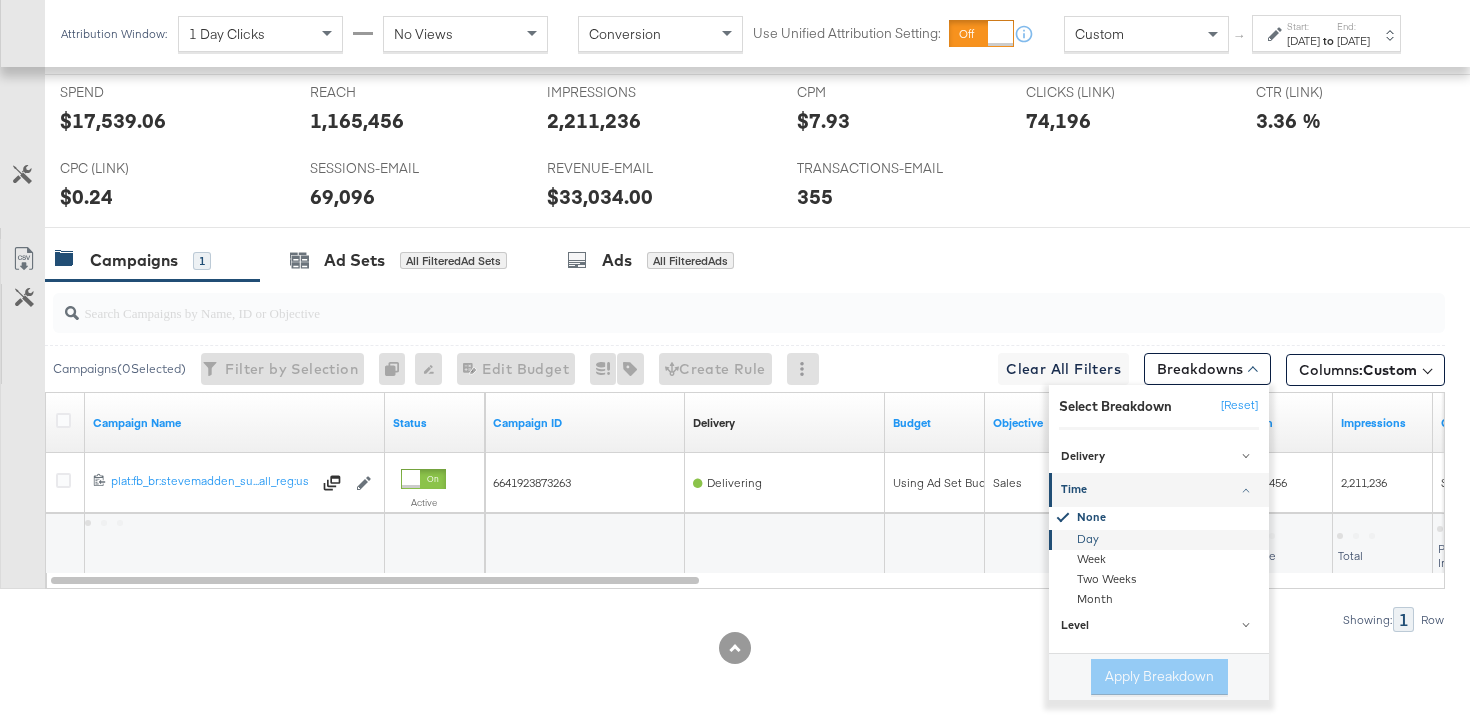 click on "Day" at bounding box center (1160, 540) 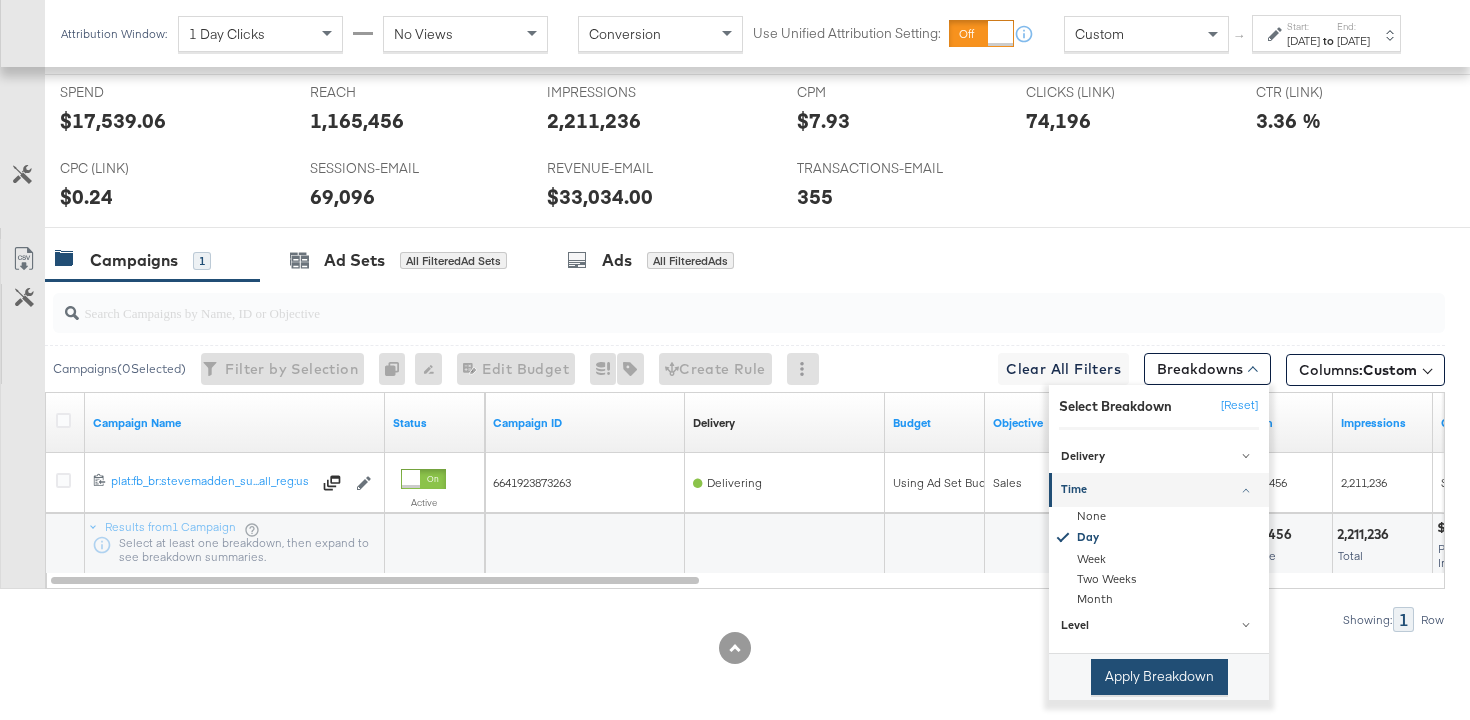 click on "Apply Breakdown" at bounding box center [1159, 677] 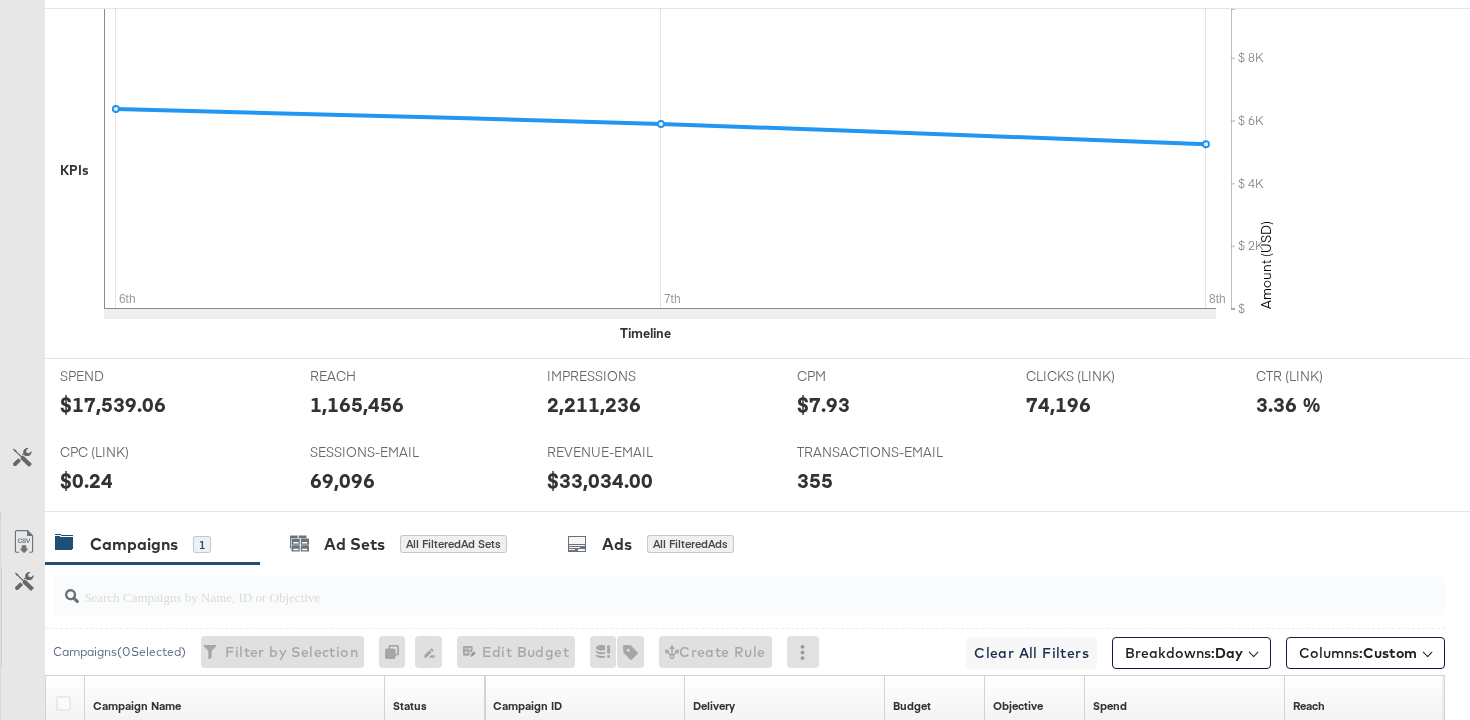 scroll, scrollTop: 0, scrollLeft: 0, axis: both 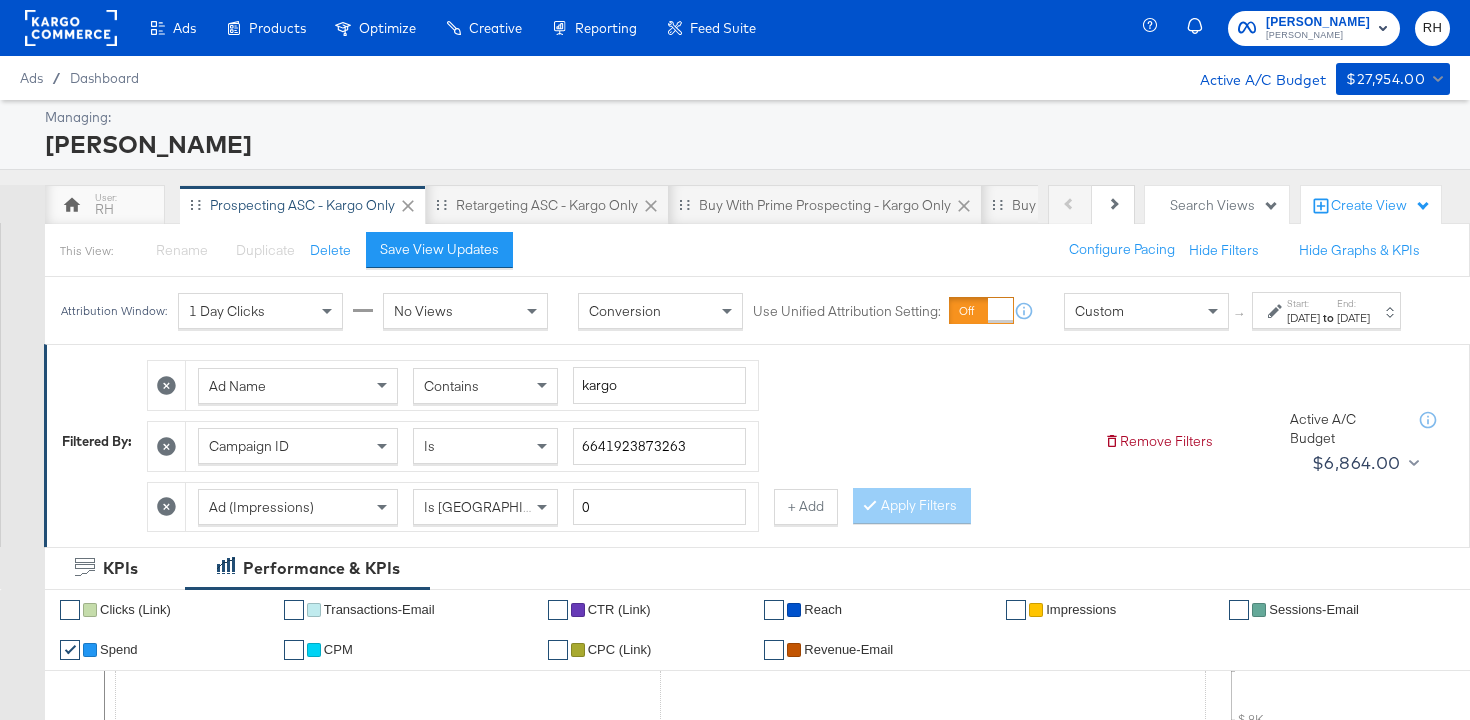 click on "Contains" at bounding box center (485, 386) 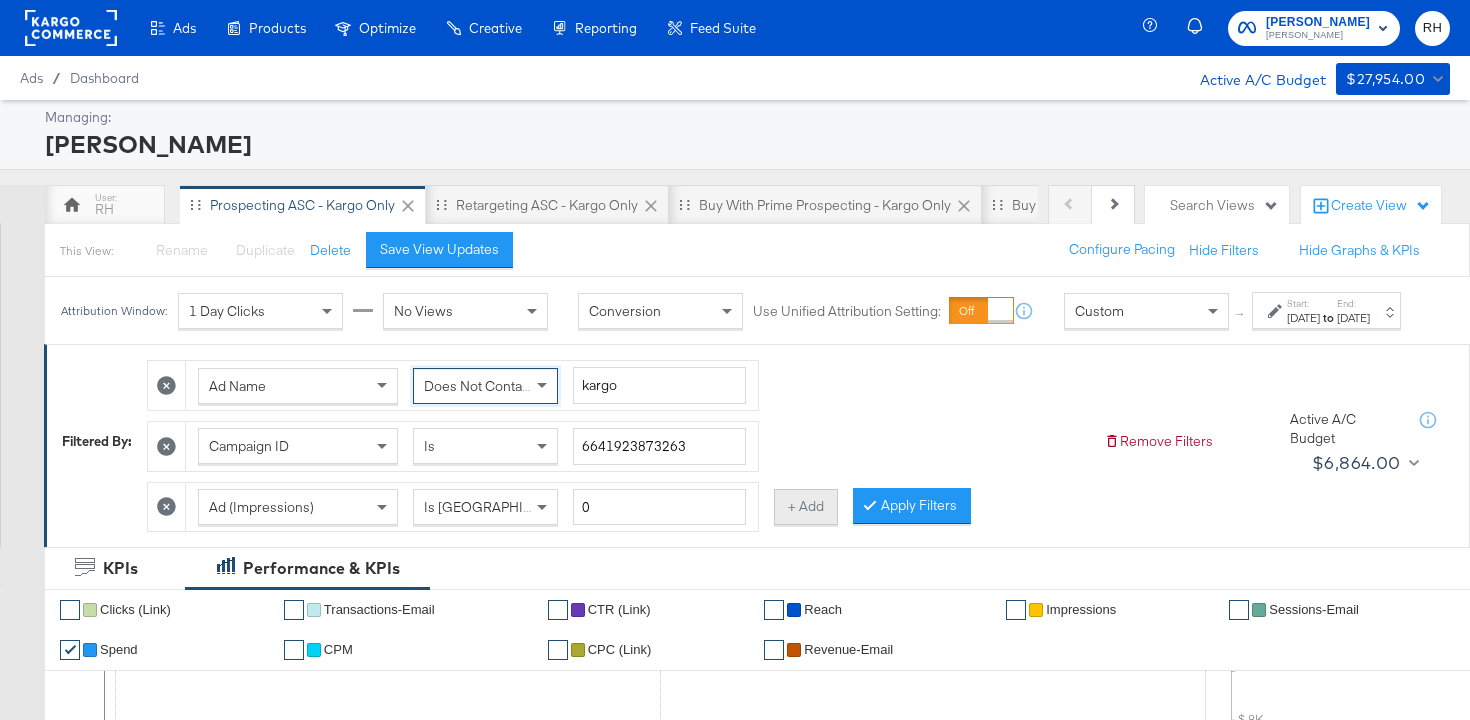 click on "+ Add" at bounding box center [806, 507] 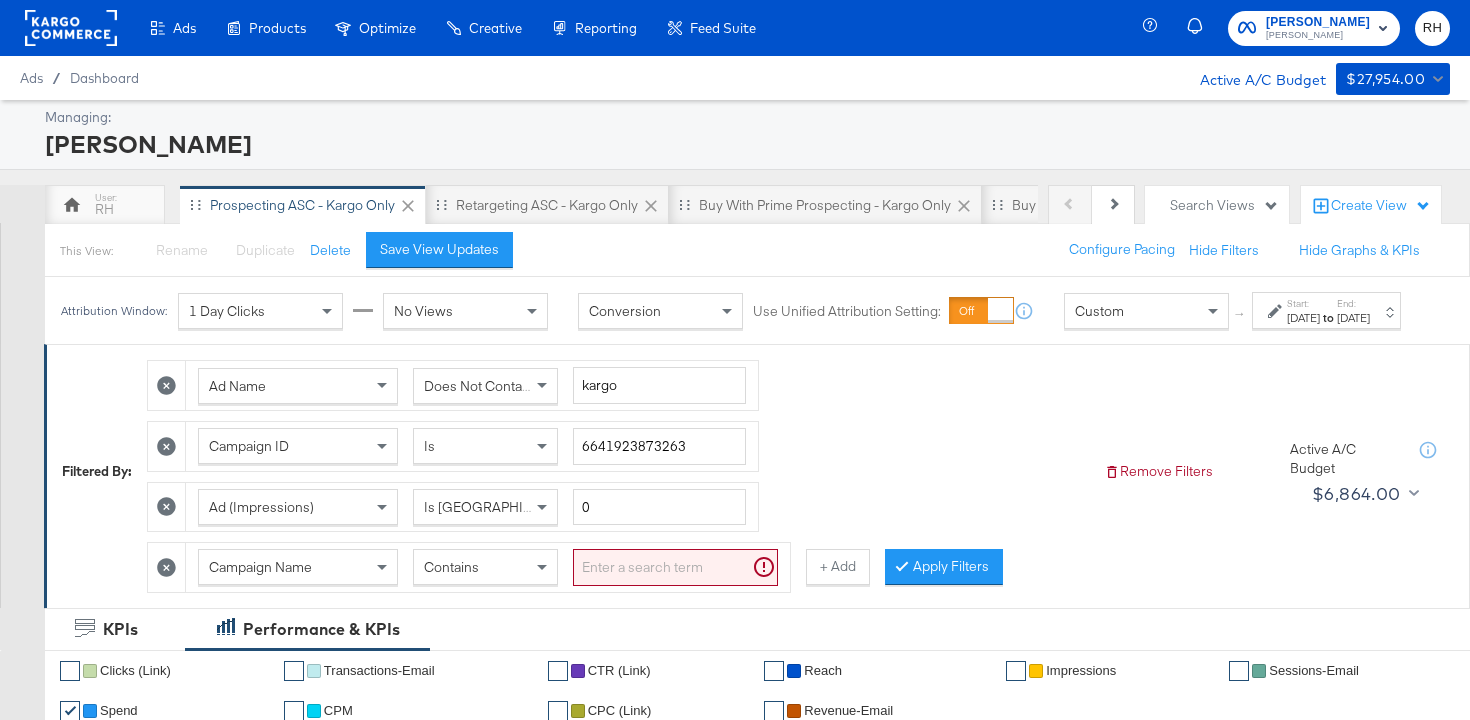 click on "Campaign Name" at bounding box center [298, 567] 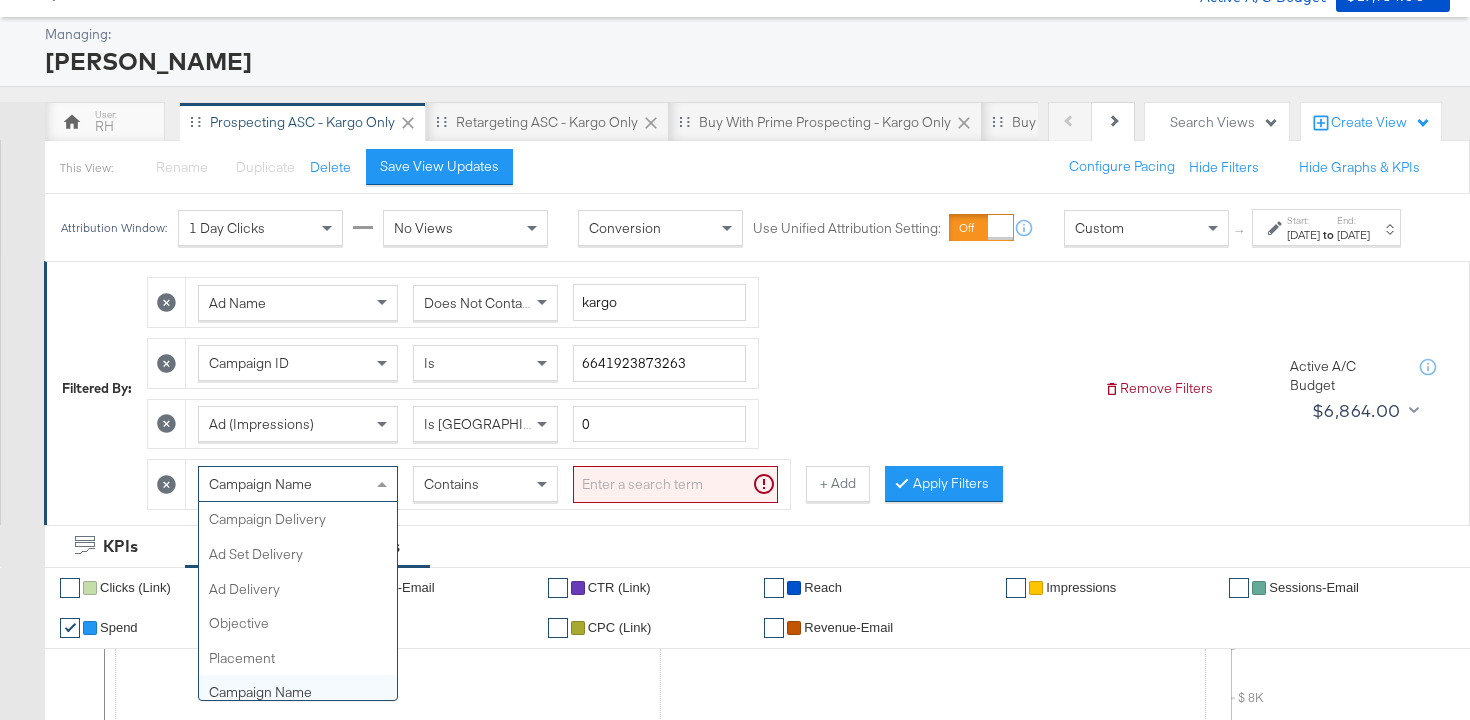 scroll, scrollTop: 173, scrollLeft: 0, axis: vertical 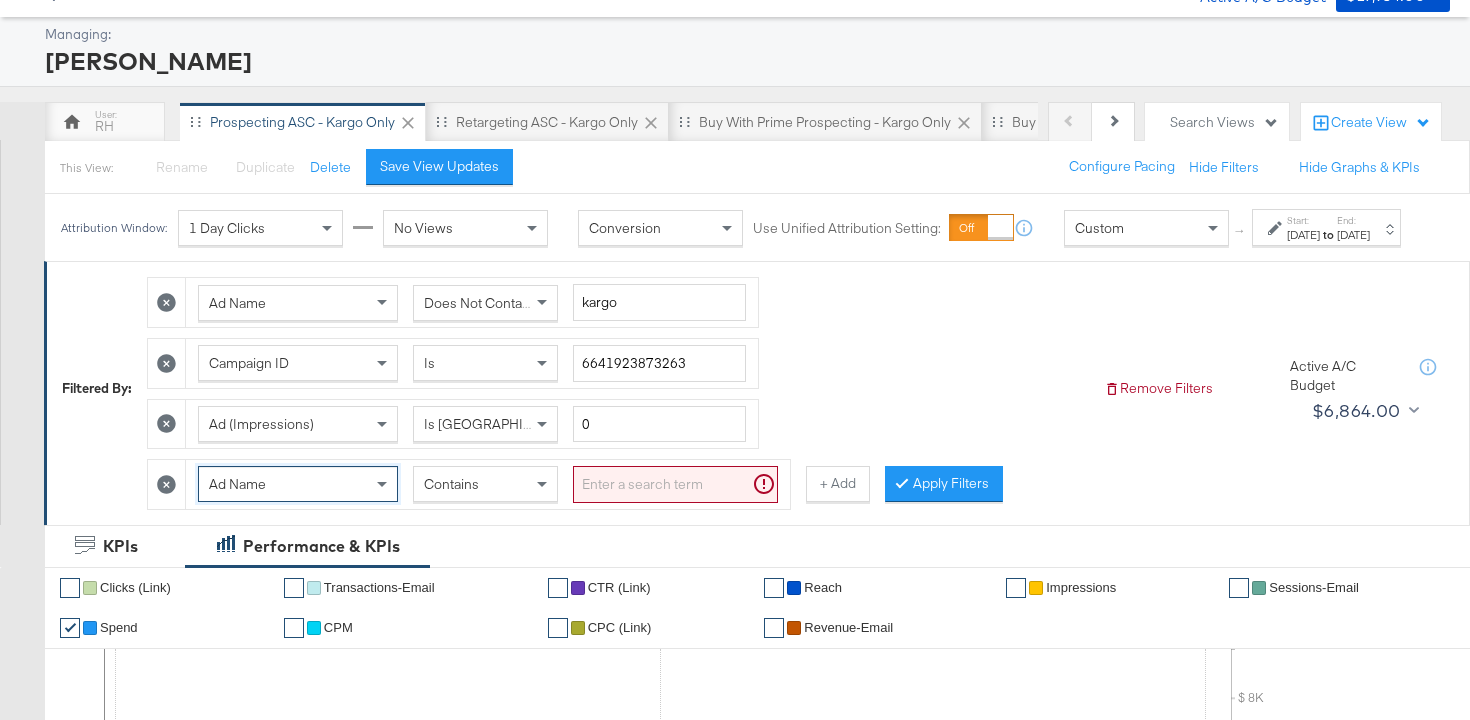 click at bounding box center (675, 484) 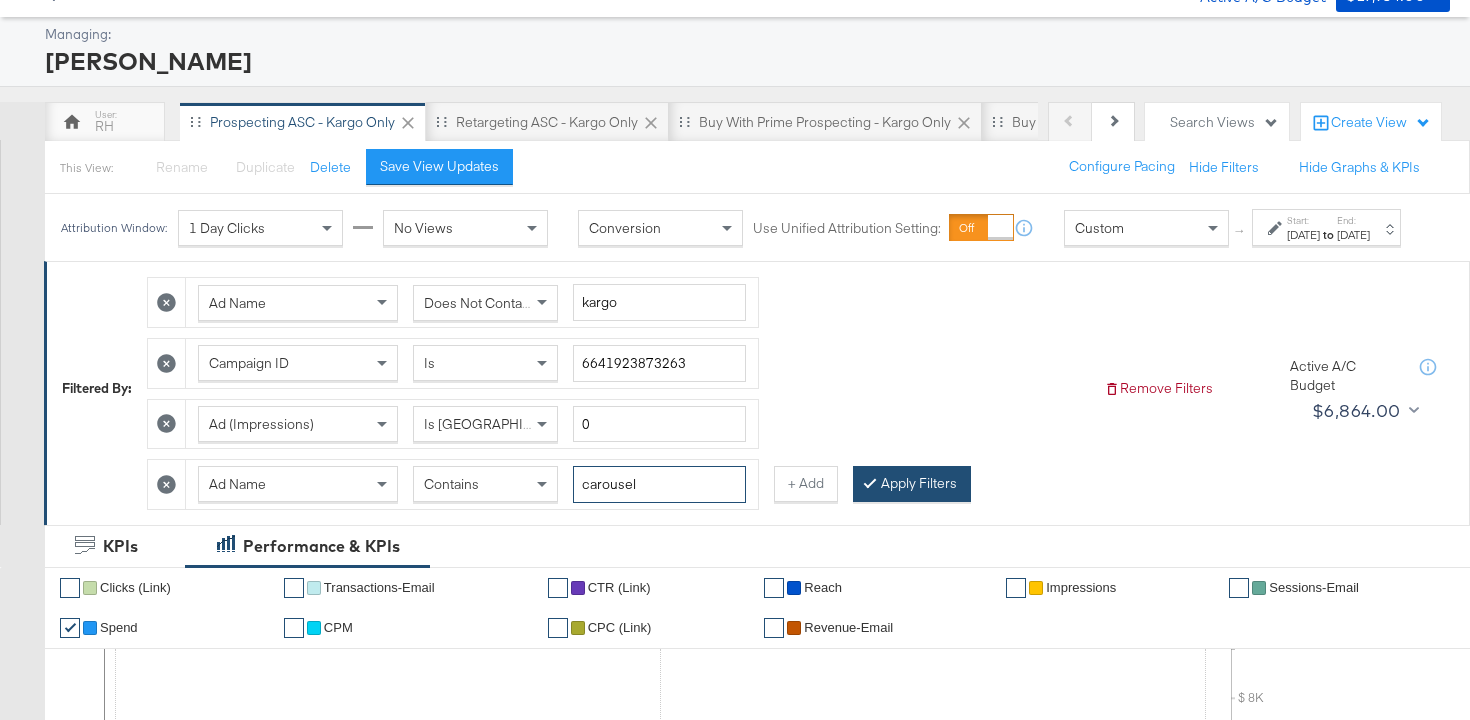 type on "carousel" 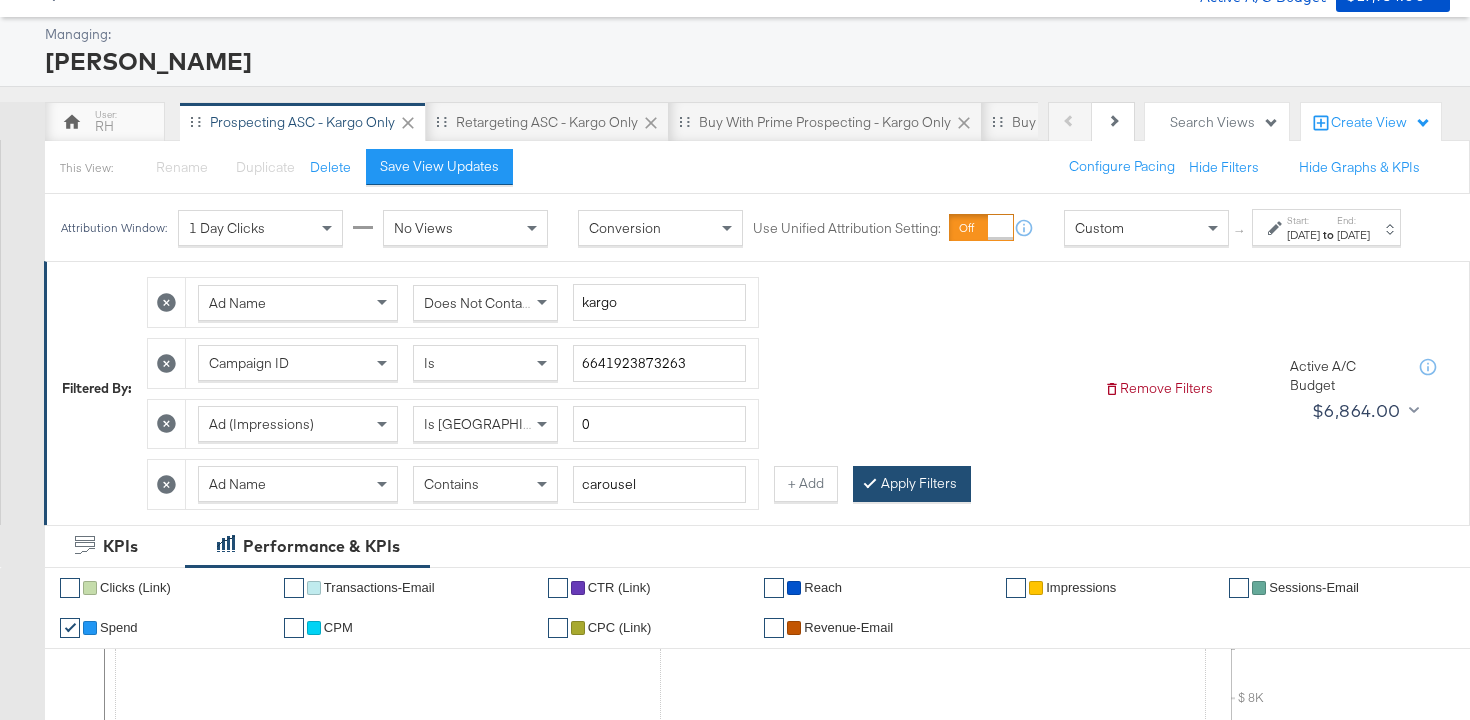click on "Apply Filters" at bounding box center [912, 484] 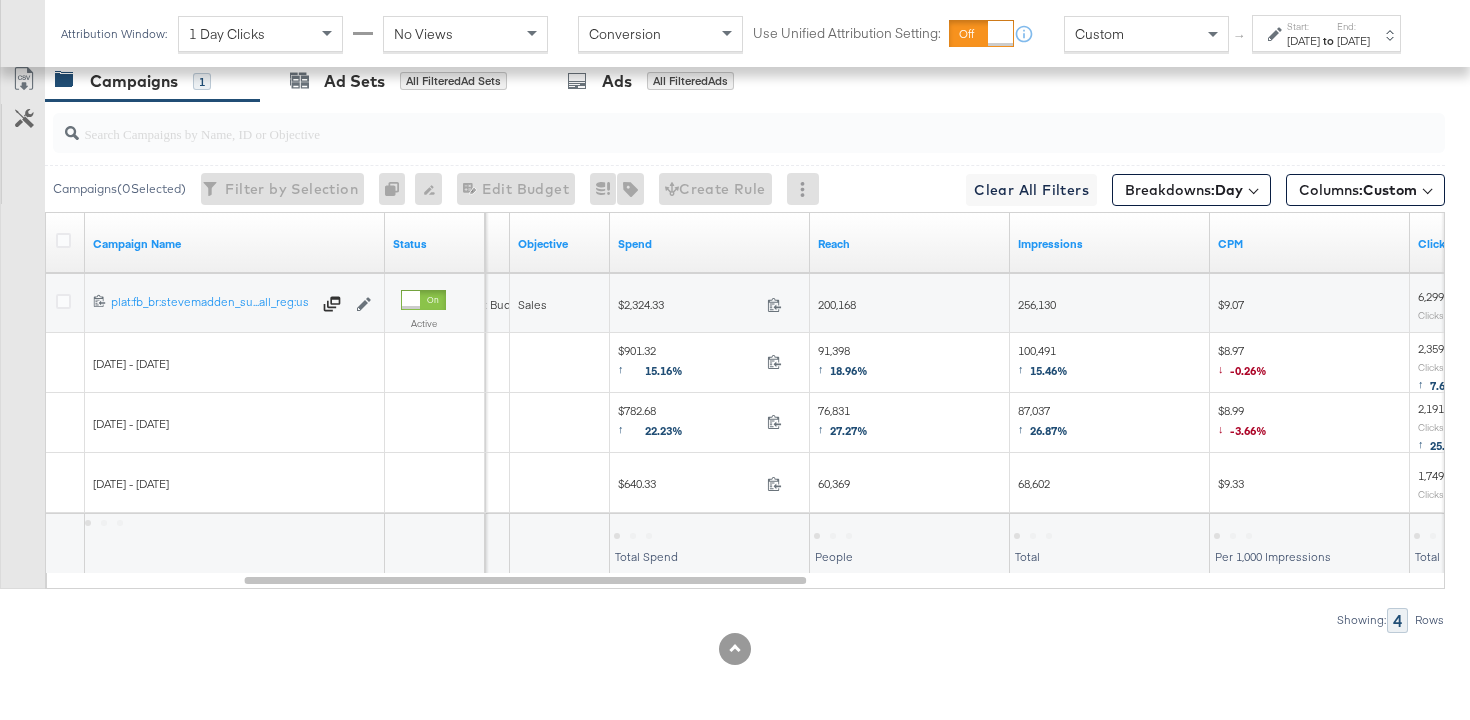 scroll, scrollTop: 1204, scrollLeft: 0, axis: vertical 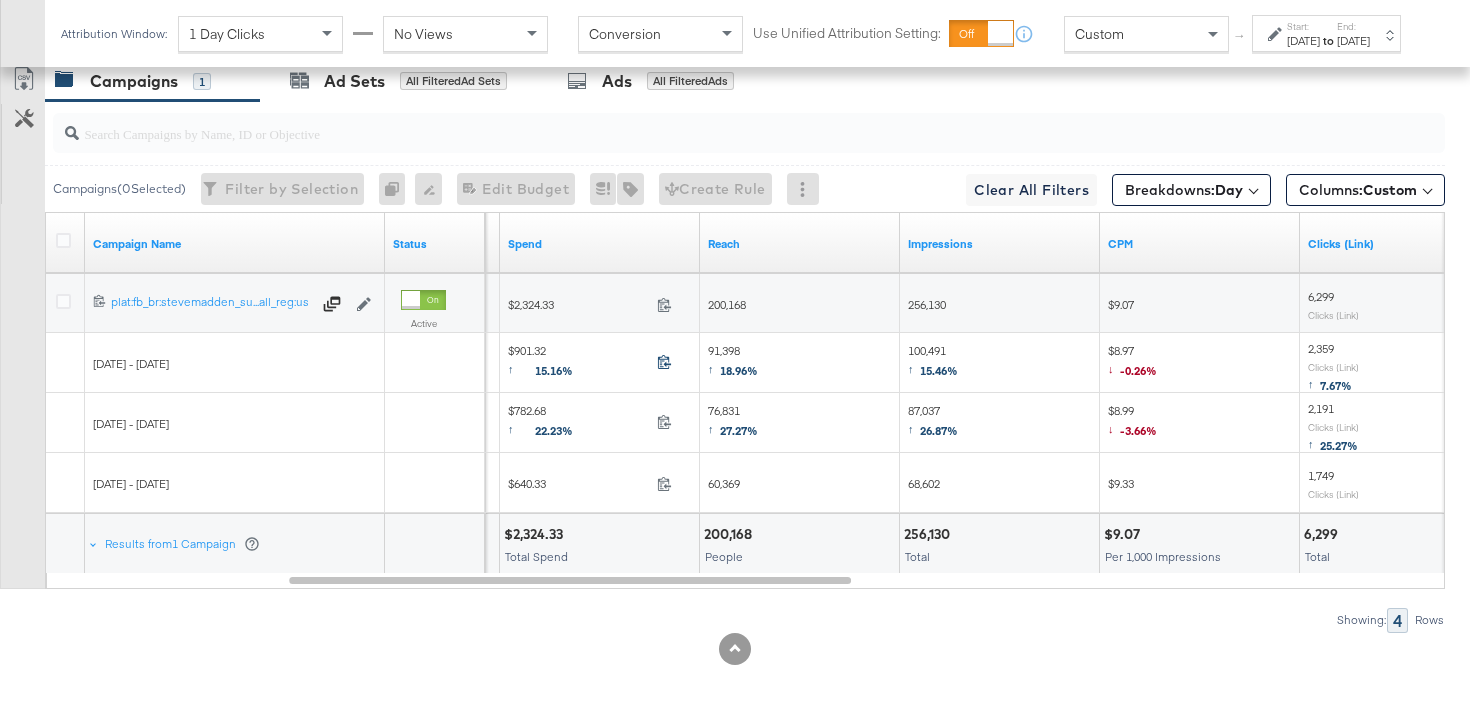 click 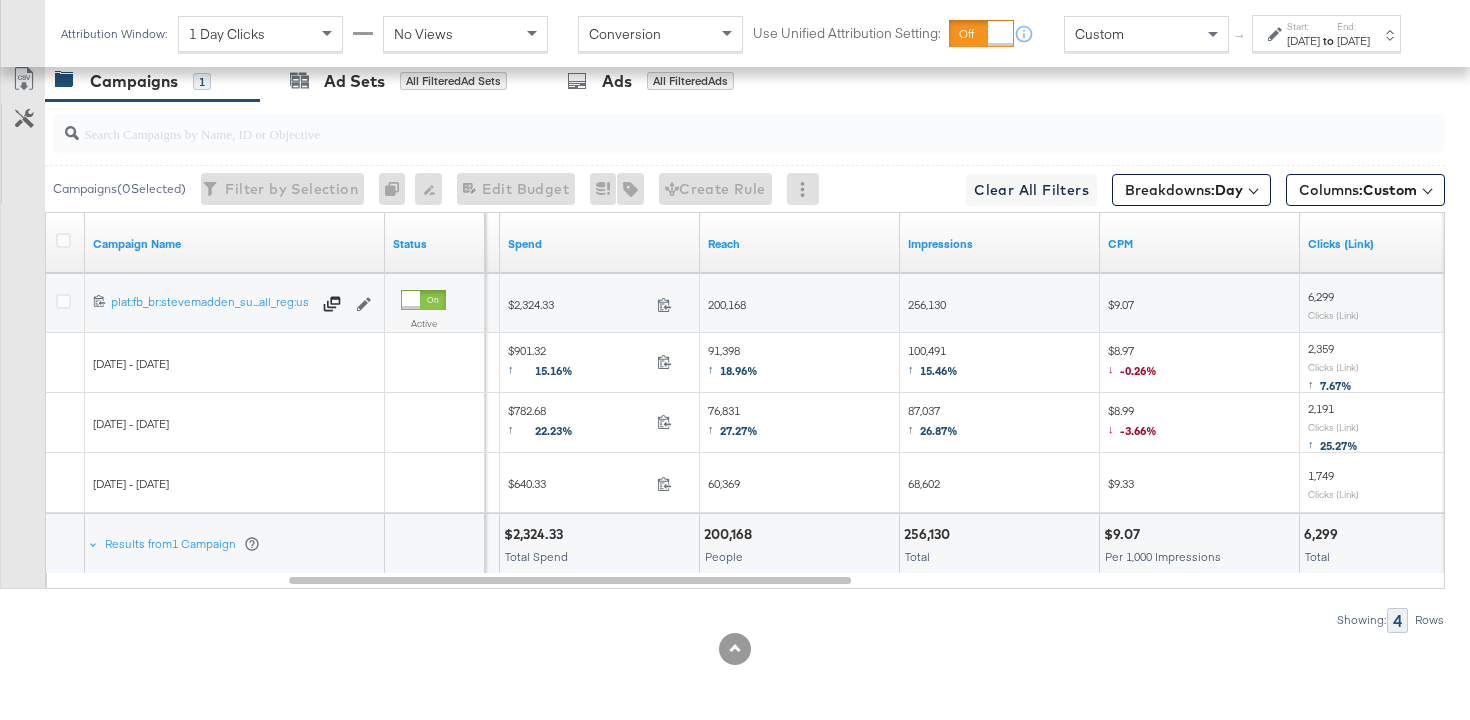 click on "91,398   ↑    18.96%" at bounding box center (733, 363) 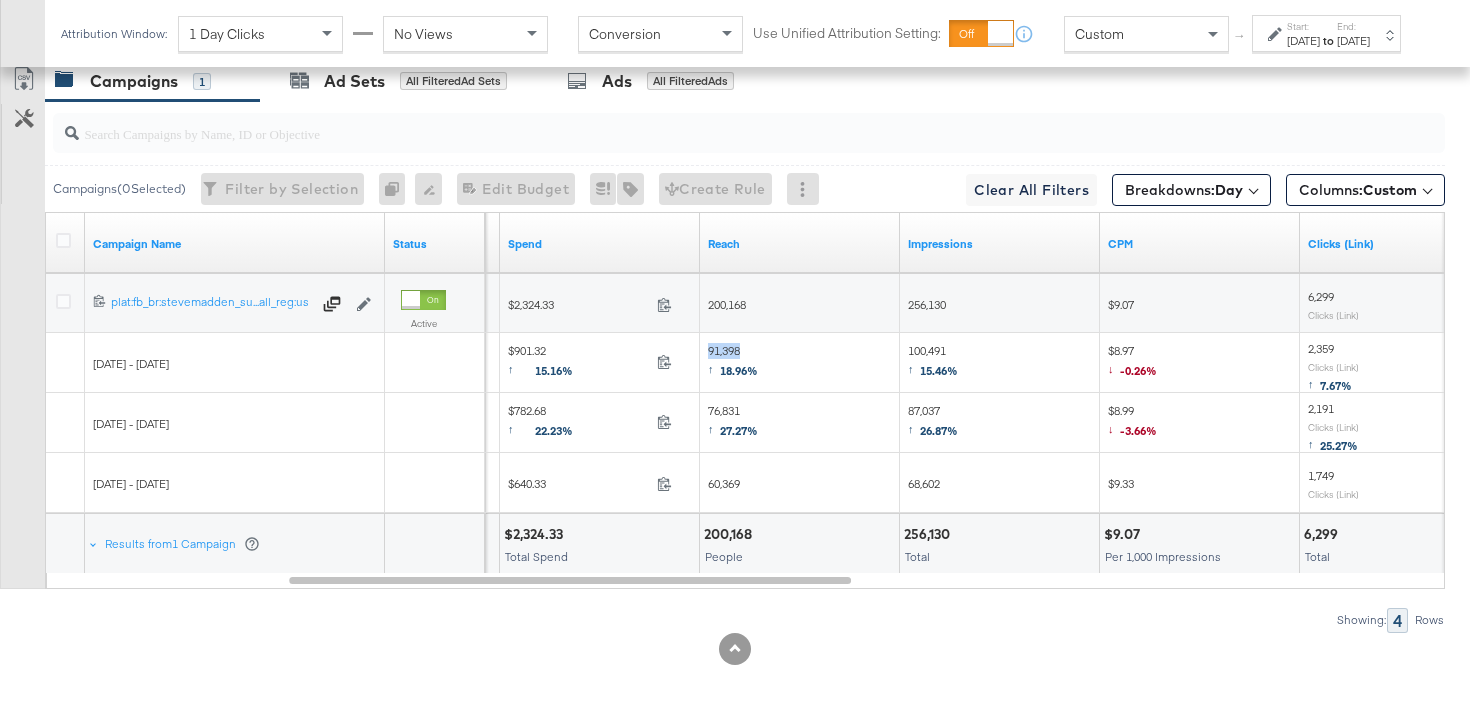 click on "91,398   ↑    18.96%" at bounding box center (733, 363) 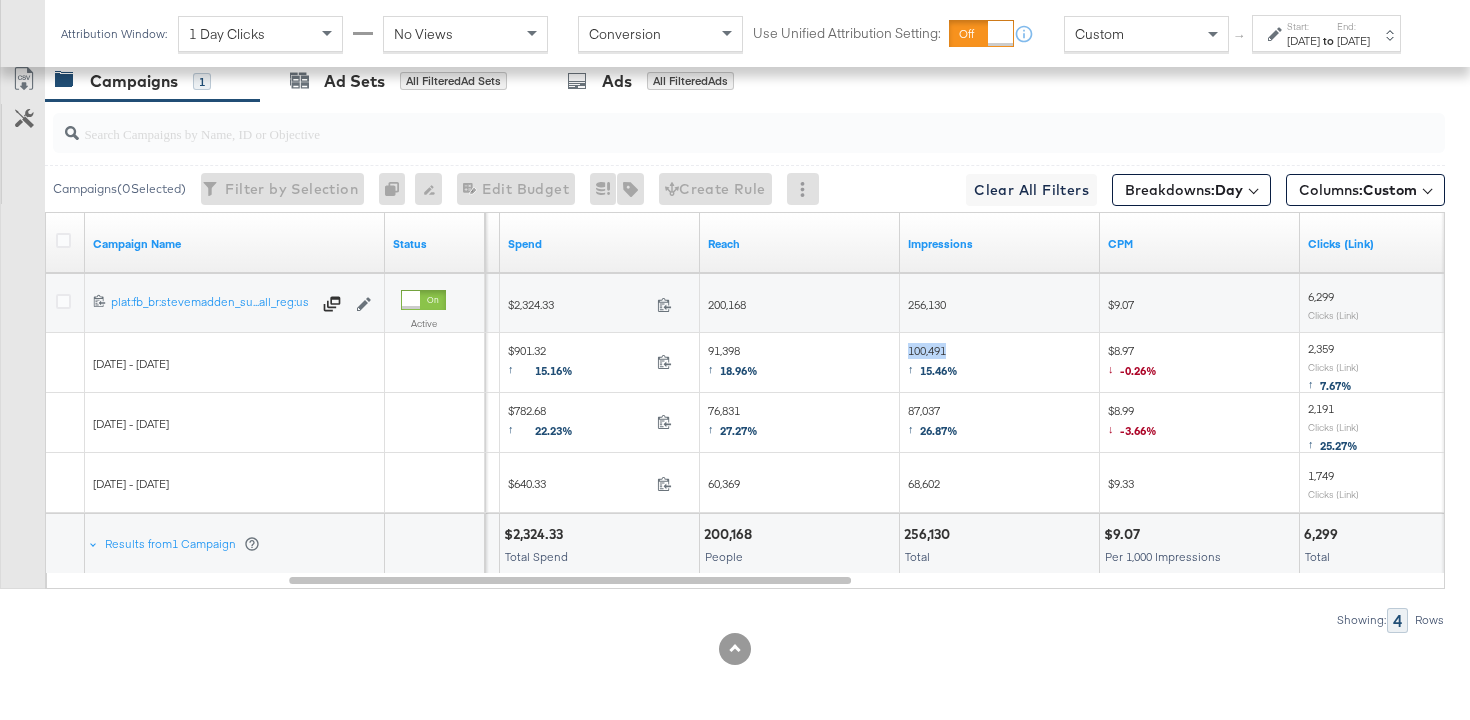 click on "100,491   ↑    15.46%" at bounding box center [933, 363] 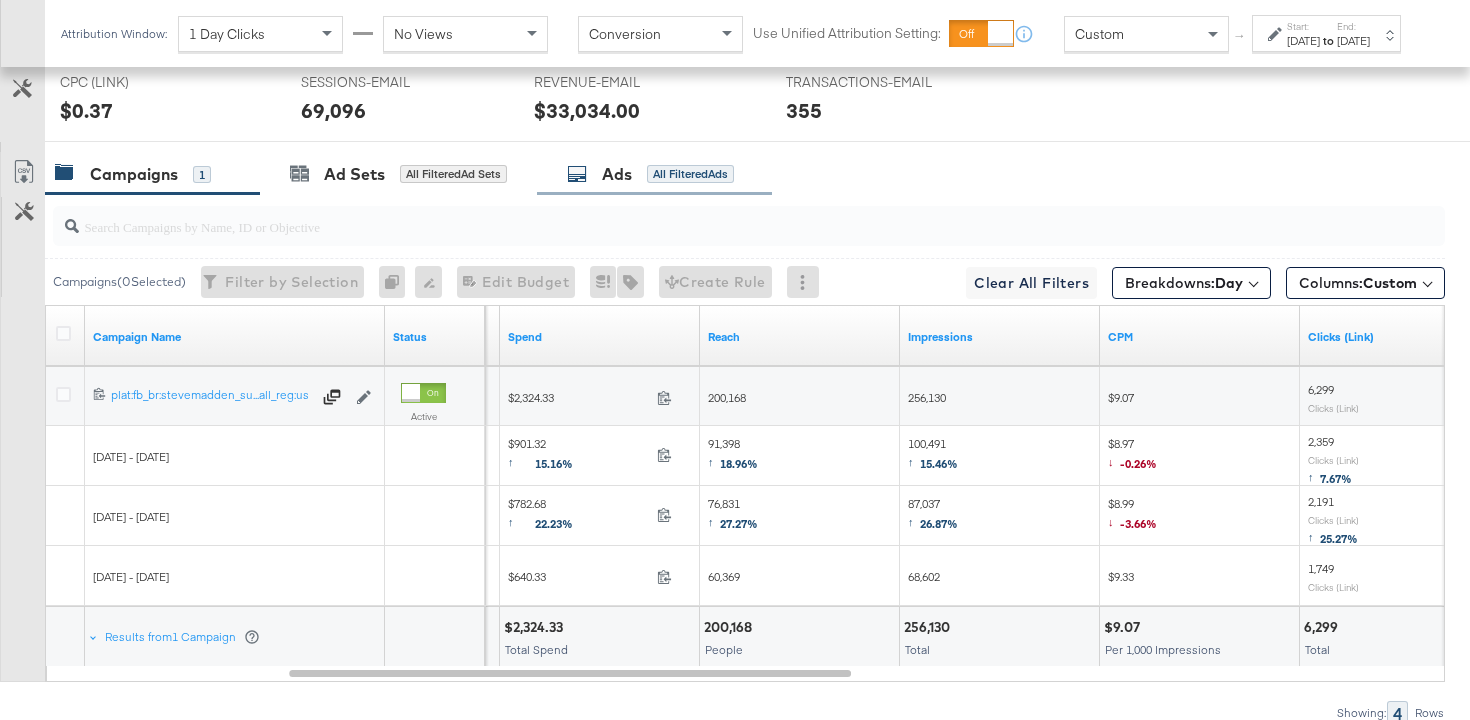 click on "Ads All Filtered  Ads" at bounding box center [654, 174] 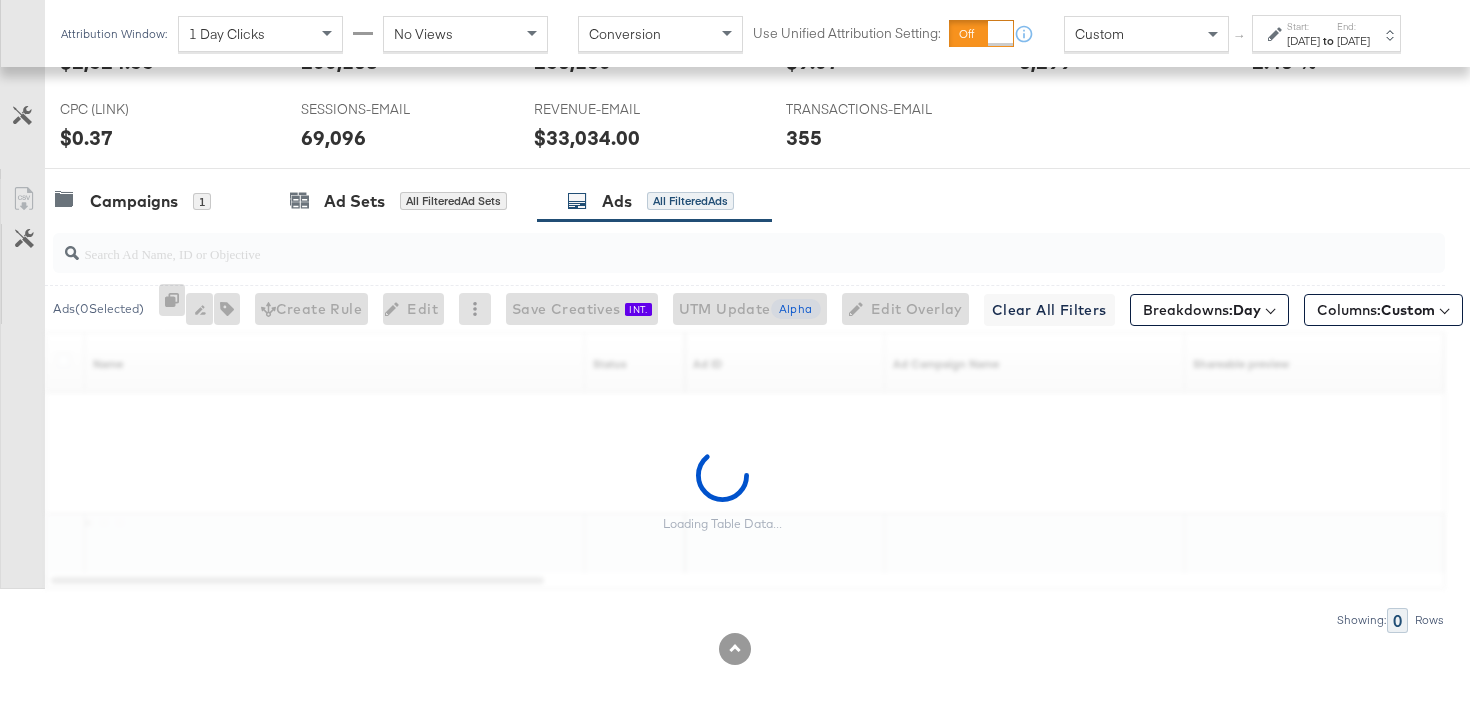scroll, scrollTop: 1111, scrollLeft: 0, axis: vertical 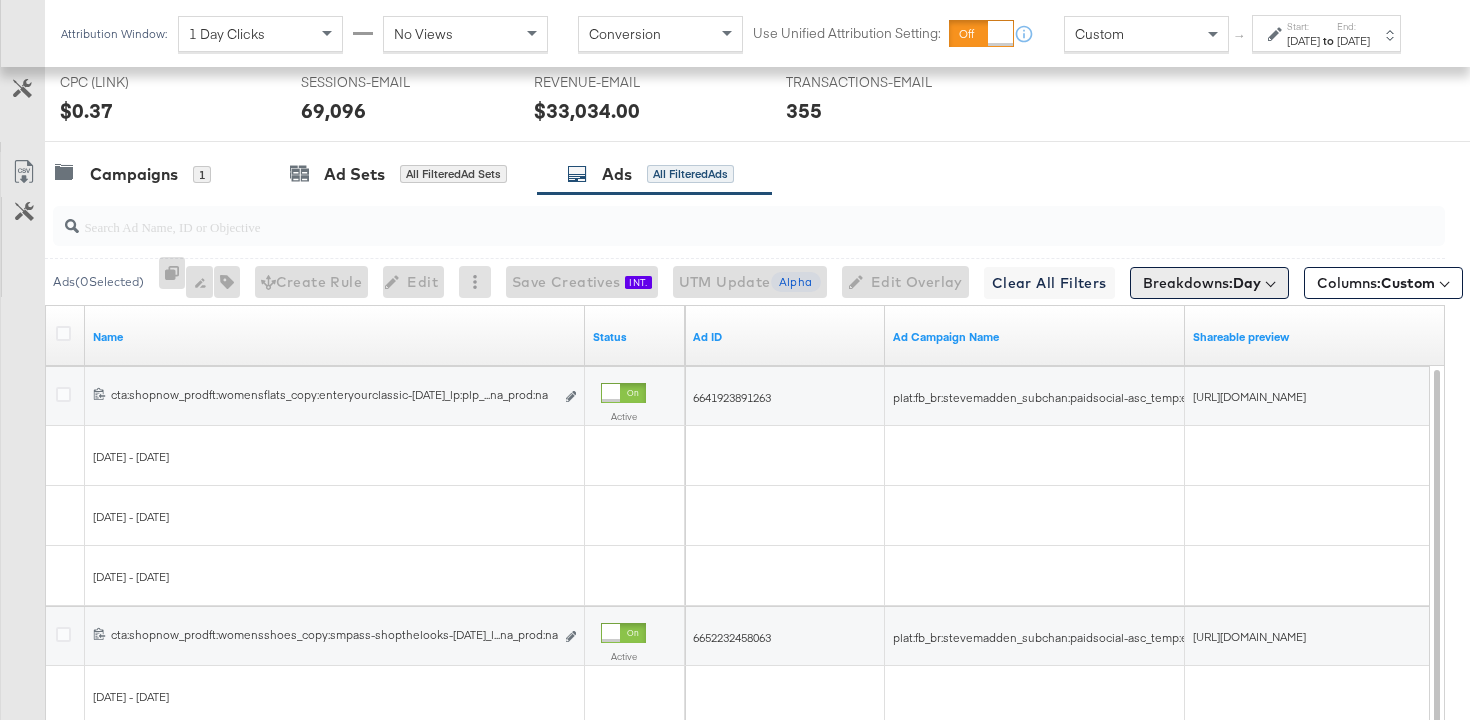 click on "Breakdowns:  Day" at bounding box center (1202, 283) 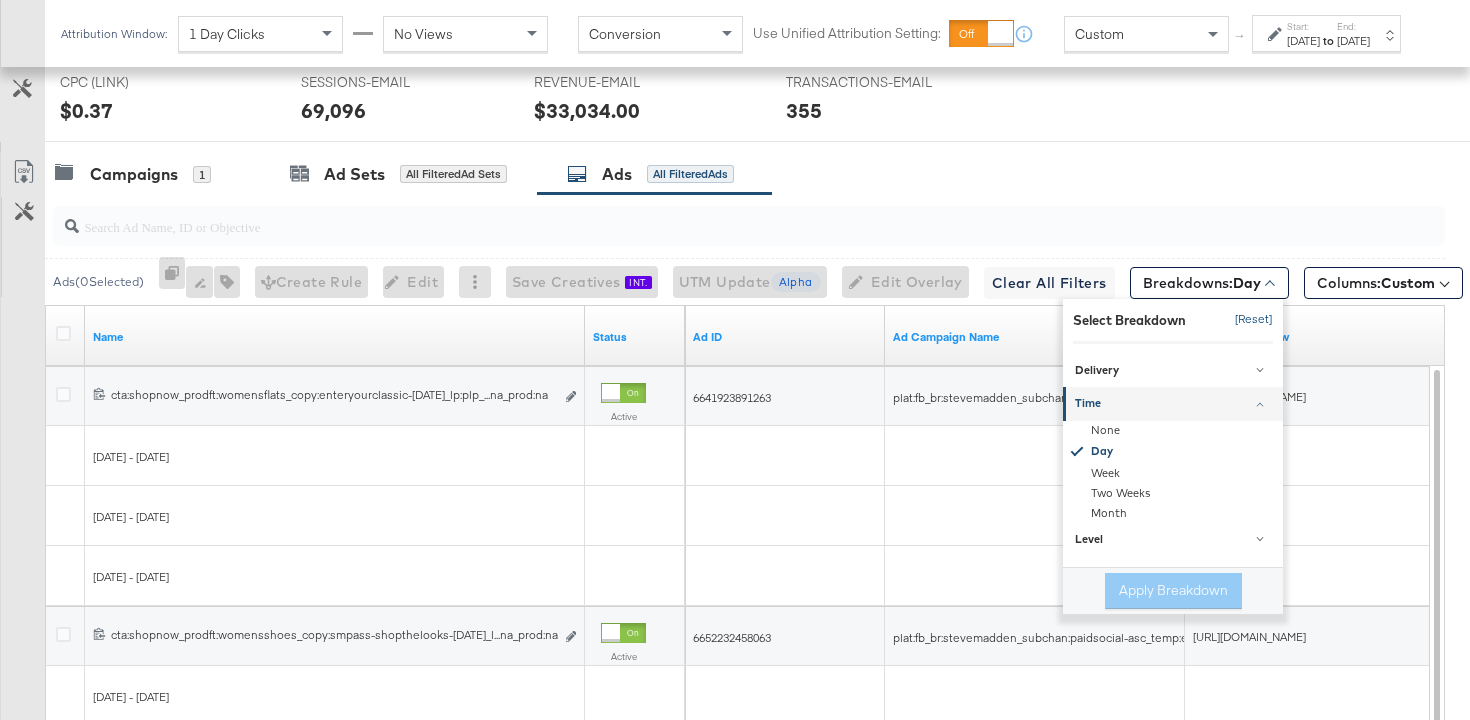 click on "[Reset]" at bounding box center (1248, 320) 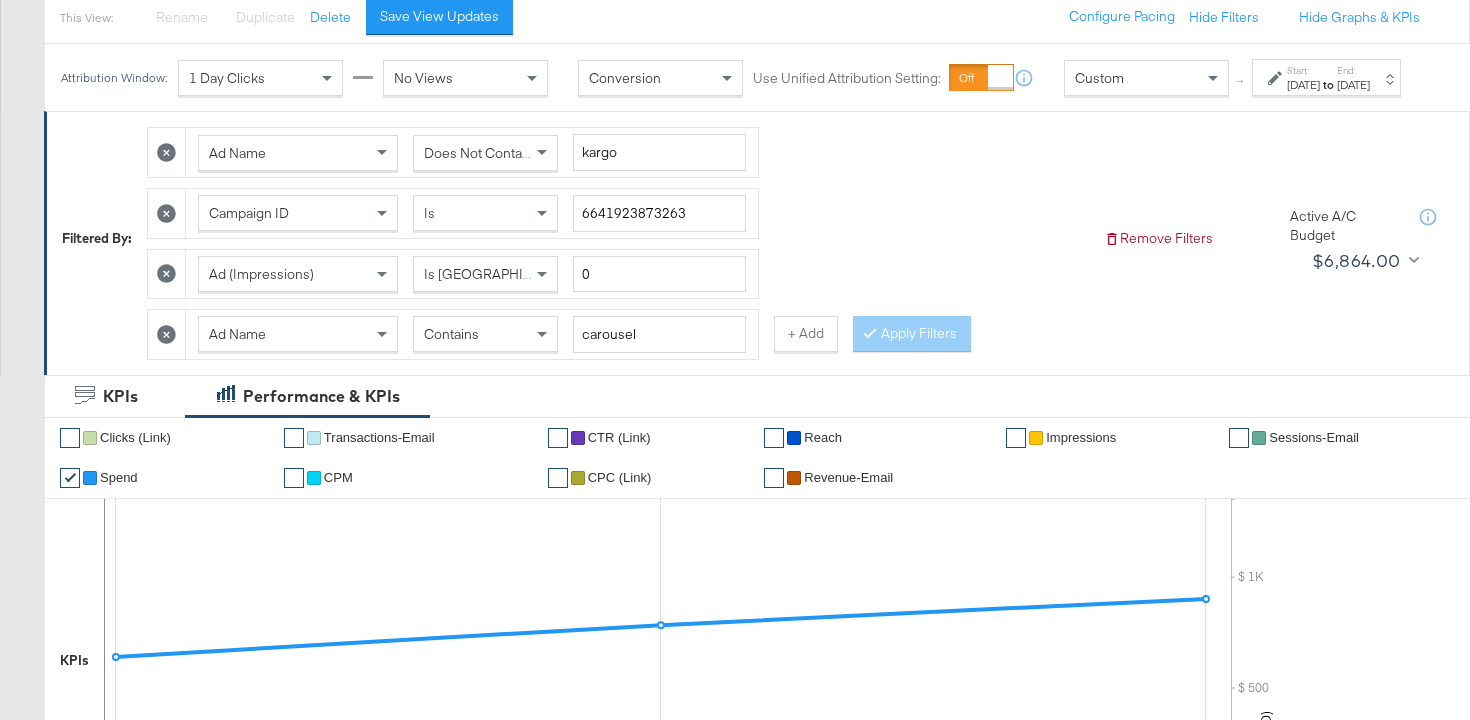scroll, scrollTop: 150, scrollLeft: 0, axis: vertical 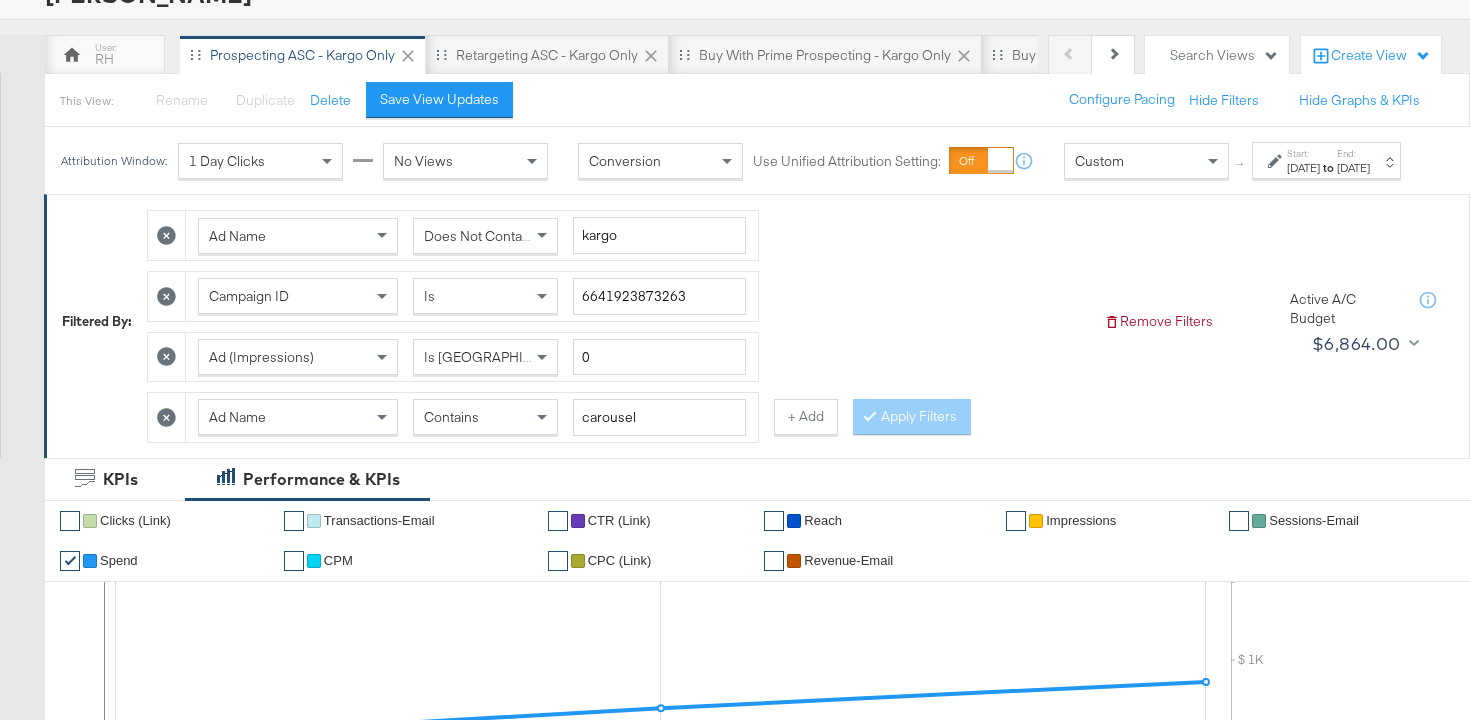 click 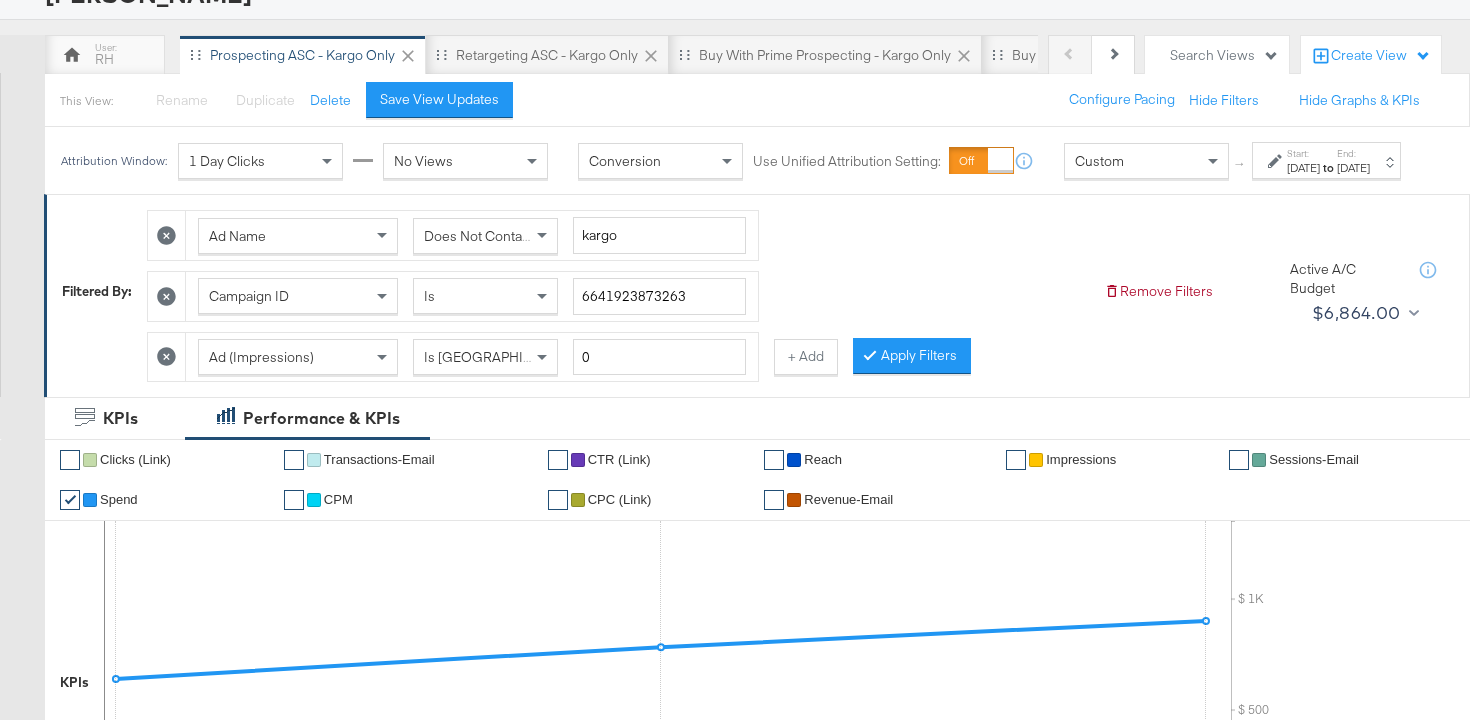 click on "Does Not Contain" at bounding box center [478, 236] 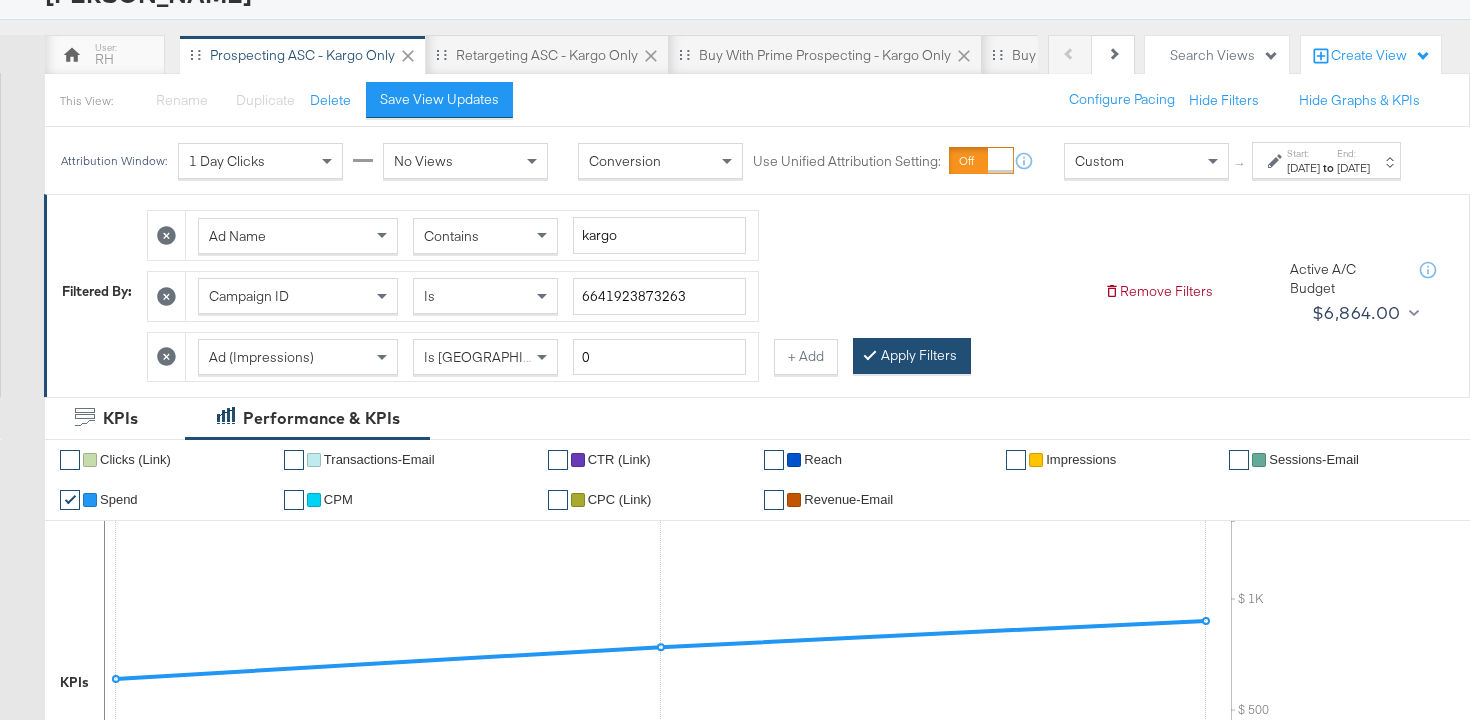 click on "Apply Filters" at bounding box center [912, 356] 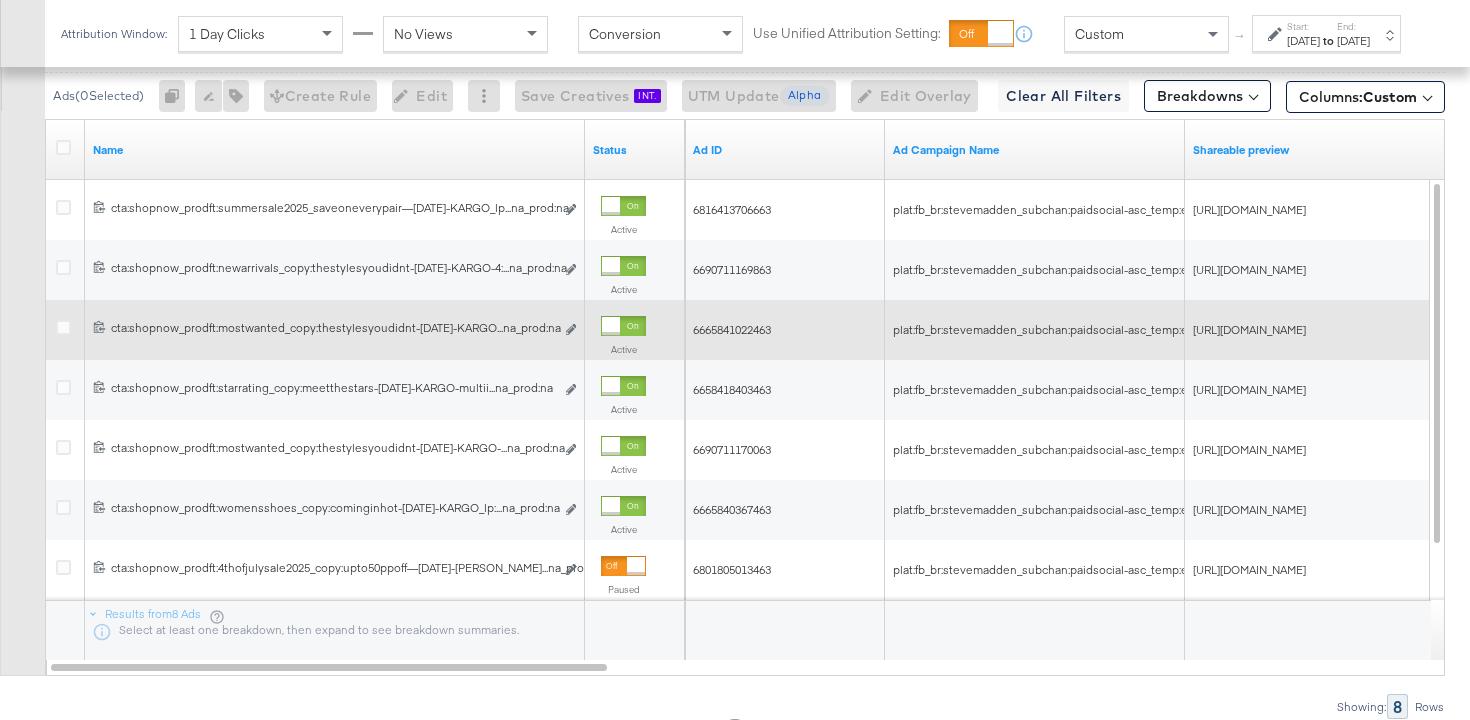 scroll, scrollTop: 1170, scrollLeft: 0, axis: vertical 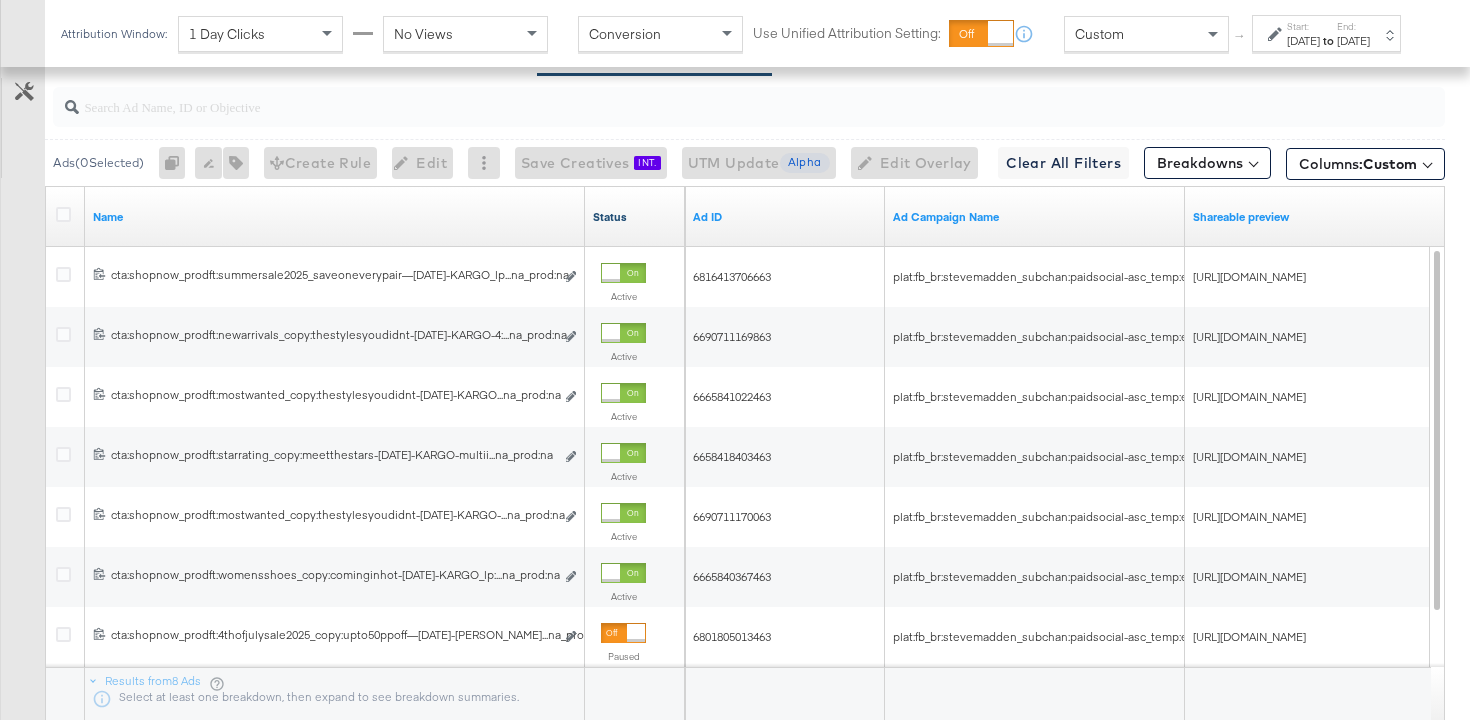 click on "Status" at bounding box center (635, 217) 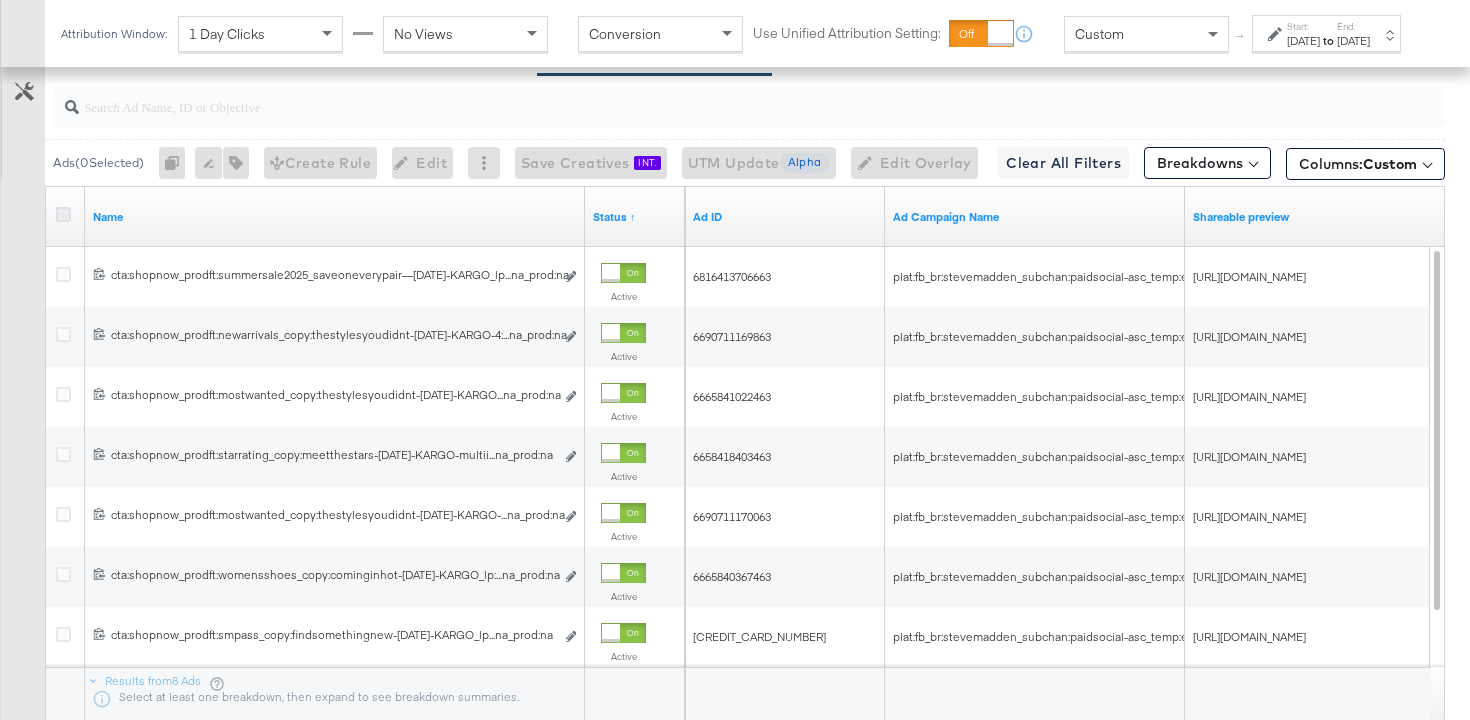 click at bounding box center [63, 214] 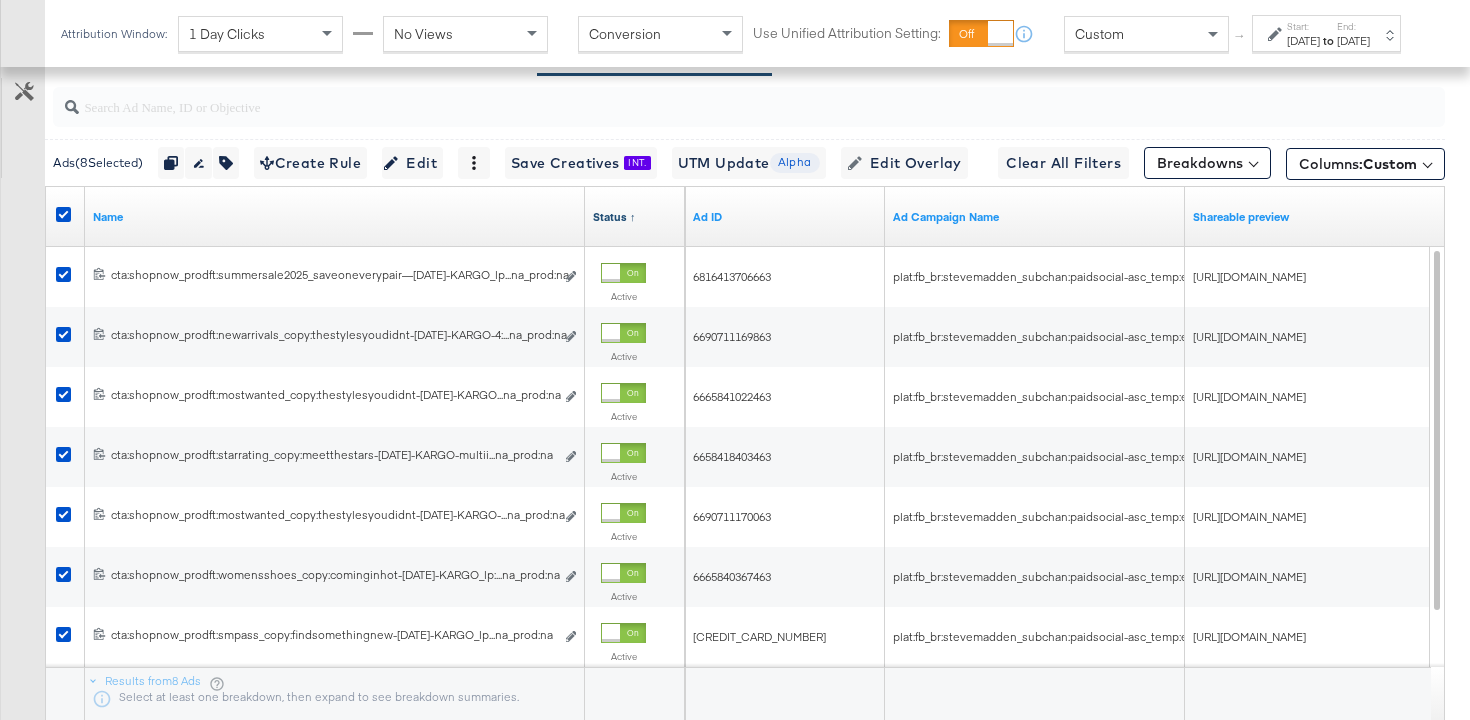 click on "Status   ↑" at bounding box center [635, 217] 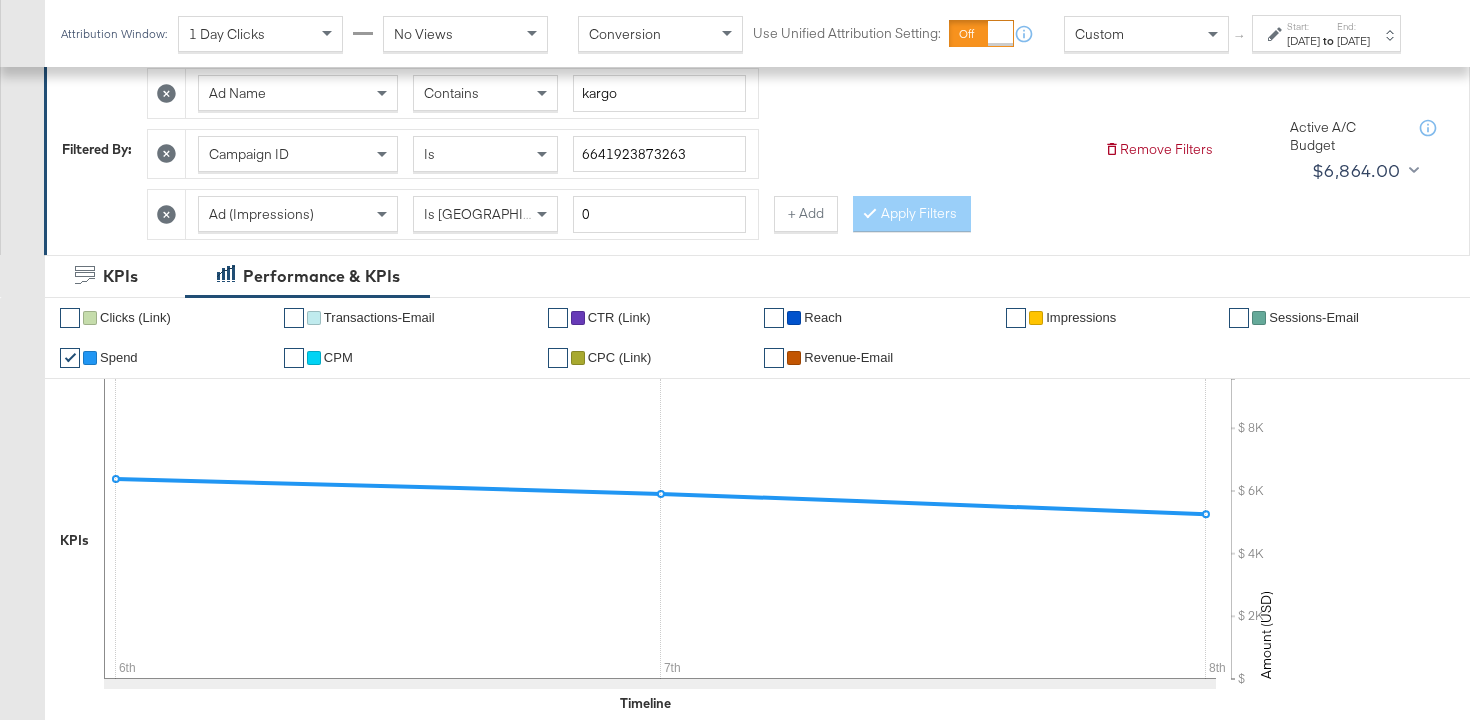 scroll, scrollTop: 0, scrollLeft: 0, axis: both 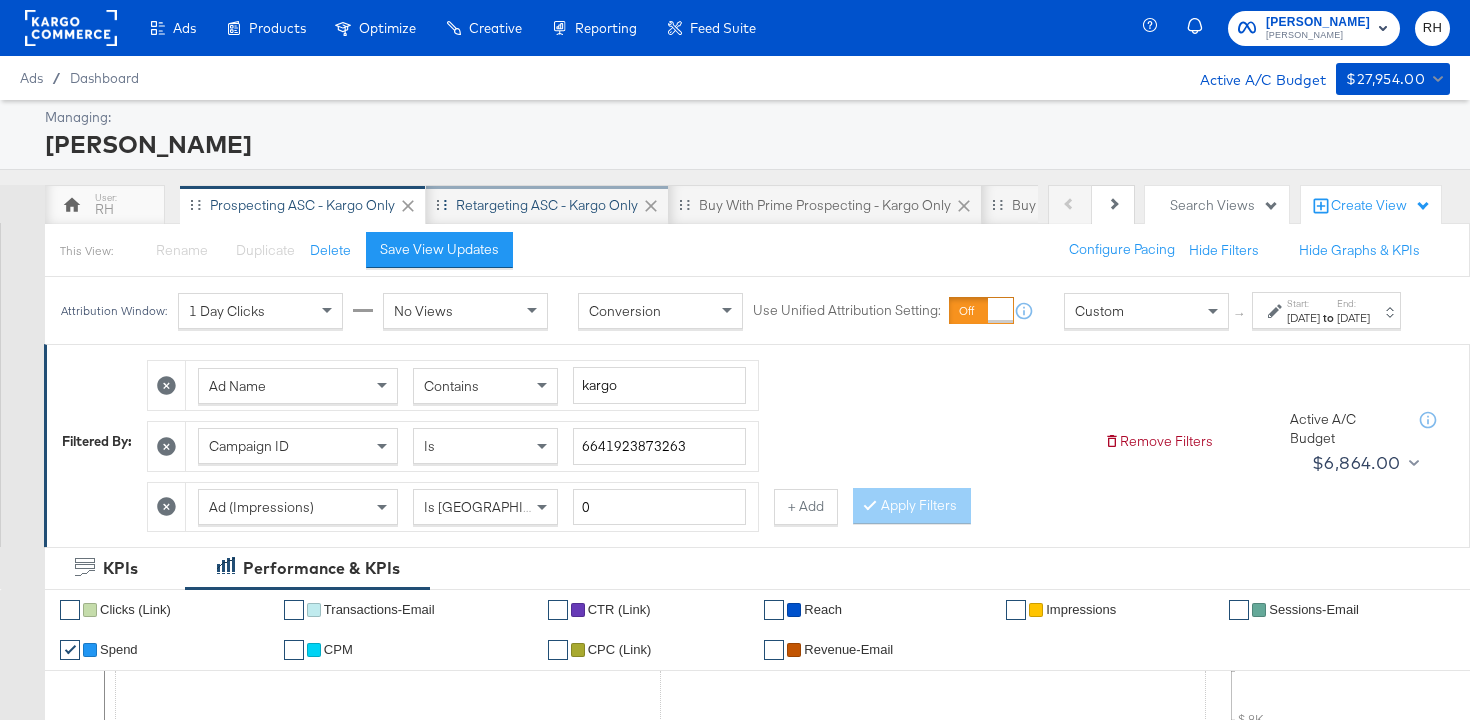 click on "Retargeting ASC - Kargo only" at bounding box center [547, 205] 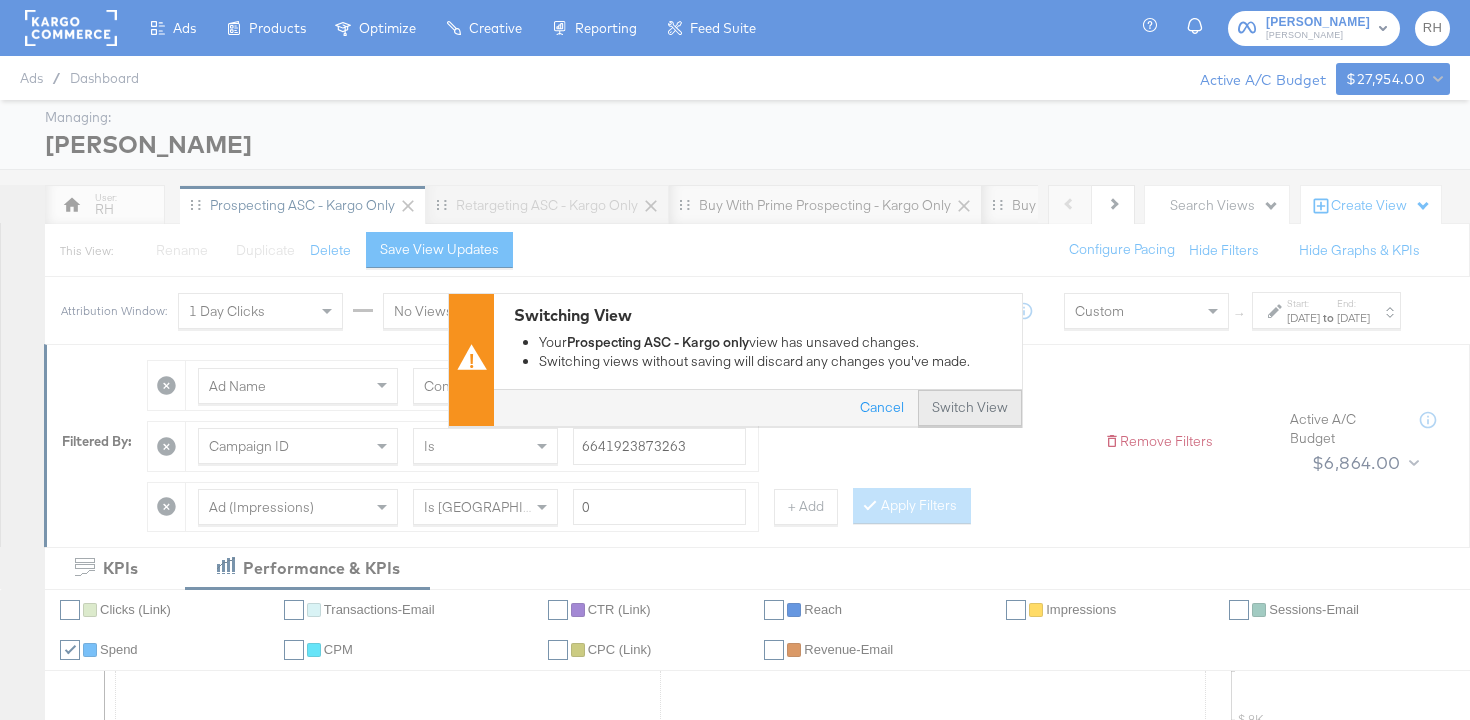 click on "Switch View" at bounding box center (970, 409) 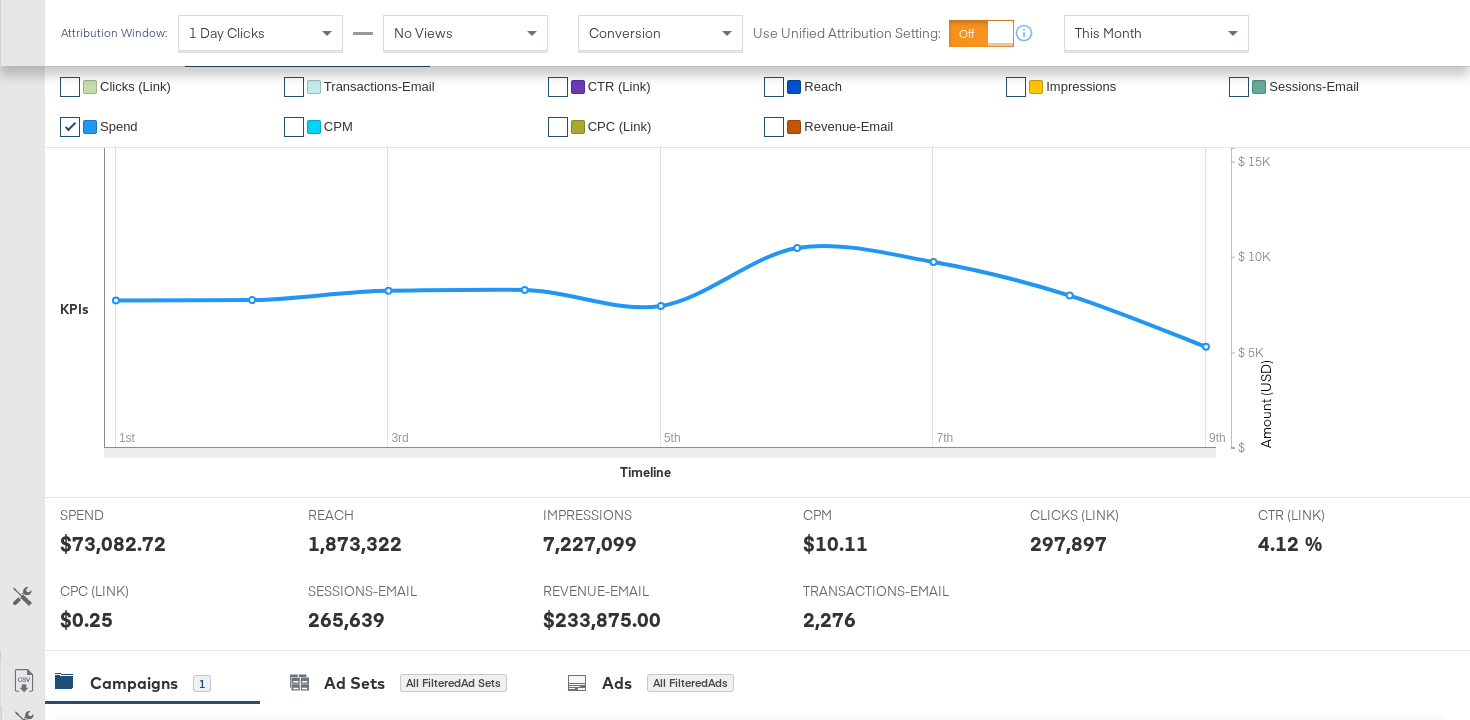 scroll, scrollTop: 775, scrollLeft: 0, axis: vertical 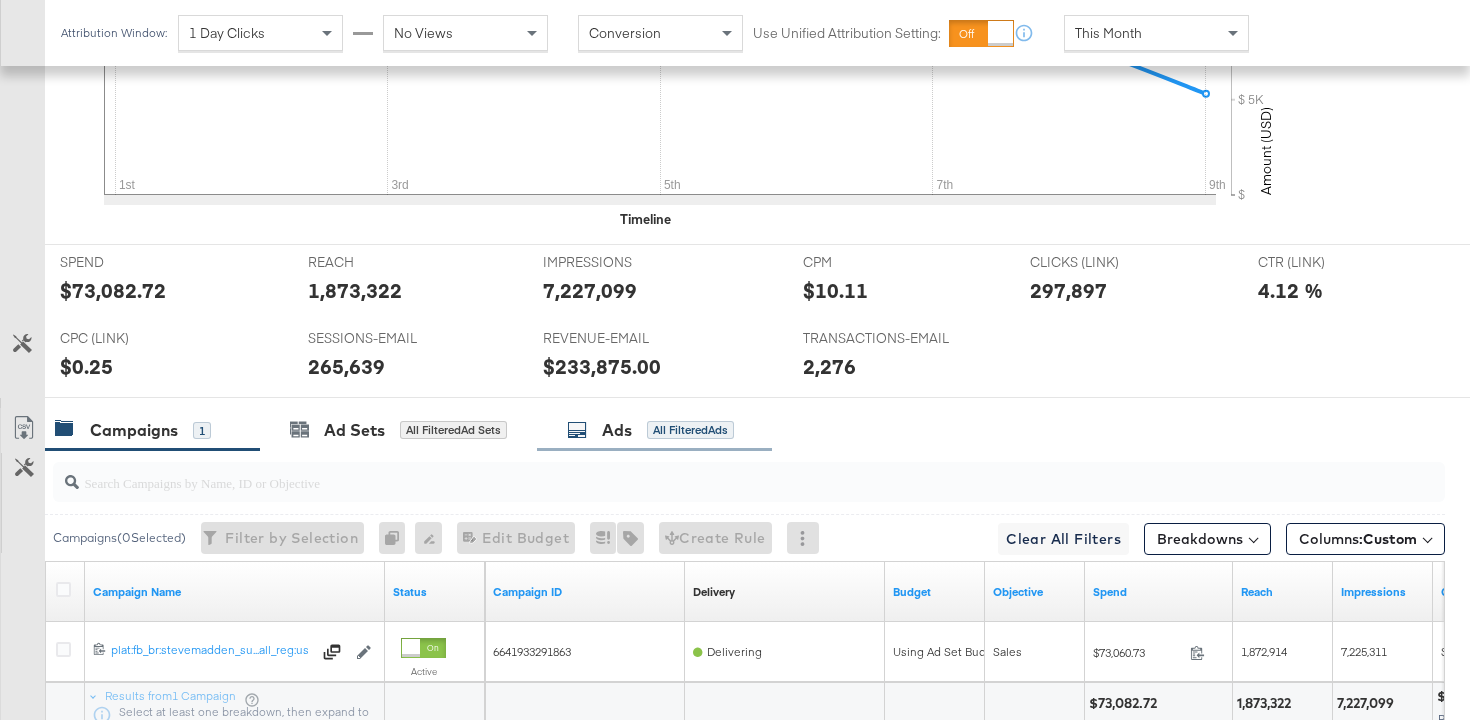 click on "Ads All Filtered  Ads" at bounding box center (650, 430) 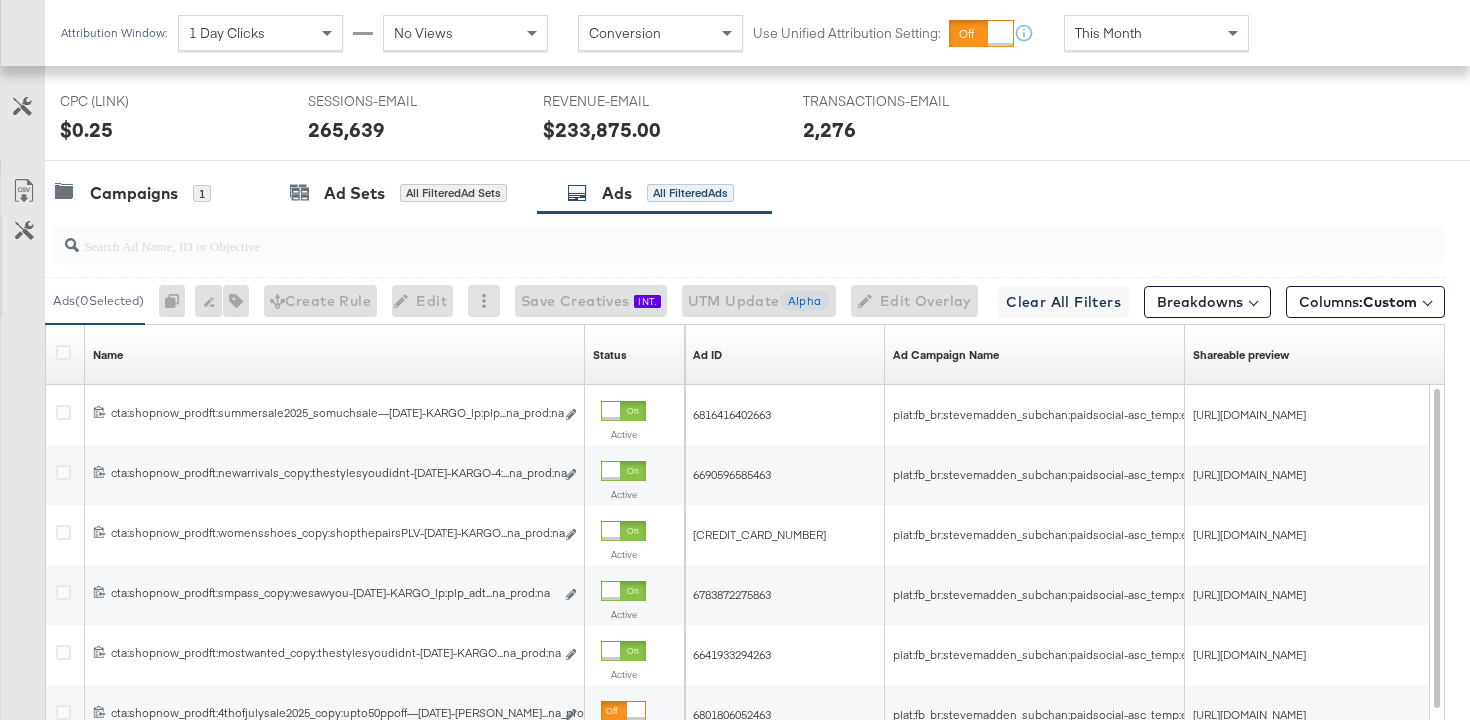 scroll, scrollTop: 1015, scrollLeft: 0, axis: vertical 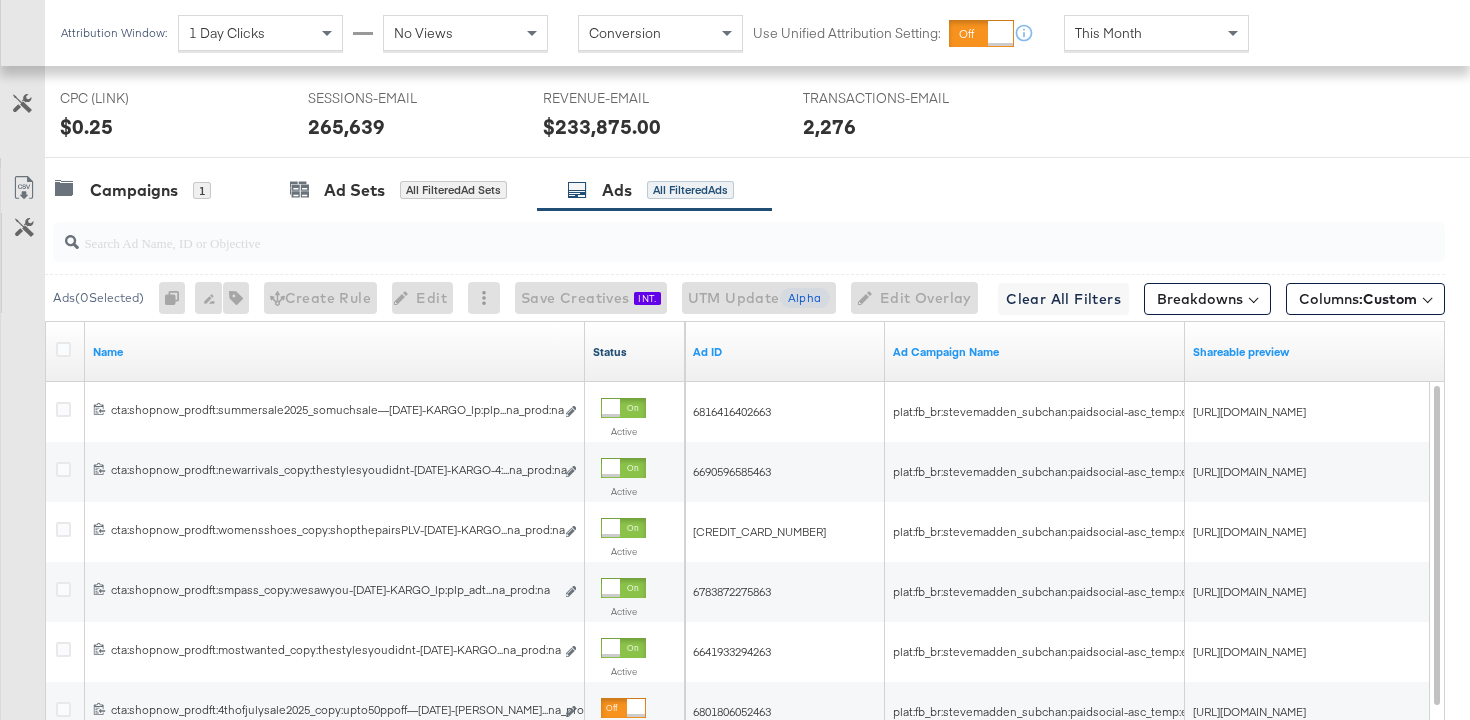 click on "Status" at bounding box center [635, 352] 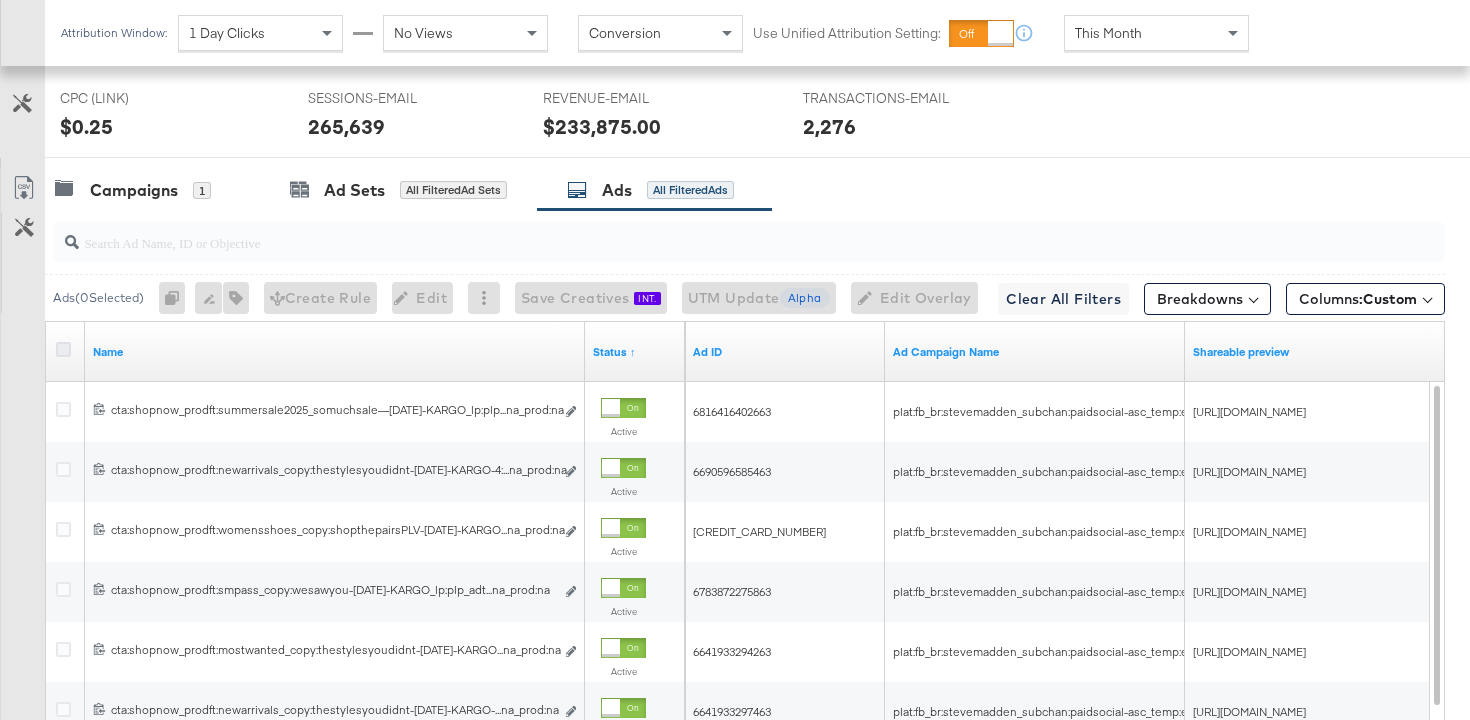 click at bounding box center [63, 349] 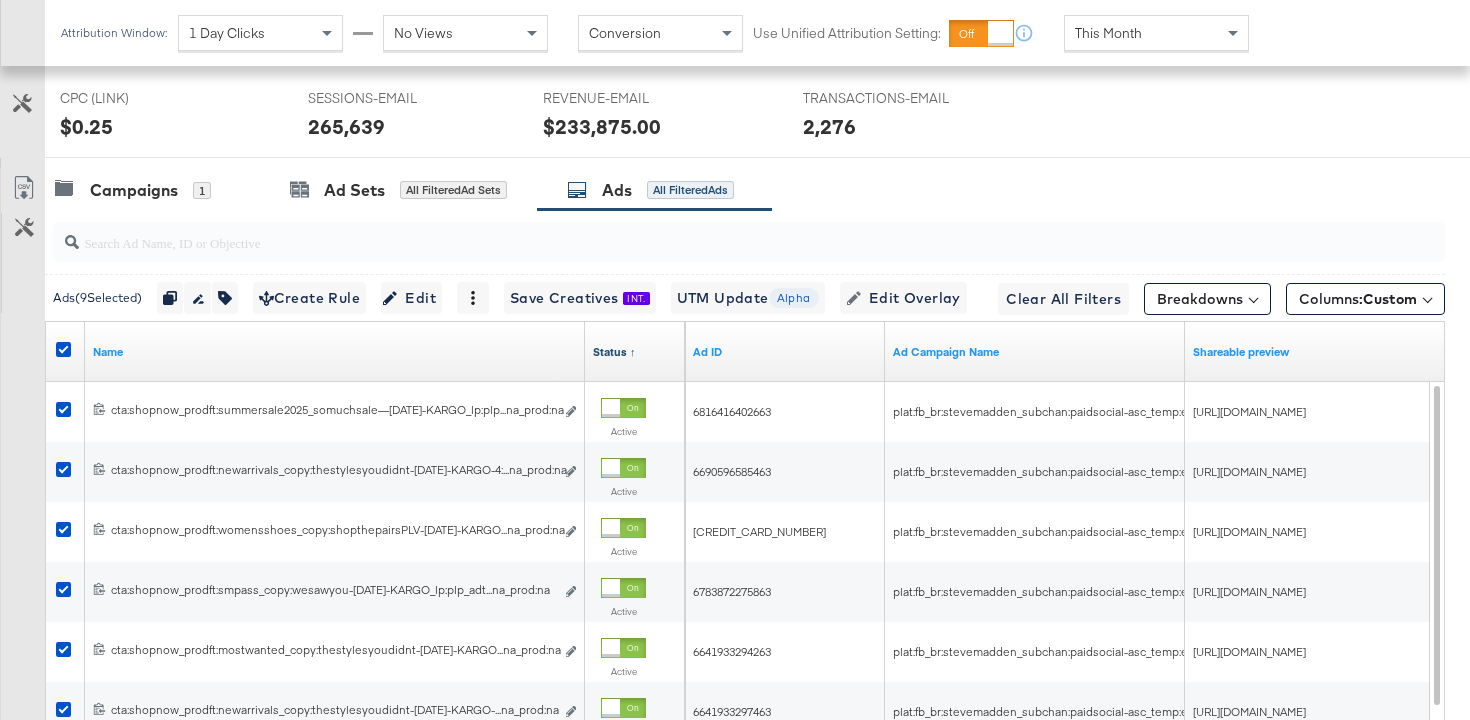 click on "Status   ↑" at bounding box center [635, 352] 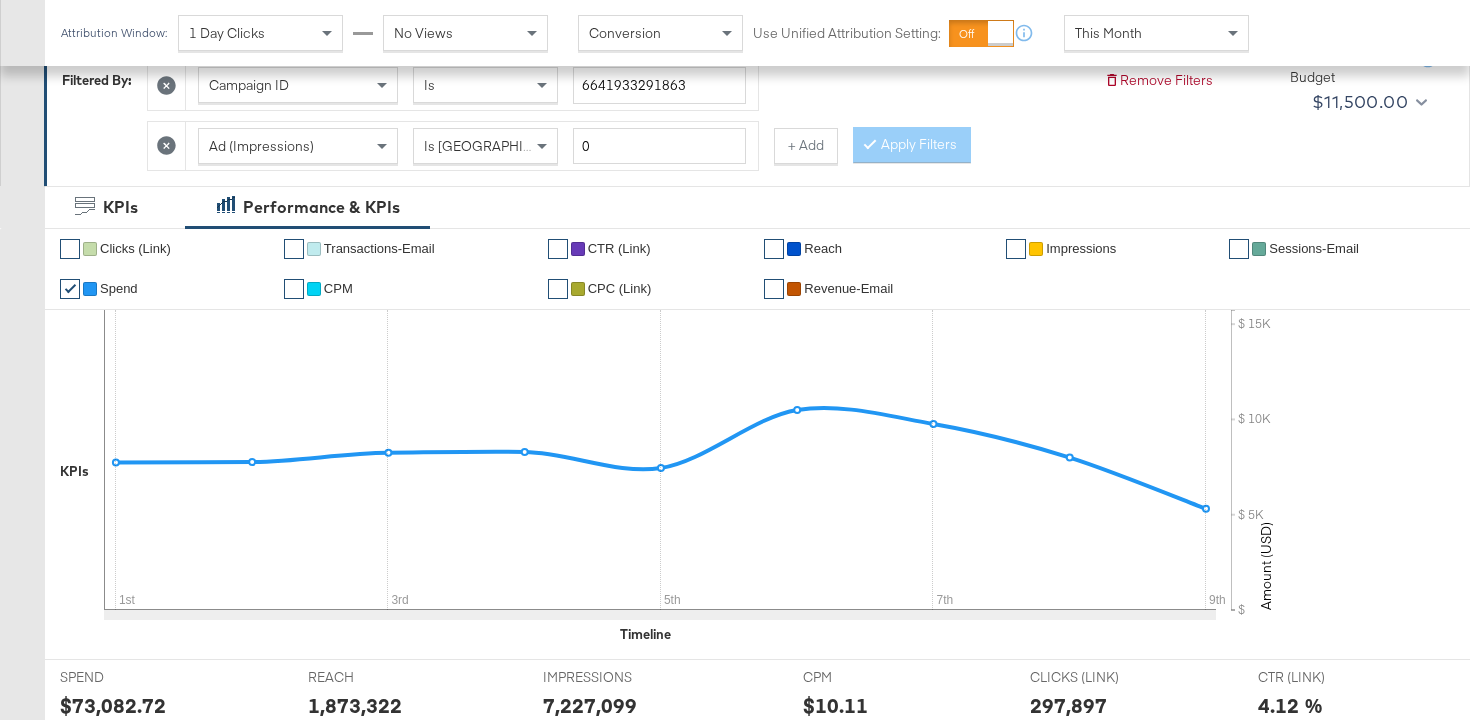 scroll, scrollTop: 123, scrollLeft: 0, axis: vertical 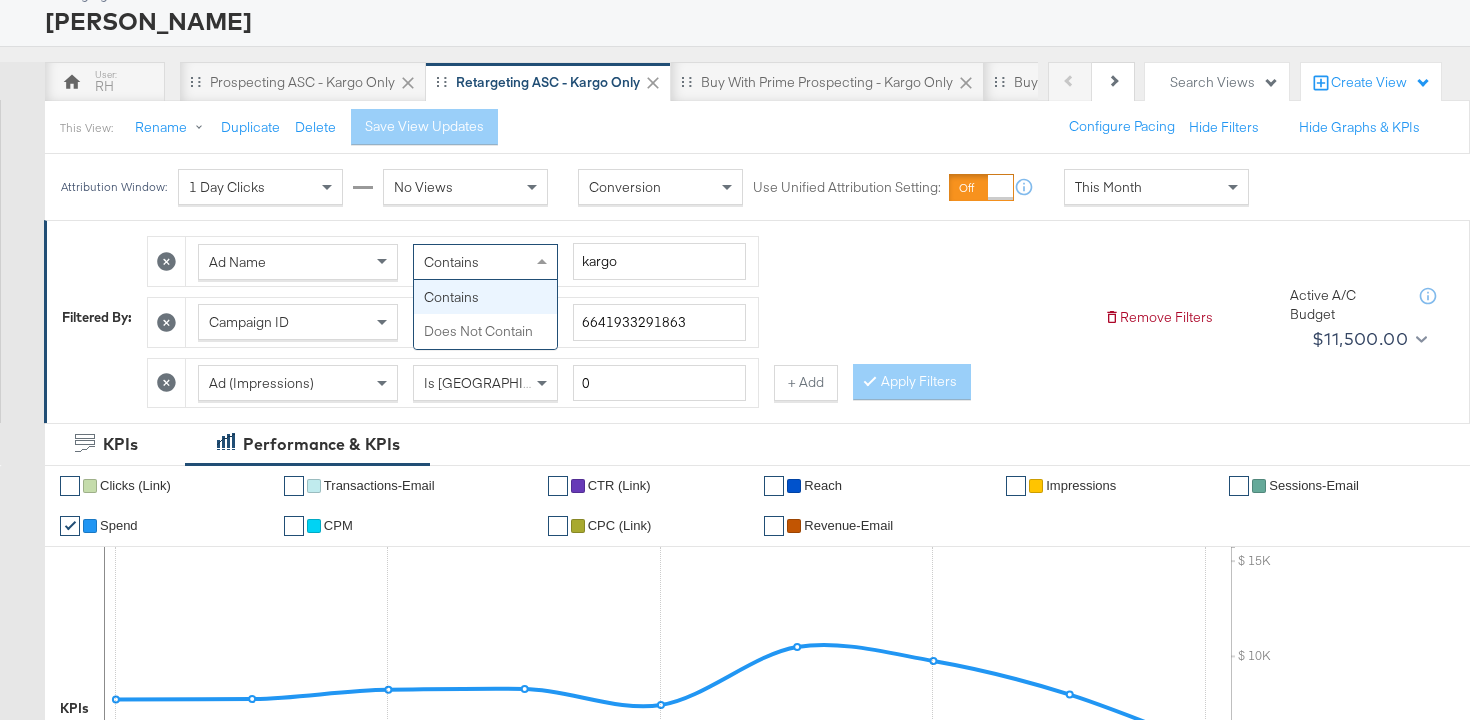 click on "Contains" at bounding box center (485, 262) 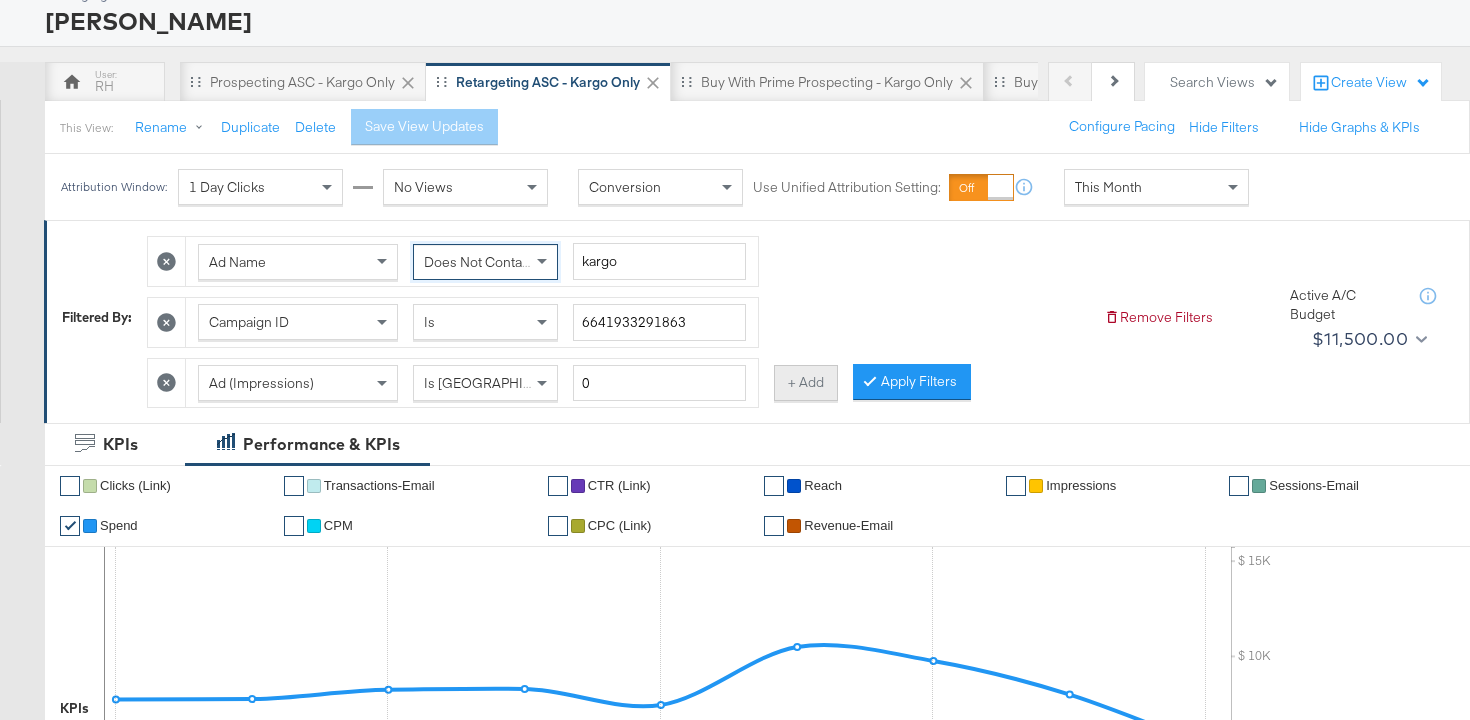 click on "+ Add" at bounding box center [806, 383] 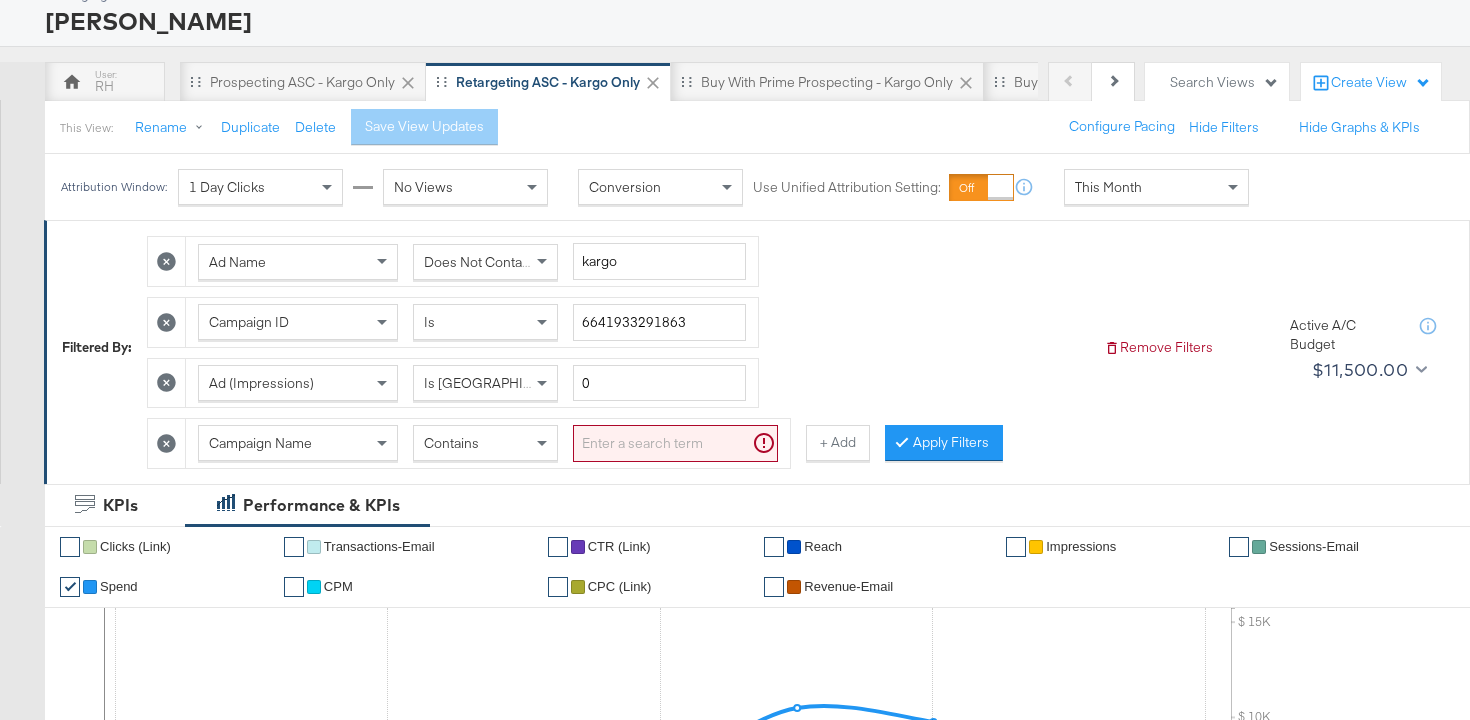 click on "Campaign Name" at bounding box center [298, 443] 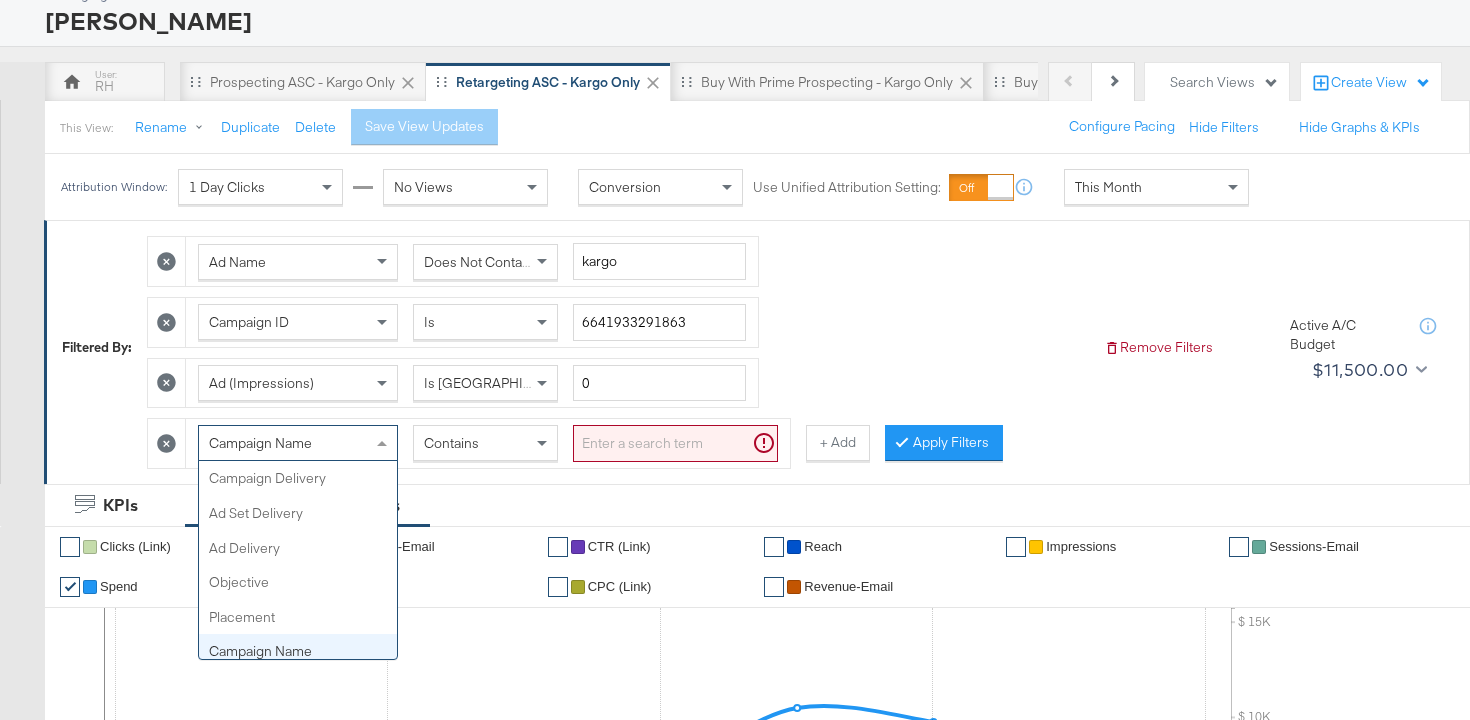 scroll, scrollTop: 173, scrollLeft: 0, axis: vertical 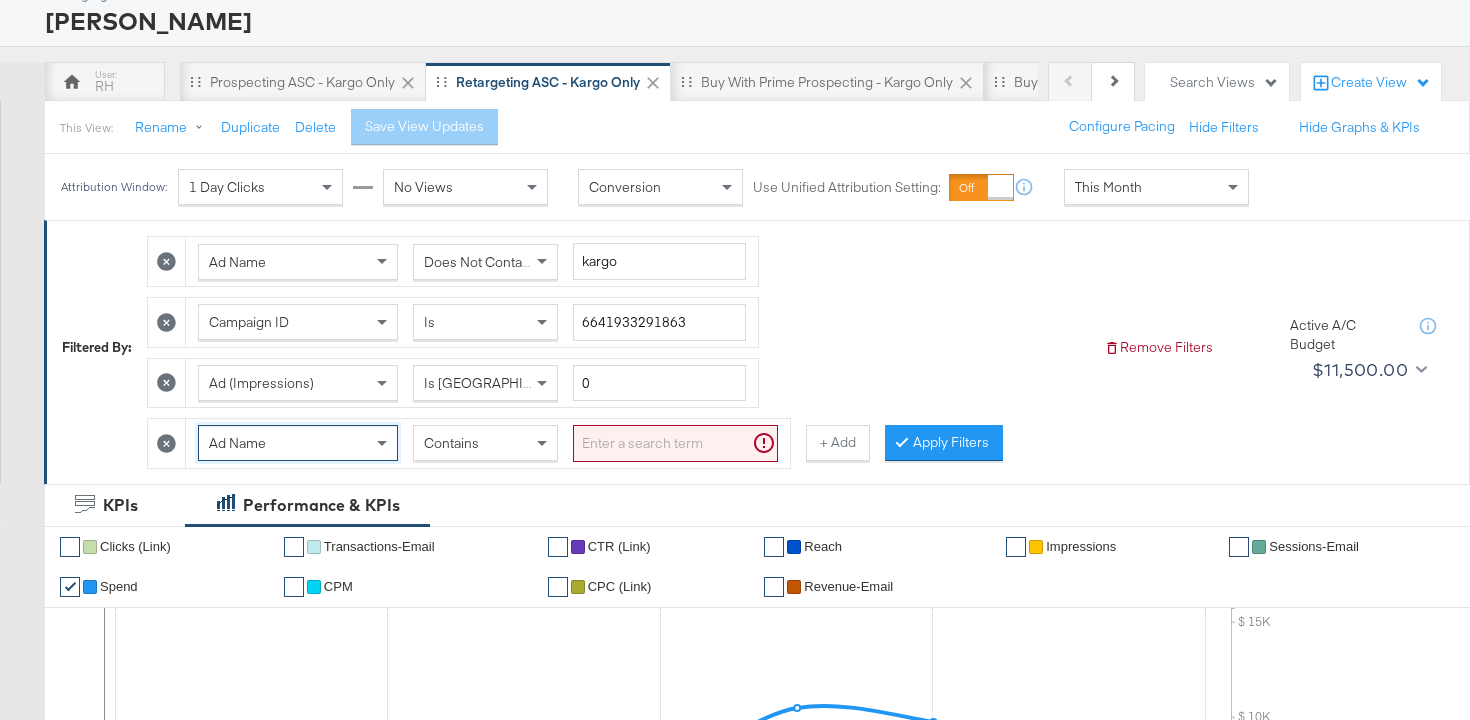 click at bounding box center [675, 443] 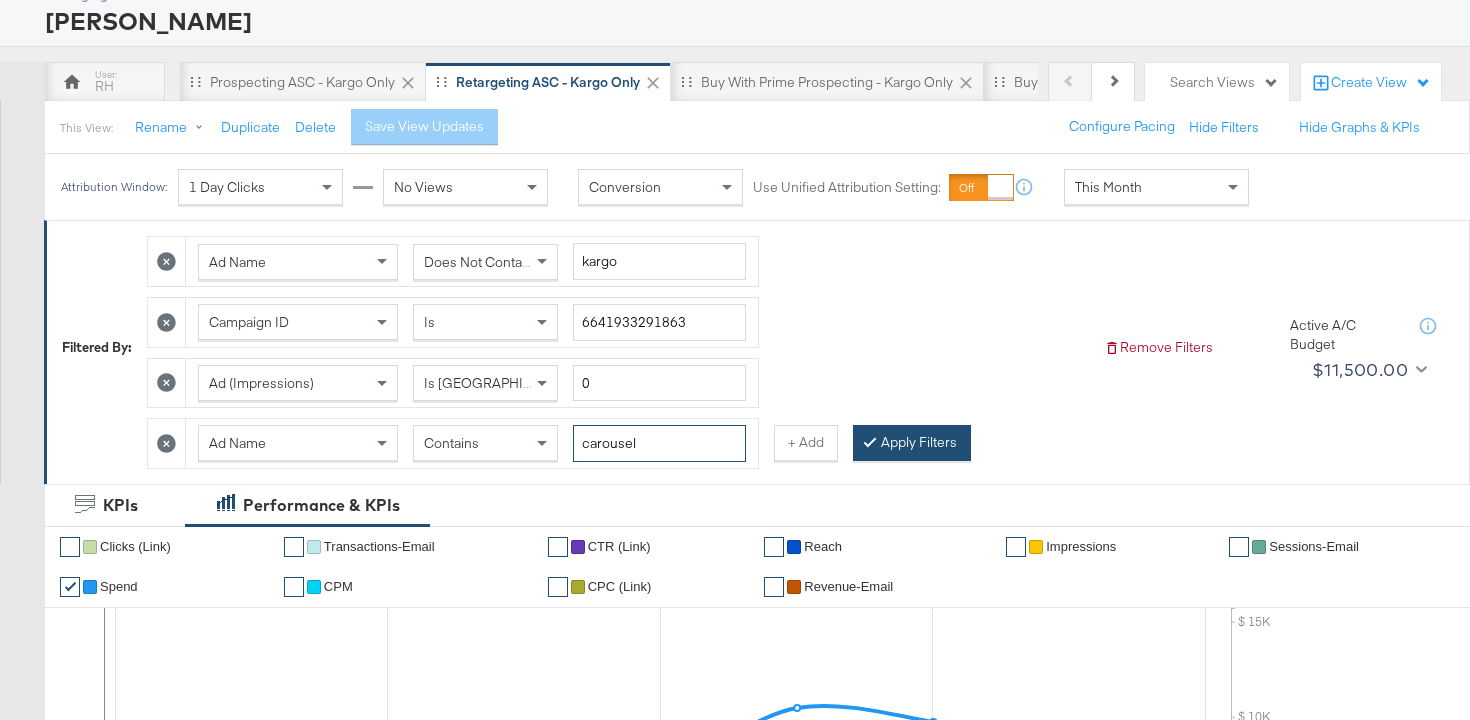 type on "carousel" 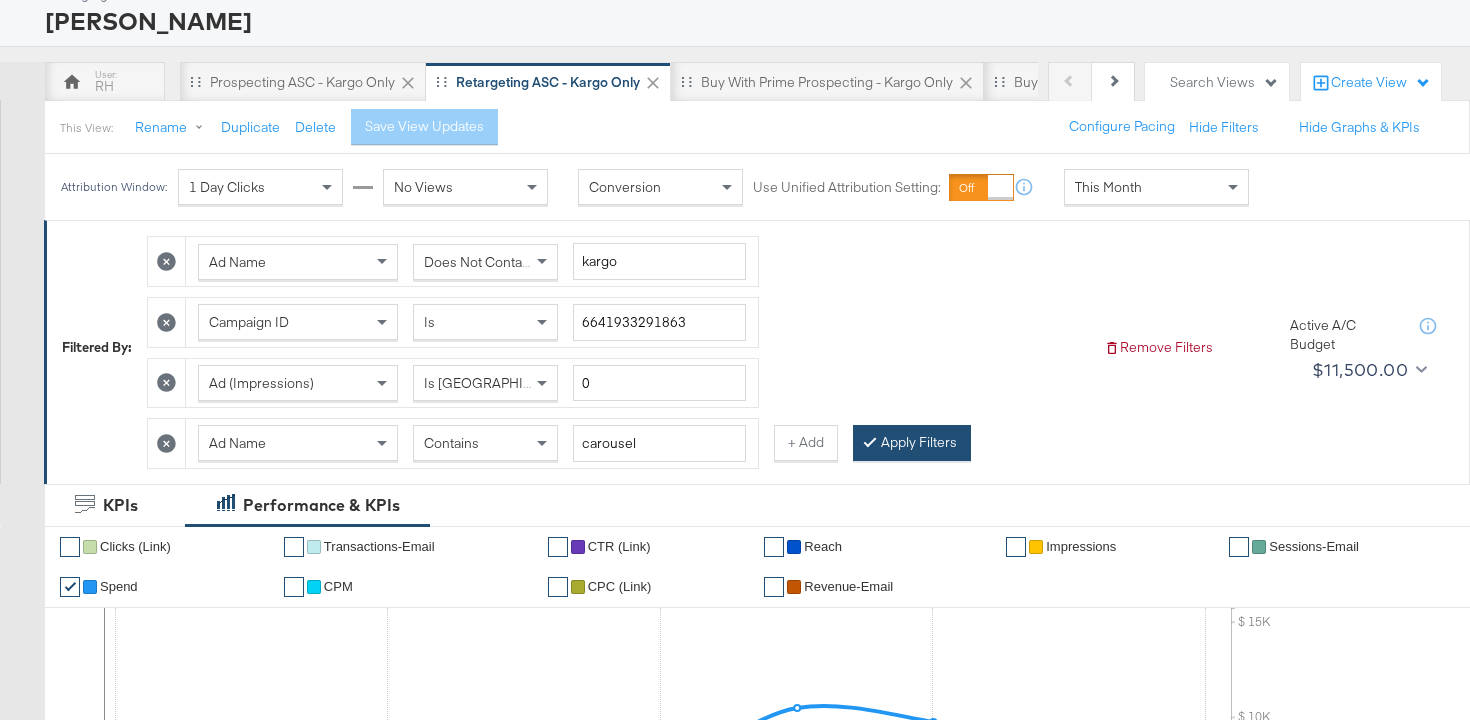 click on "Apply Filters" at bounding box center (912, 443) 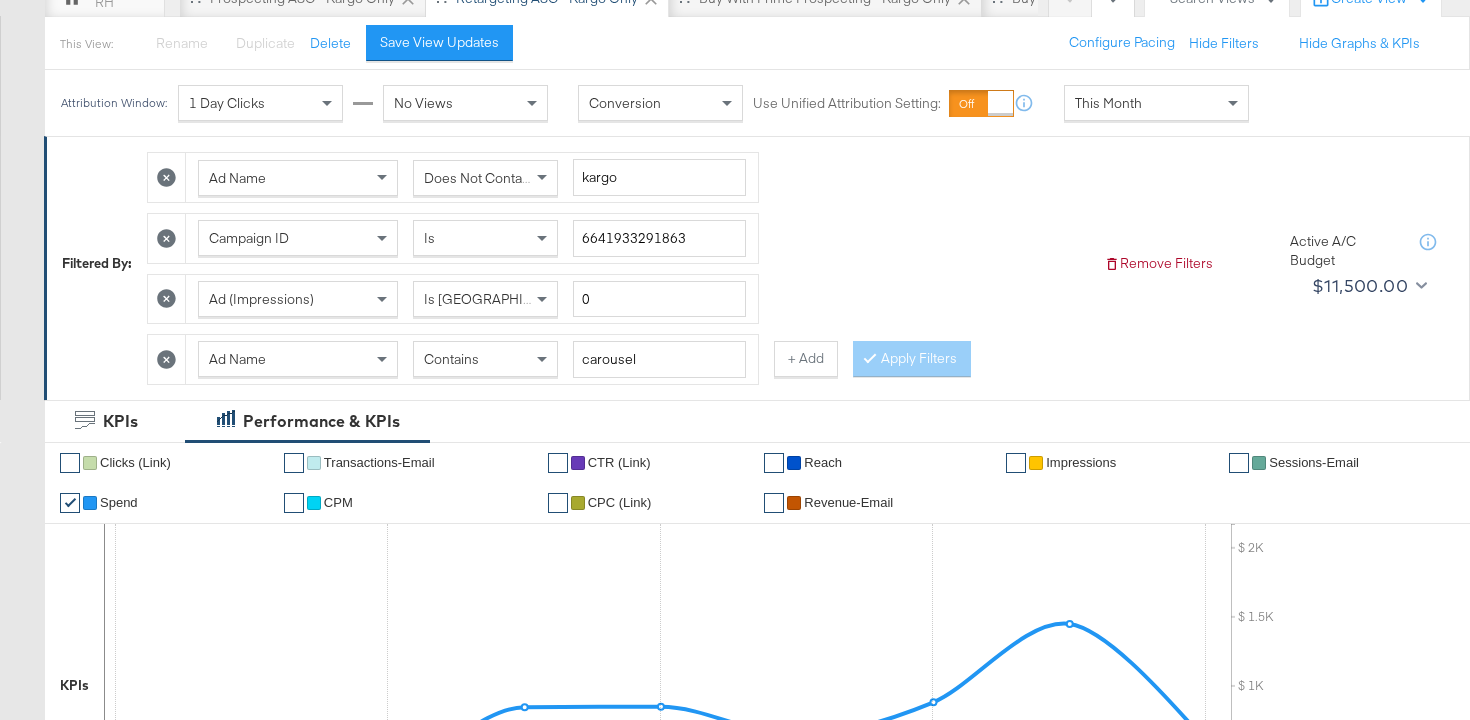 scroll, scrollTop: 0, scrollLeft: 0, axis: both 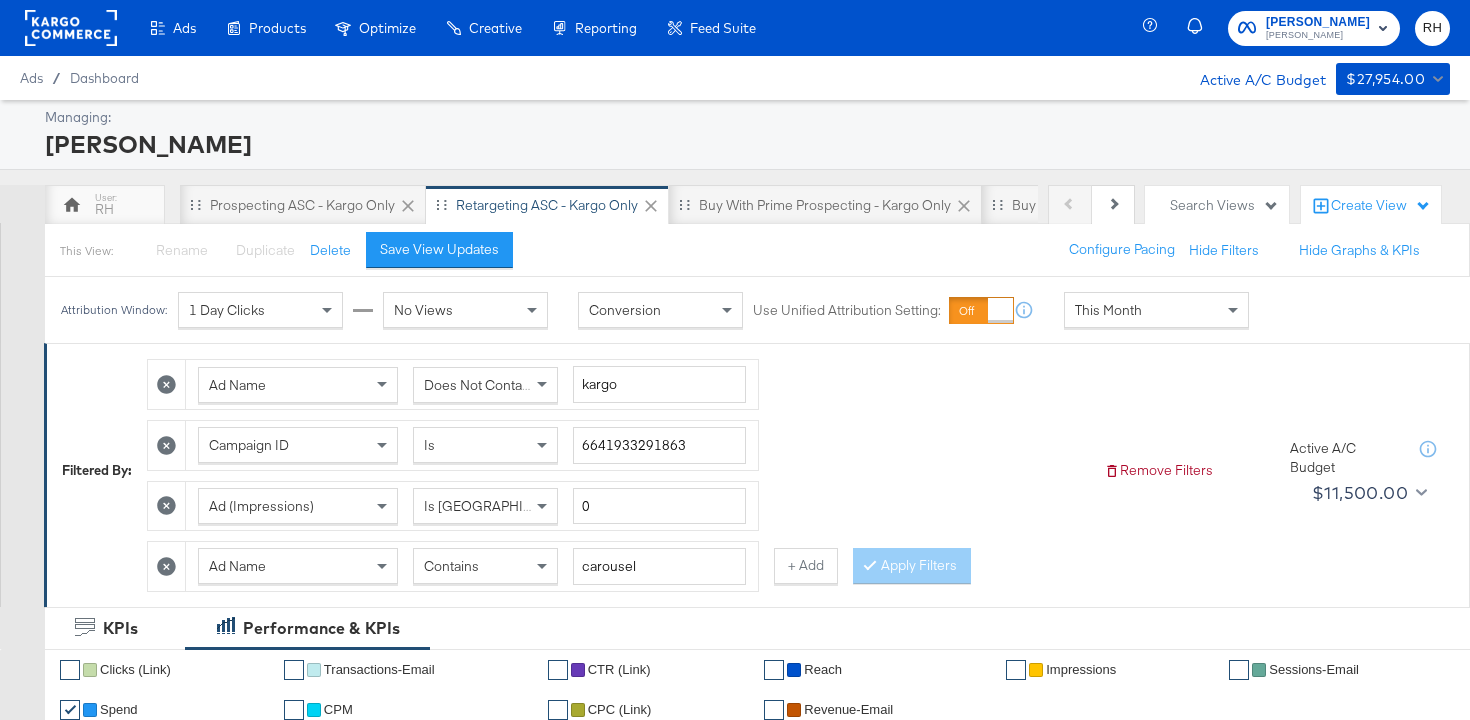 click on "This Month" at bounding box center (1108, 310) 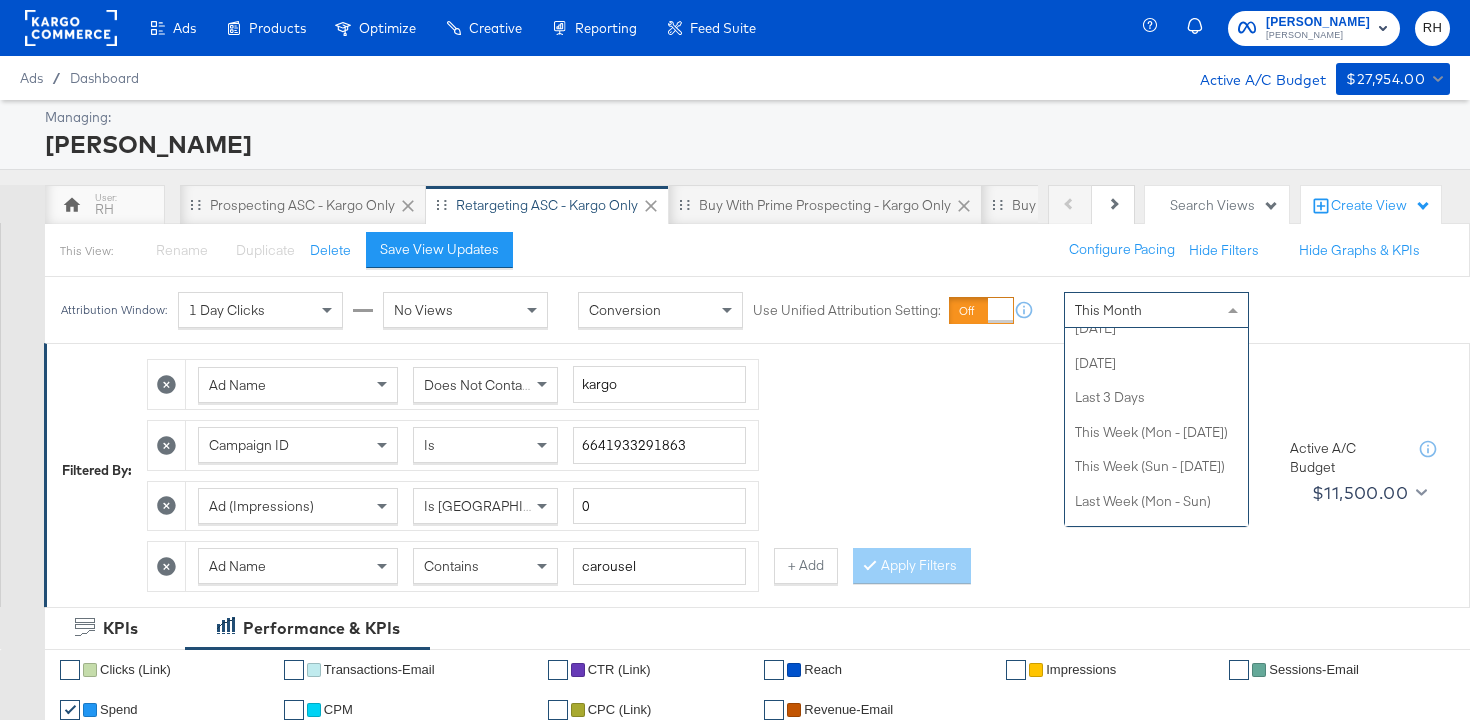 scroll, scrollTop: 0, scrollLeft: 0, axis: both 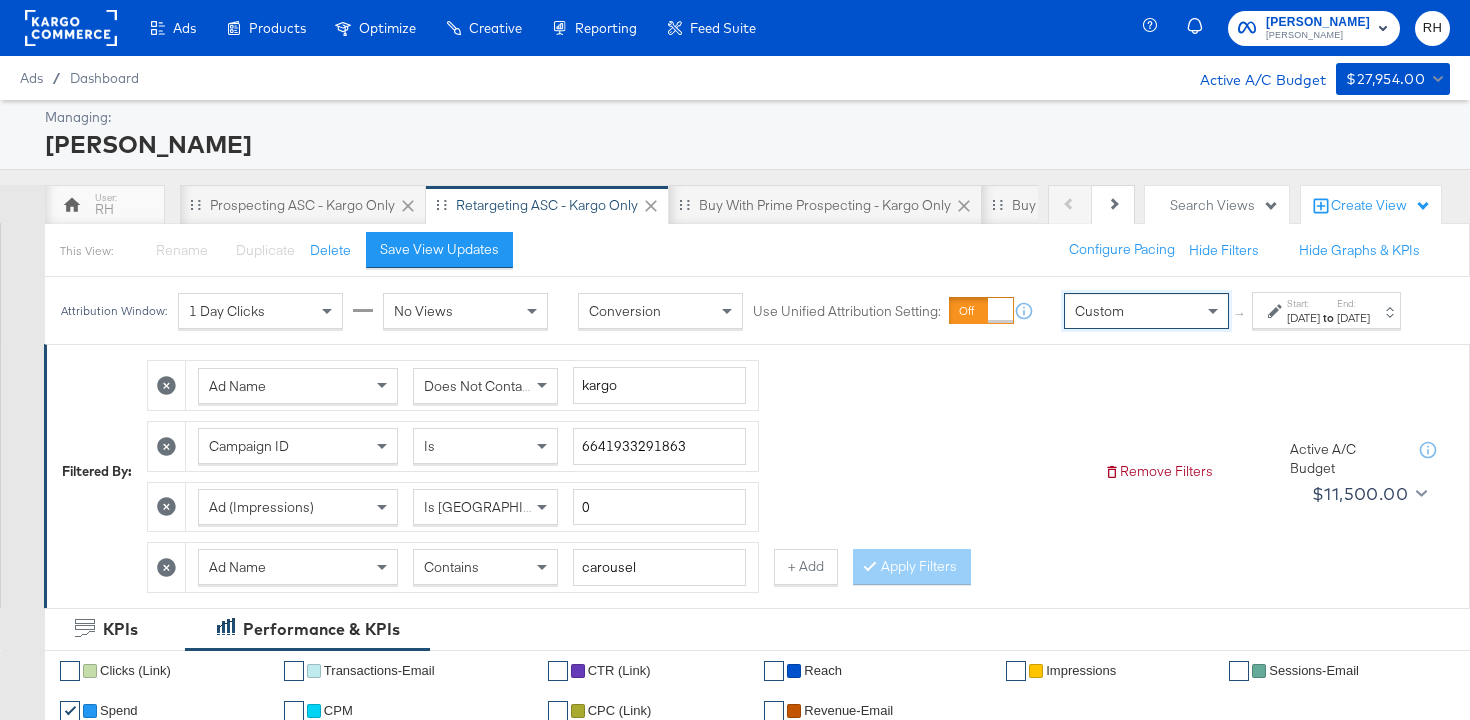 click on "Jul 9th 2025" at bounding box center (1303, 318) 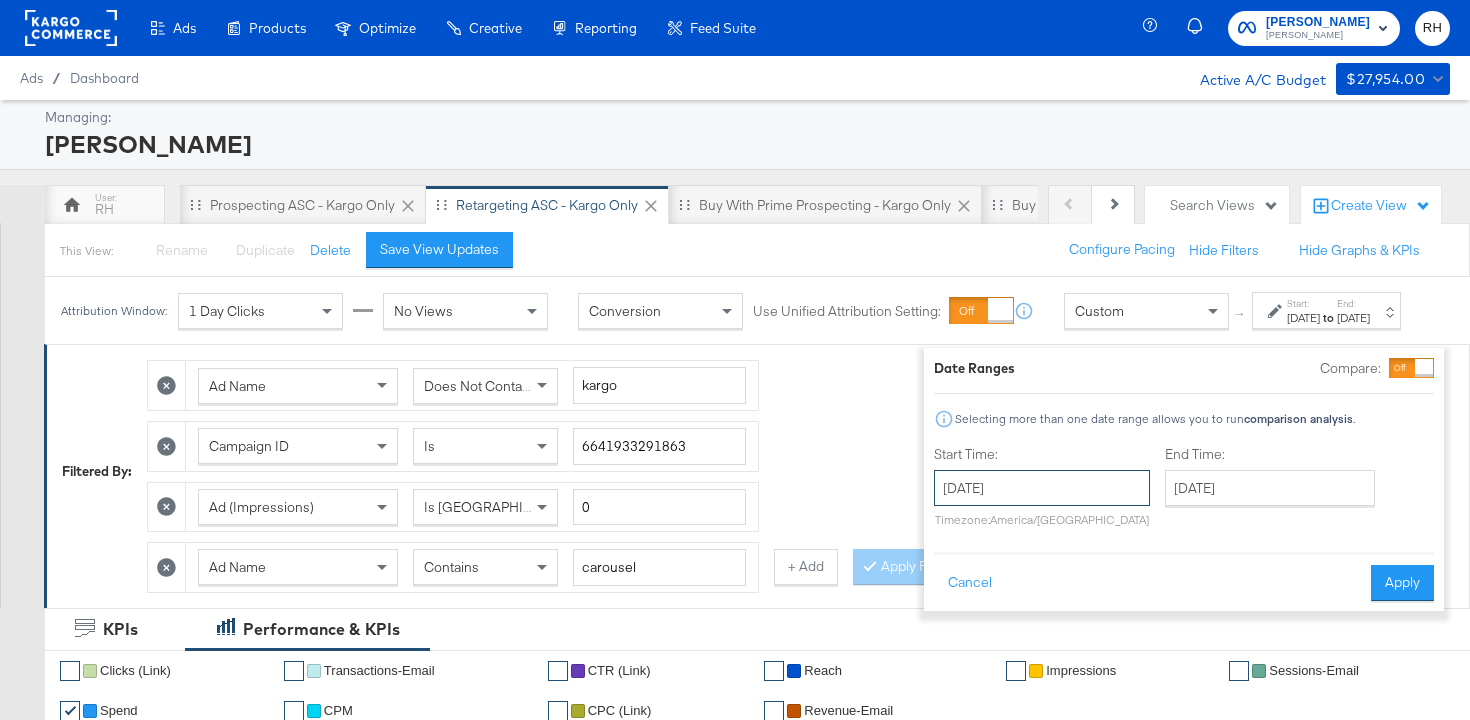 click on "July 9th 2025" at bounding box center (1042, 488) 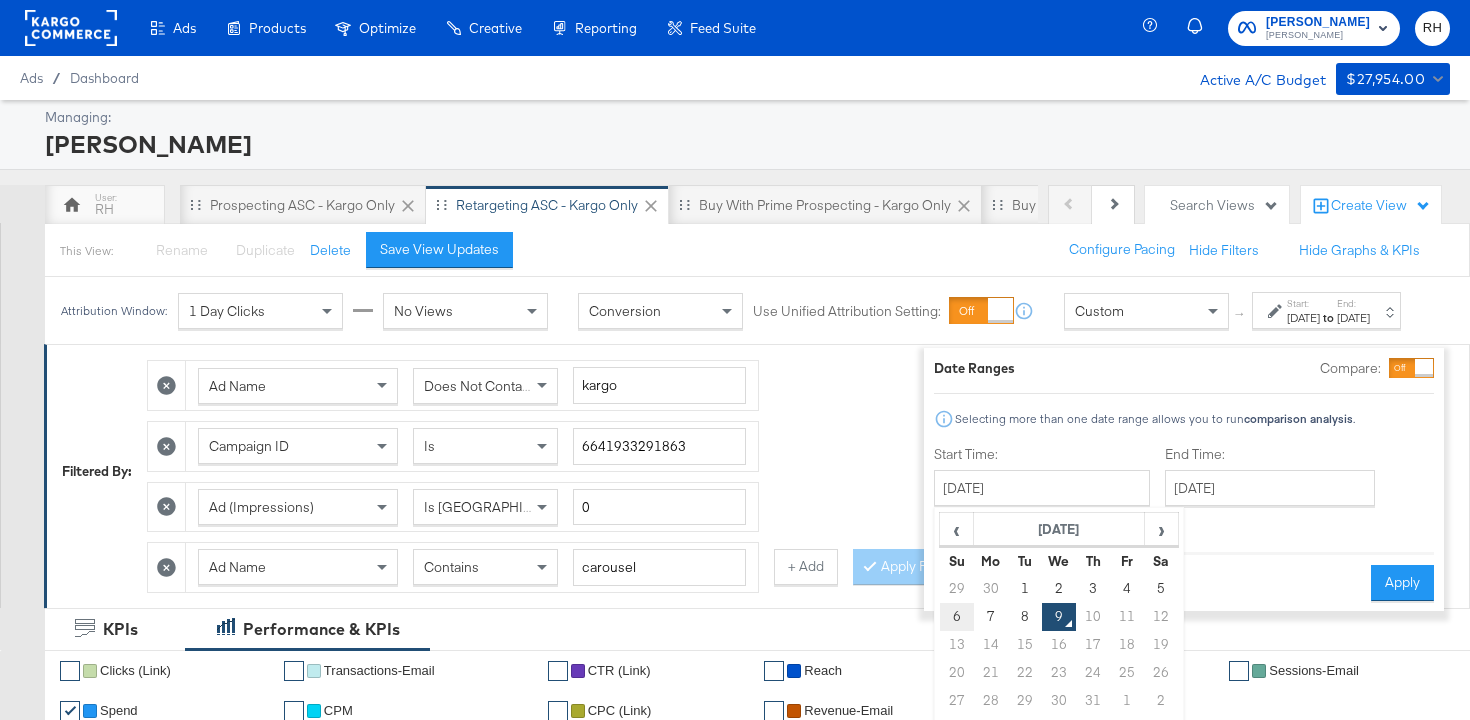 click on "6" at bounding box center (957, 617) 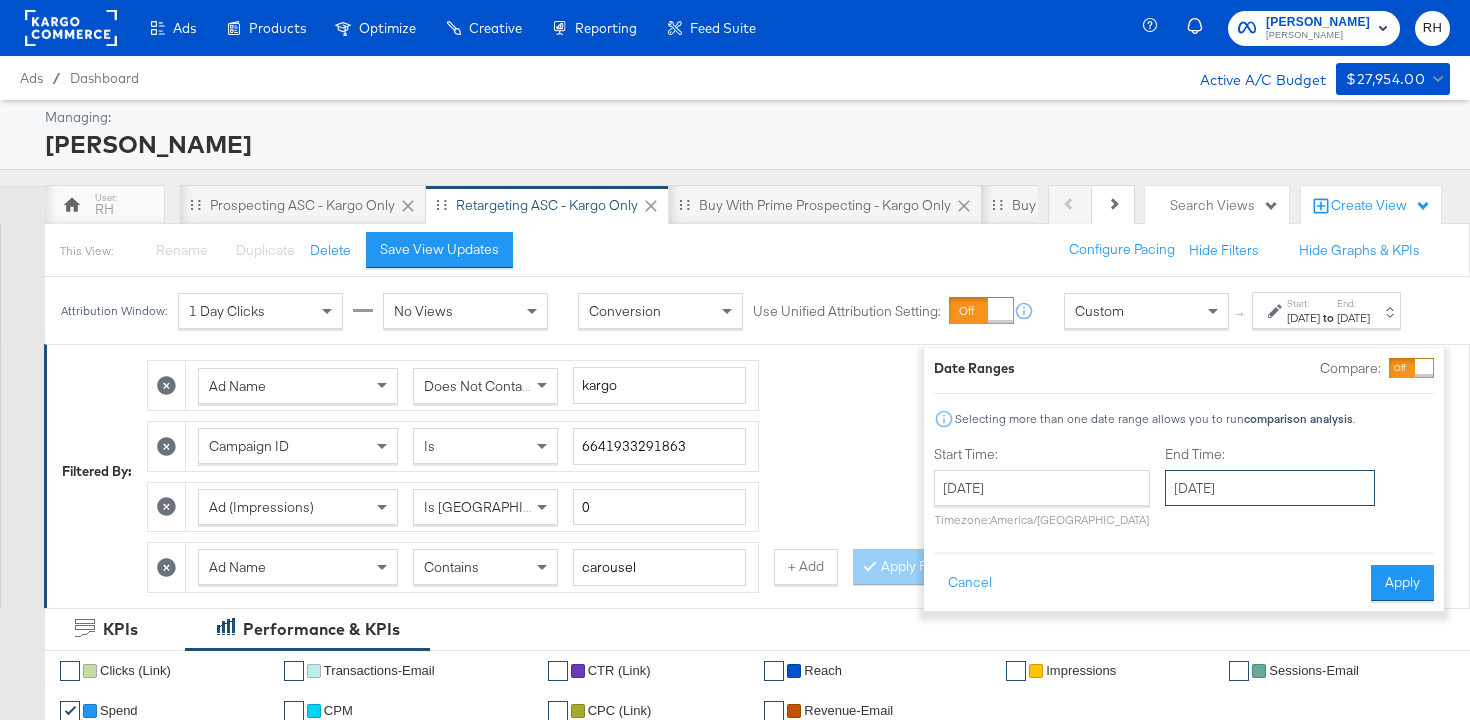 click on "July 9th 2025" at bounding box center [1270, 488] 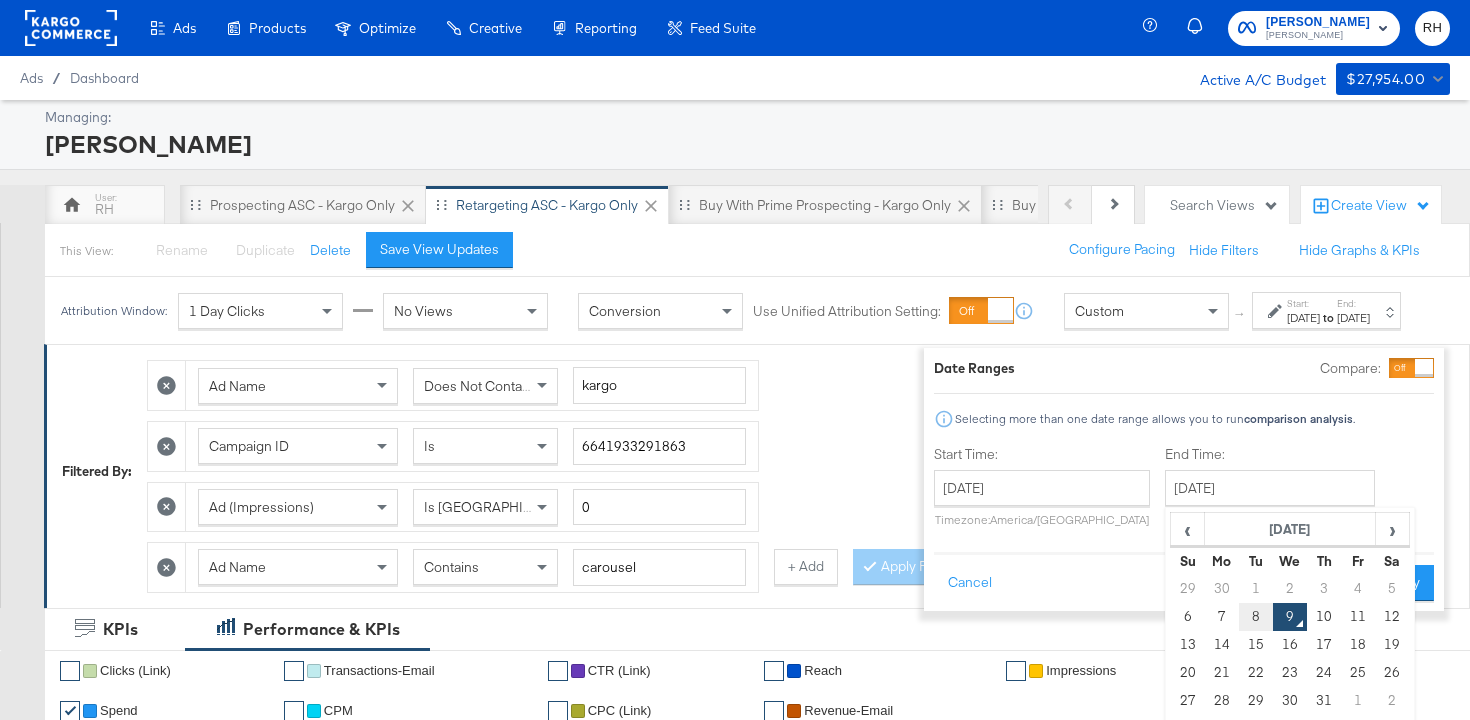 click on "8" at bounding box center [1256, 617] 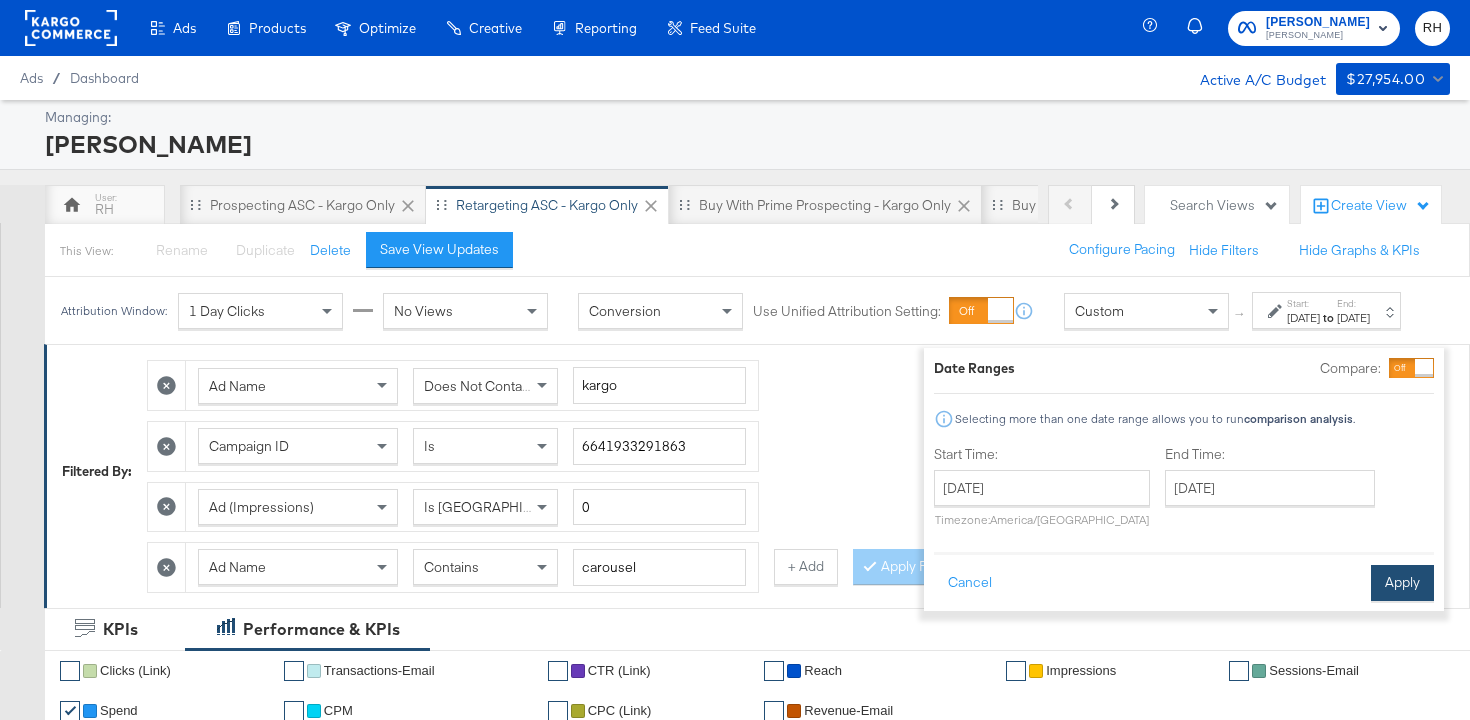 click on "Apply" at bounding box center [1402, 583] 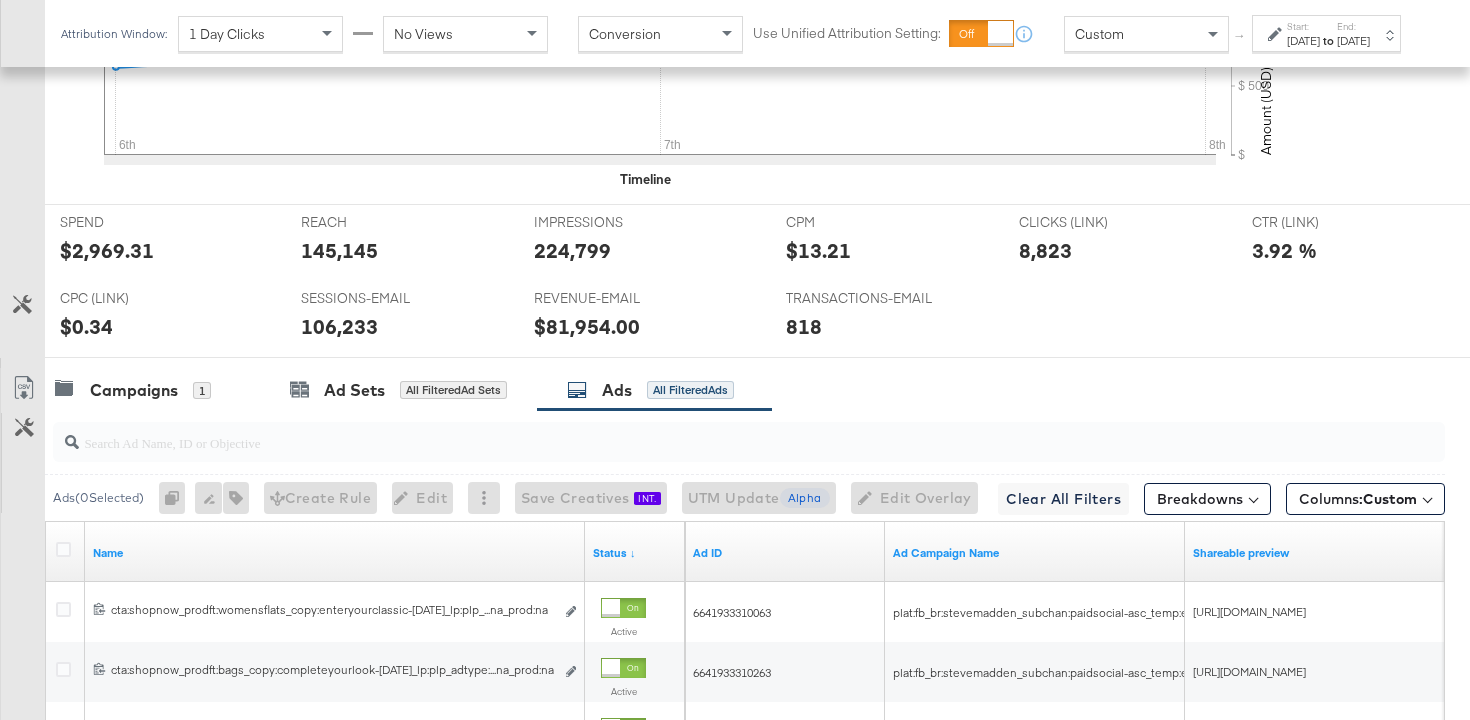 scroll, scrollTop: 1204, scrollLeft: 0, axis: vertical 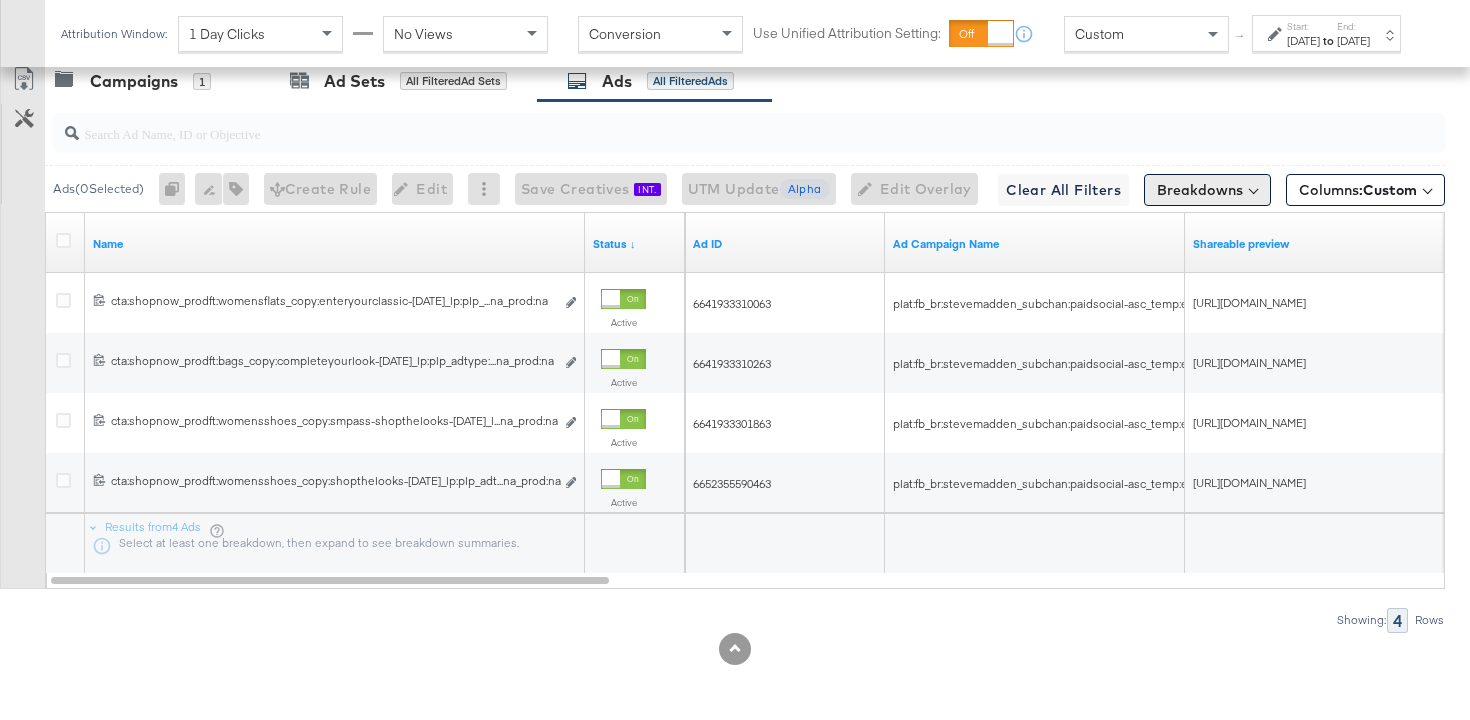 click on "Breakdowns" at bounding box center [1207, 190] 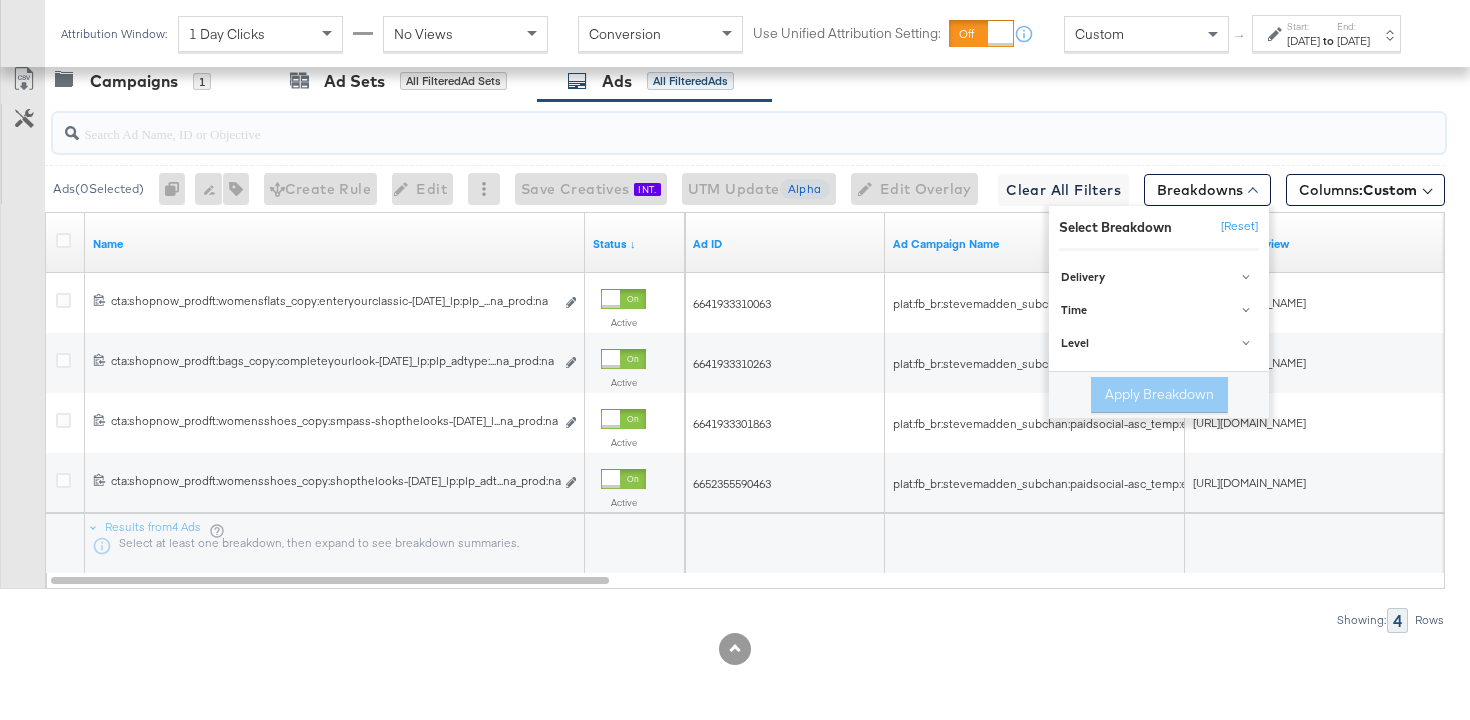 click at bounding box center (700, 125) 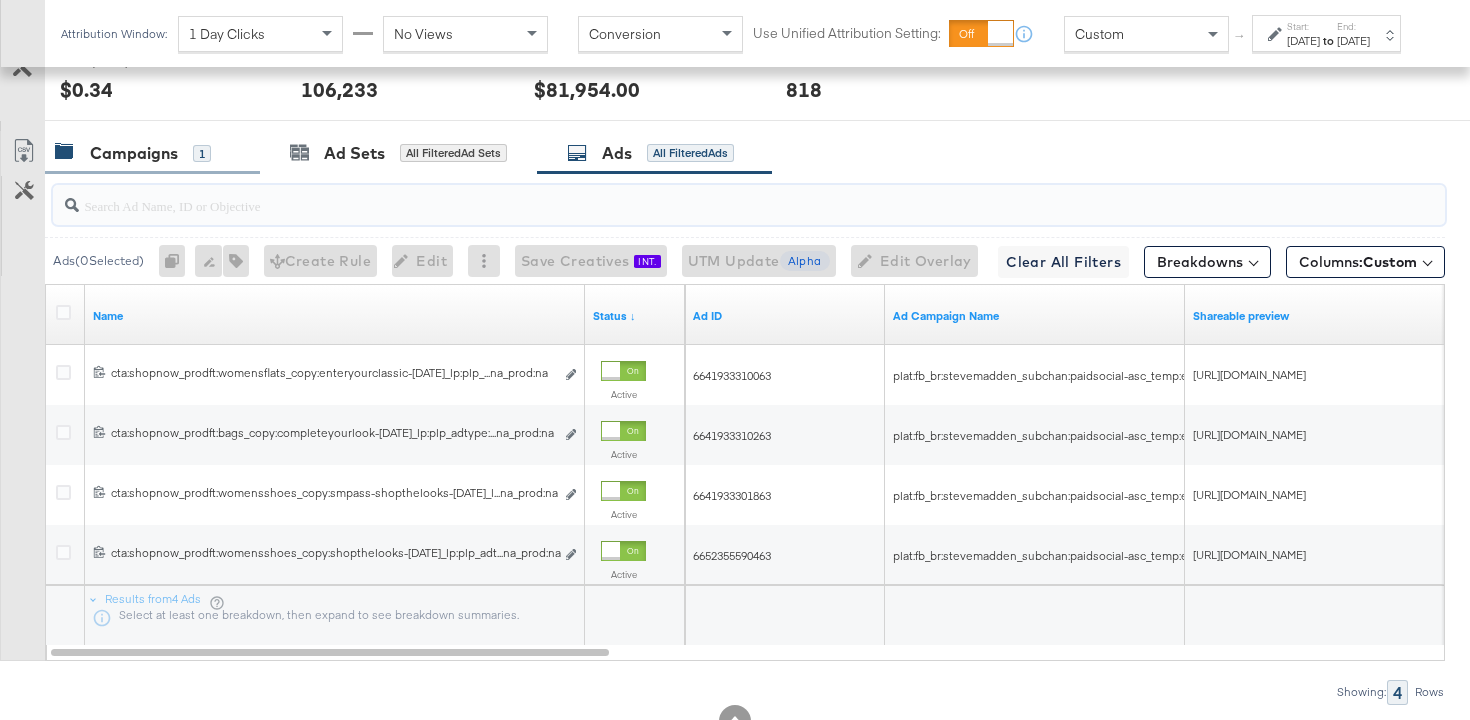click on "Campaigns" at bounding box center (134, 153) 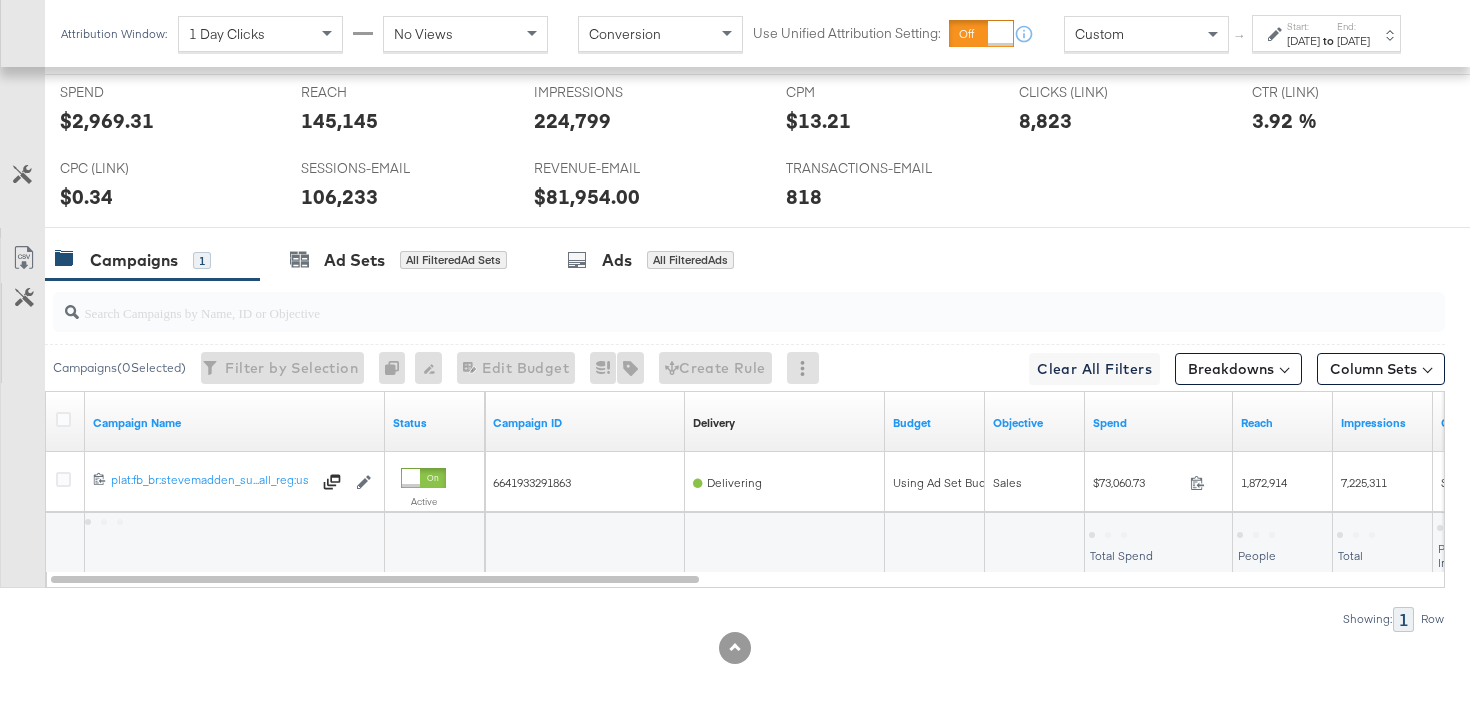 scroll, scrollTop: 1024, scrollLeft: 0, axis: vertical 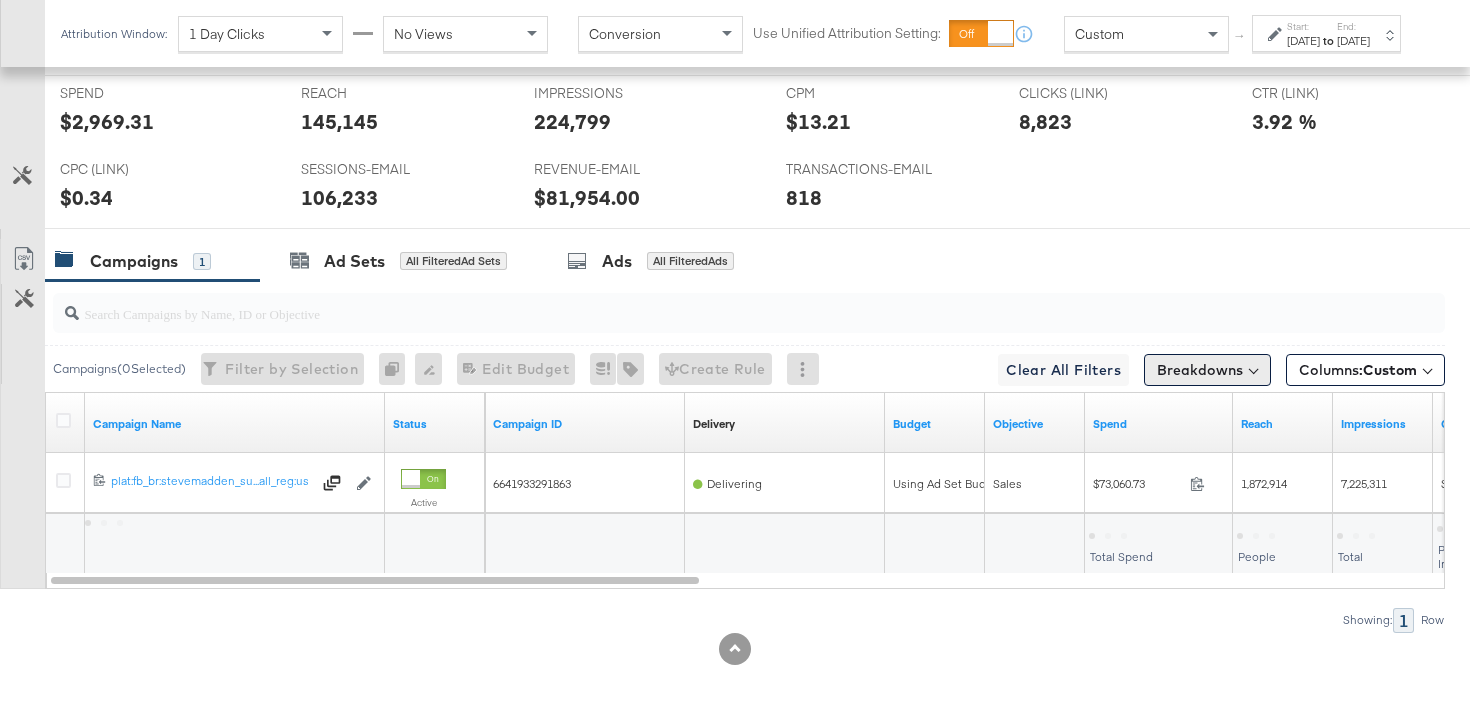 click on "Breakdowns" at bounding box center [1207, 370] 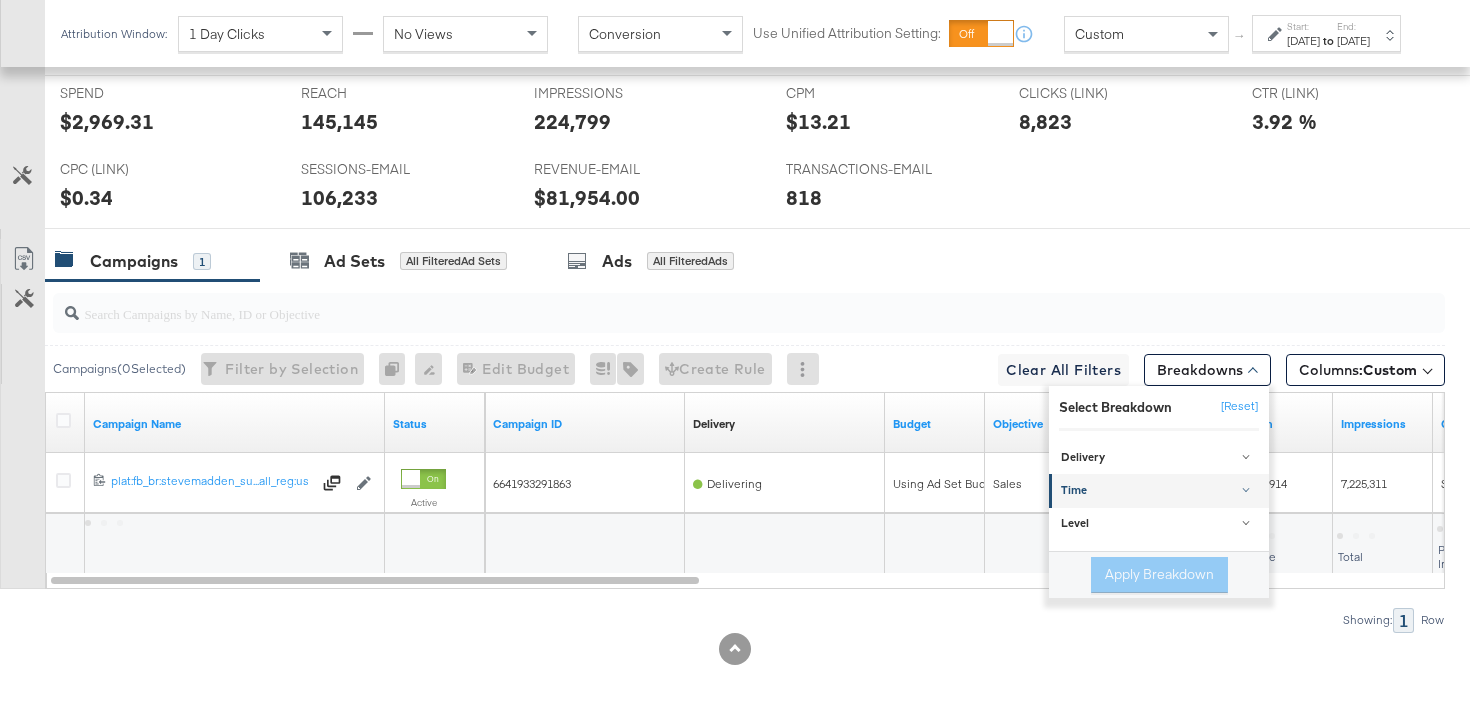 click on "Time" at bounding box center (1160, 491) 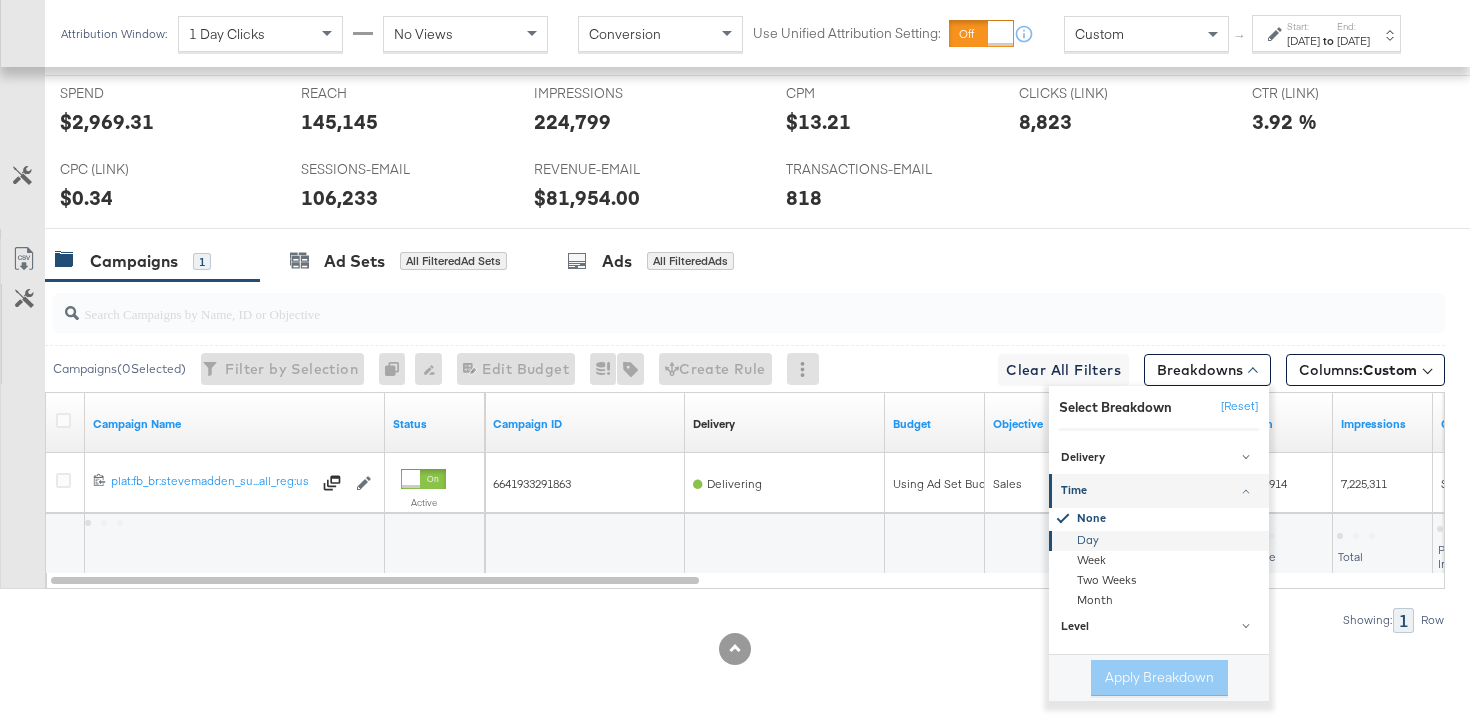 click on "Day" at bounding box center (1160, 541) 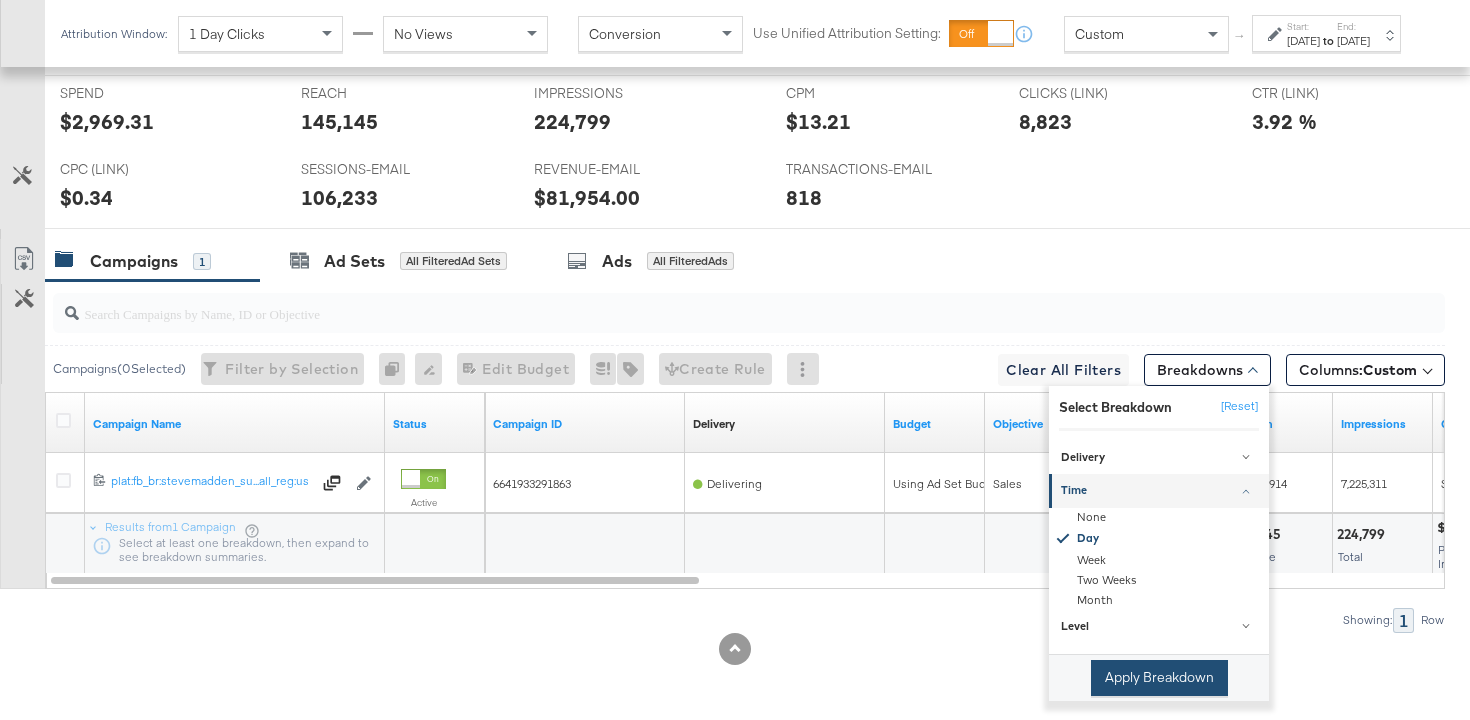 click on "Apply Breakdown" at bounding box center (1159, 678) 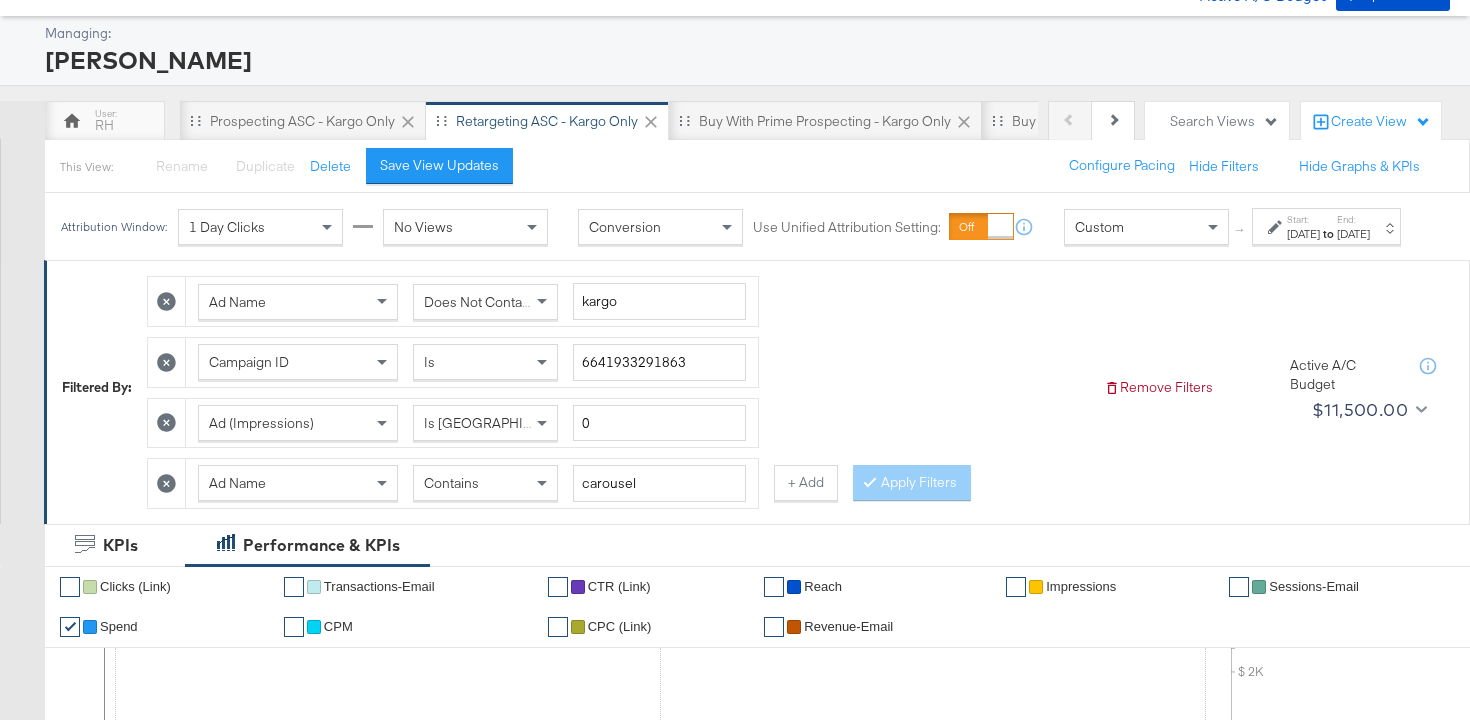 scroll, scrollTop: 79, scrollLeft: 0, axis: vertical 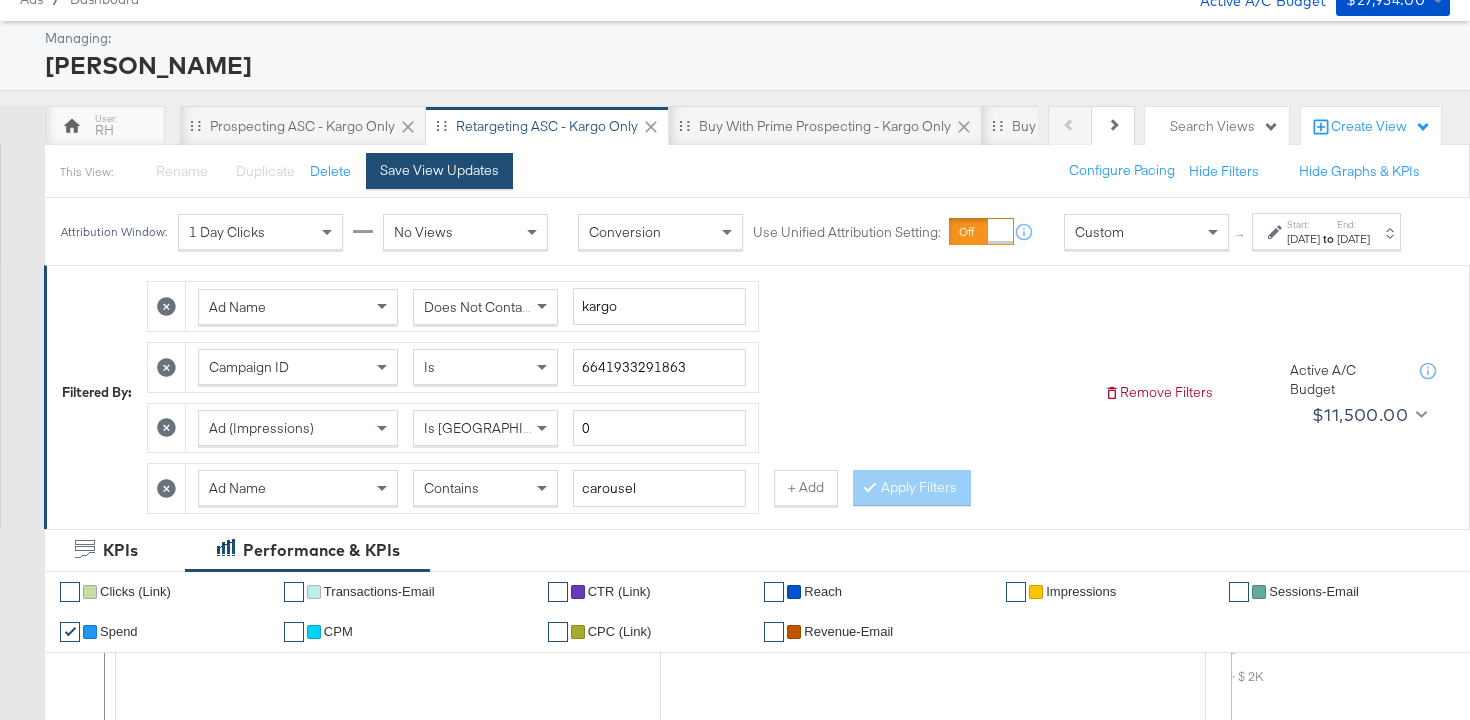 click on "Save View Updates" at bounding box center [439, 170] 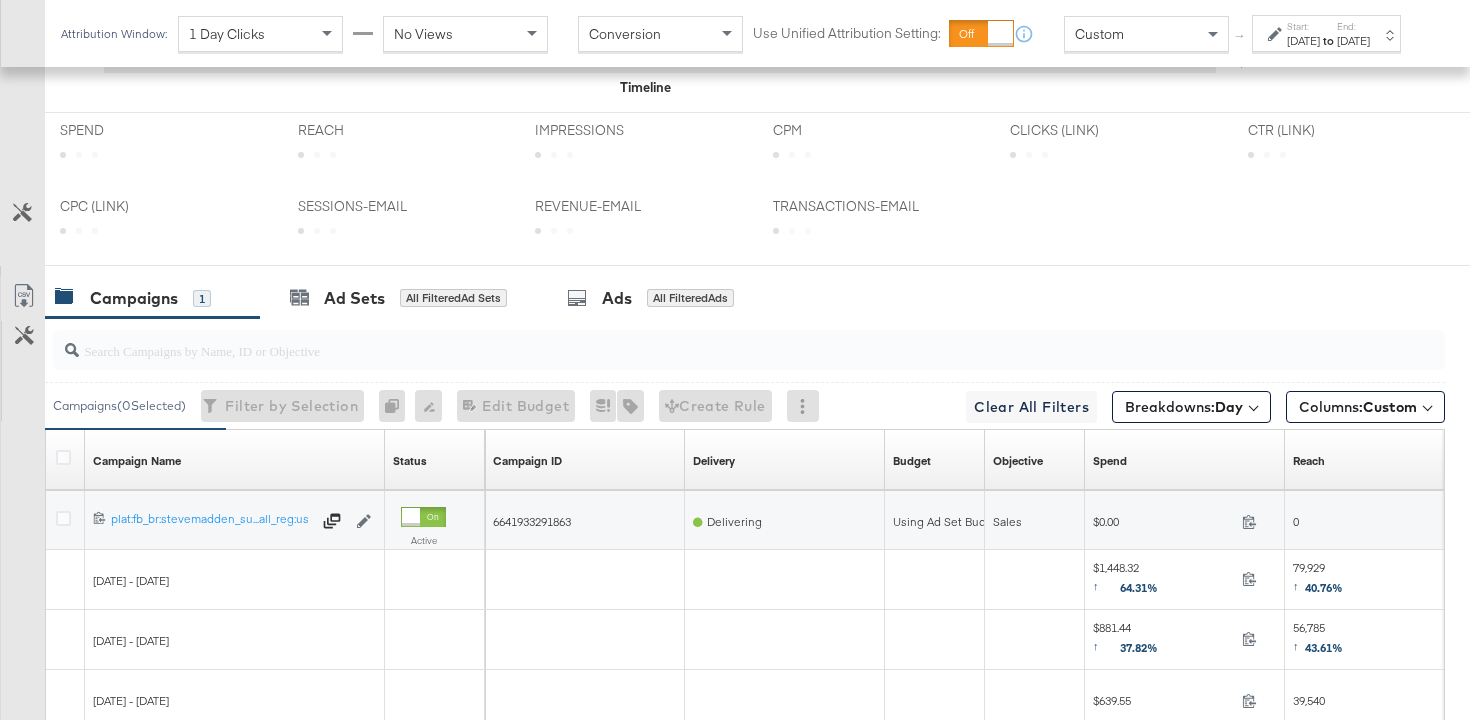 scroll, scrollTop: 1187, scrollLeft: 0, axis: vertical 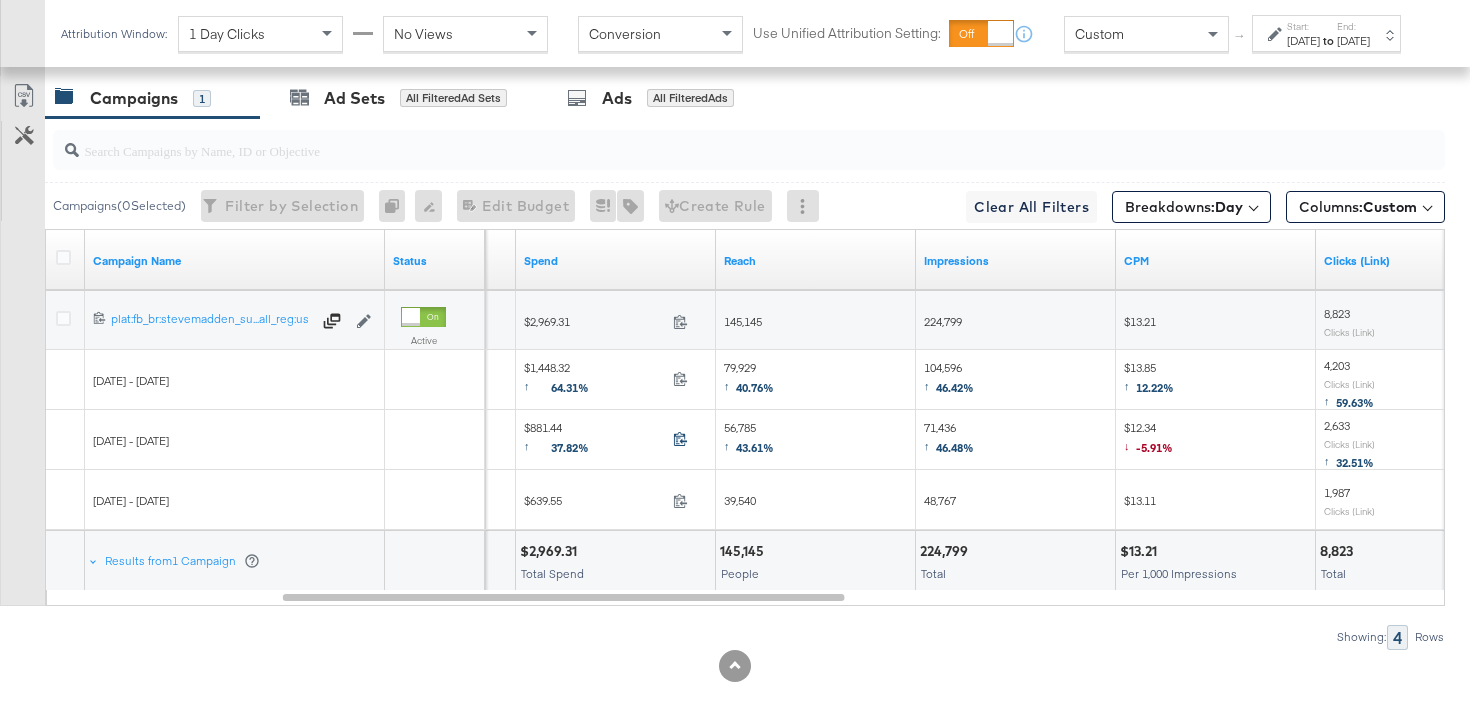 click 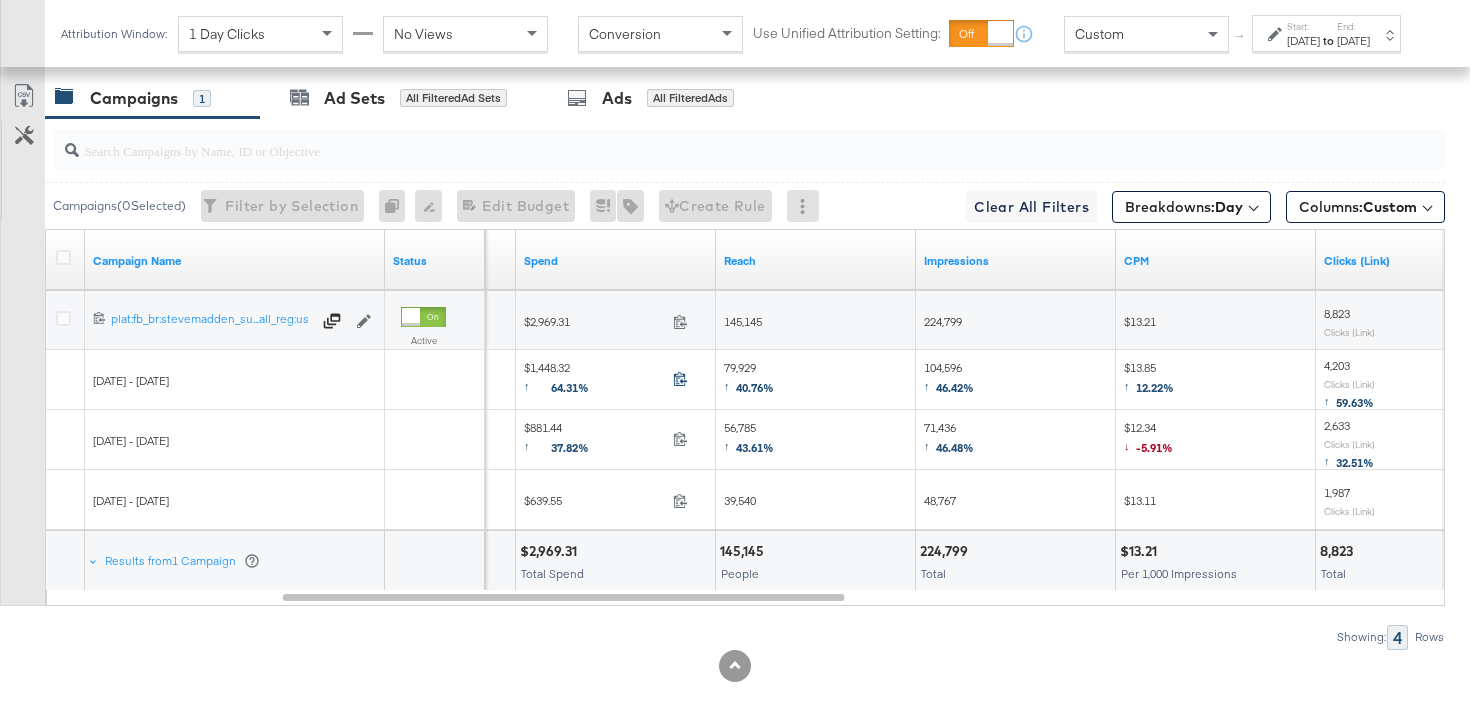 click 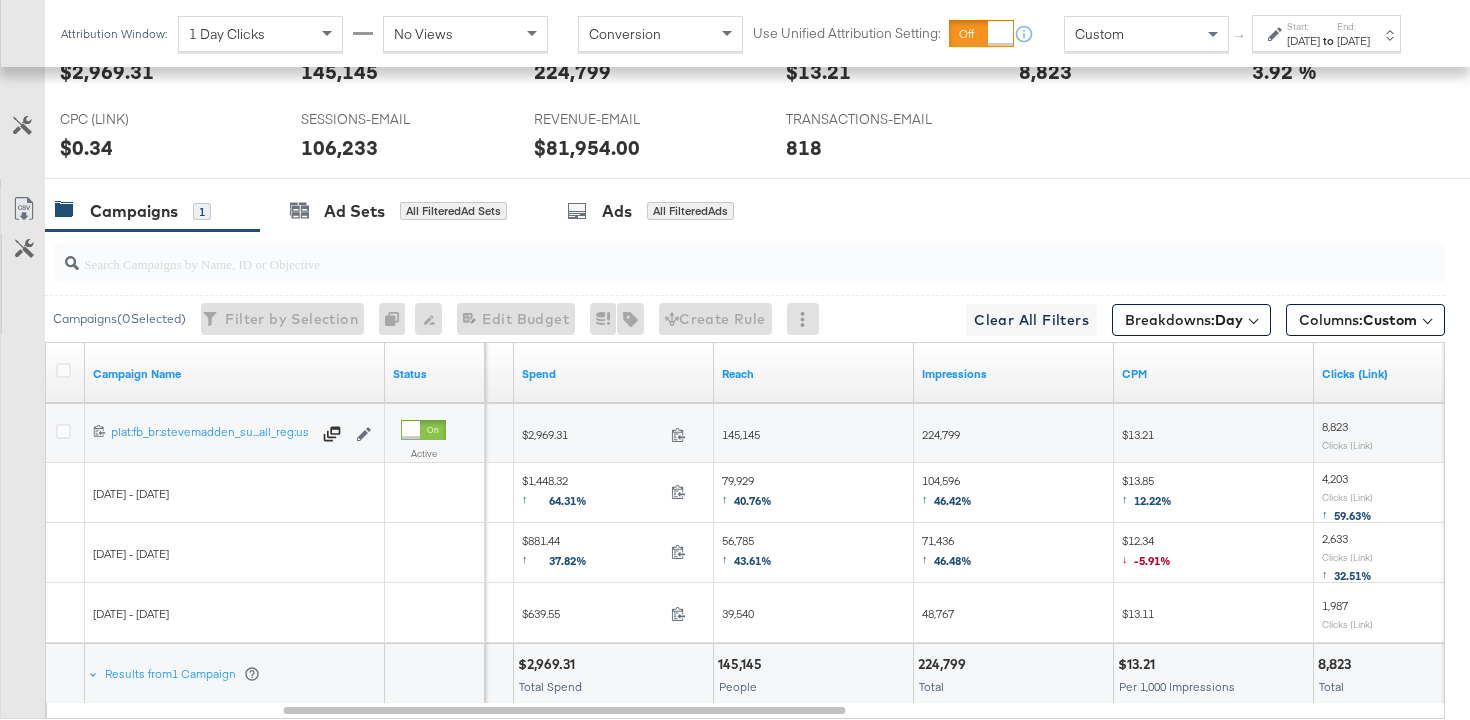 scroll, scrollTop: 1076, scrollLeft: 0, axis: vertical 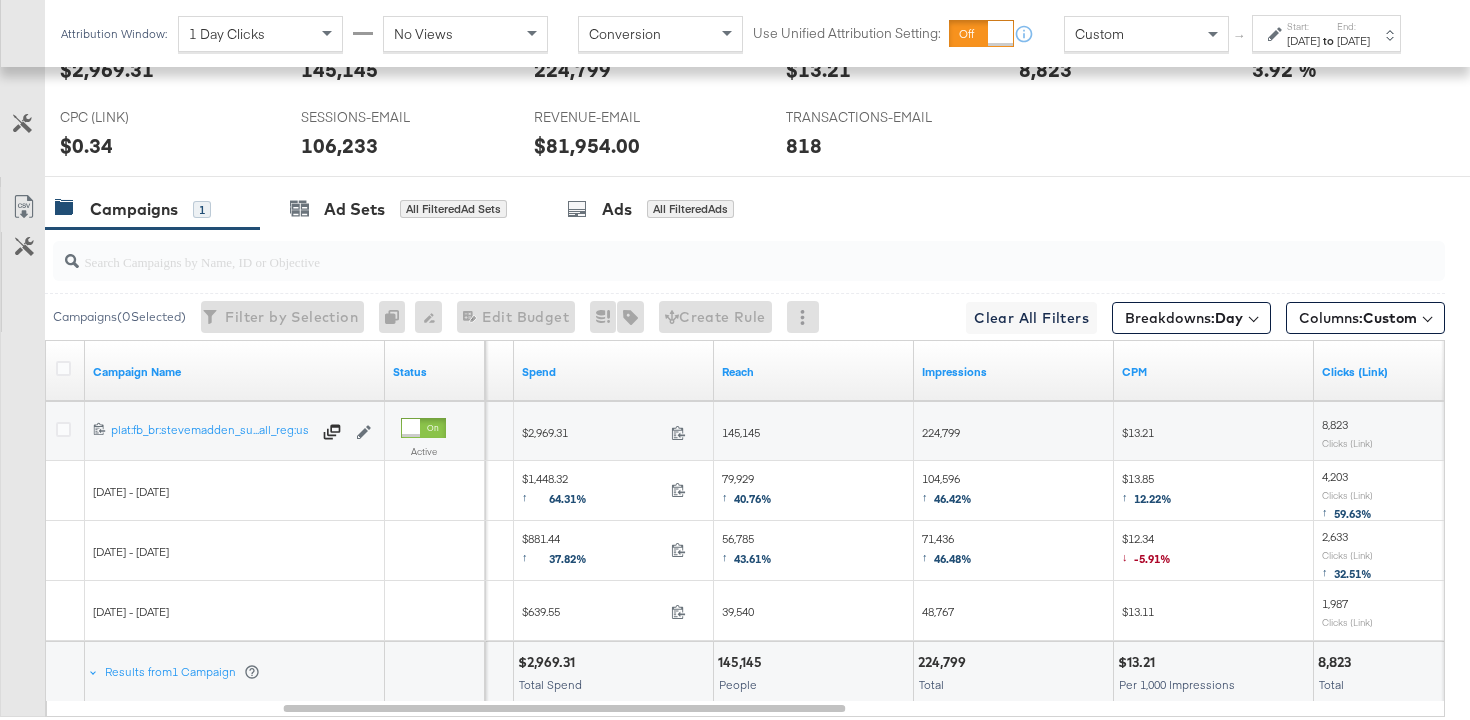 click on "56,785   ↑    43.61%" at bounding box center [747, 551] 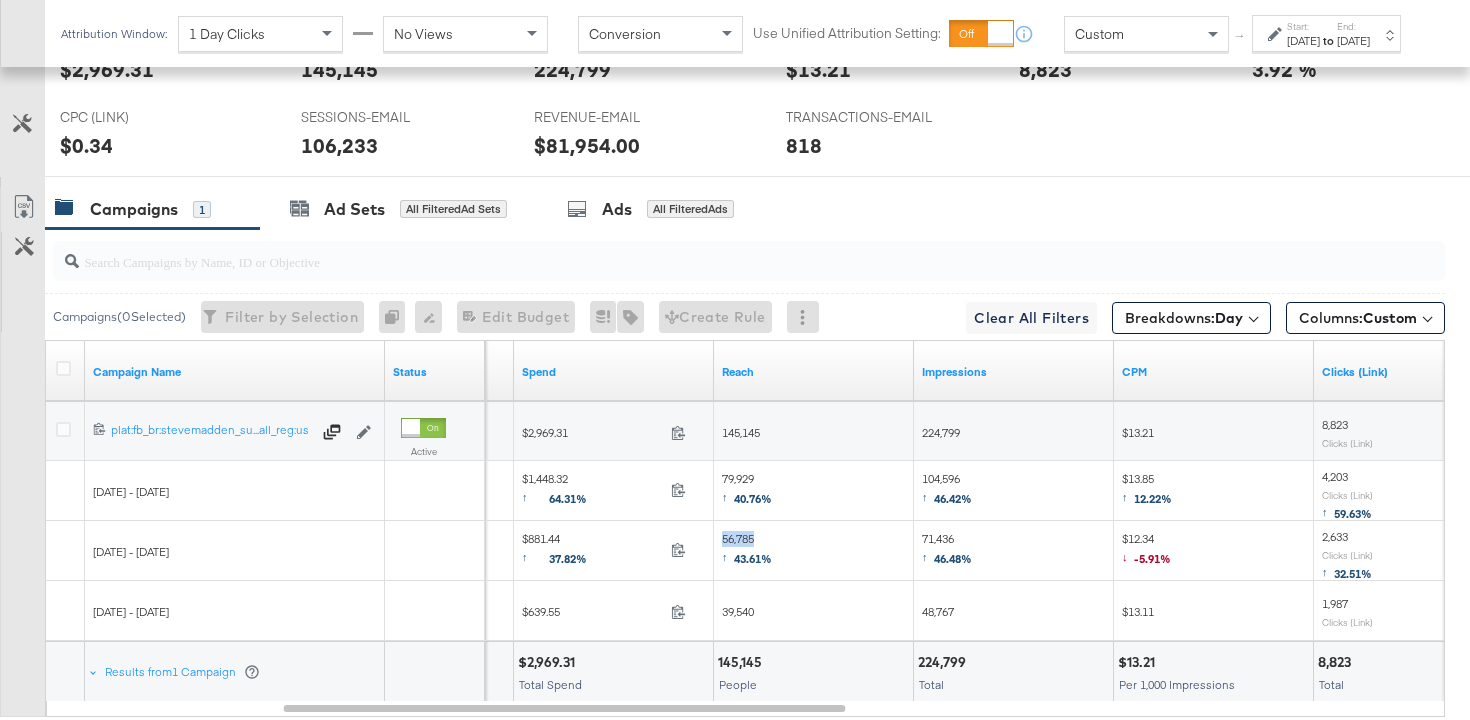click on "56,785   ↑    43.61%" at bounding box center (747, 551) 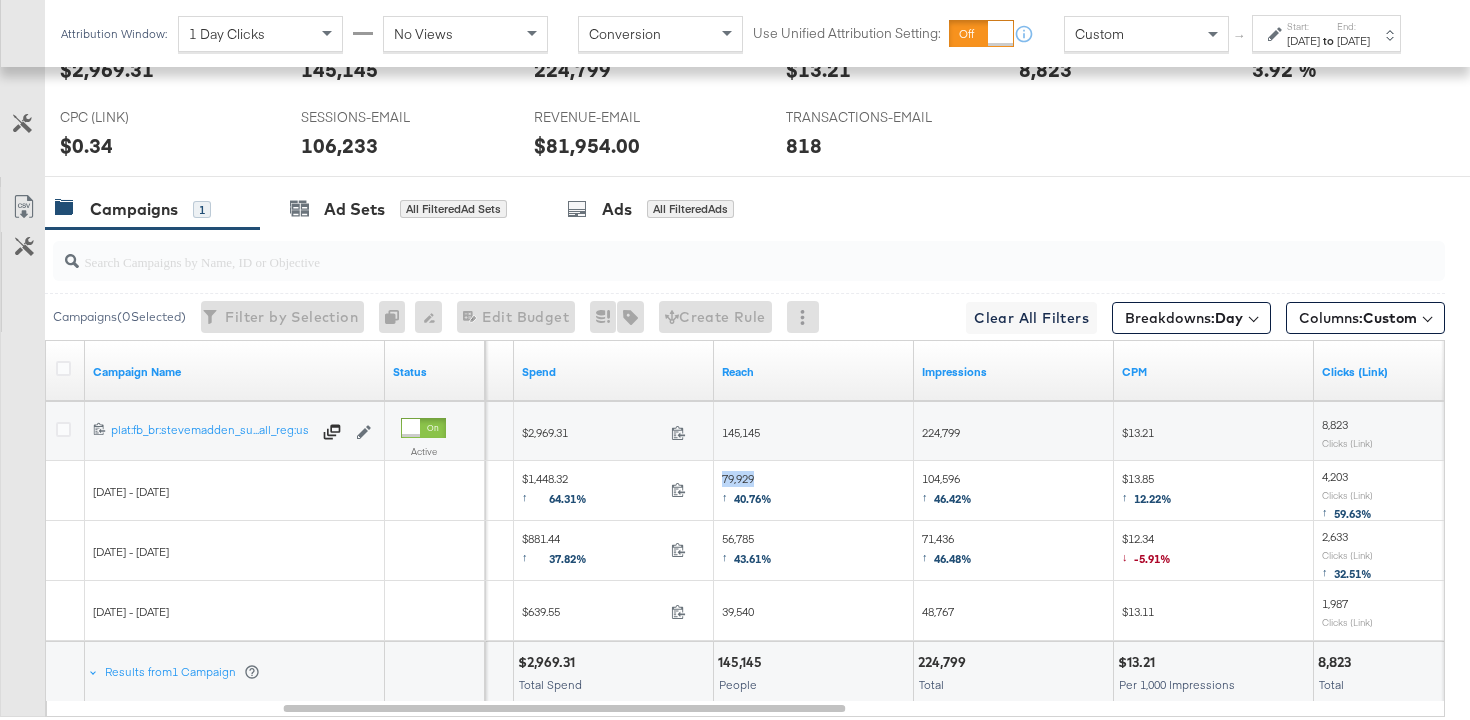 click on "79,929   ↑    40.76%" at bounding box center [747, 491] 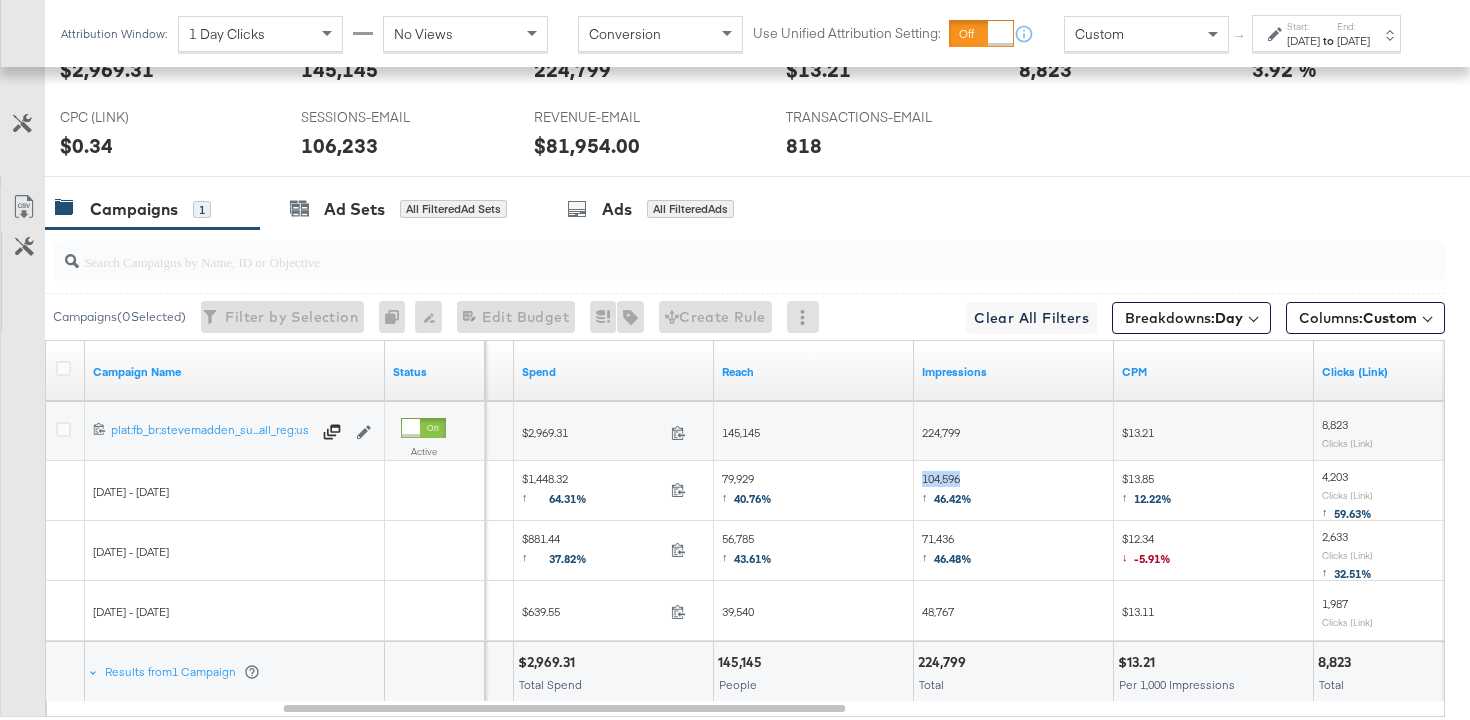 click on "104,596   ↑    46.42%" at bounding box center [947, 491] 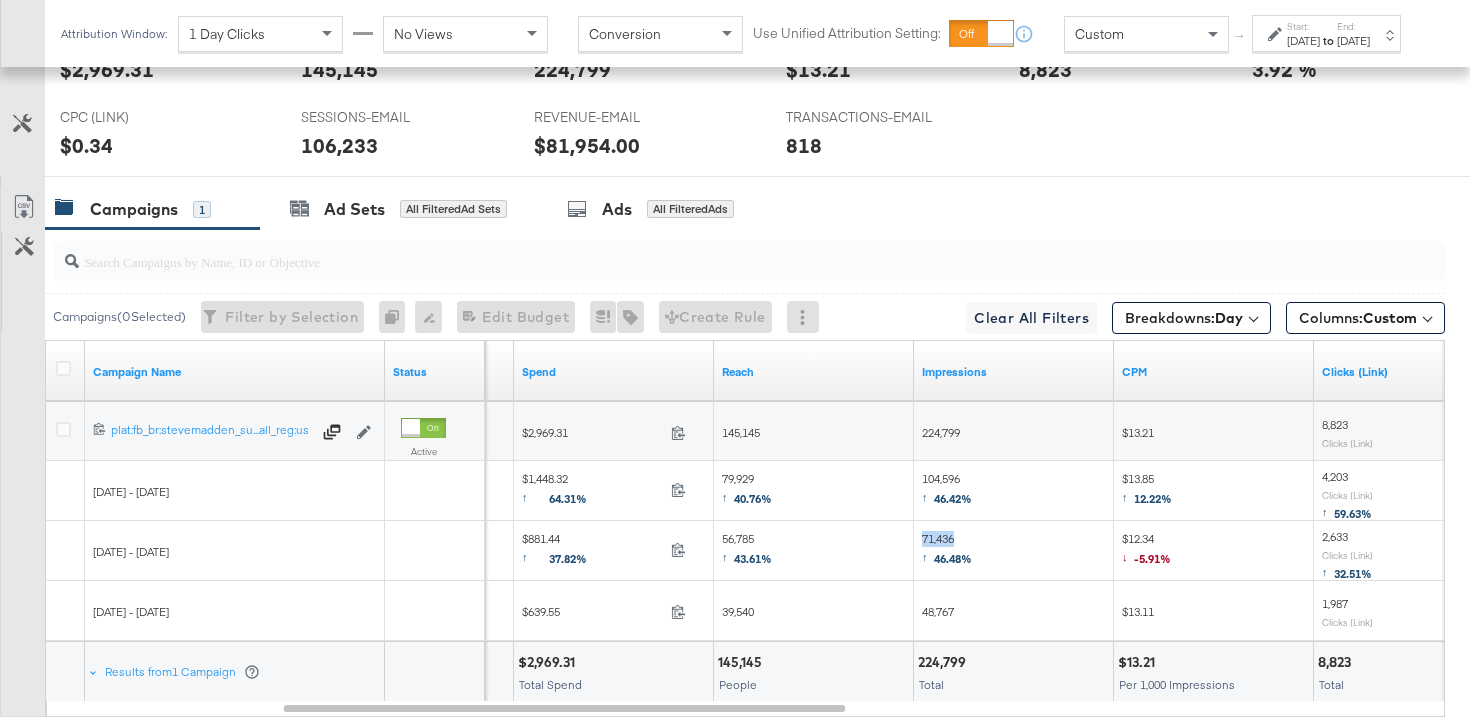 click on "71,436   ↑    46.48%" at bounding box center [947, 551] 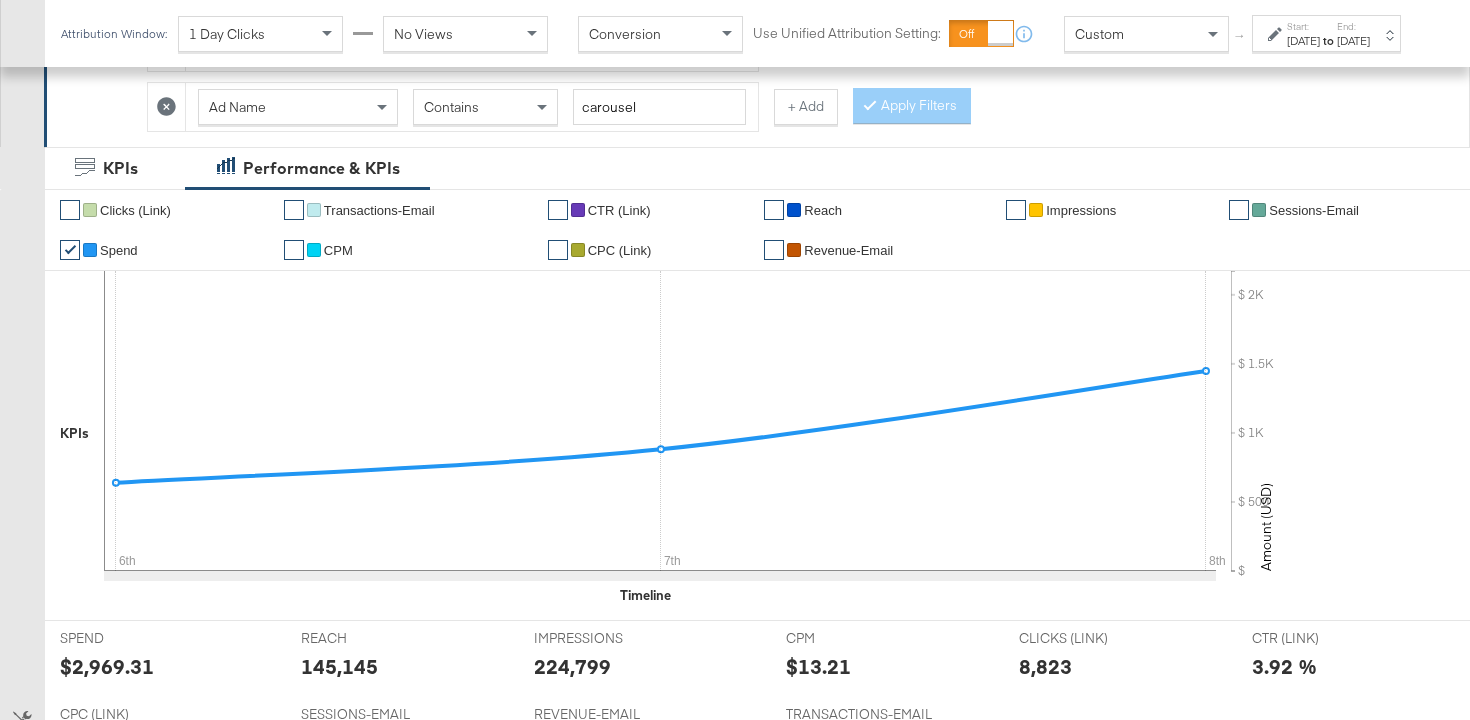 scroll, scrollTop: 0, scrollLeft: 0, axis: both 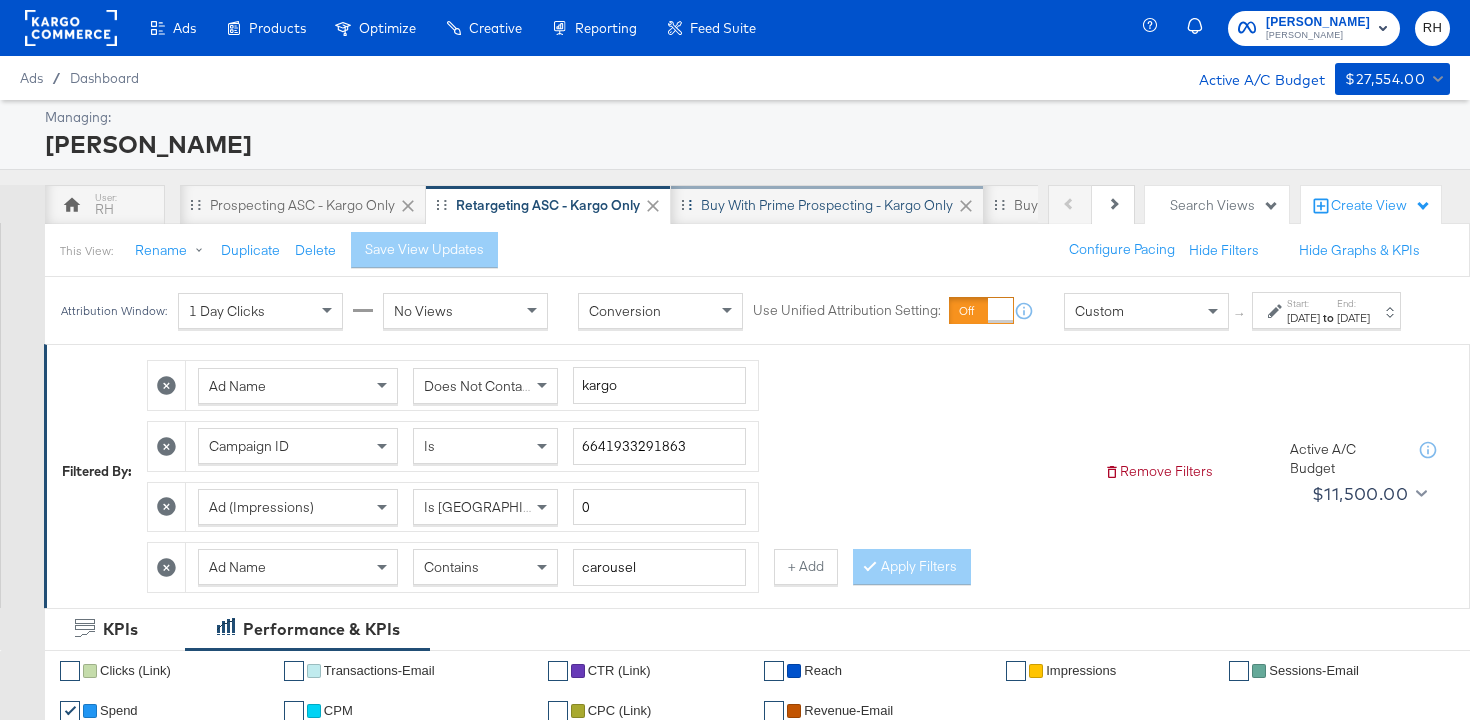 click on "Buy with Prime Prospecting - Kargo only" at bounding box center (827, 205) 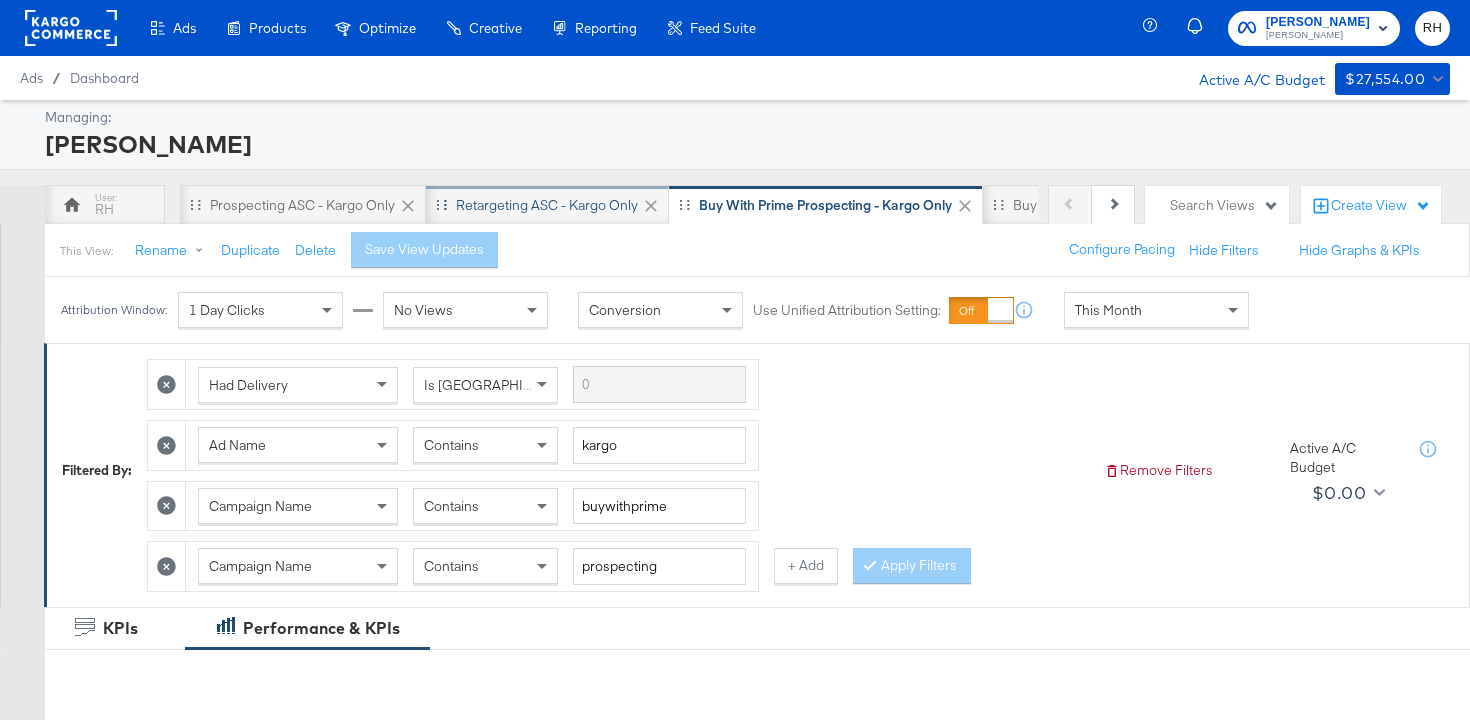 click on "Retargeting ASC - Kargo only" at bounding box center [547, 205] 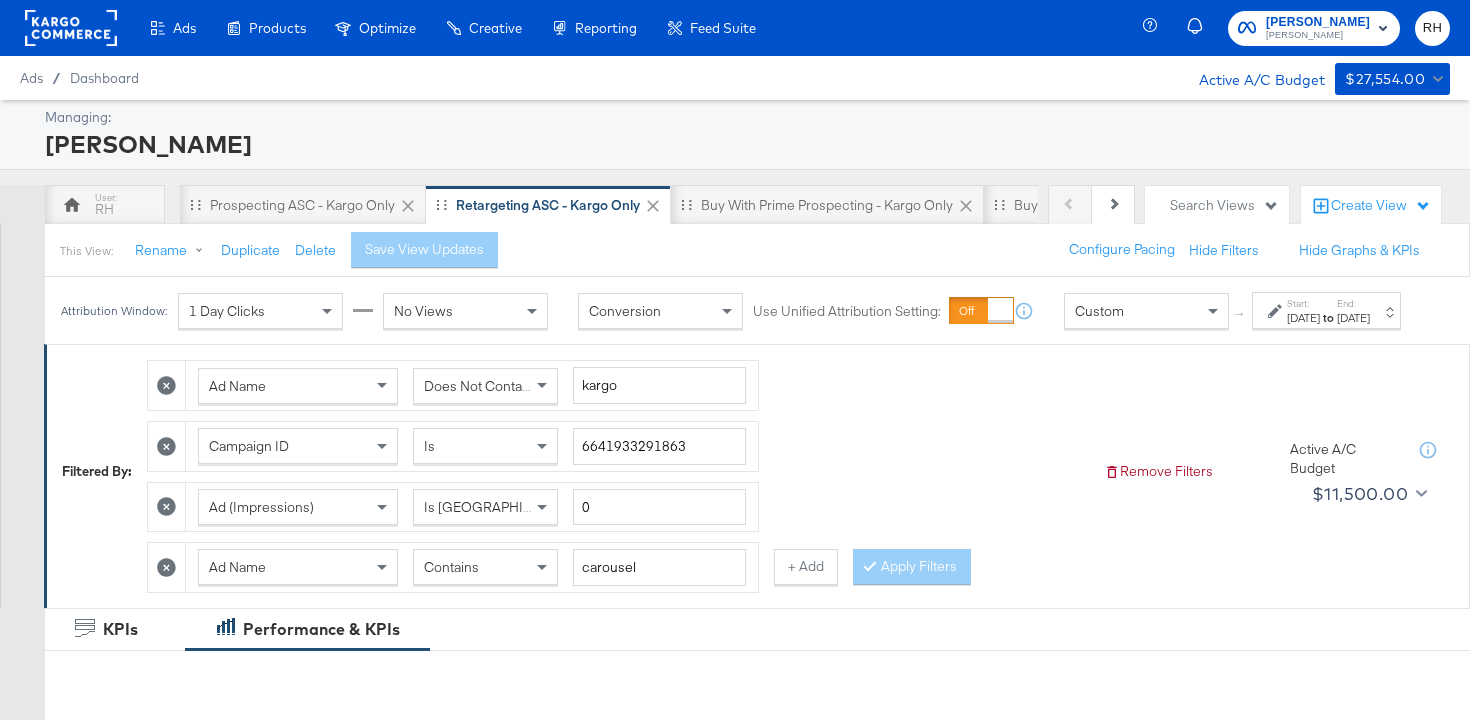 click 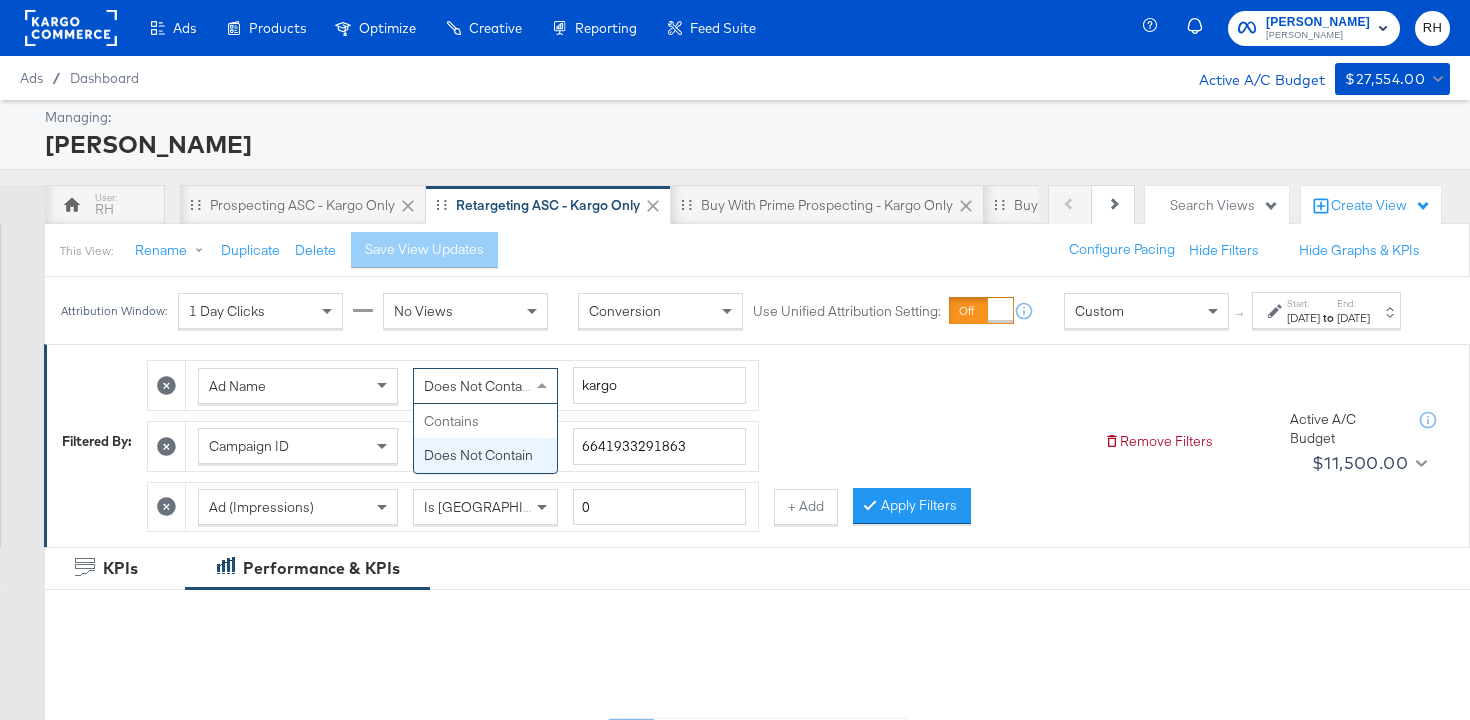 click at bounding box center (542, 385) 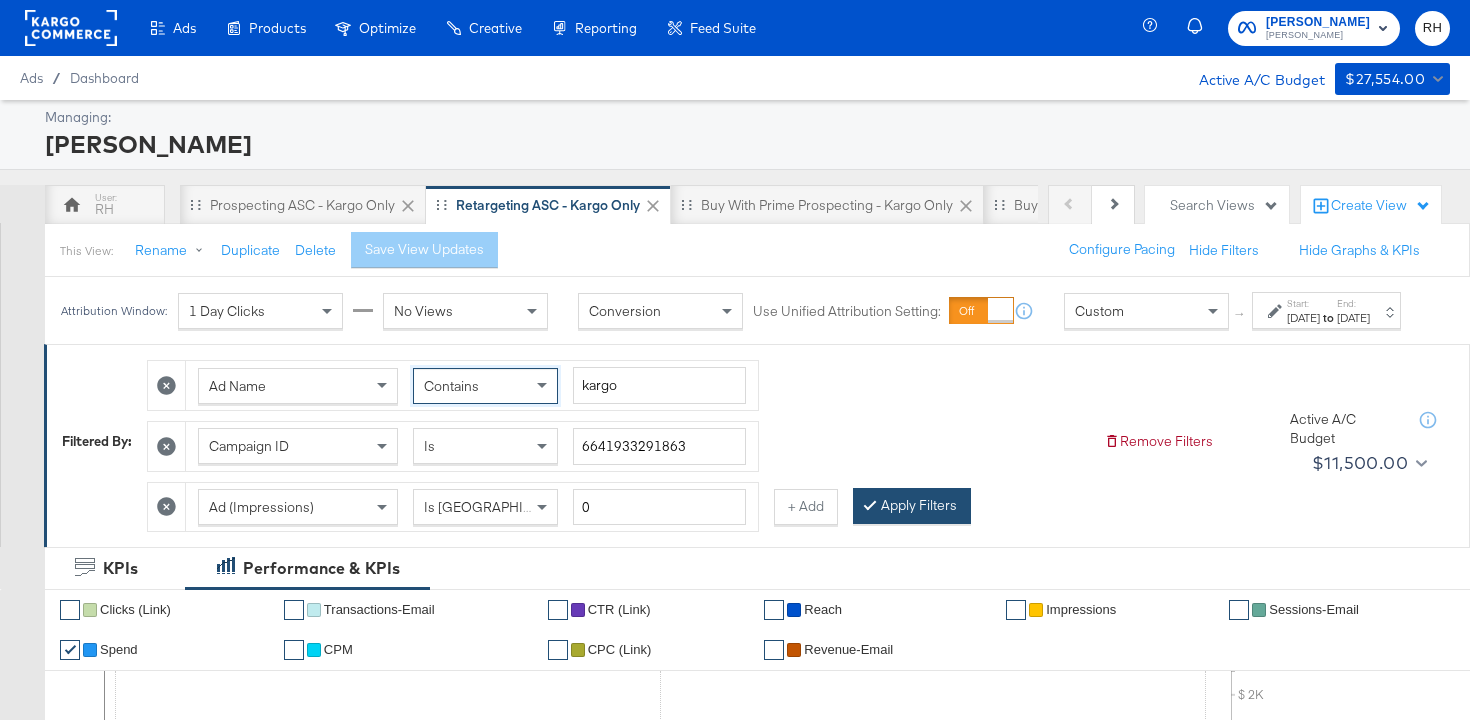 click on "Apply Filters" at bounding box center (912, 506) 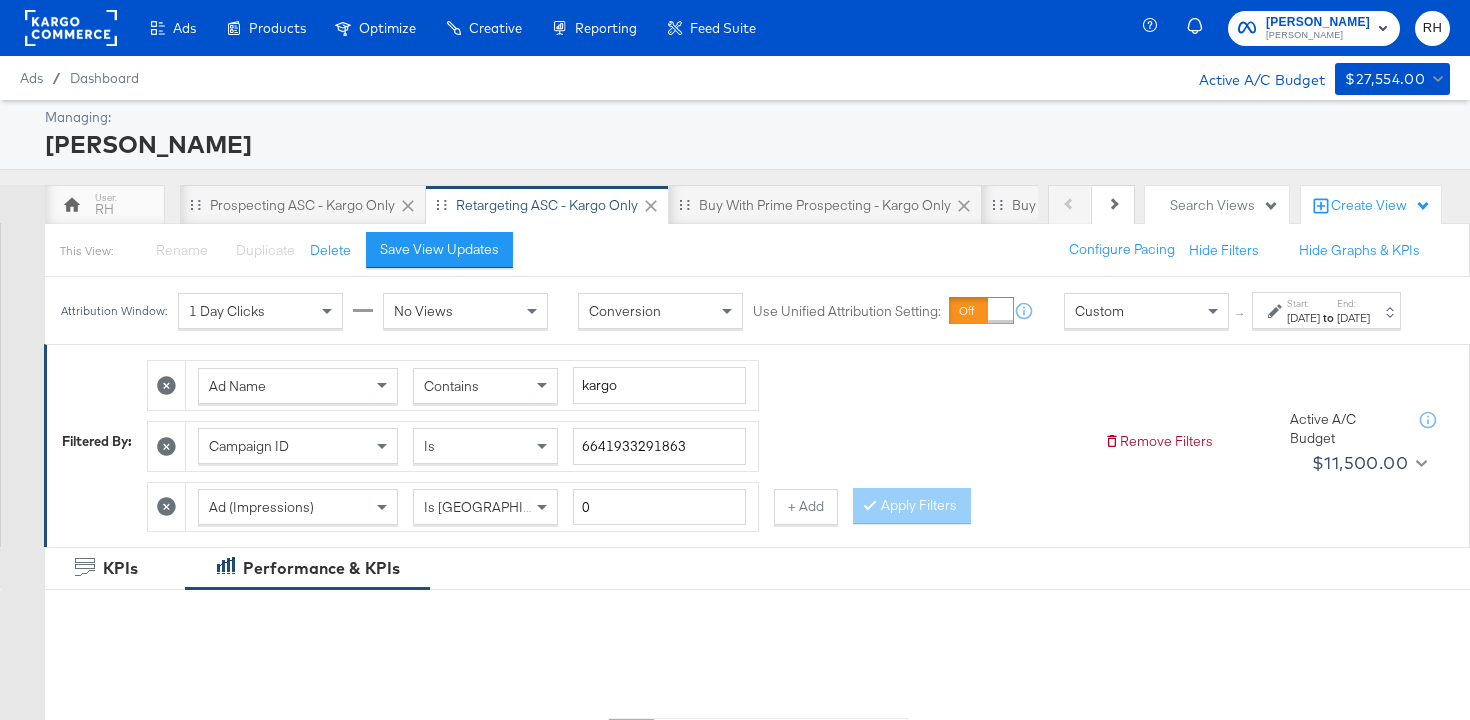 click on "Custom" at bounding box center [1146, 311] 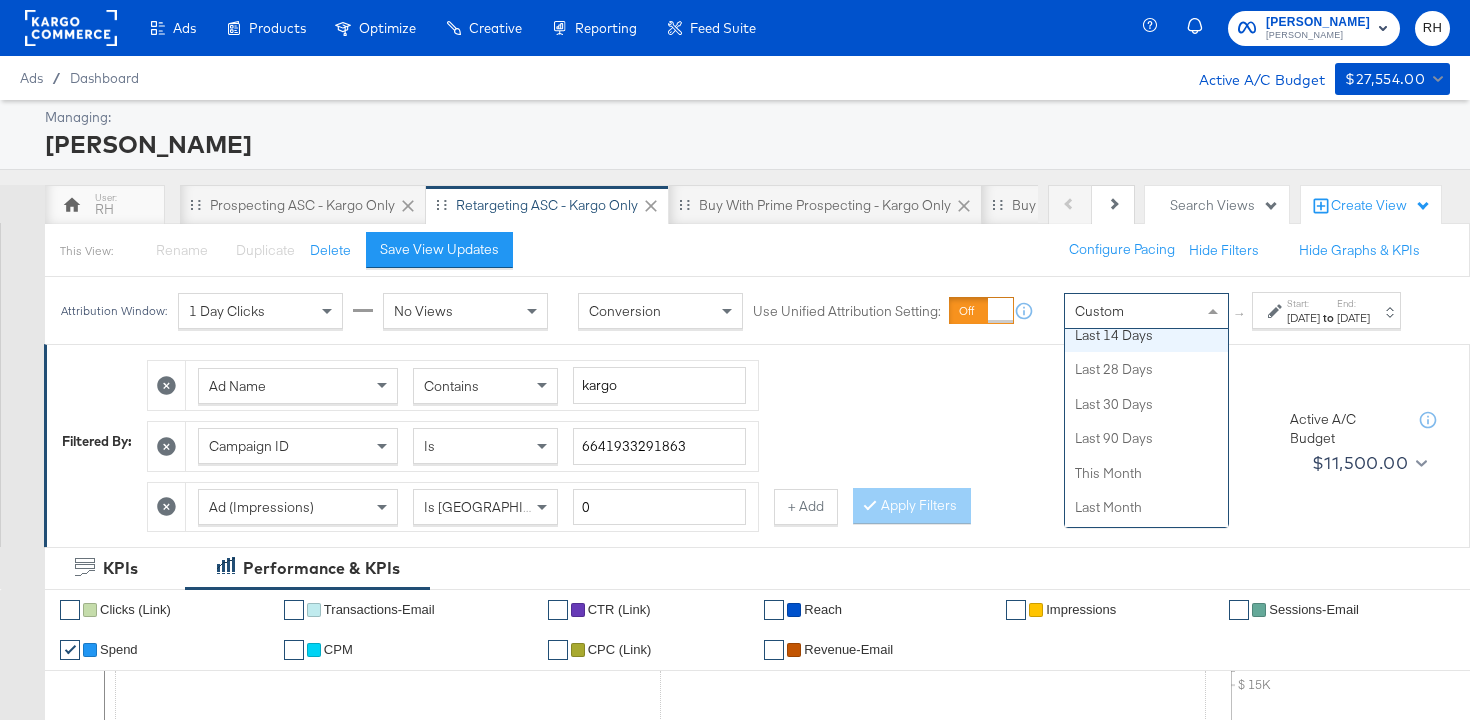 scroll, scrollTop: 368, scrollLeft: 0, axis: vertical 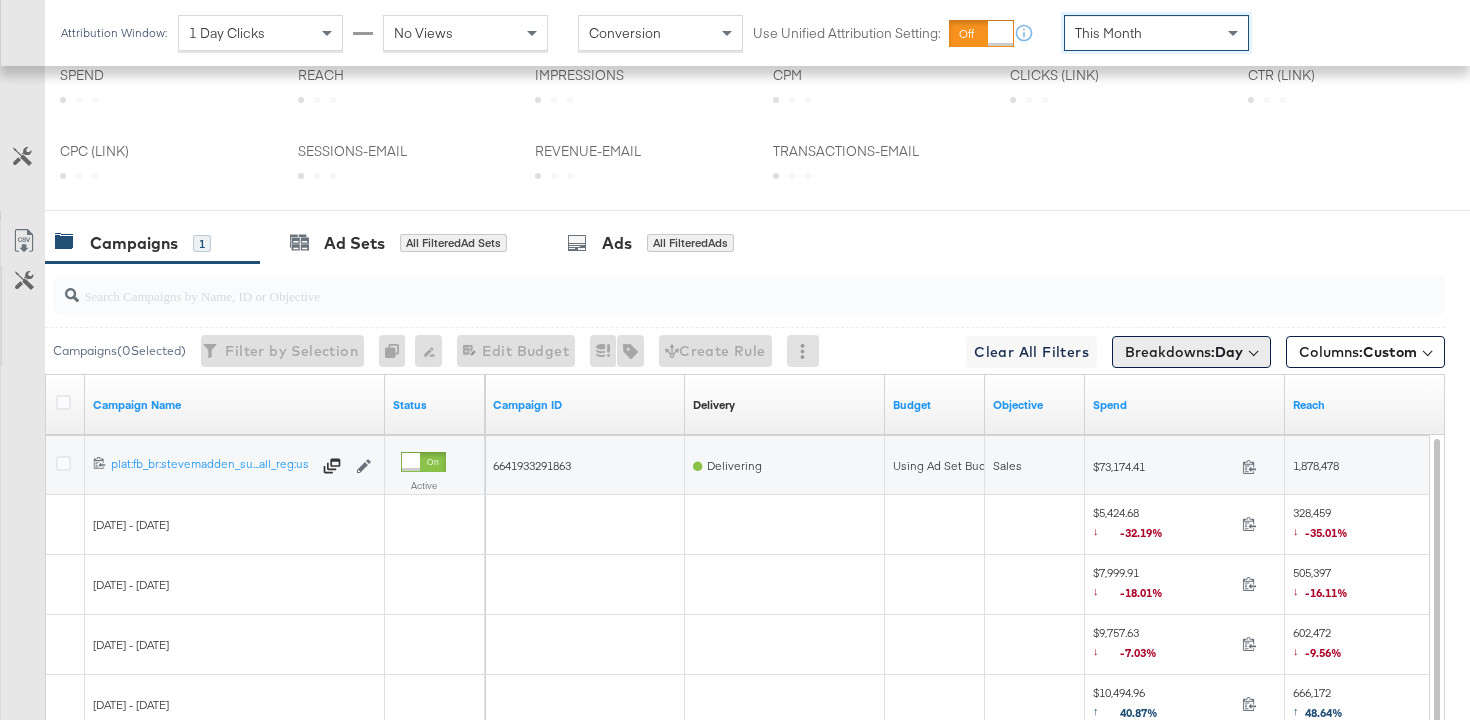 click on "Day" at bounding box center (1229, 352) 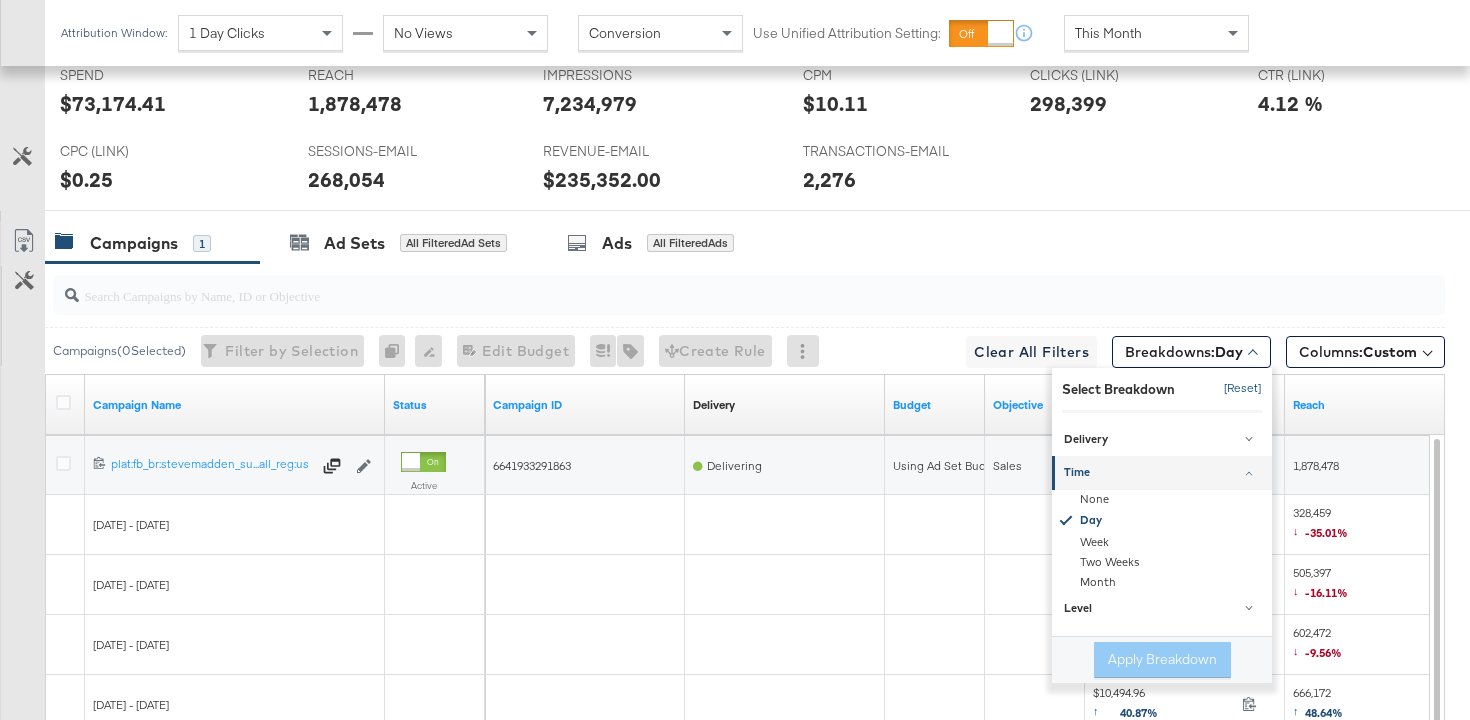 click on "[Reset]" at bounding box center (1237, 389) 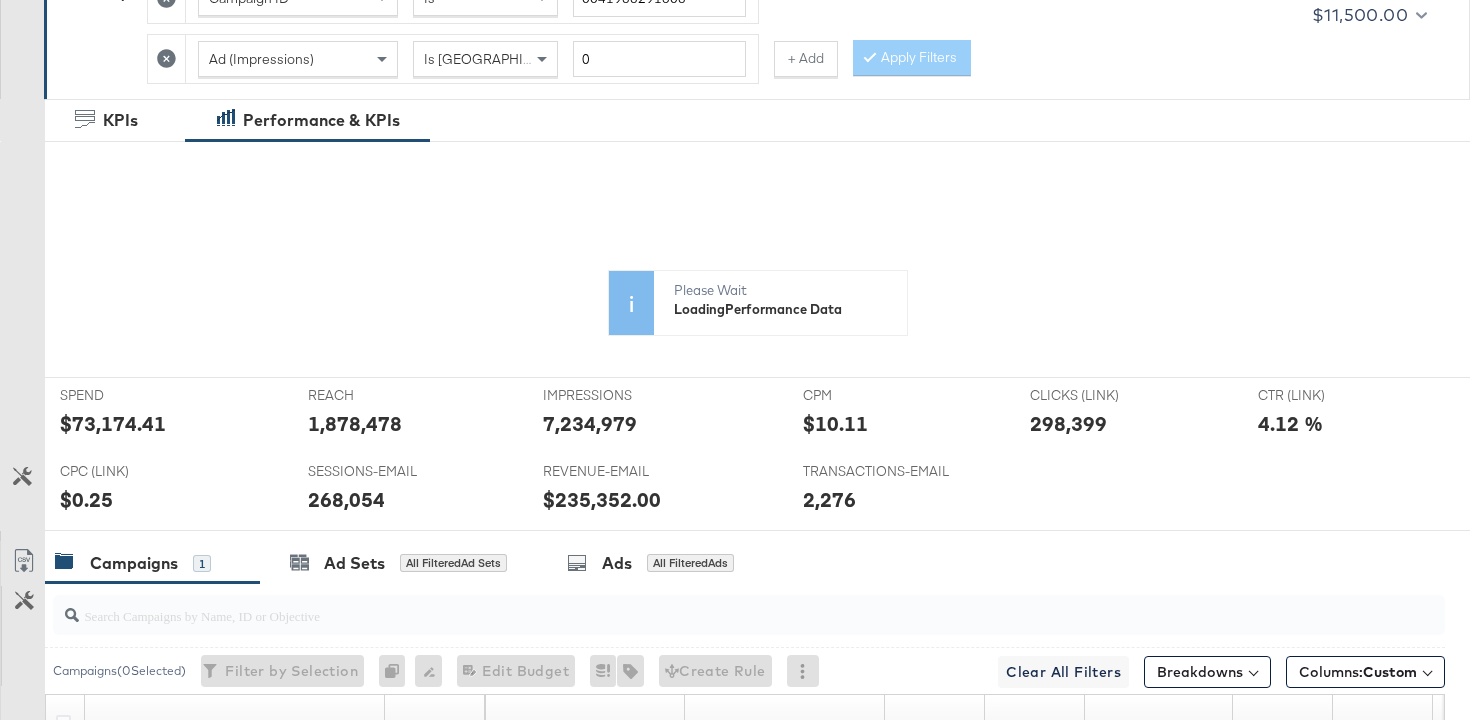 scroll, scrollTop: 0, scrollLeft: 0, axis: both 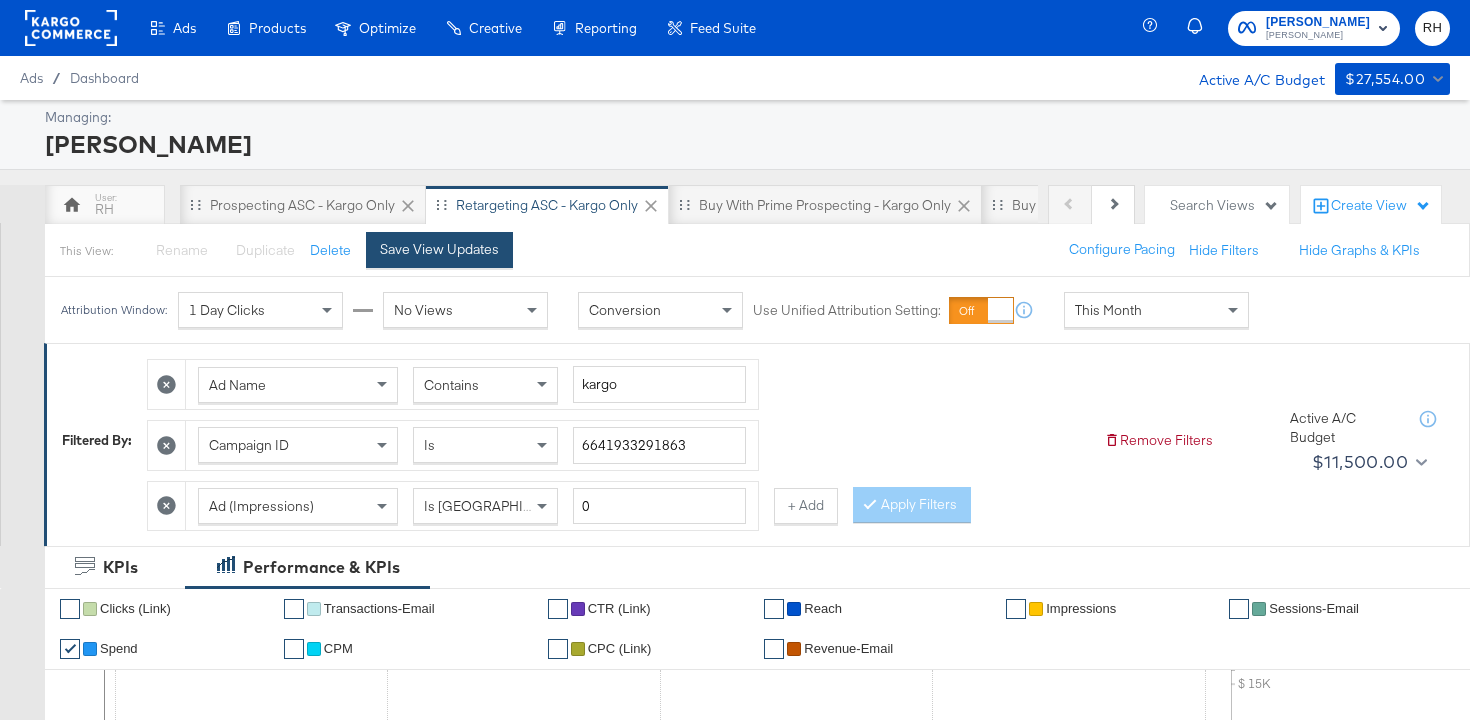 click on "Save View Updates" at bounding box center [439, 249] 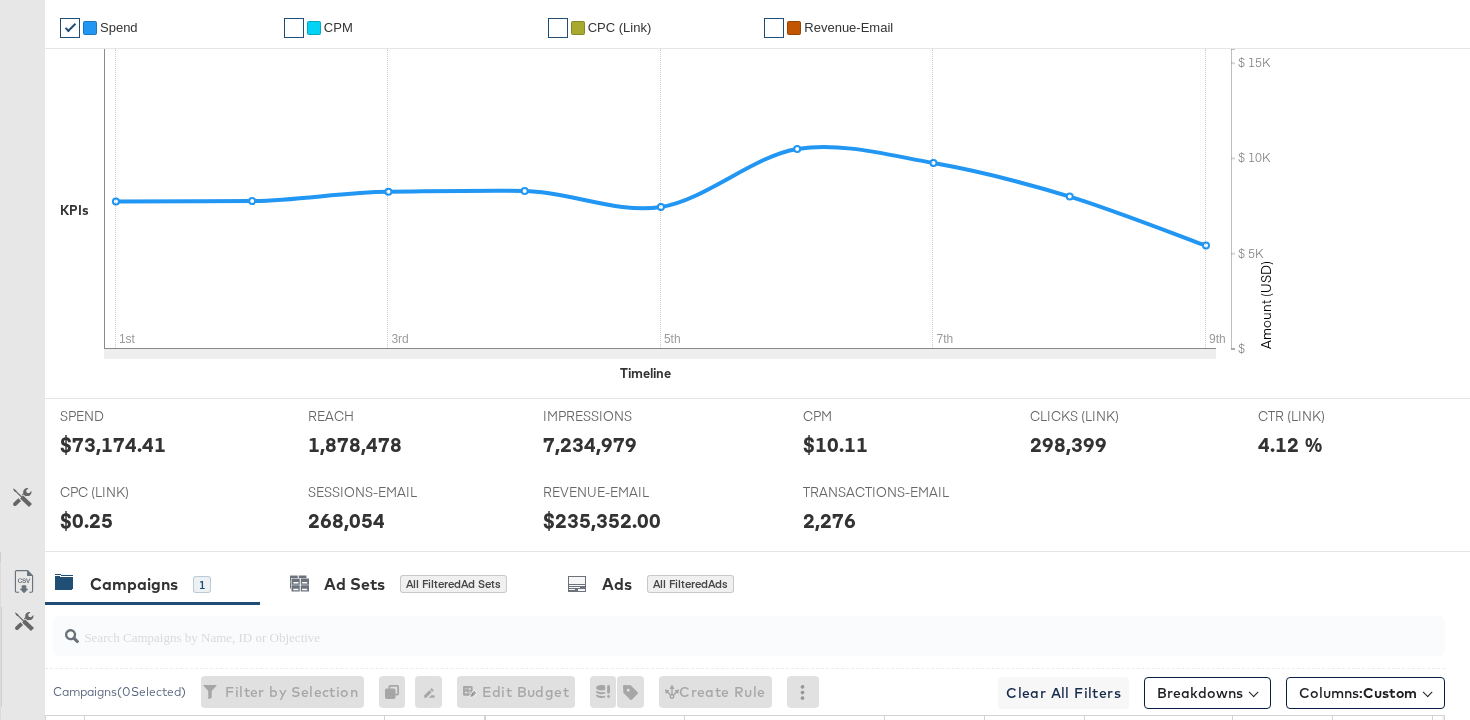 scroll, scrollTop: 0, scrollLeft: 0, axis: both 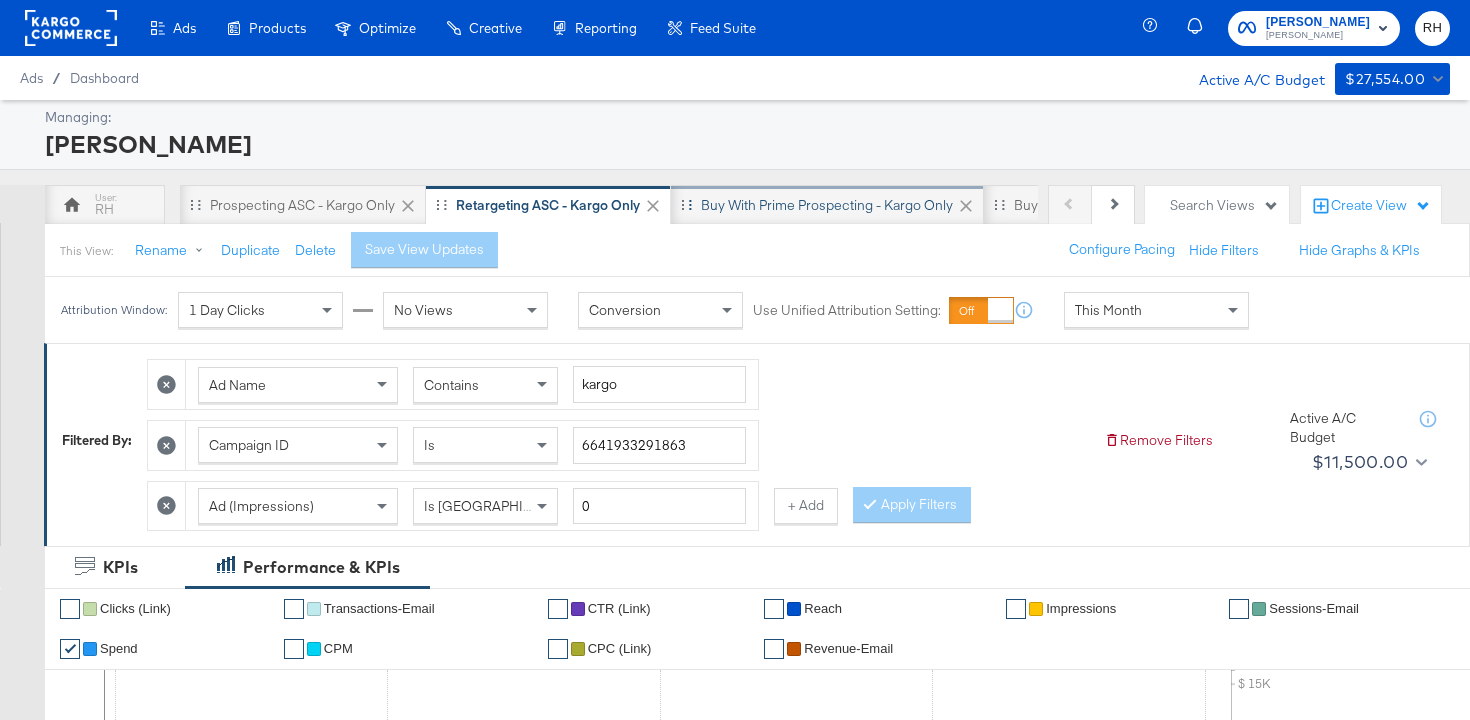 click on "Buy with Prime Prospecting - Kargo only" at bounding box center (827, 205) 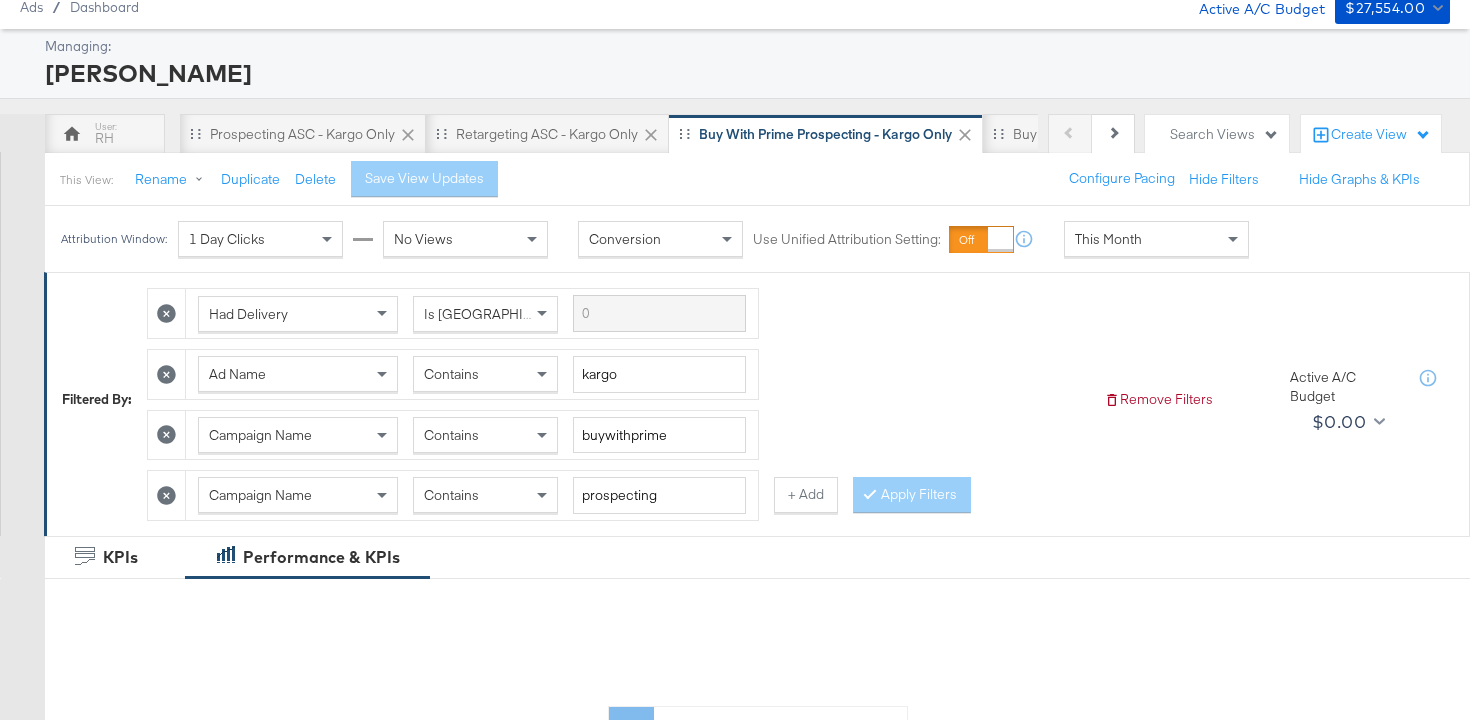 scroll, scrollTop: 91, scrollLeft: 0, axis: vertical 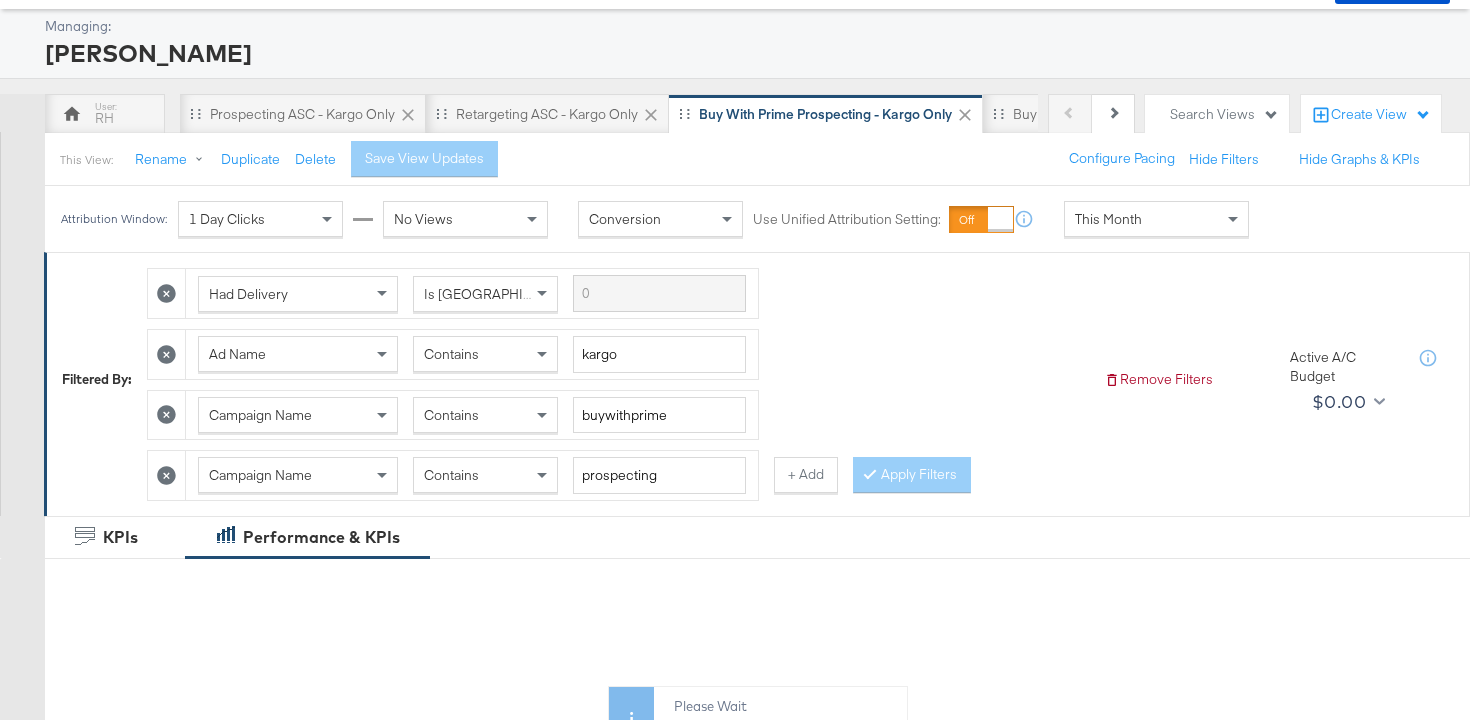 click on "This Month" at bounding box center (1108, 219) 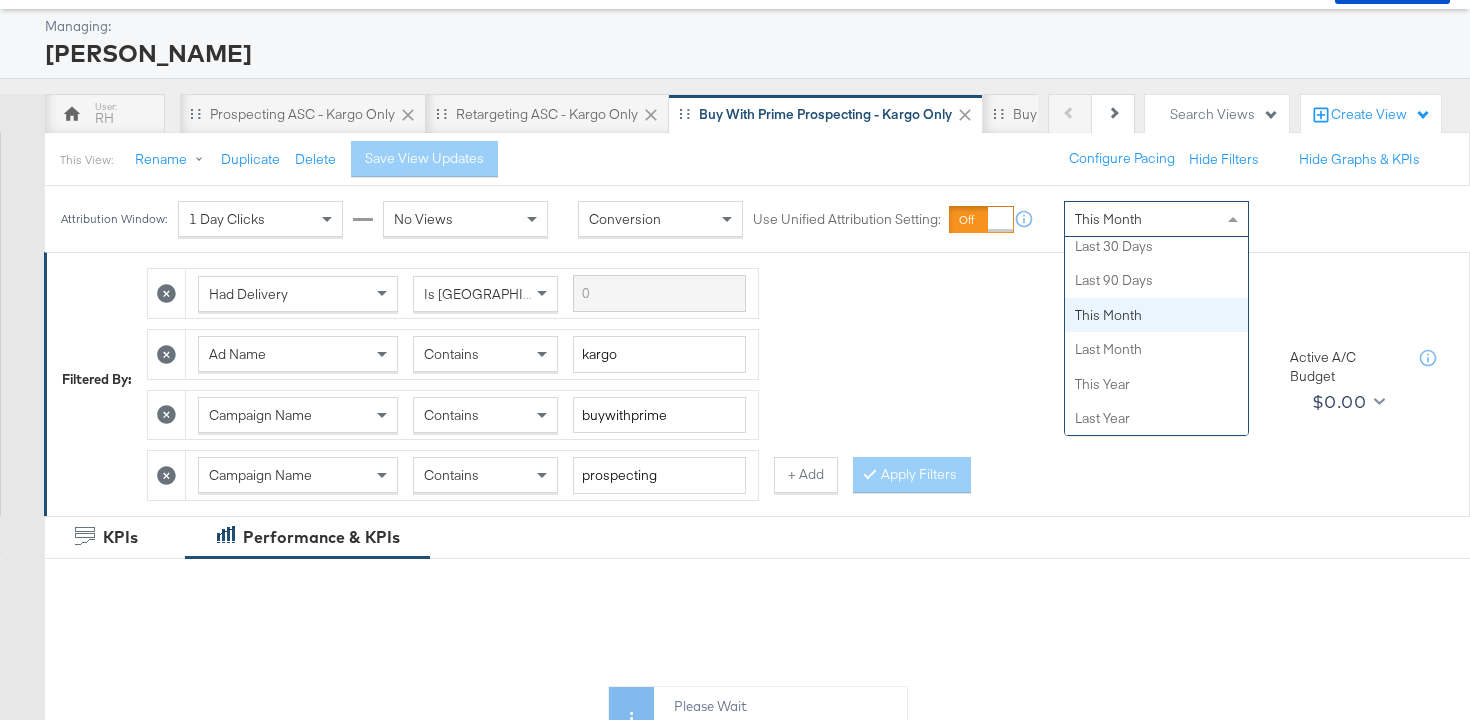 scroll, scrollTop: 0, scrollLeft: 0, axis: both 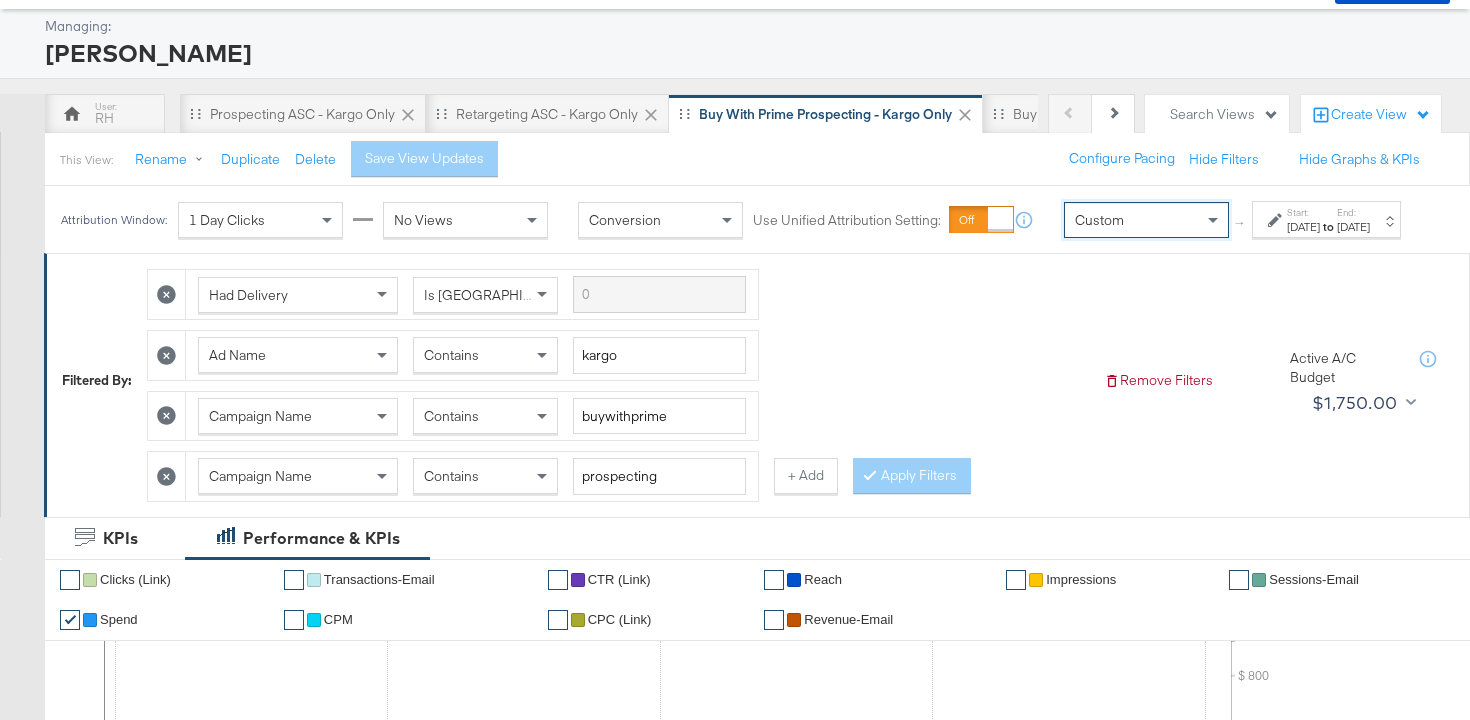 click on "Jul 9th 2025" at bounding box center (1303, 227) 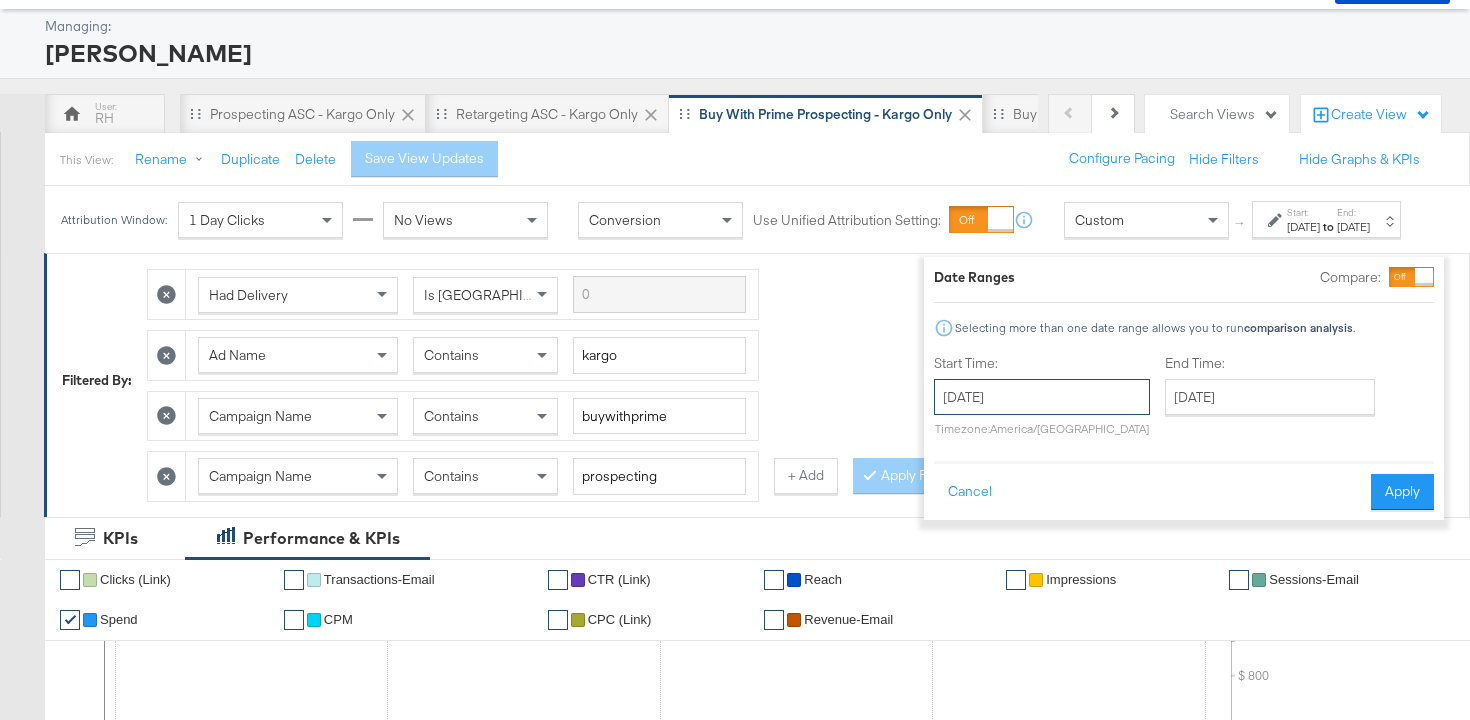 click on "July 9th 2025" at bounding box center [1042, 397] 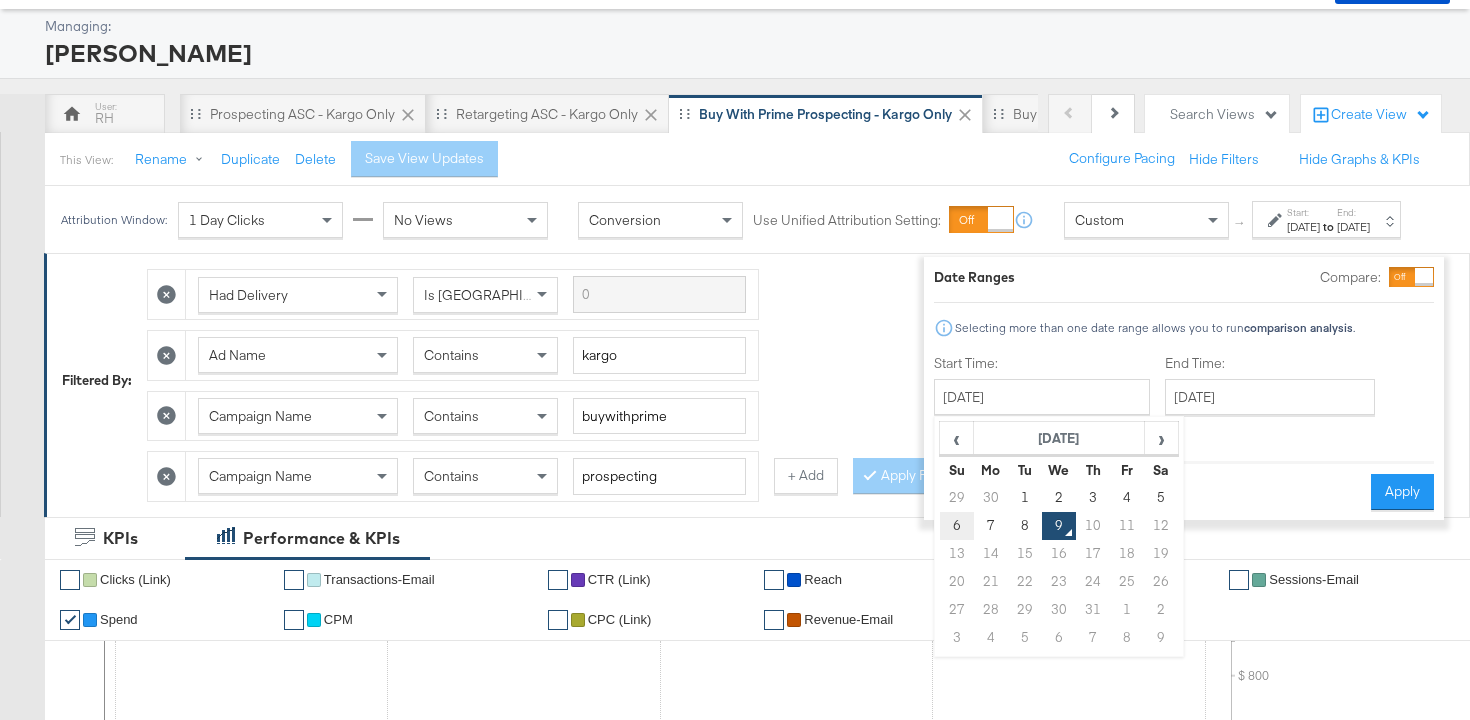 click on "6" at bounding box center (957, 526) 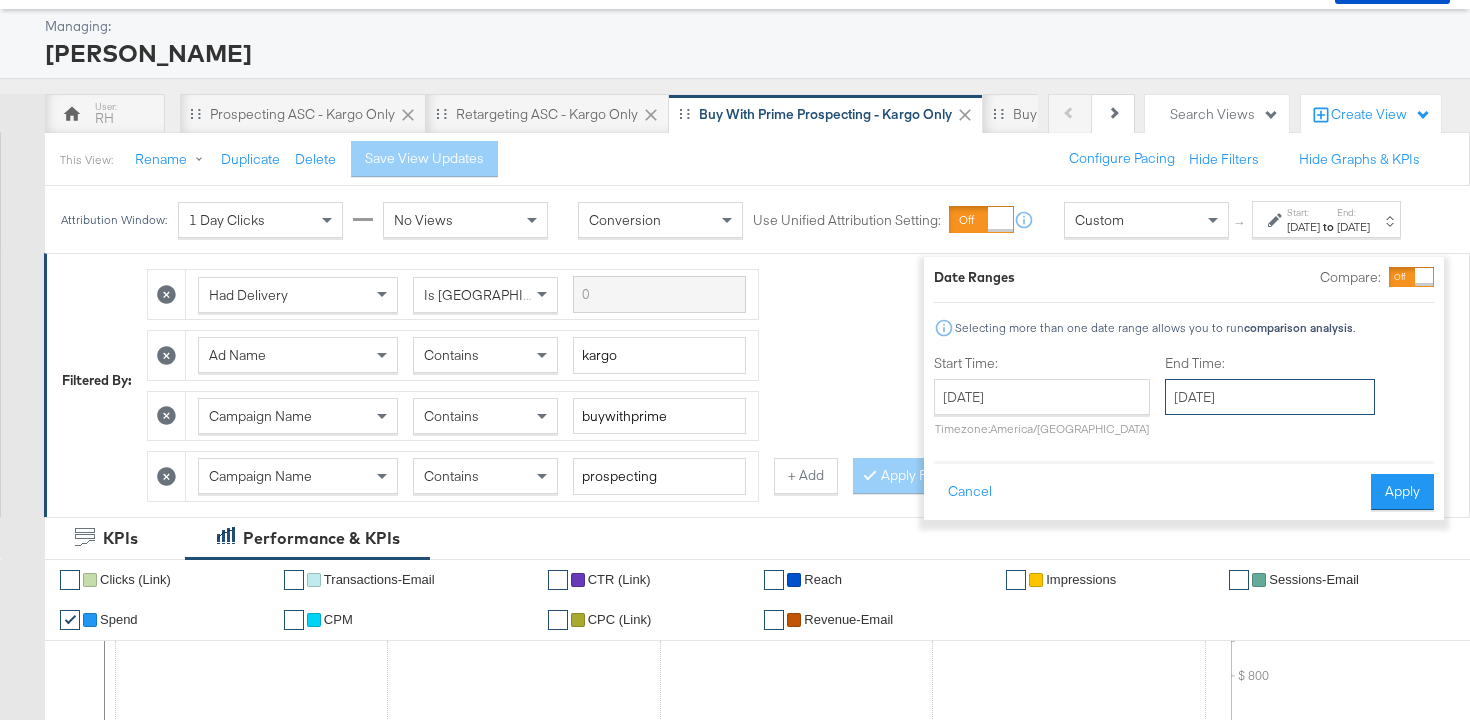 click on "July 9th 2025" at bounding box center [1270, 397] 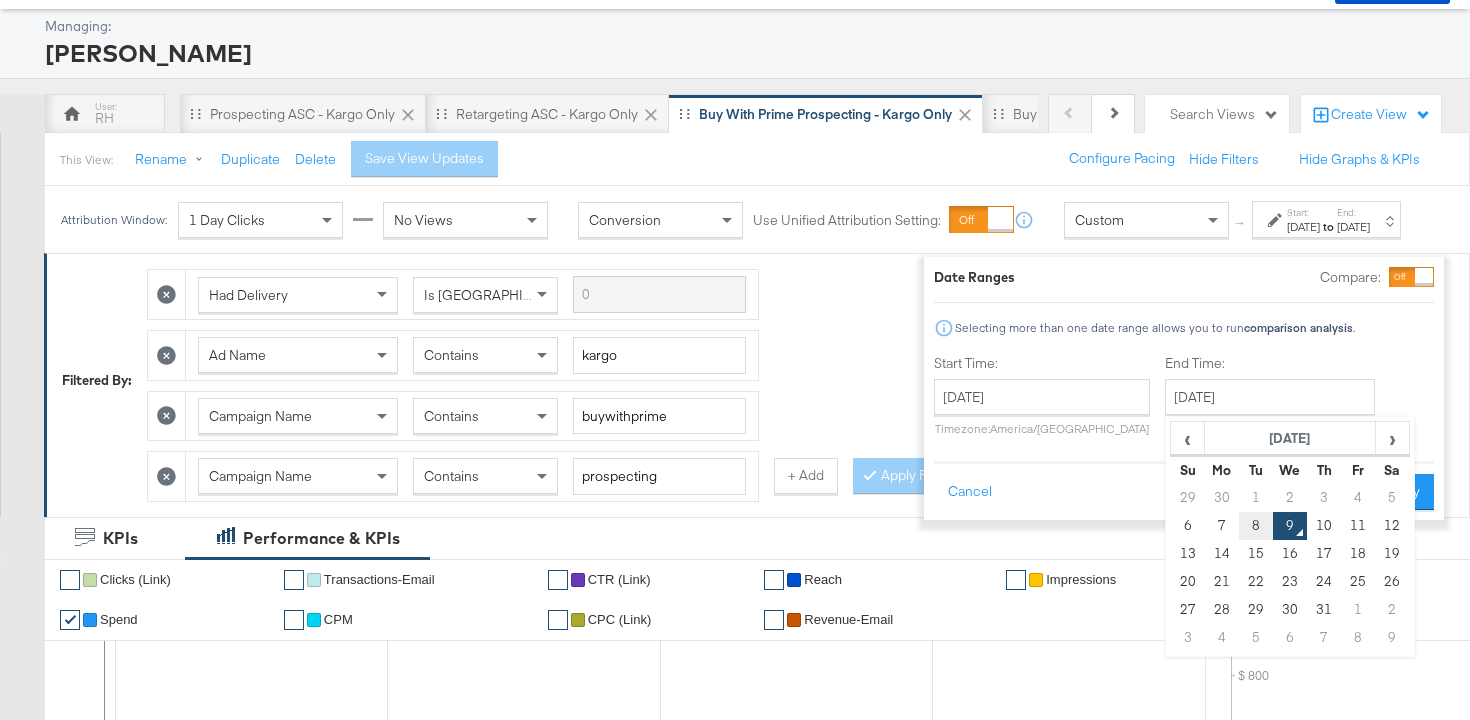 click on "8" at bounding box center [1256, 526] 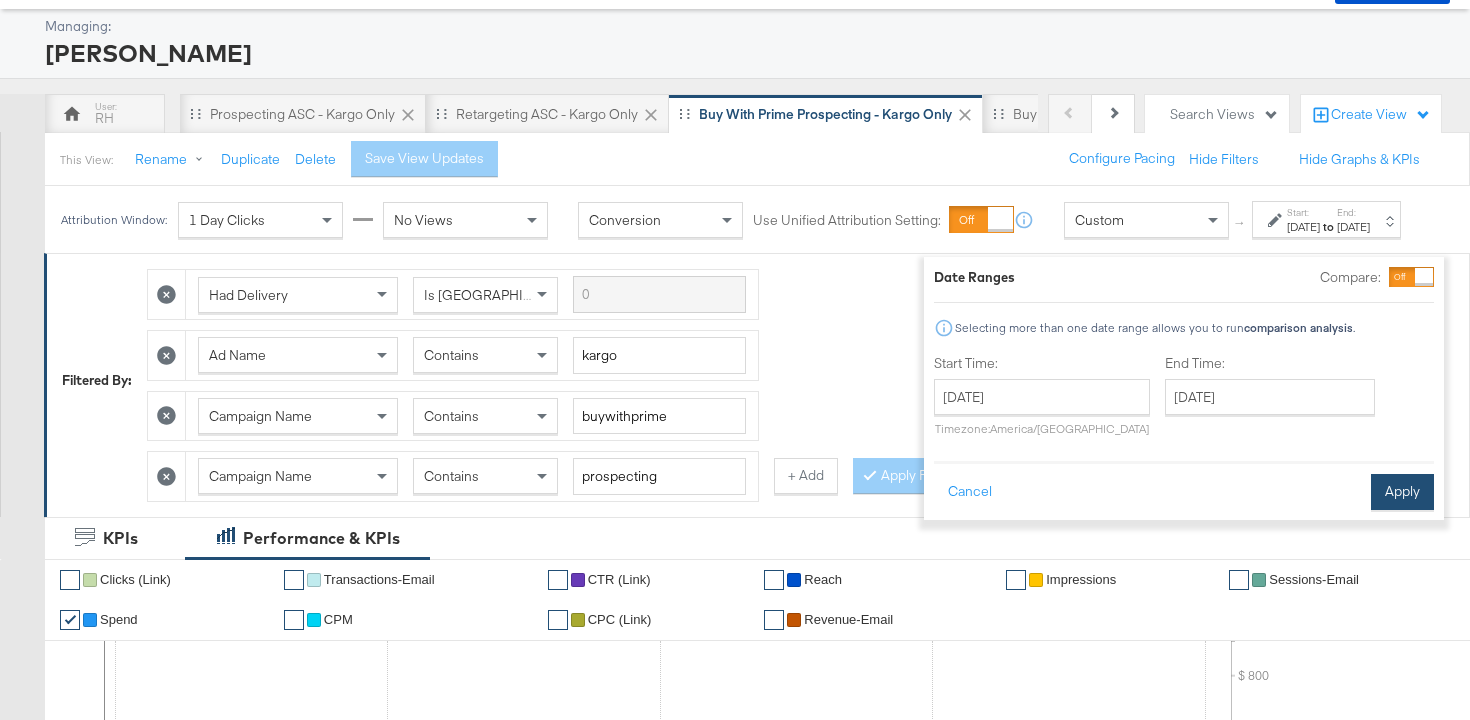 click on "Apply" at bounding box center [1402, 492] 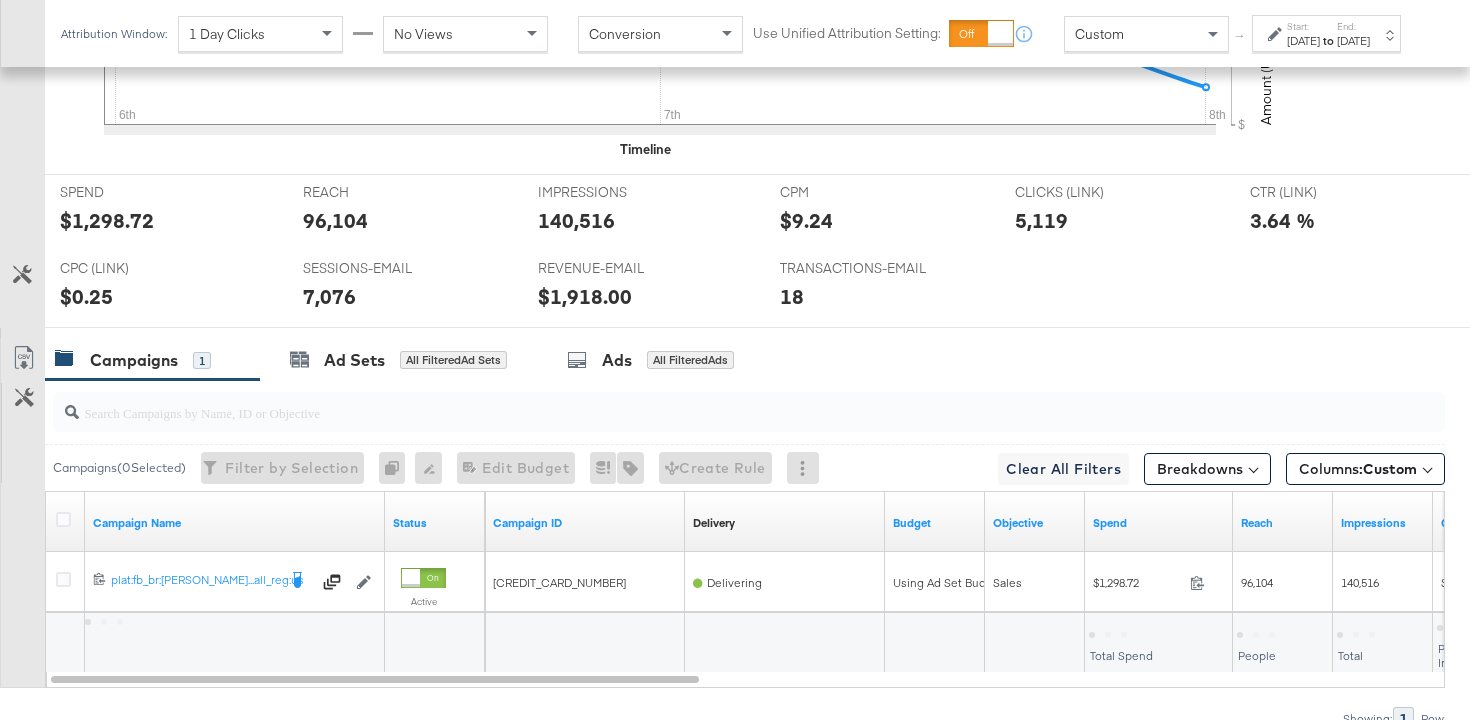 scroll, scrollTop: 996, scrollLeft: 0, axis: vertical 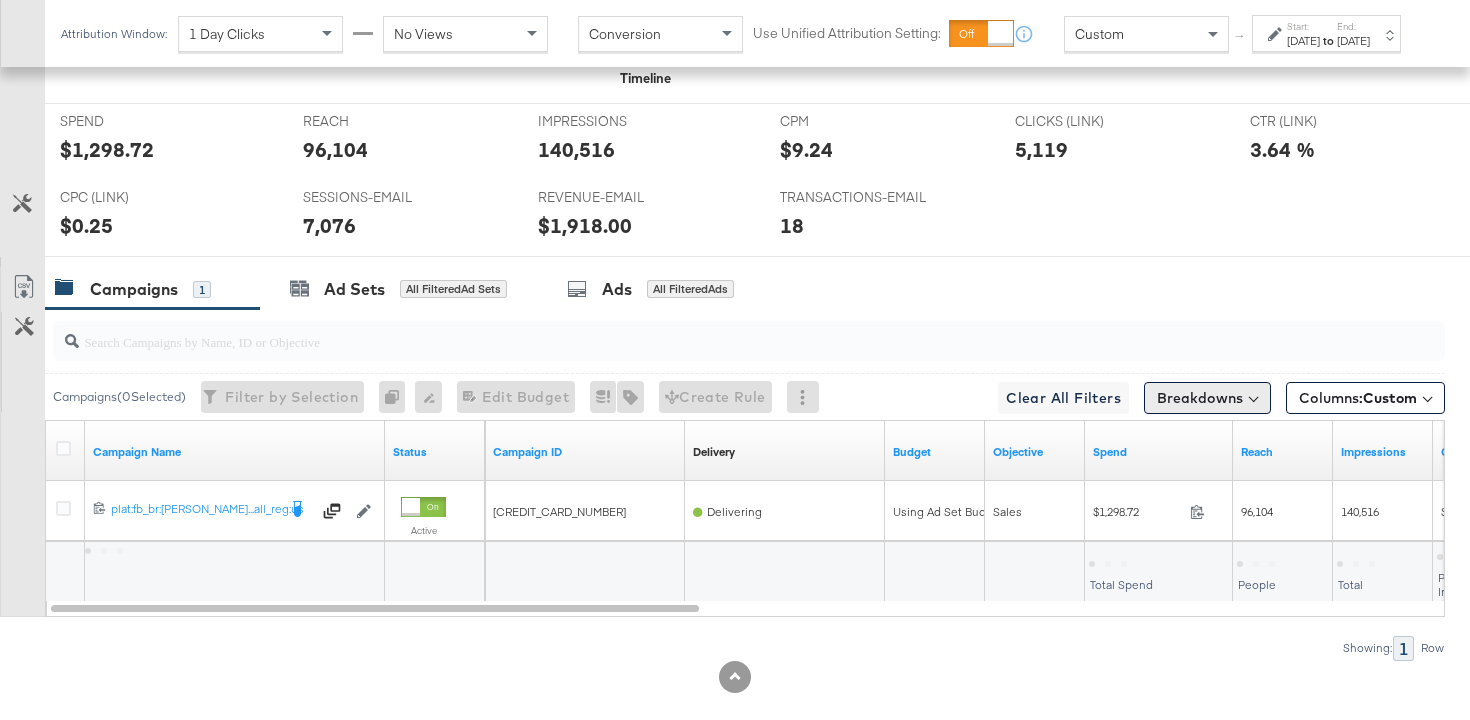 click on "Breakdowns" at bounding box center [1207, 398] 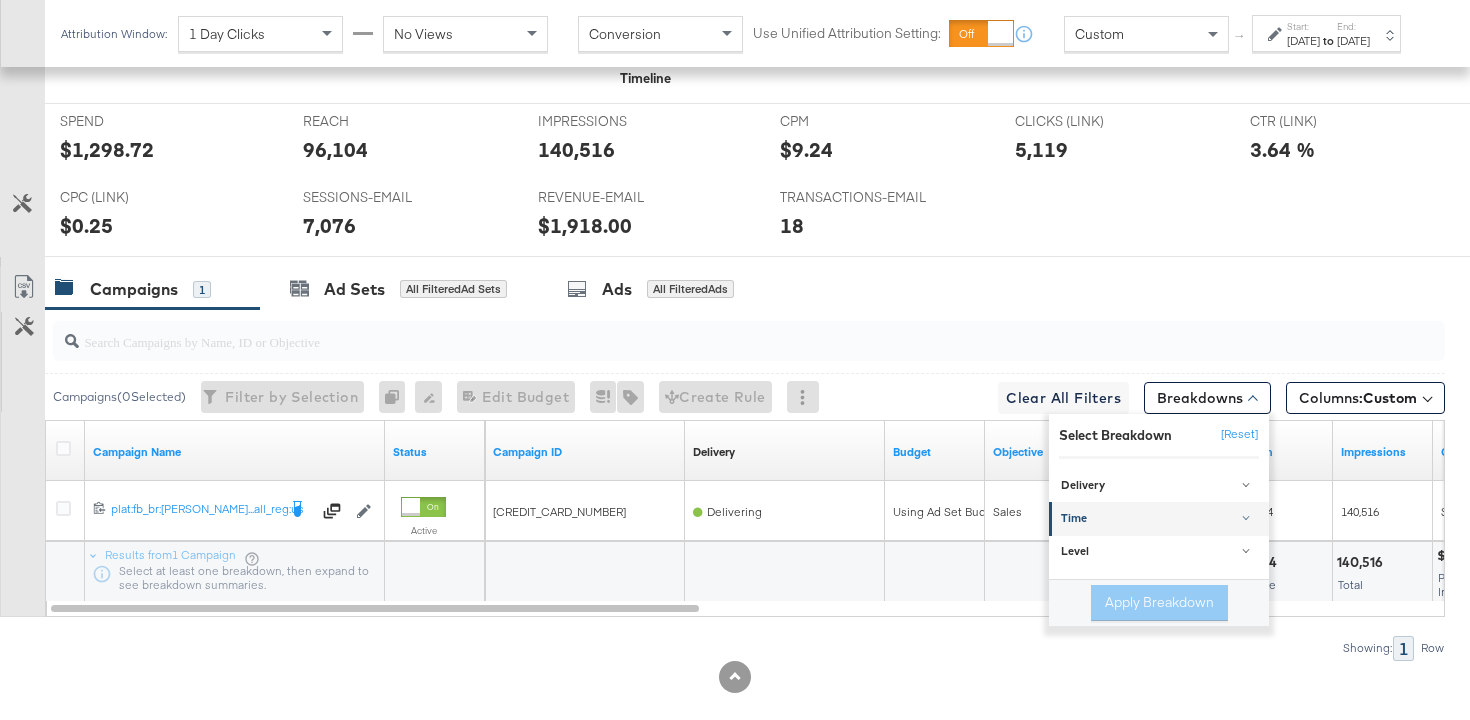 click on "Time" at bounding box center (1160, 519) 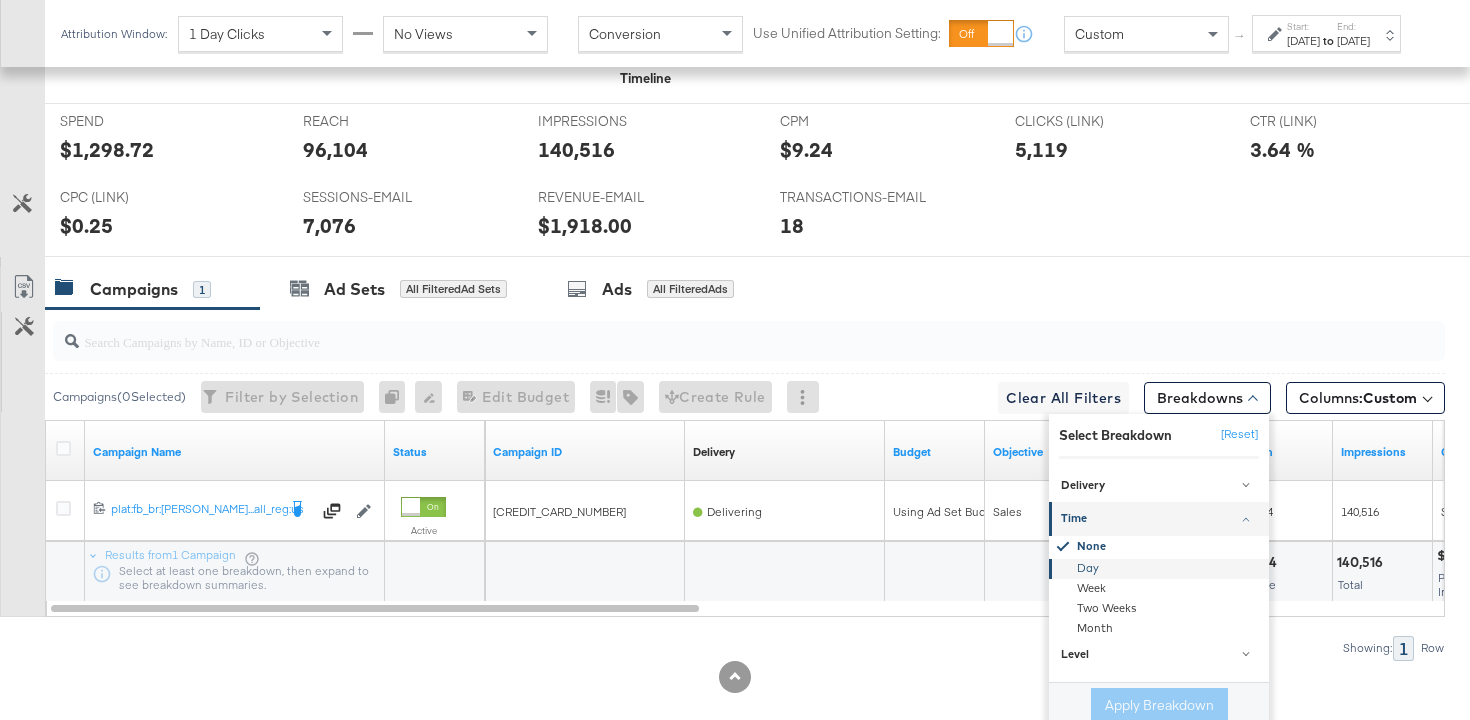 click on "Day" at bounding box center [1160, 569] 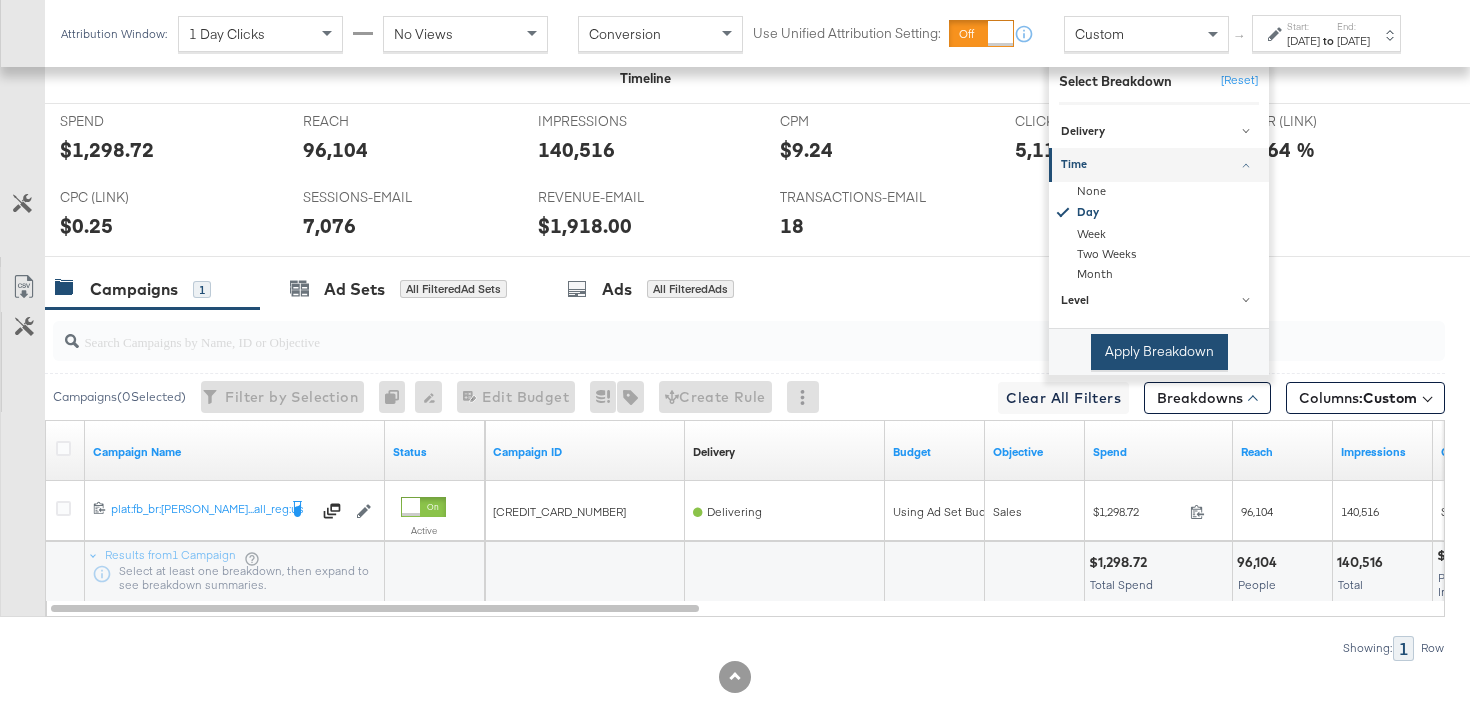 click on "Apply Breakdown" at bounding box center [1159, 352] 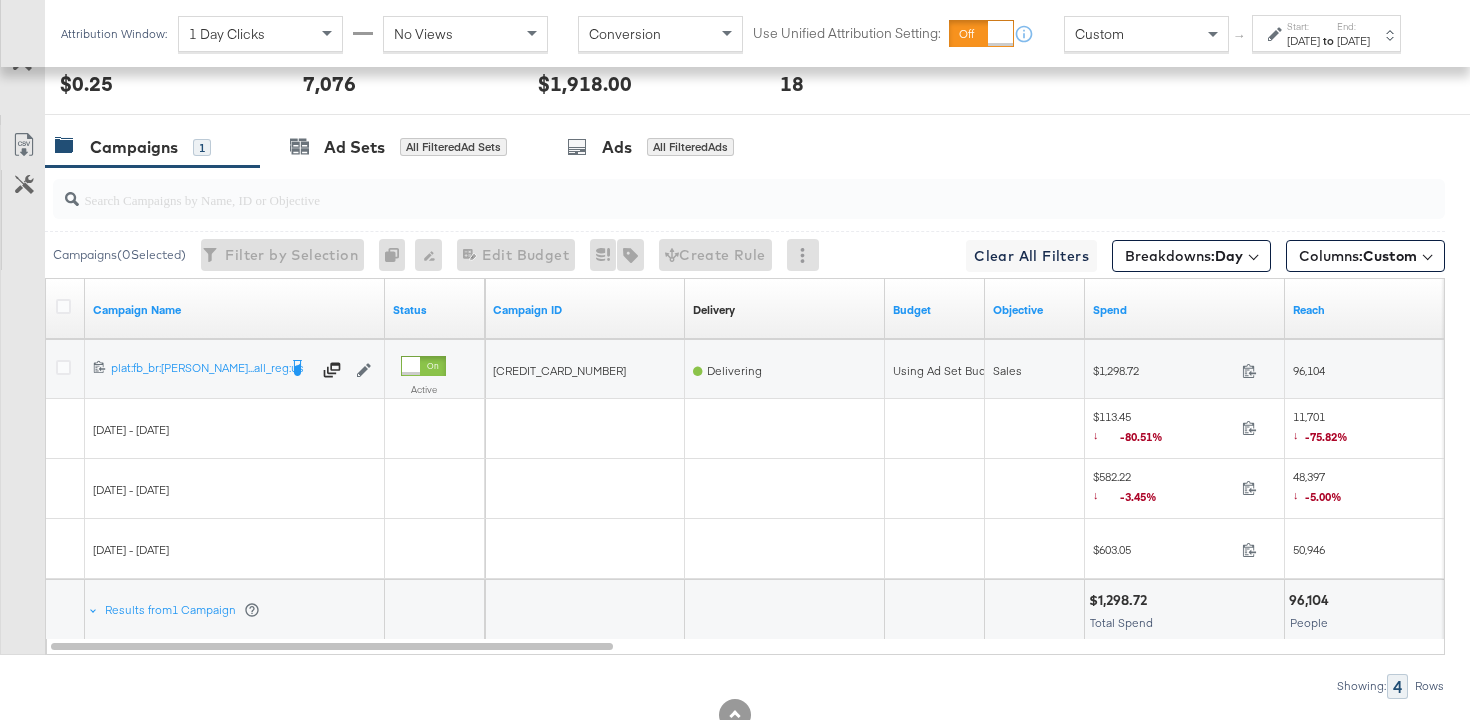 scroll, scrollTop: 1140, scrollLeft: 0, axis: vertical 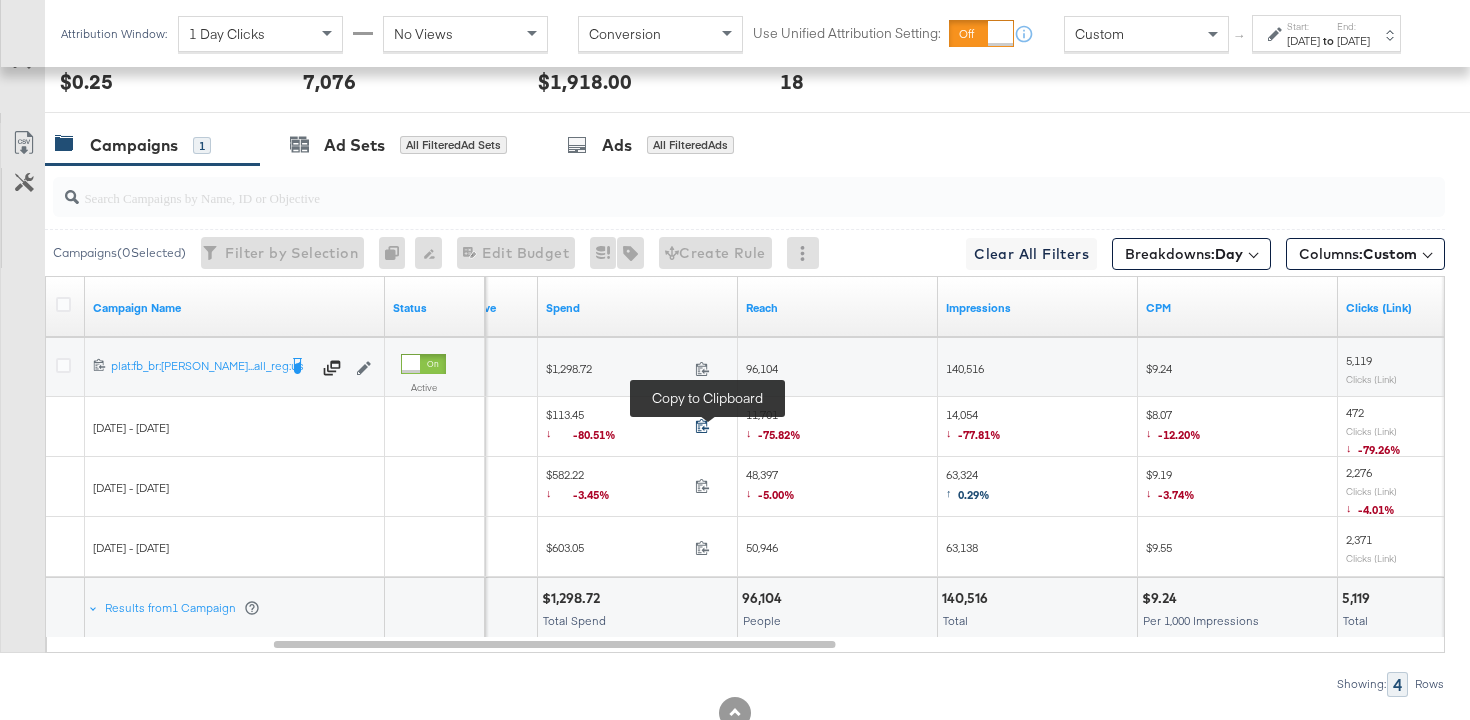 click 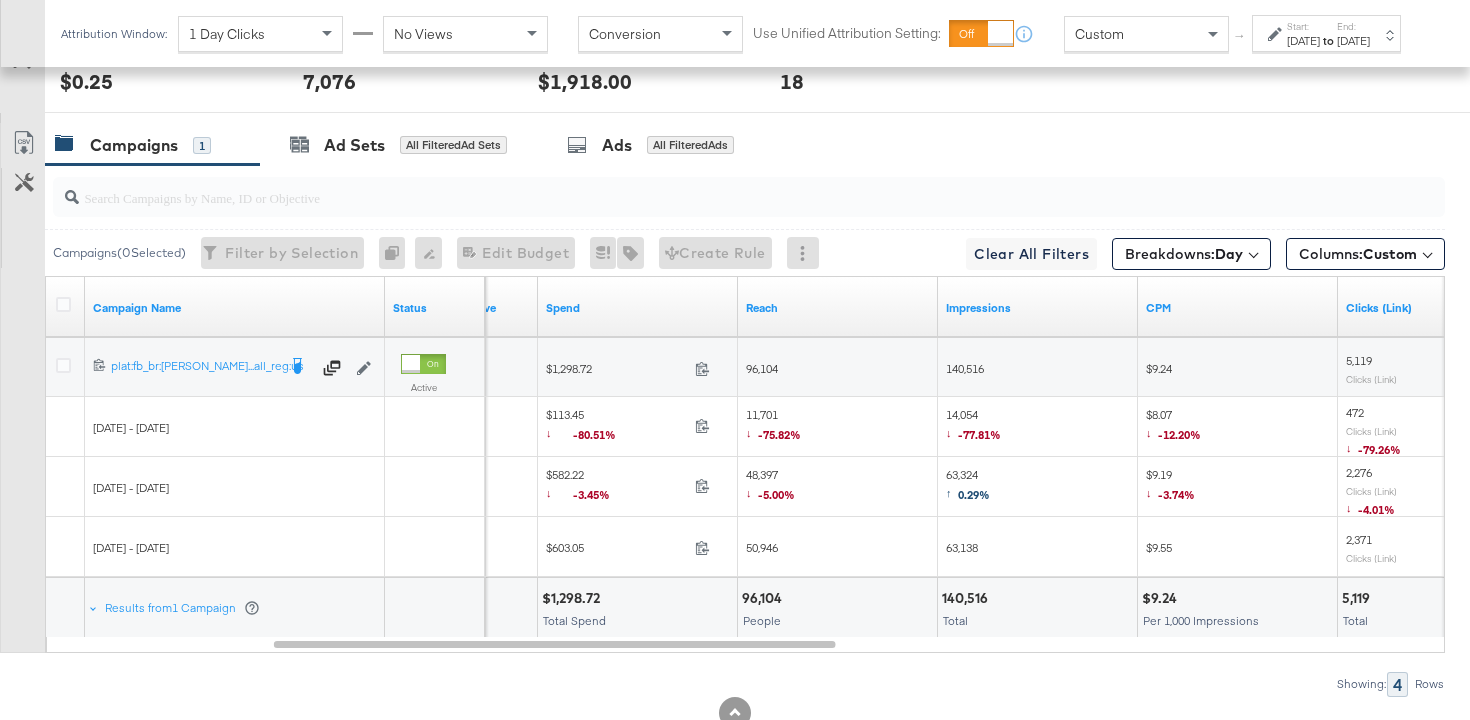 click on "14,054   ↓    -77.81%" at bounding box center (973, 427) 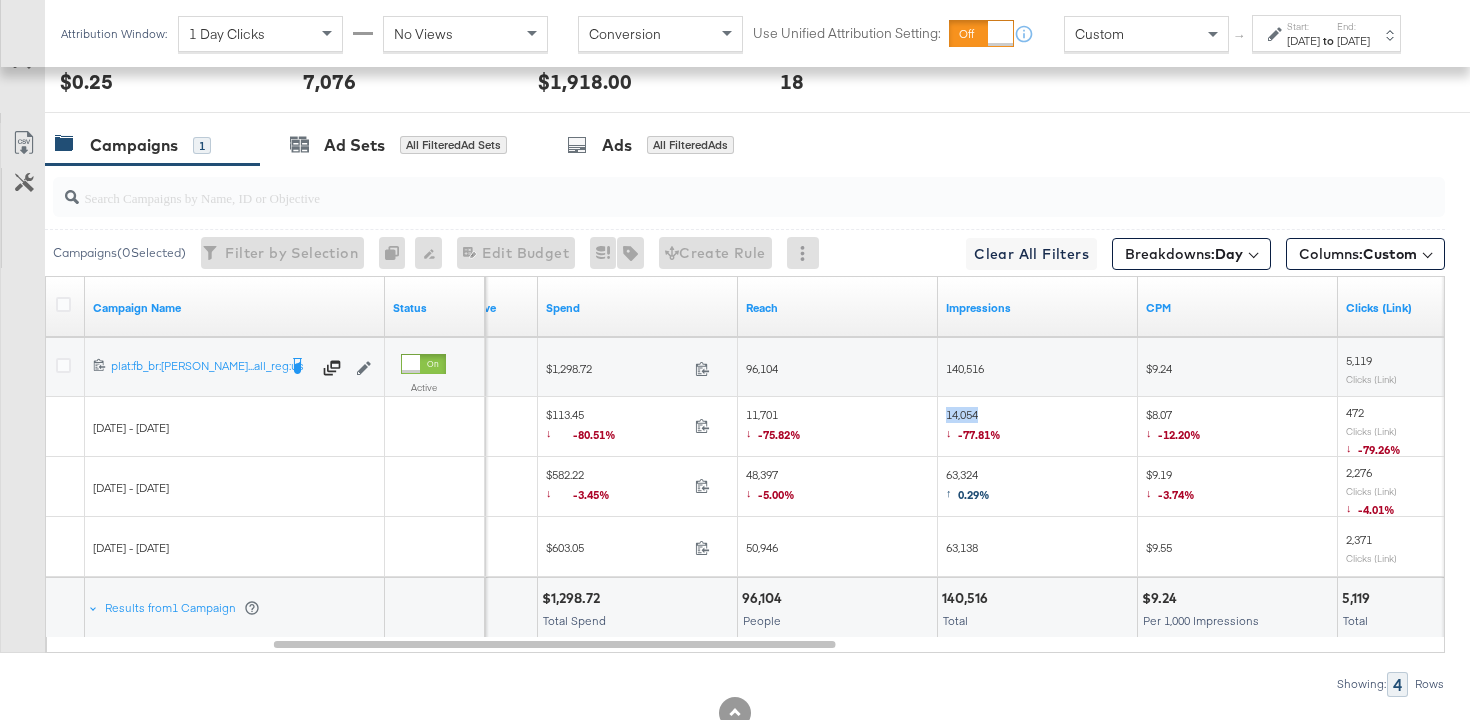 click on "14,054   ↓    -77.81%" at bounding box center [973, 427] 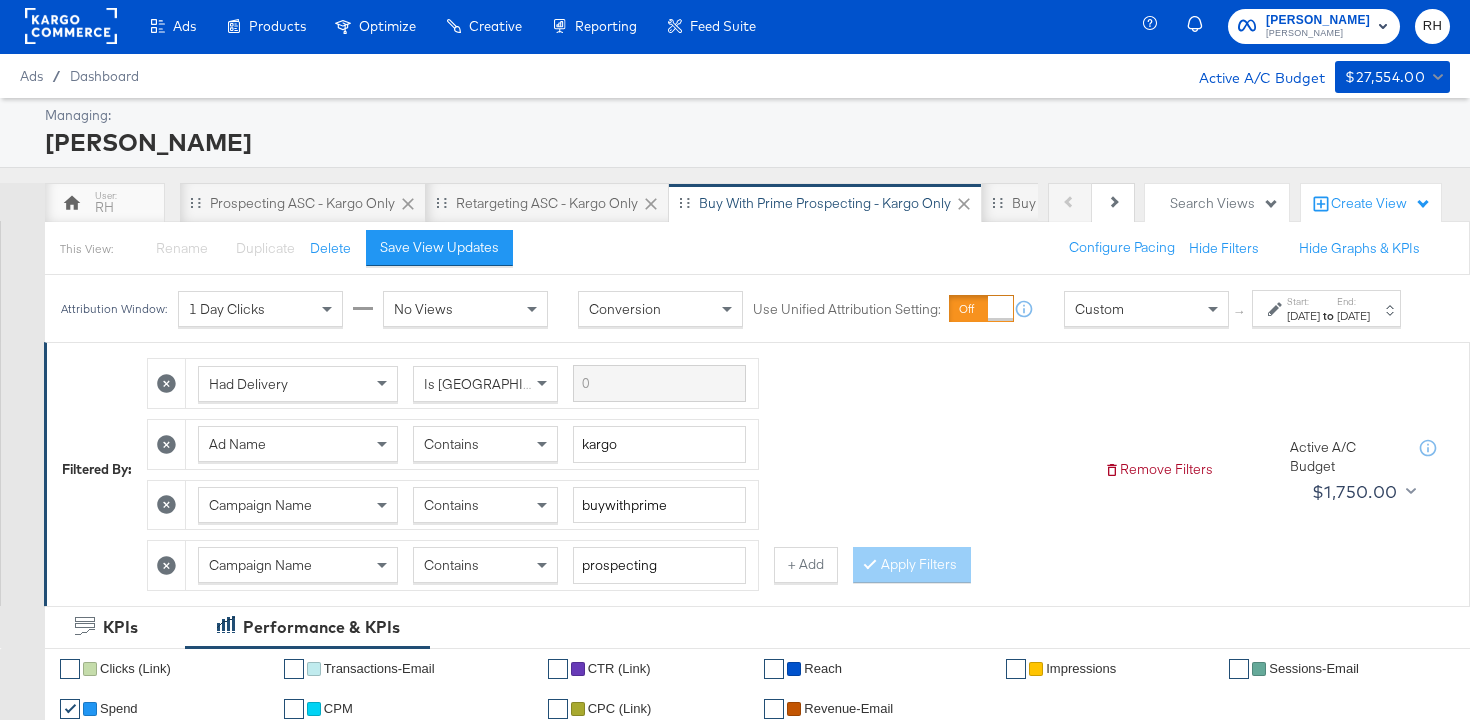 scroll, scrollTop: 0, scrollLeft: 0, axis: both 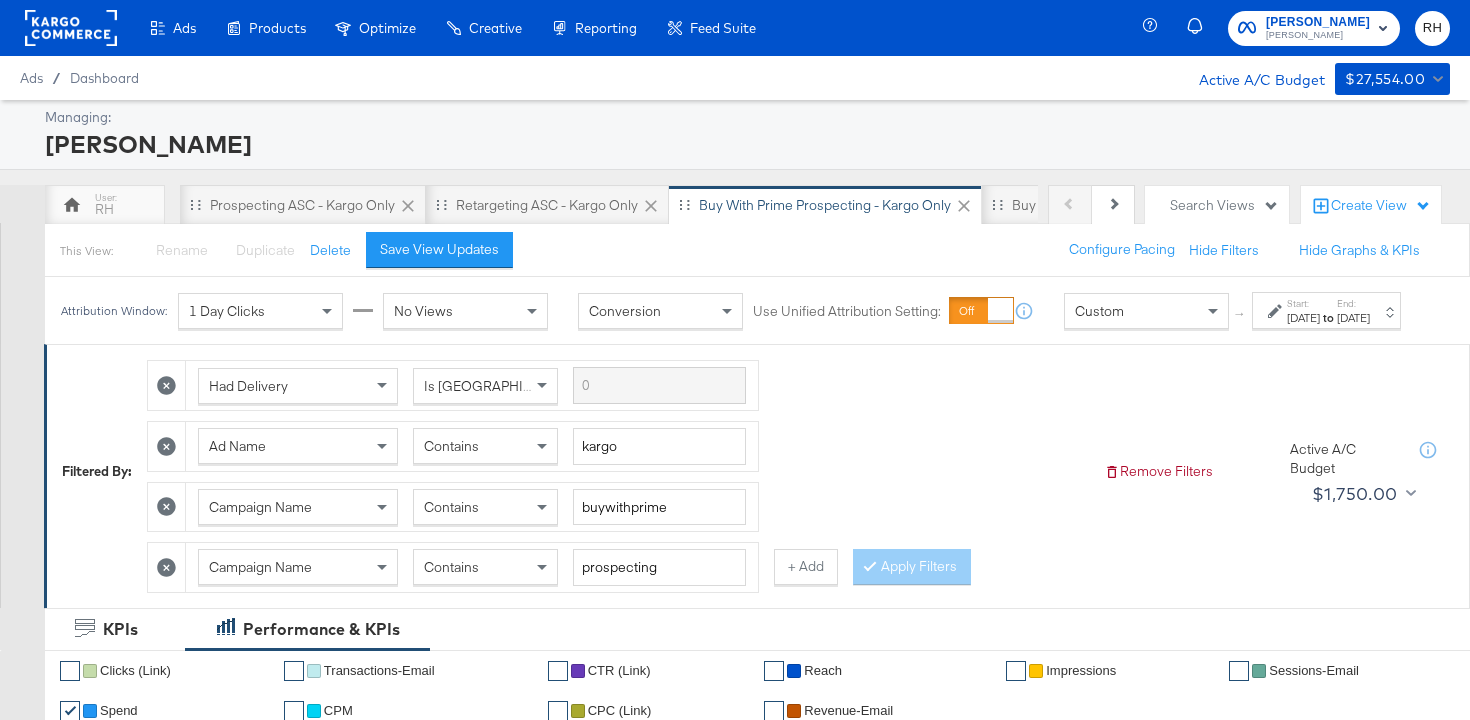 click on "Ad Name Contains kargo" at bounding box center (472, 446) 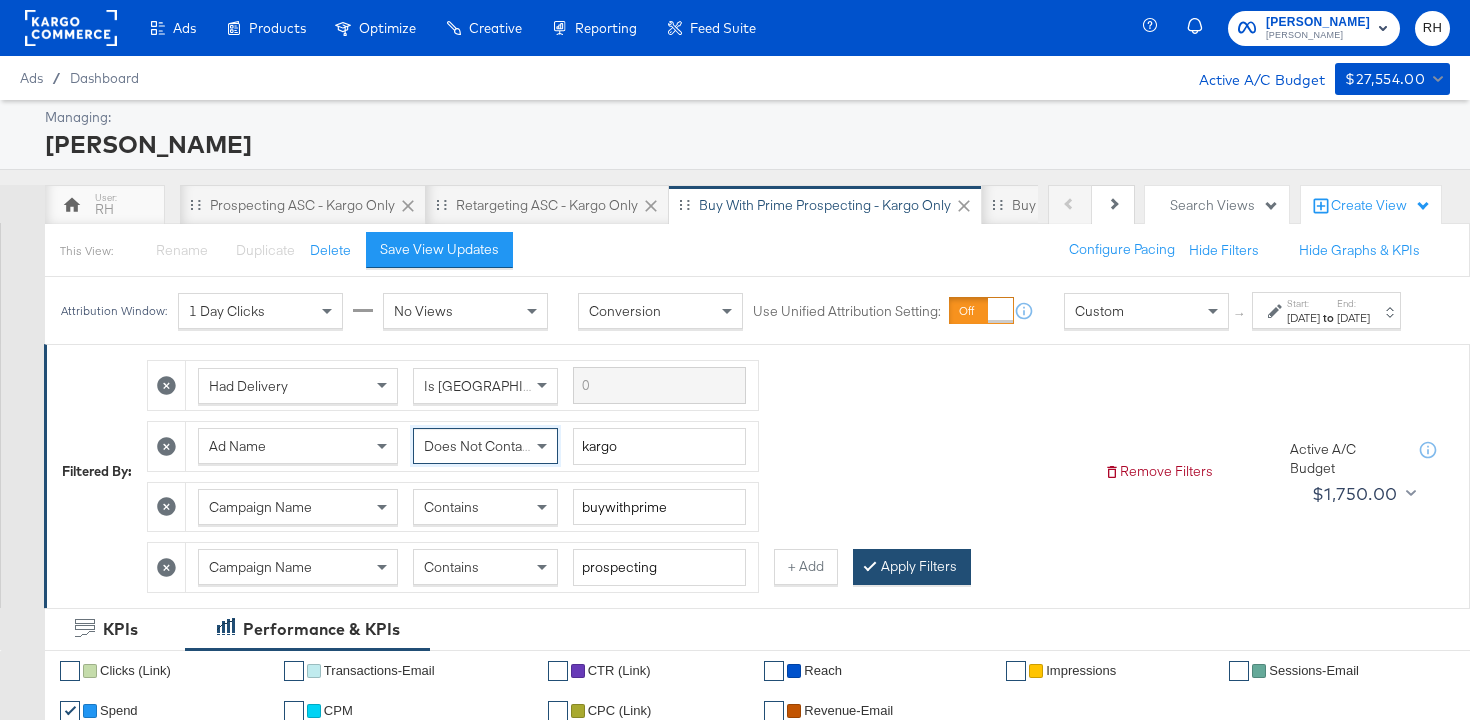 click on "Apply Filters" at bounding box center (912, 567) 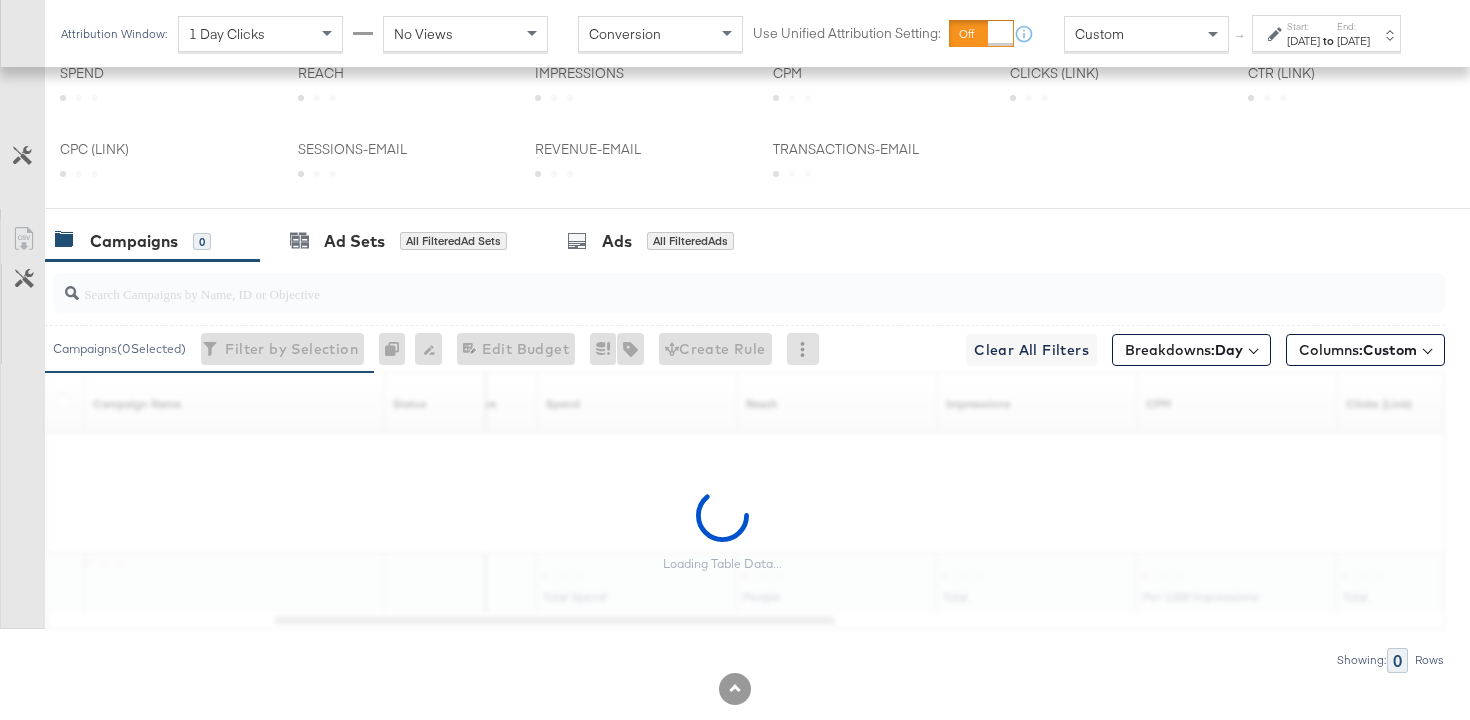 scroll, scrollTop: 1084, scrollLeft: 0, axis: vertical 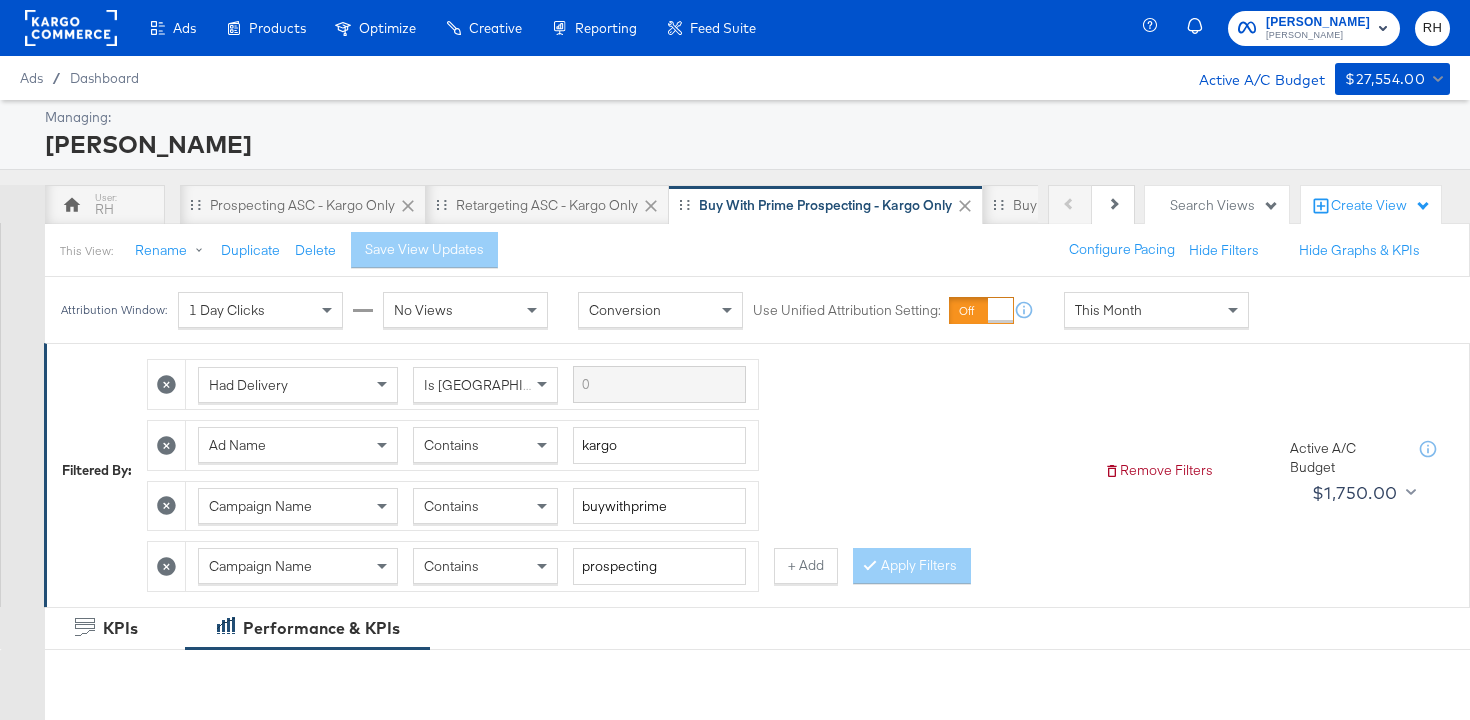 click on "This Month" at bounding box center (1156, 310) 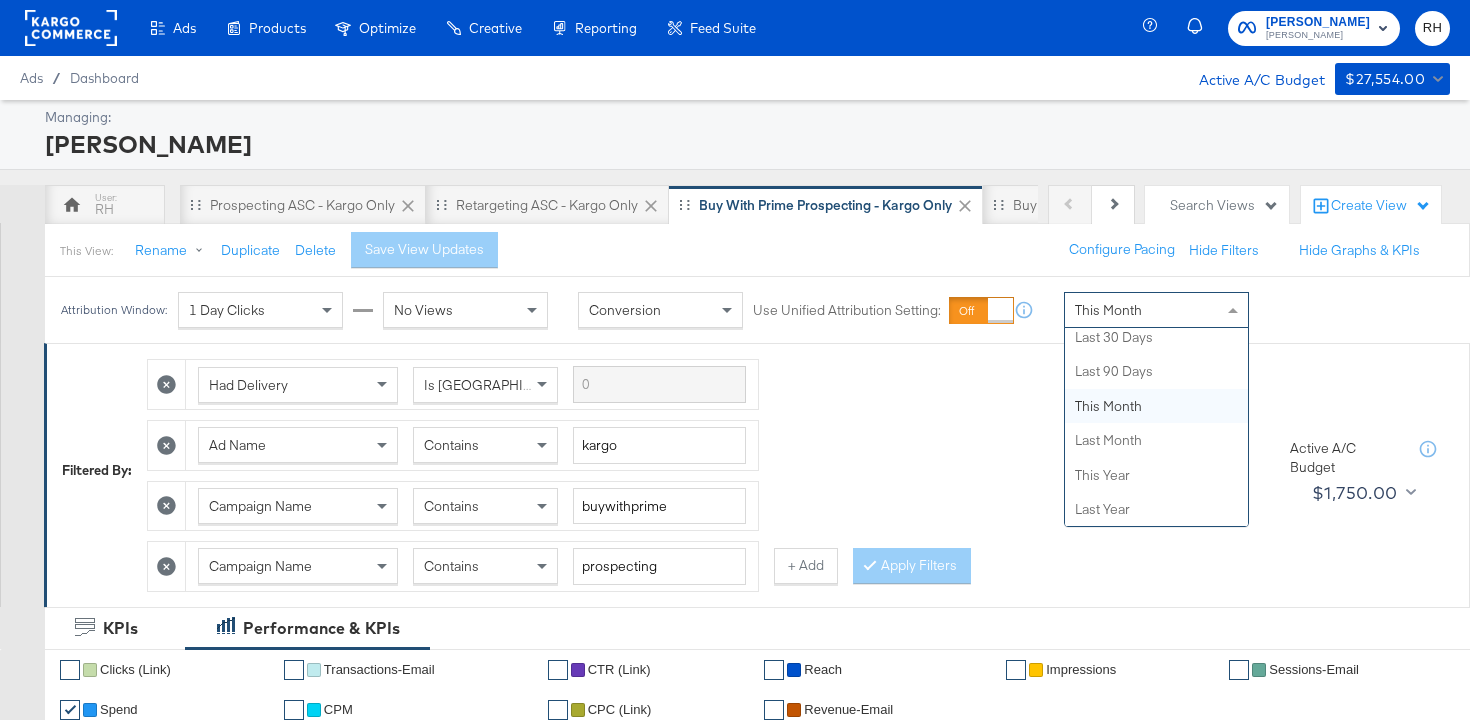 scroll, scrollTop: 0, scrollLeft: 0, axis: both 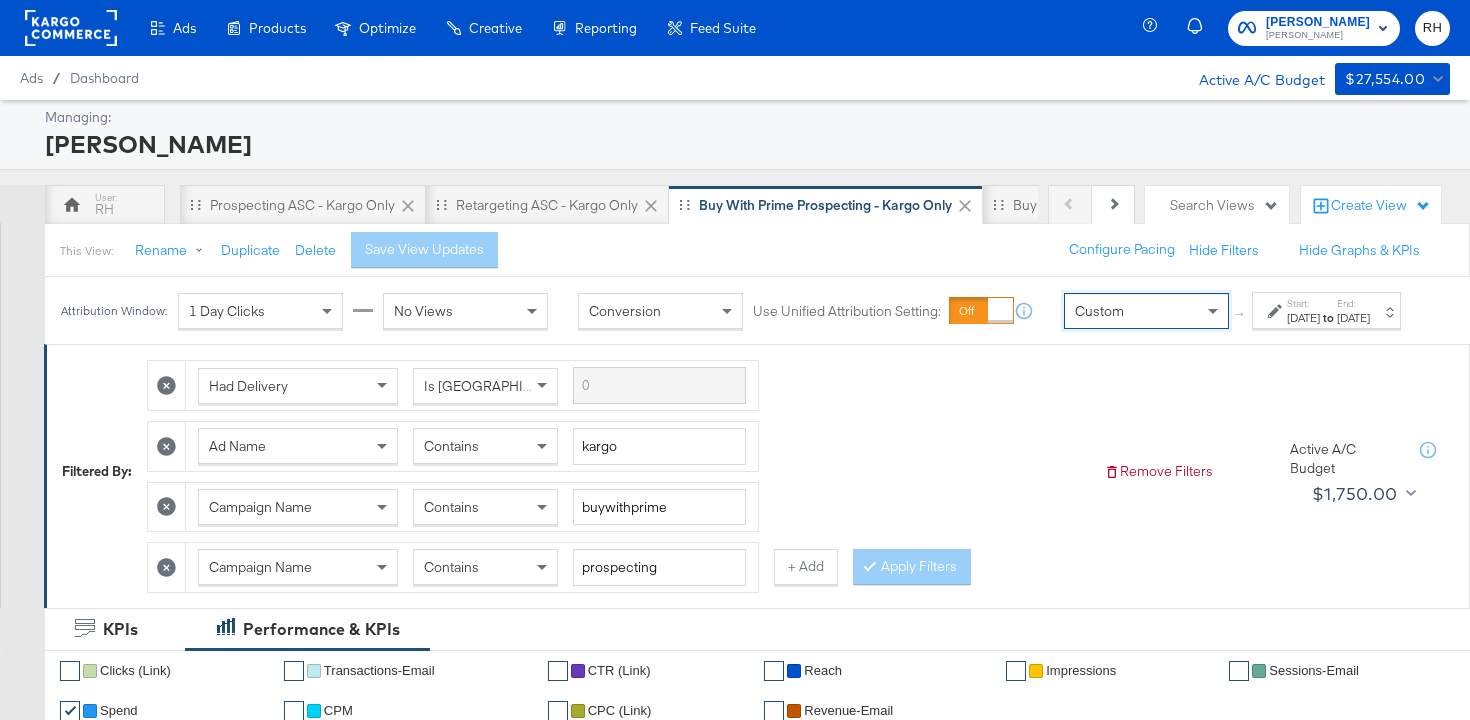 click 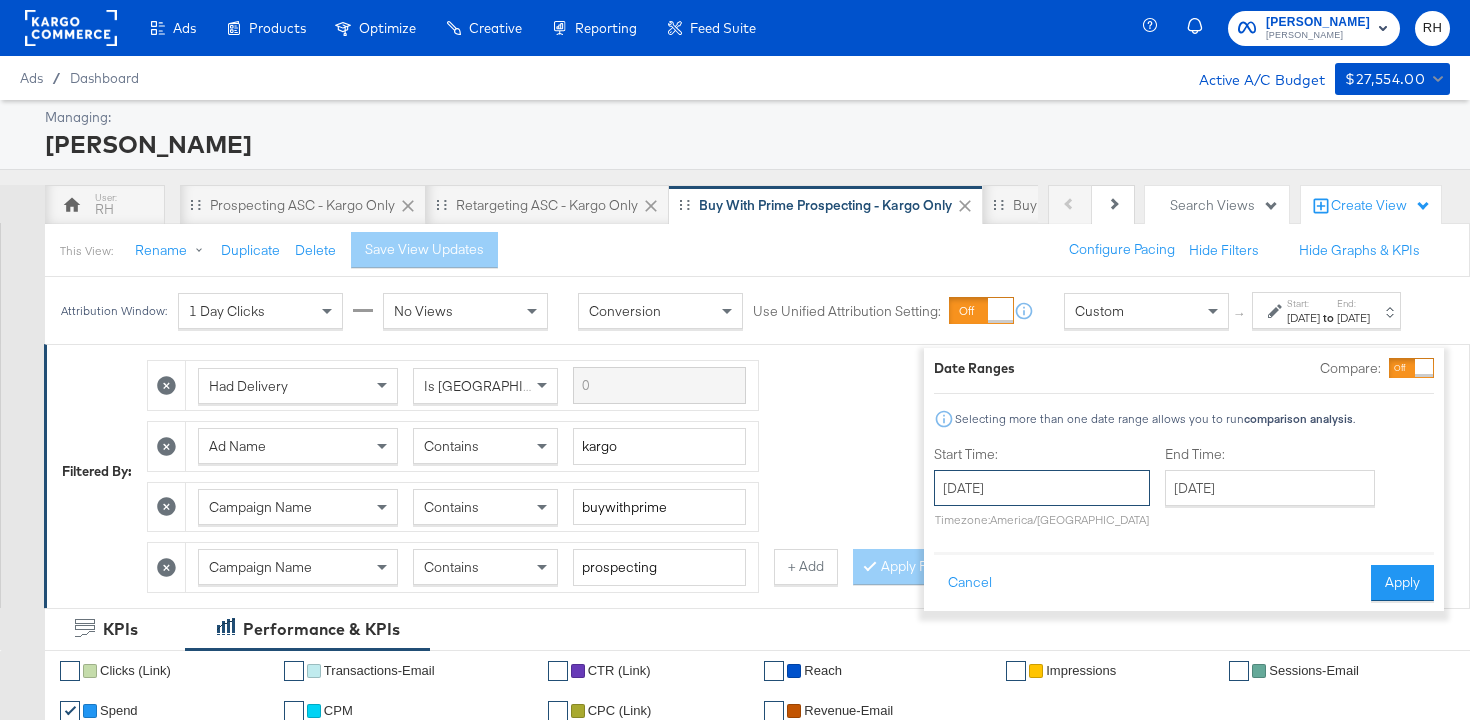 click on "[DATE]" at bounding box center (1042, 488) 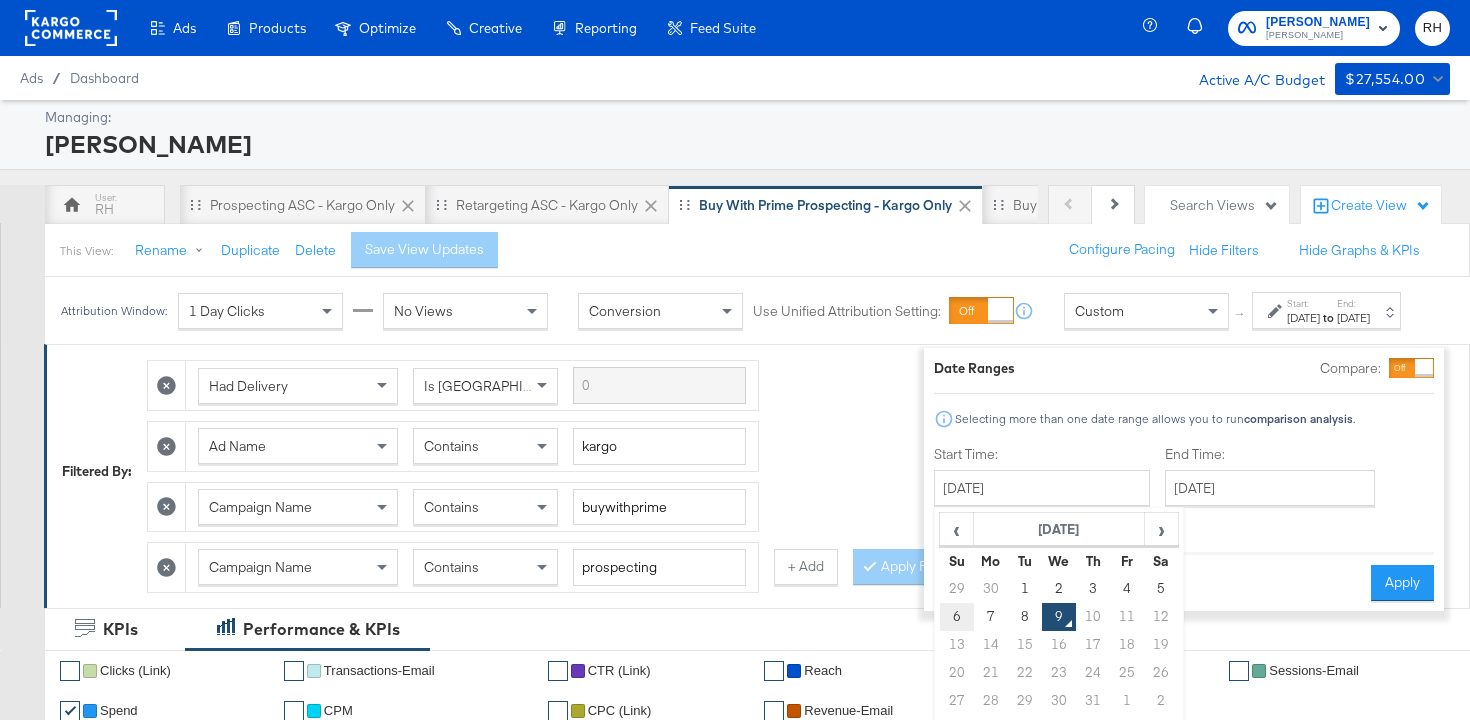 click on "6" at bounding box center (957, 617) 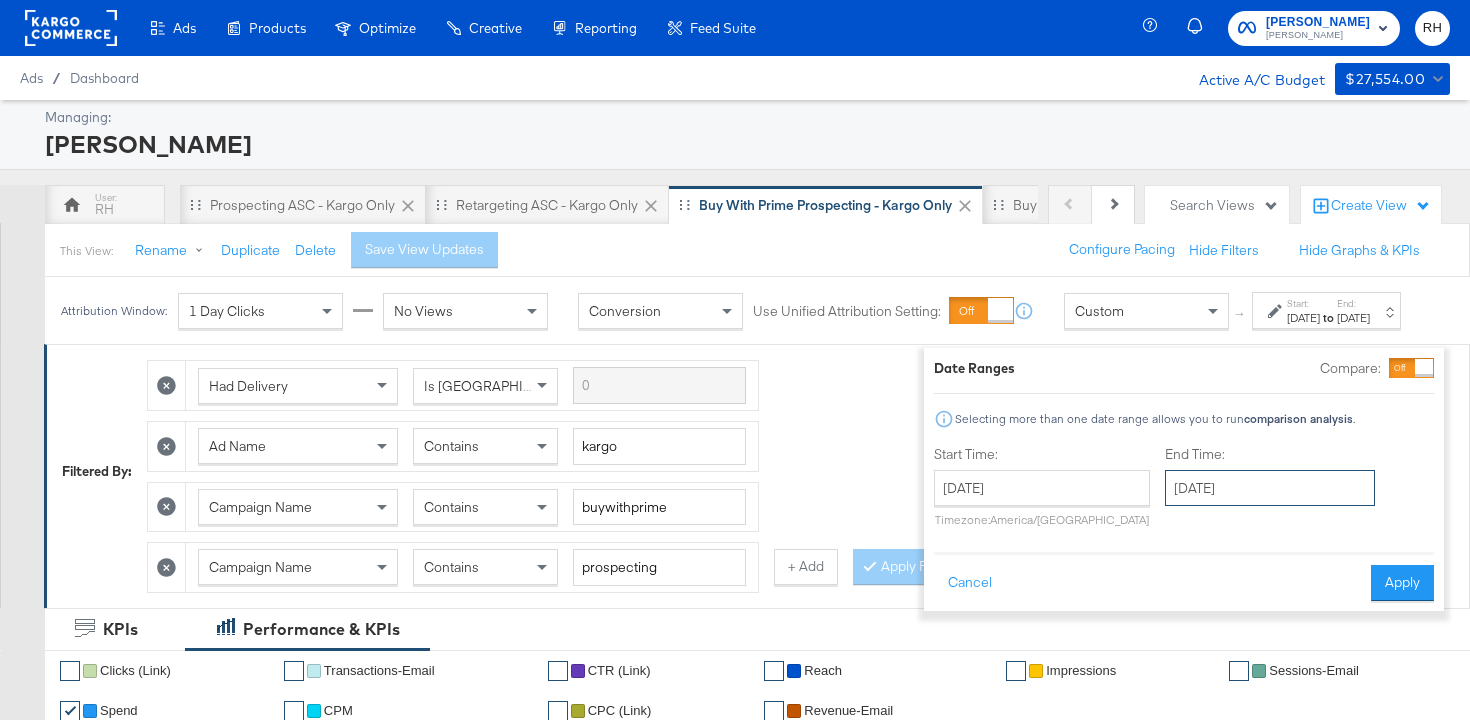 click on "[DATE]" at bounding box center (1270, 488) 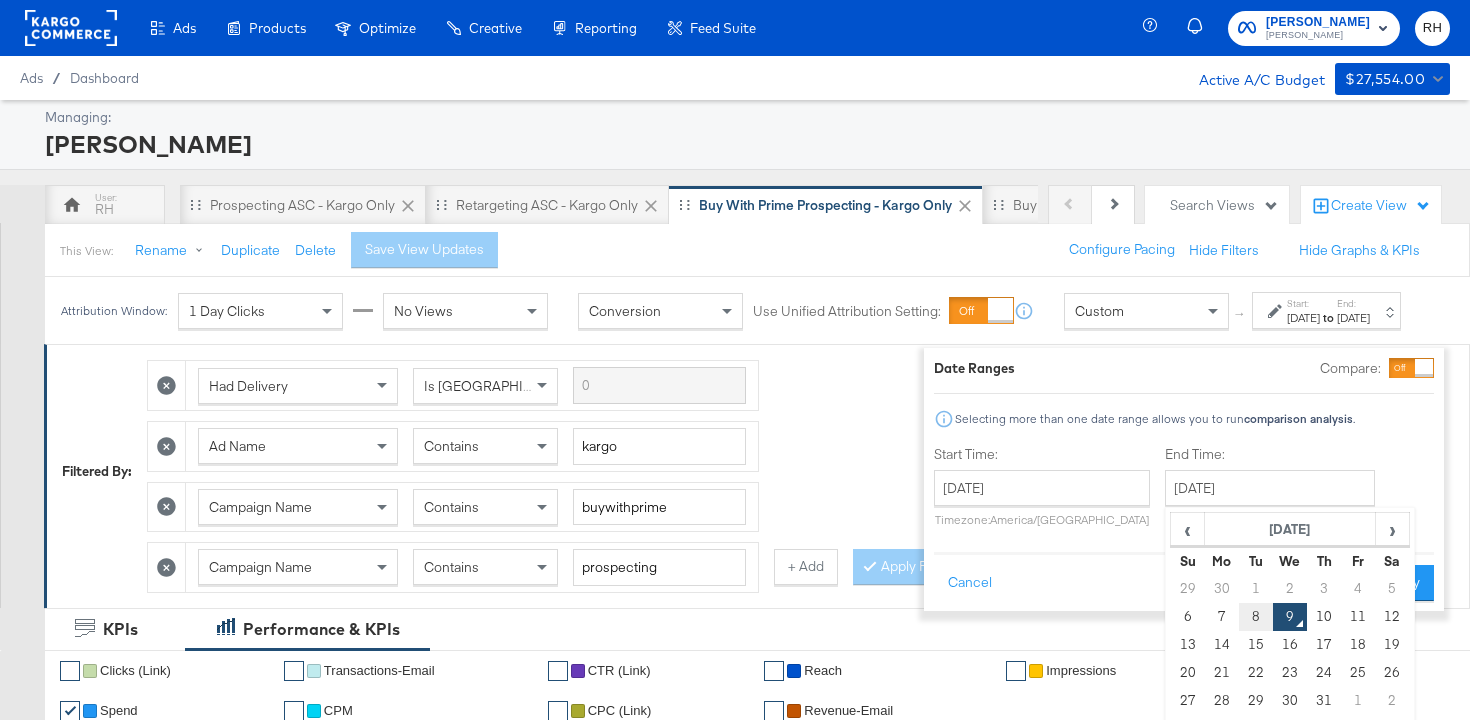 click on "8" at bounding box center (1256, 617) 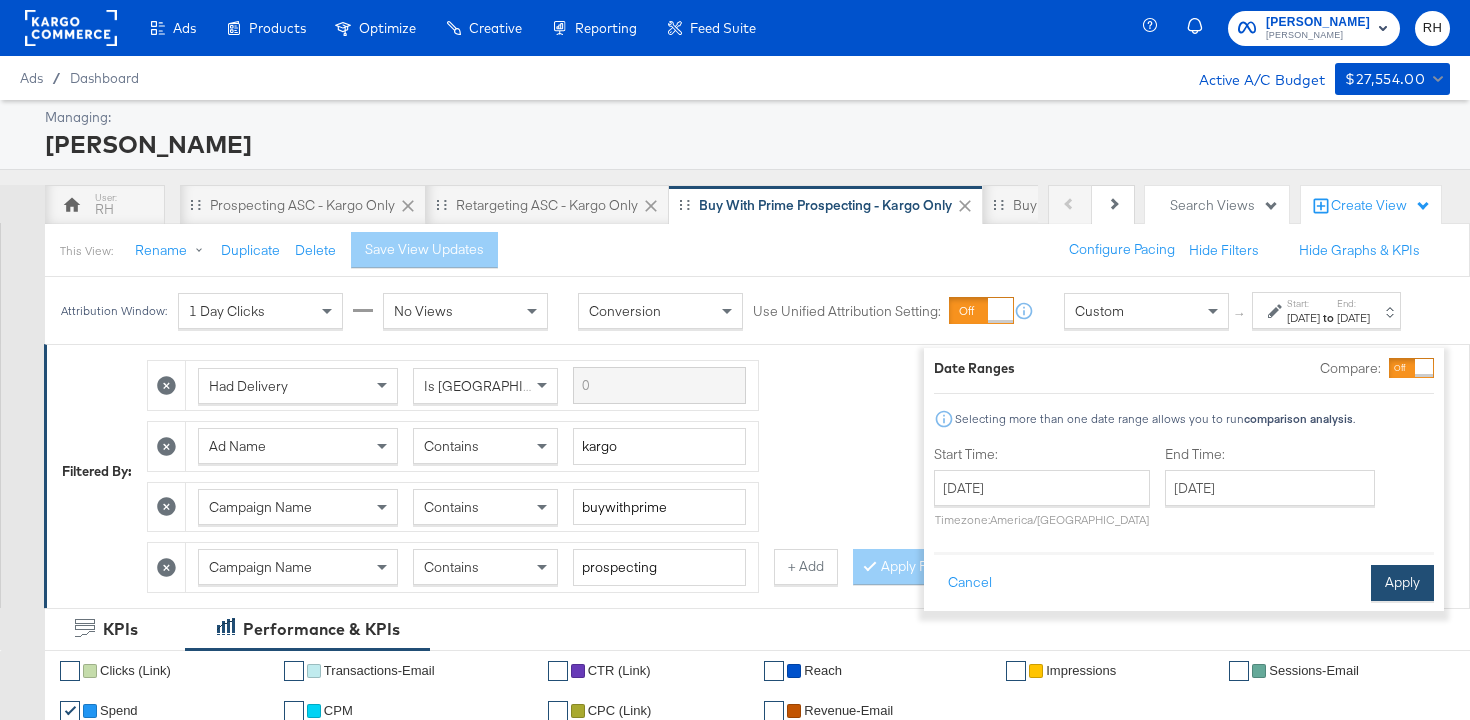 click on "Apply" at bounding box center [1402, 583] 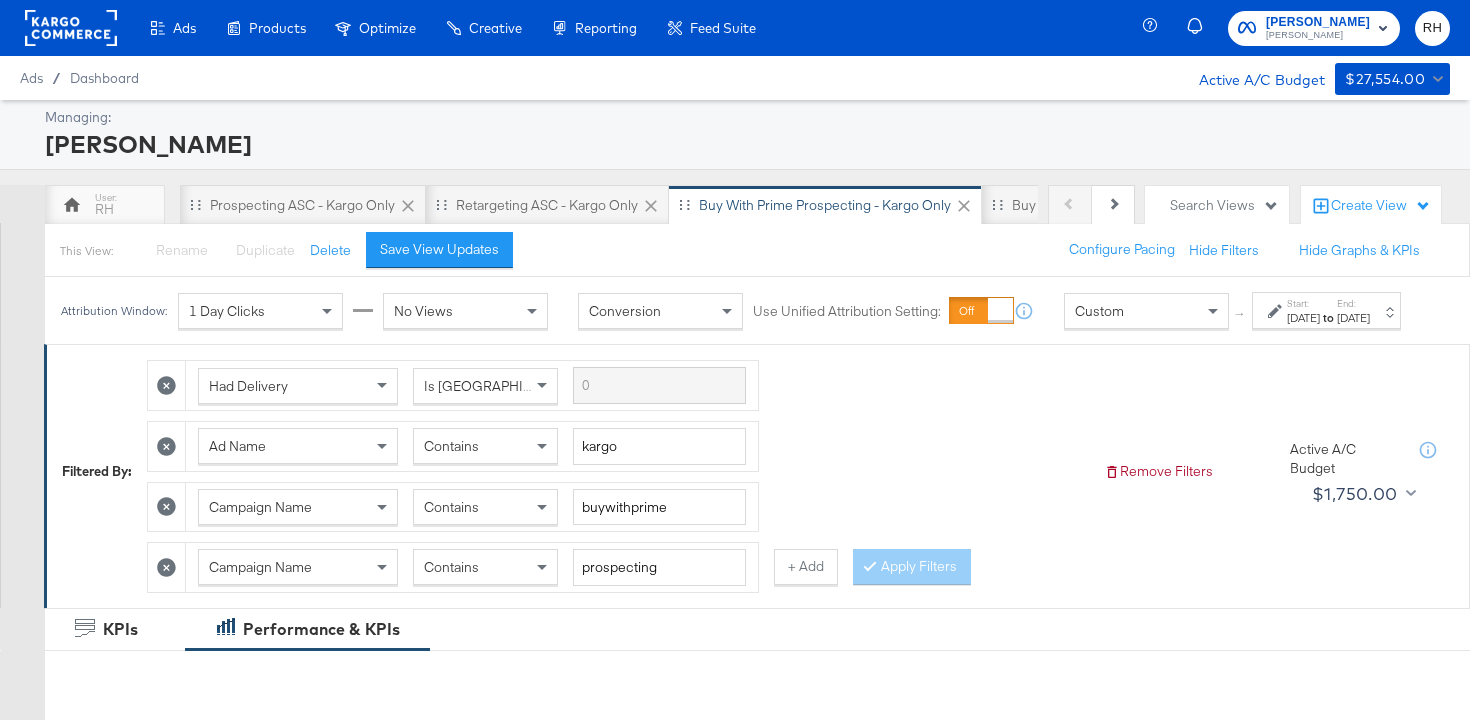 click on "Contains" at bounding box center (485, 446) 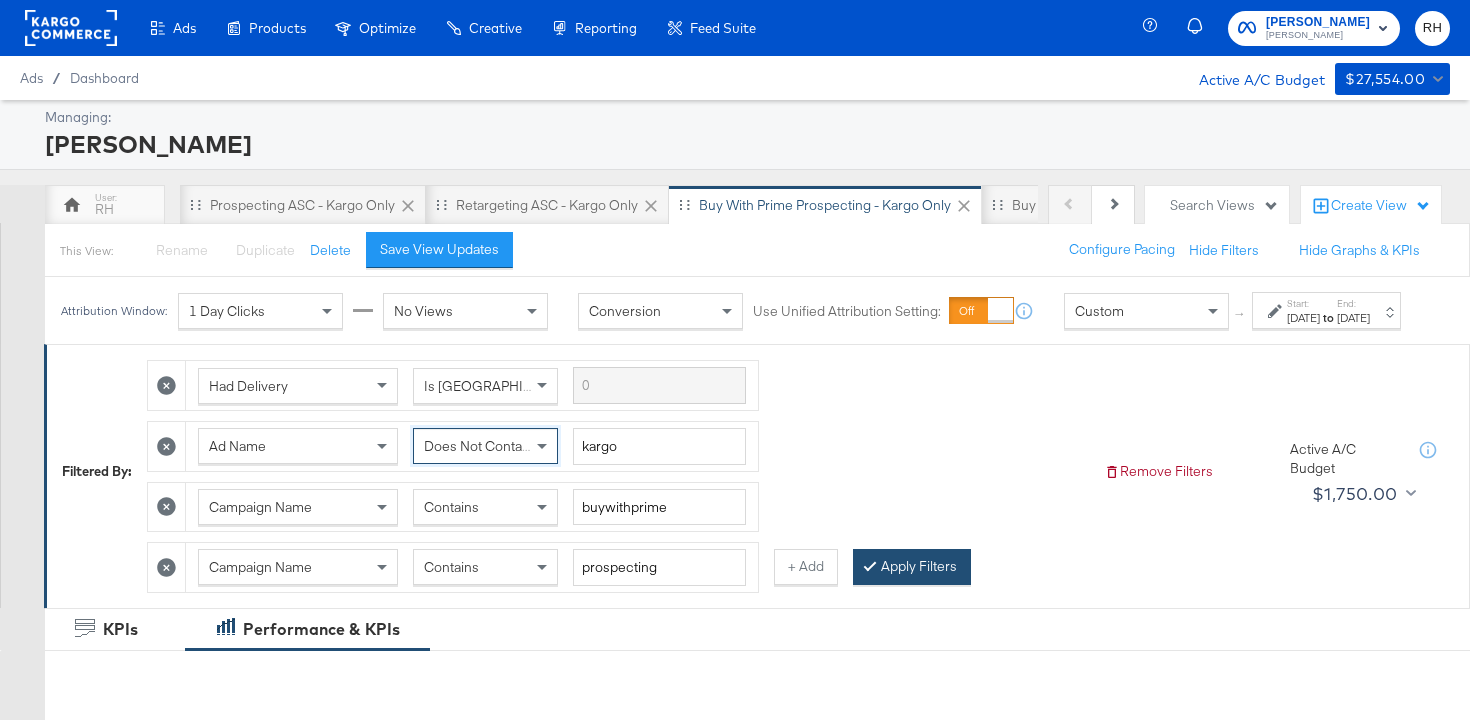 click on "Apply Filters" at bounding box center [912, 567] 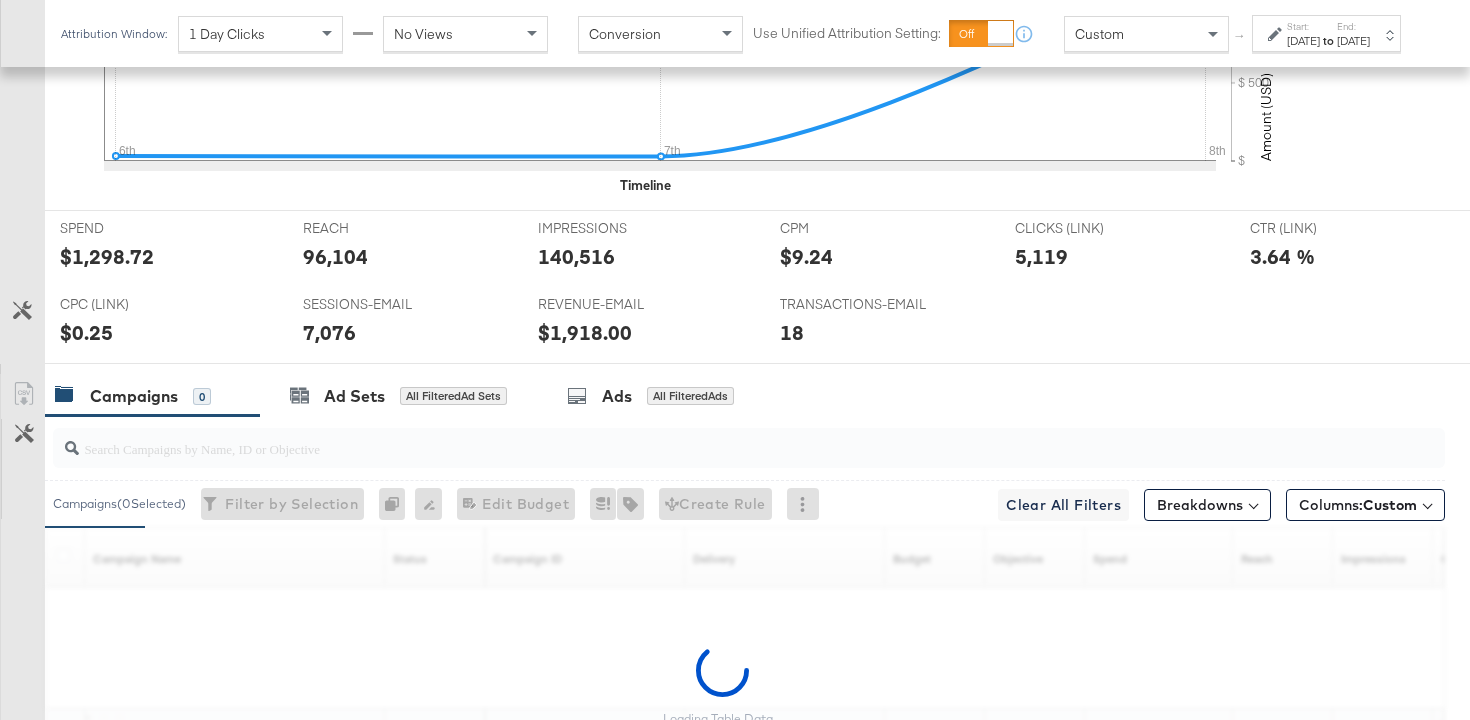 scroll, scrollTop: 1084, scrollLeft: 0, axis: vertical 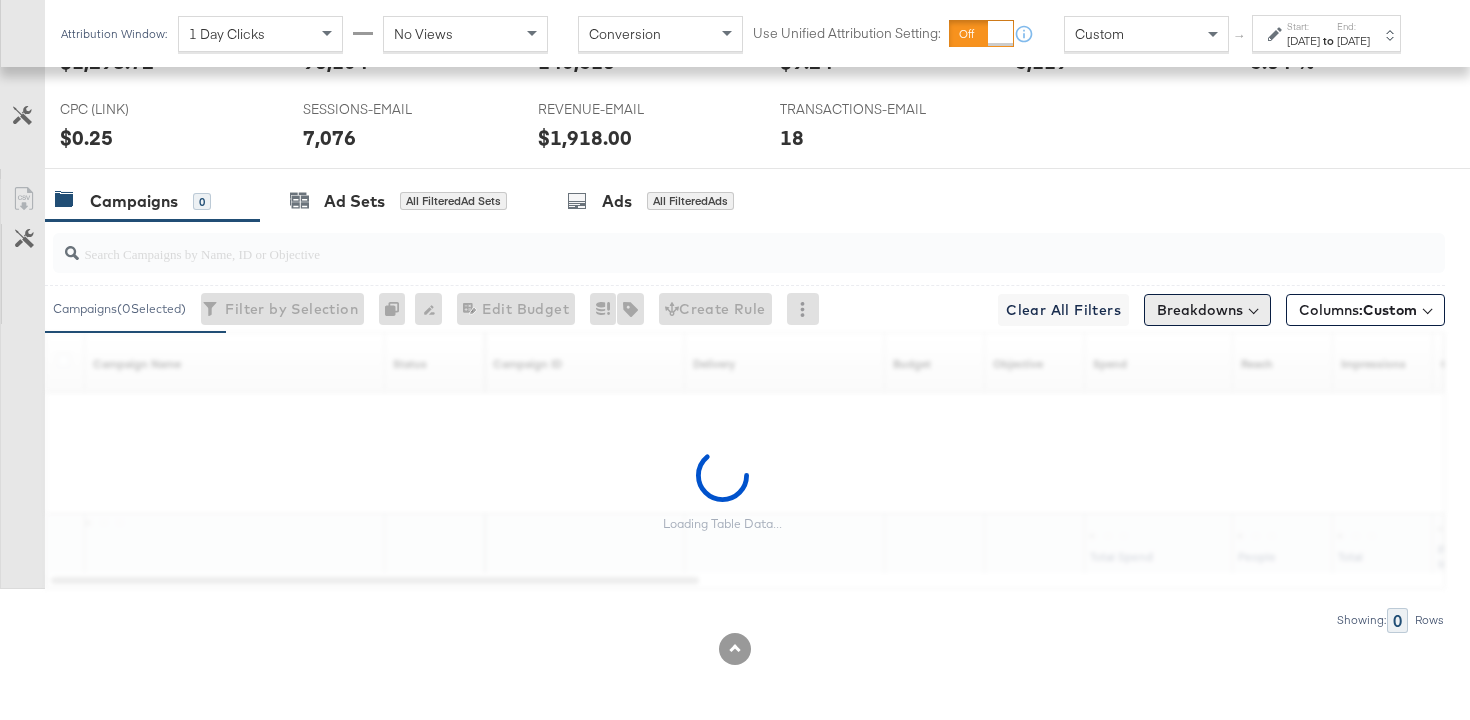 click on "Breakdowns" at bounding box center [1207, 310] 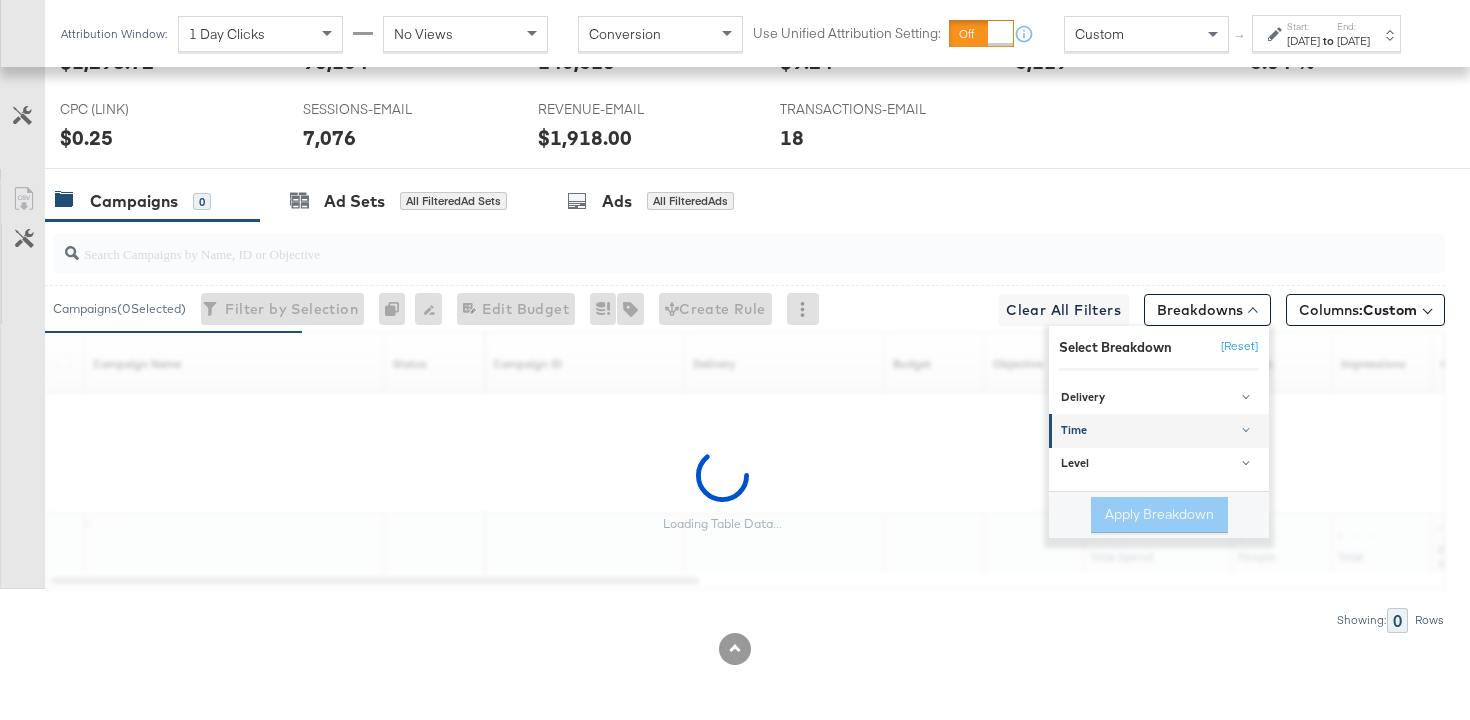 click on "Time" at bounding box center (1160, 431) 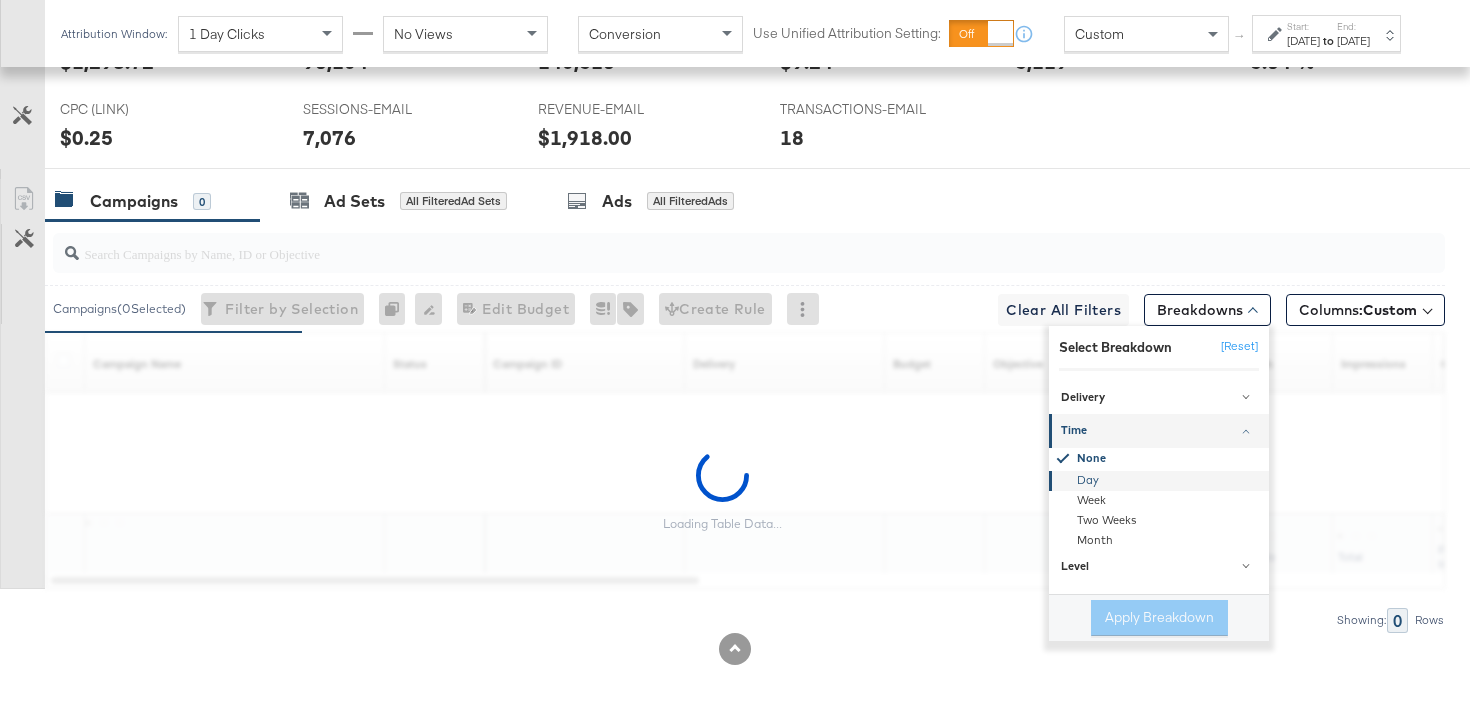 click on "Day" at bounding box center (1160, 481) 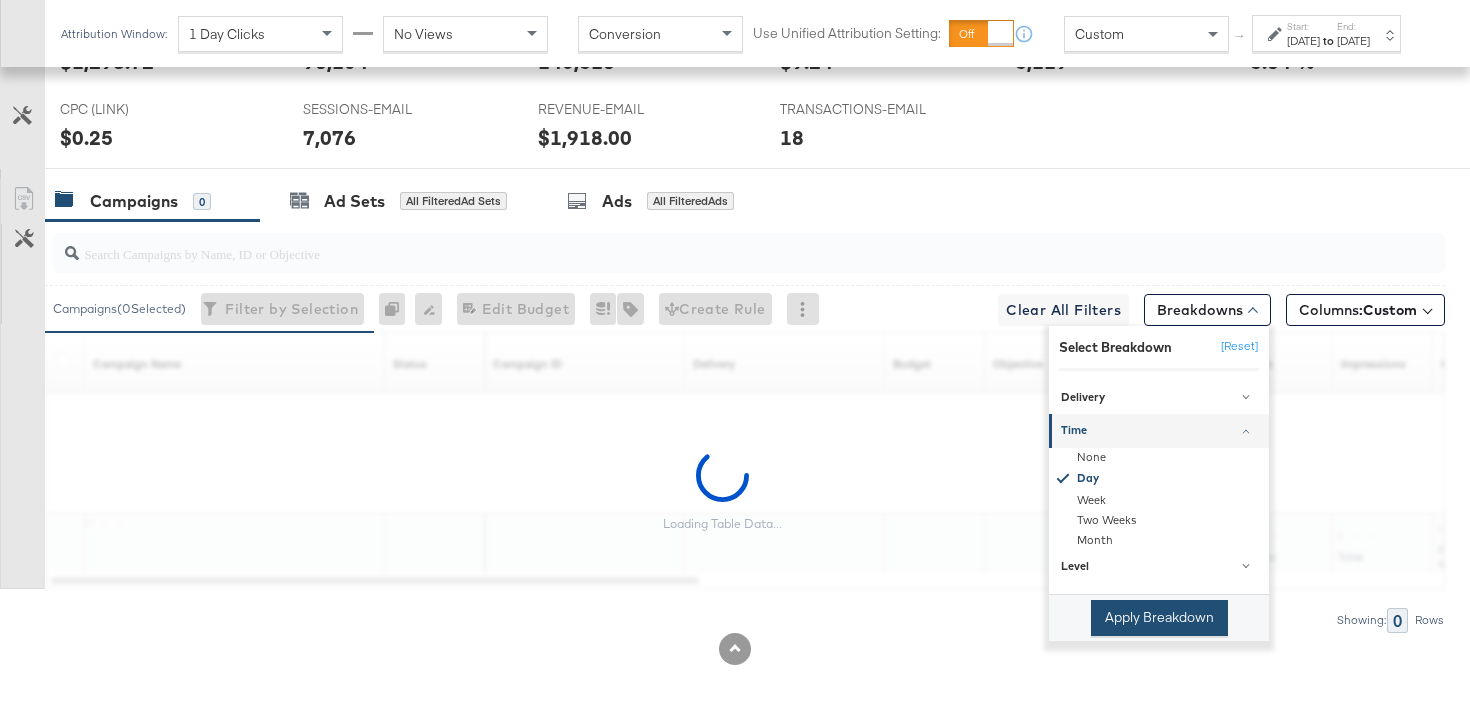 click on "Apply Breakdown" at bounding box center (1159, 618) 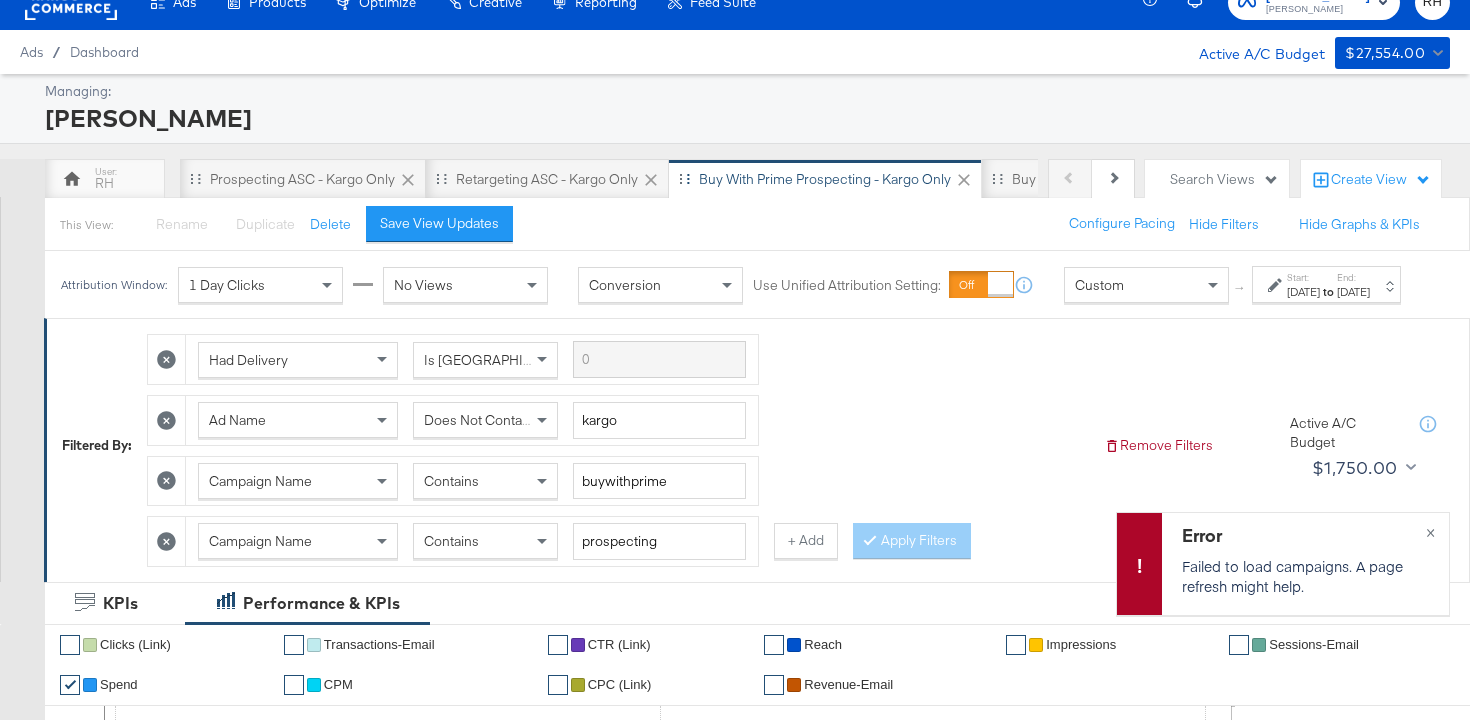 scroll, scrollTop: 25, scrollLeft: 0, axis: vertical 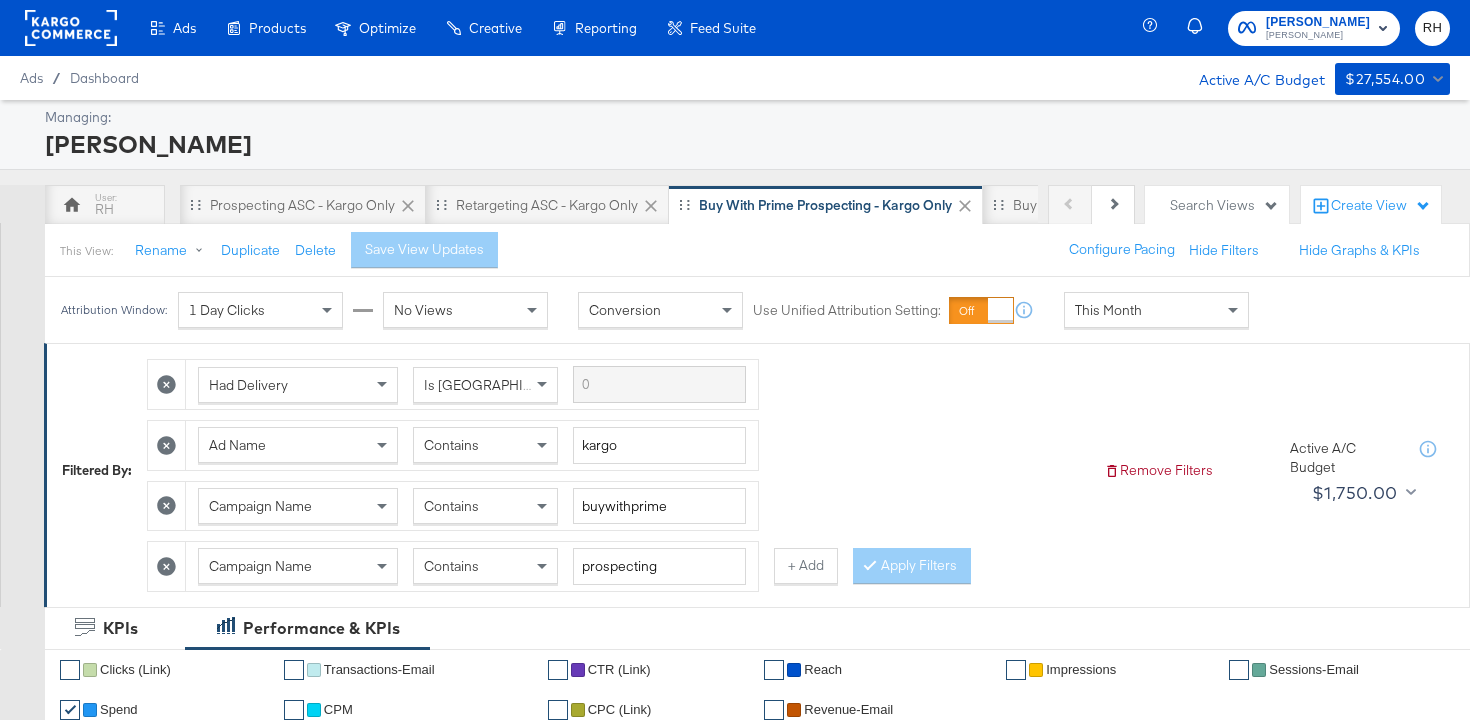 click on "Contains" at bounding box center (451, 445) 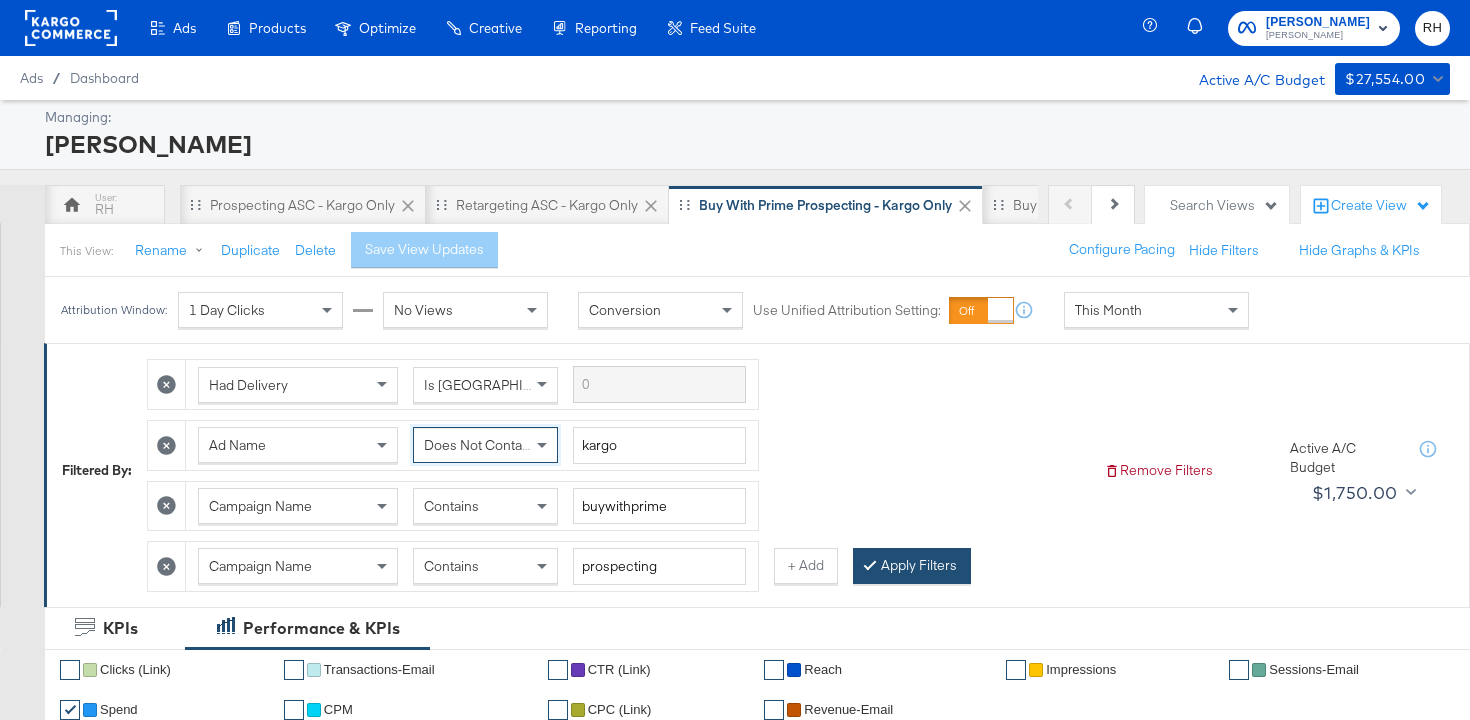 click on "Apply Filters" at bounding box center (912, 566) 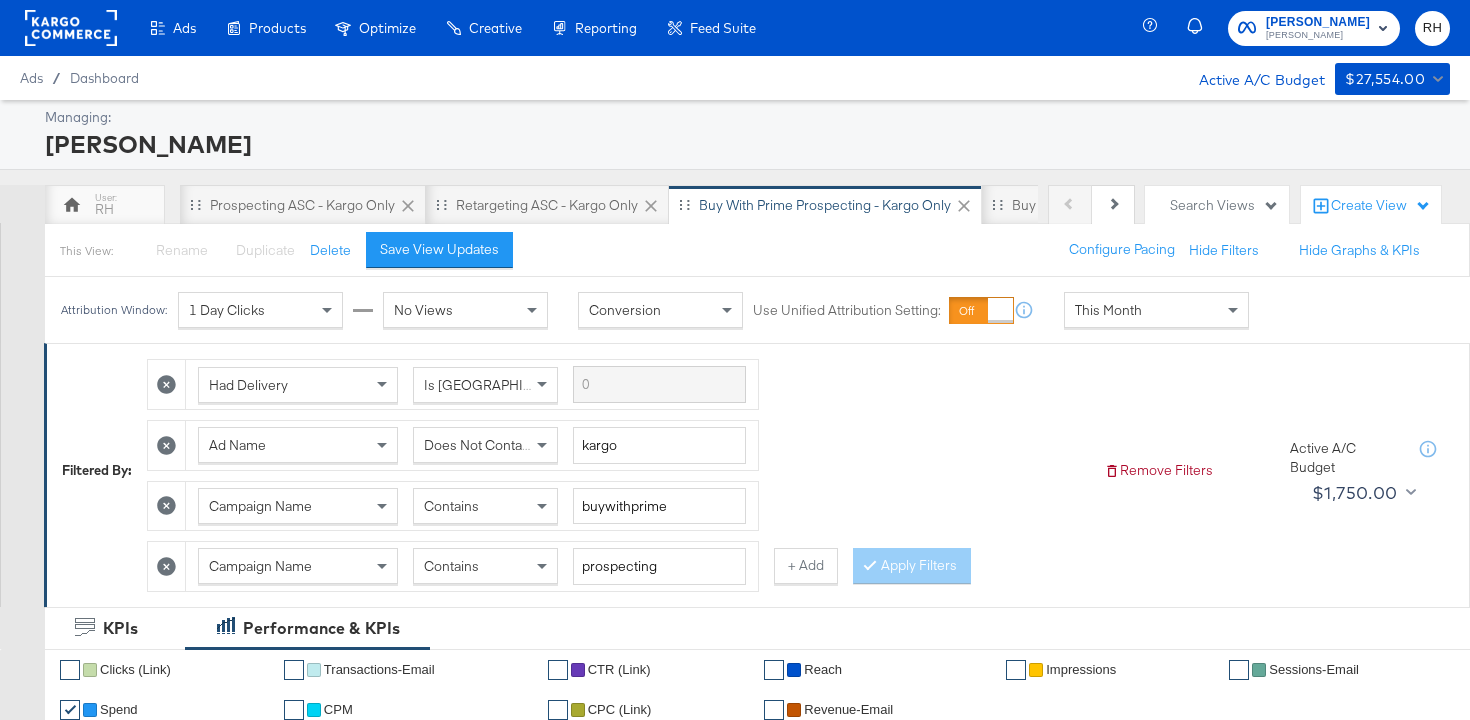 click on "This Month" at bounding box center [1156, 310] 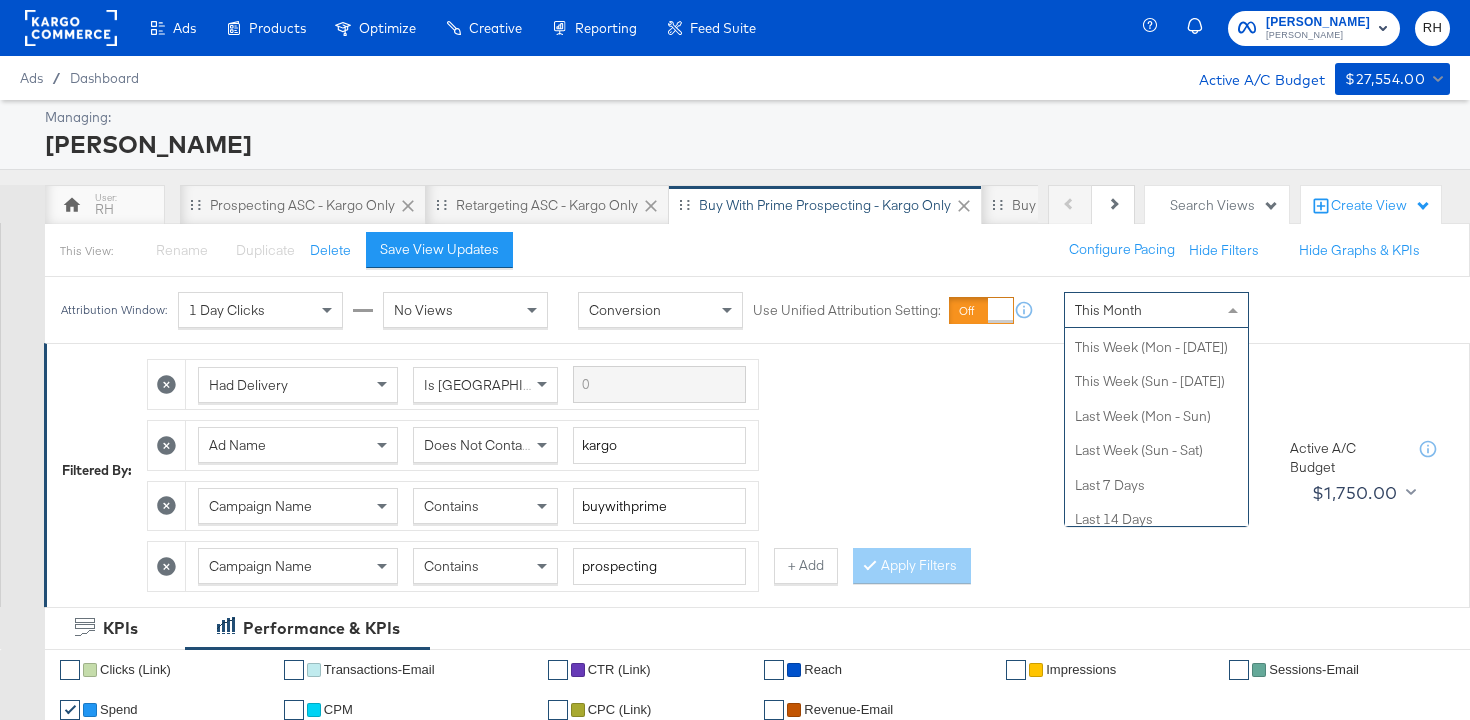 scroll, scrollTop: 0, scrollLeft: 0, axis: both 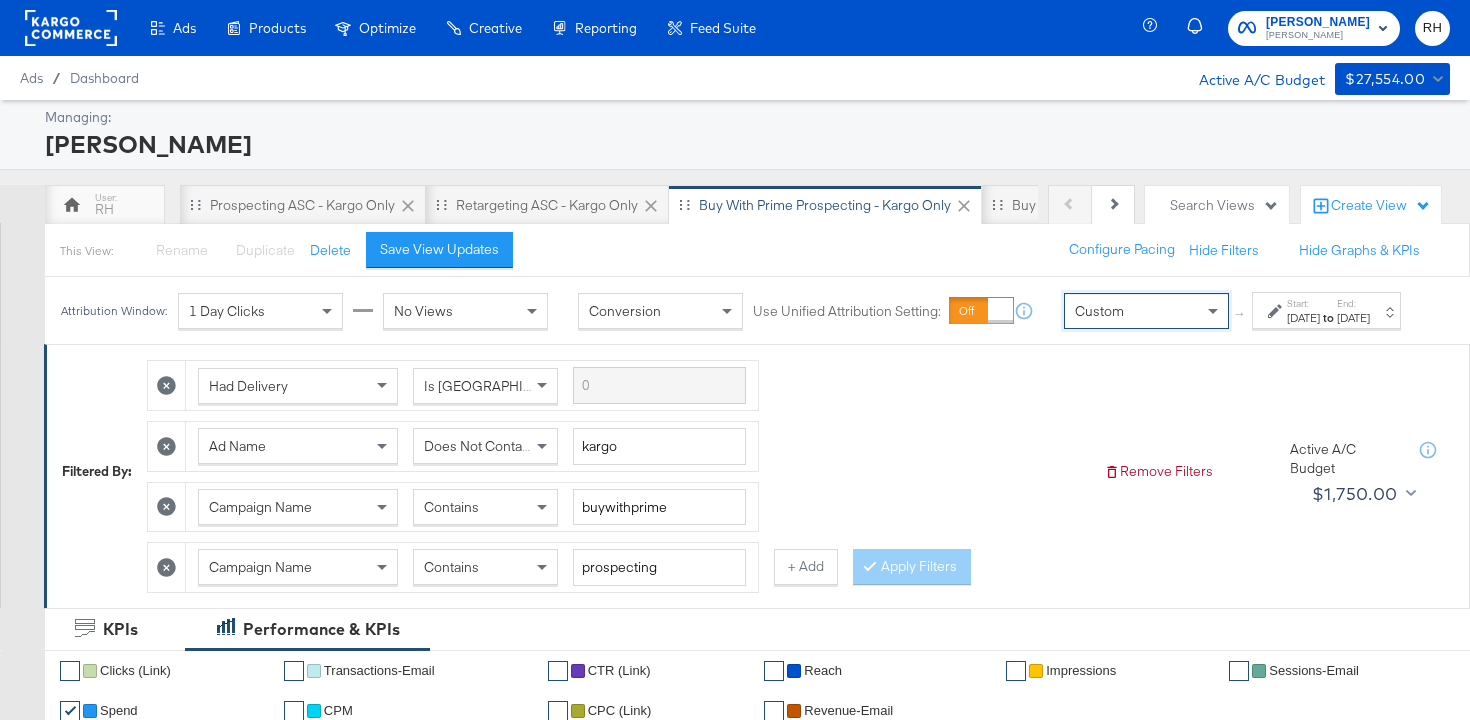 click on "[DATE]" at bounding box center [1303, 318] 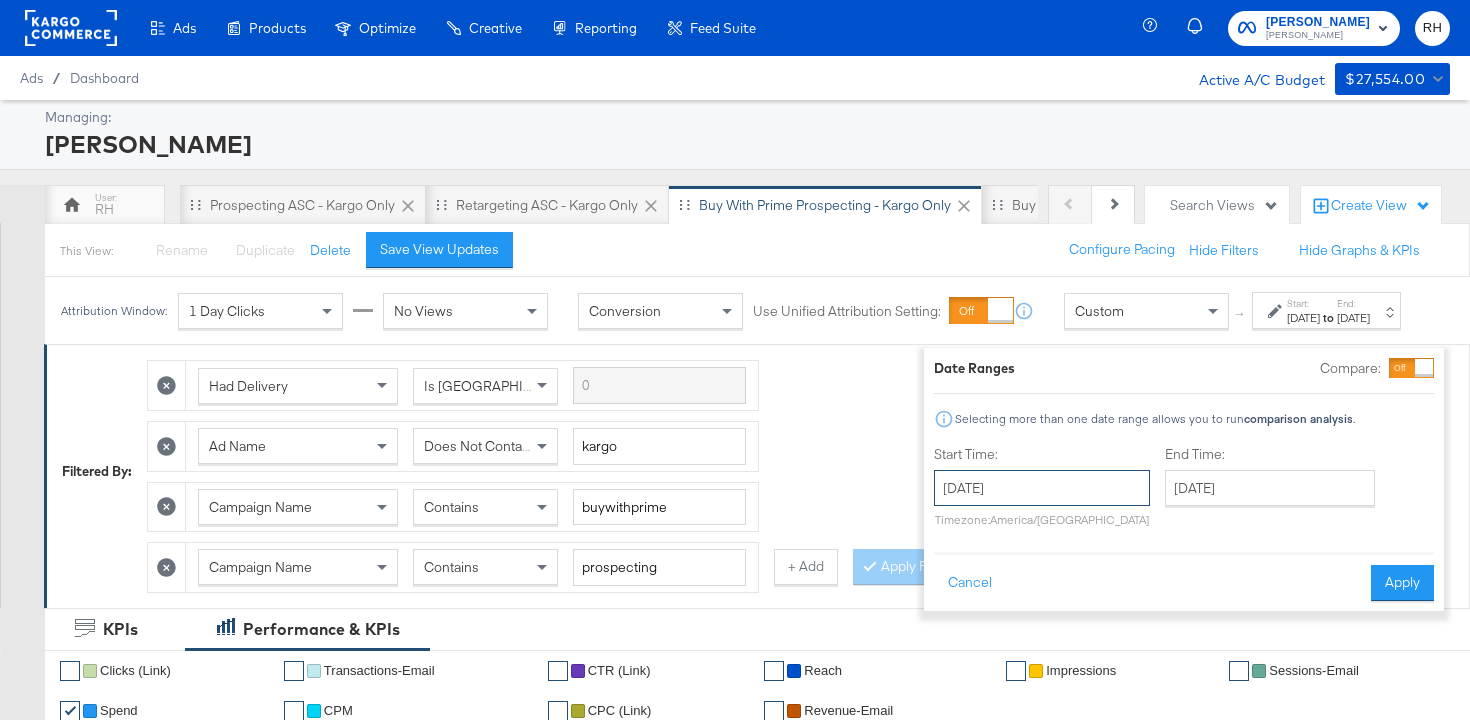 click on "[DATE]" at bounding box center (1042, 488) 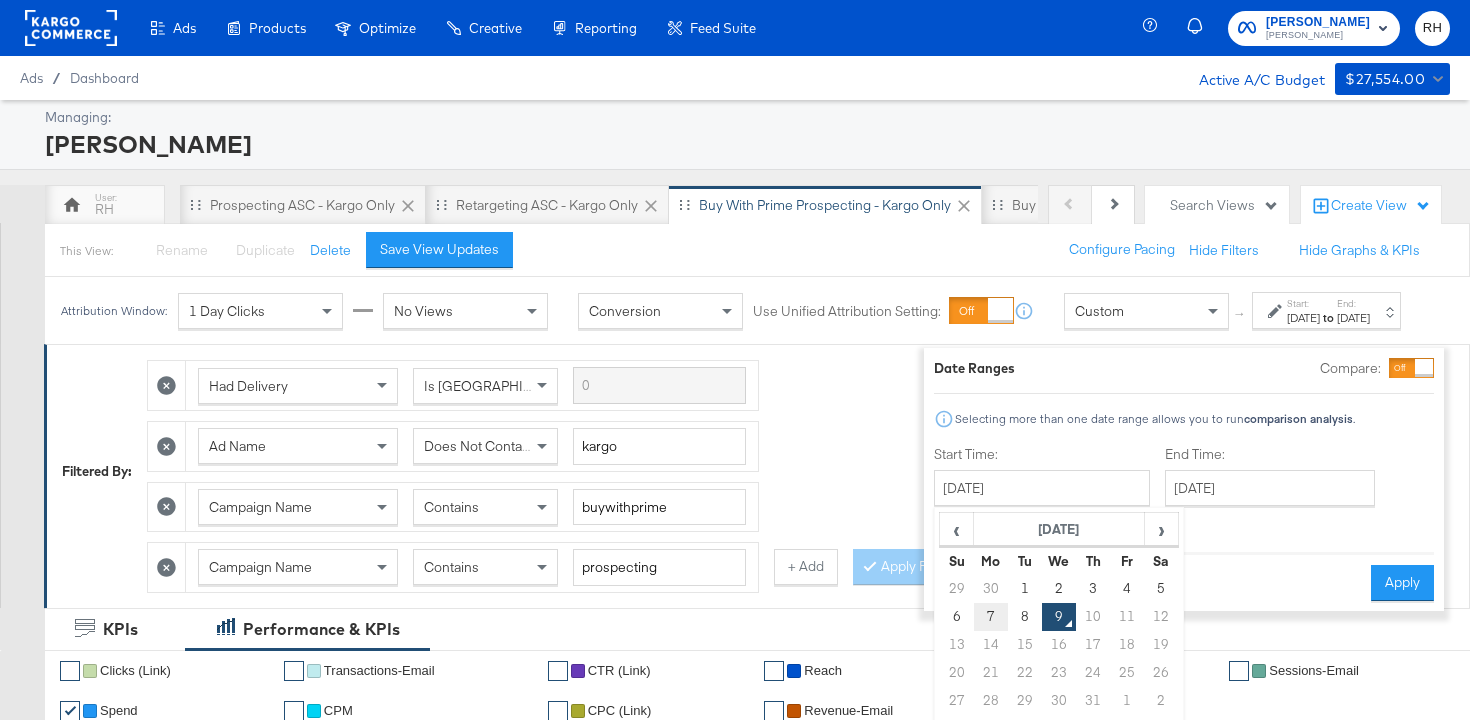 click on "7" at bounding box center (991, 617) 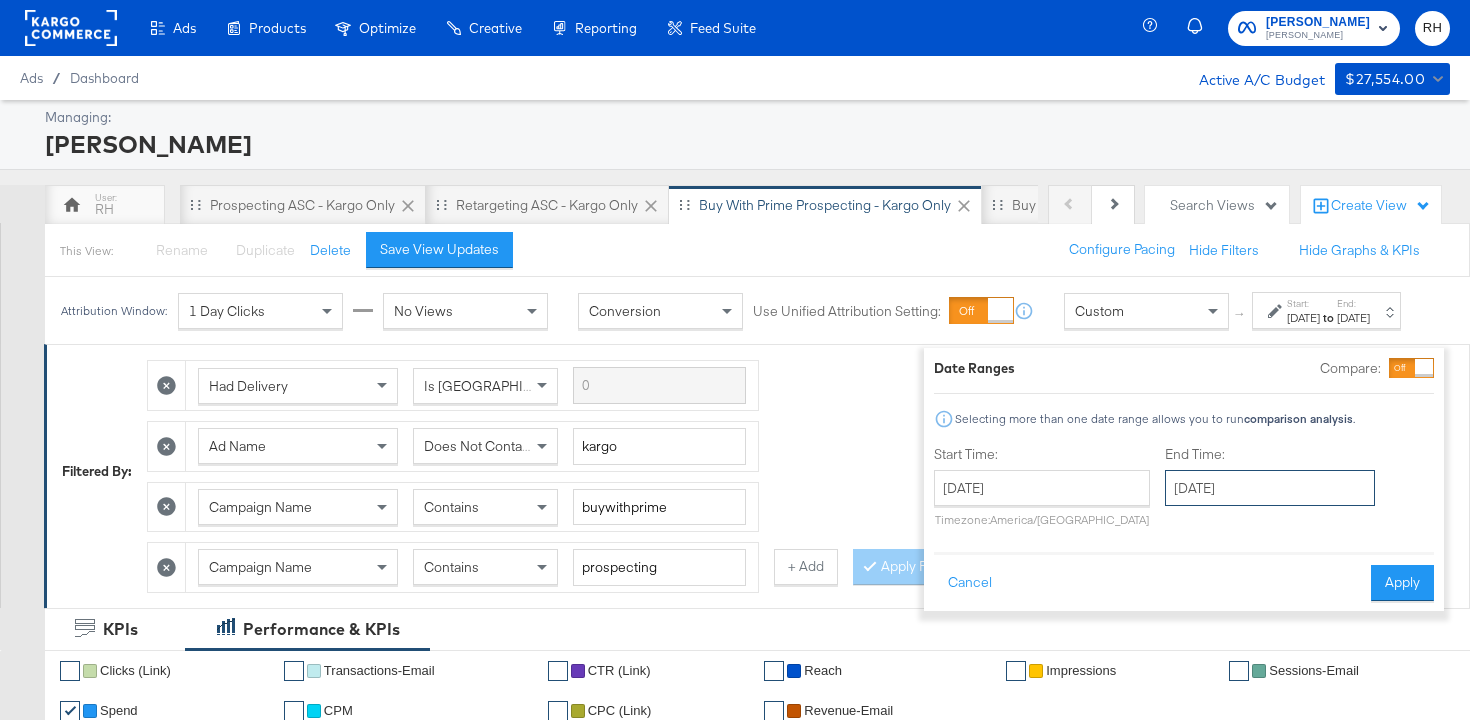 click on "[DATE]" at bounding box center [1270, 488] 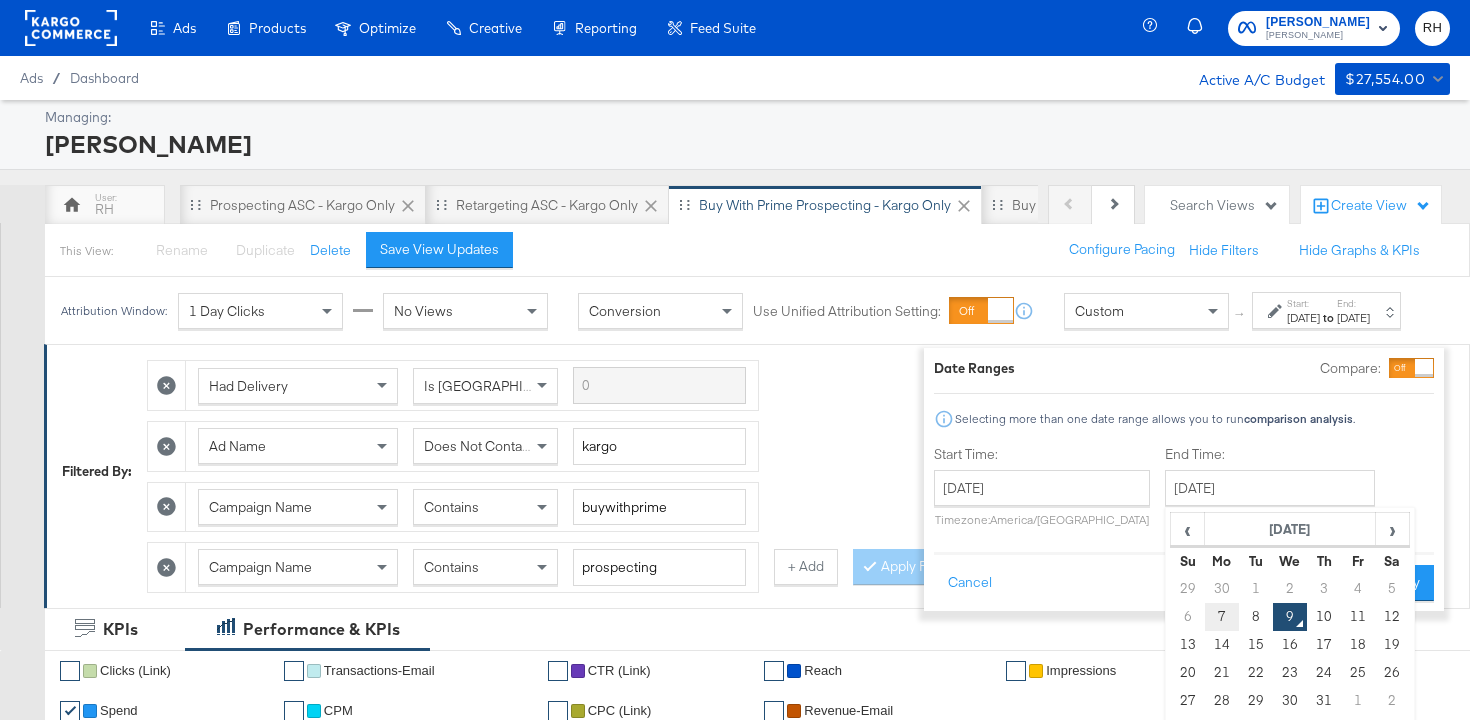 click on "7" at bounding box center (1222, 617) 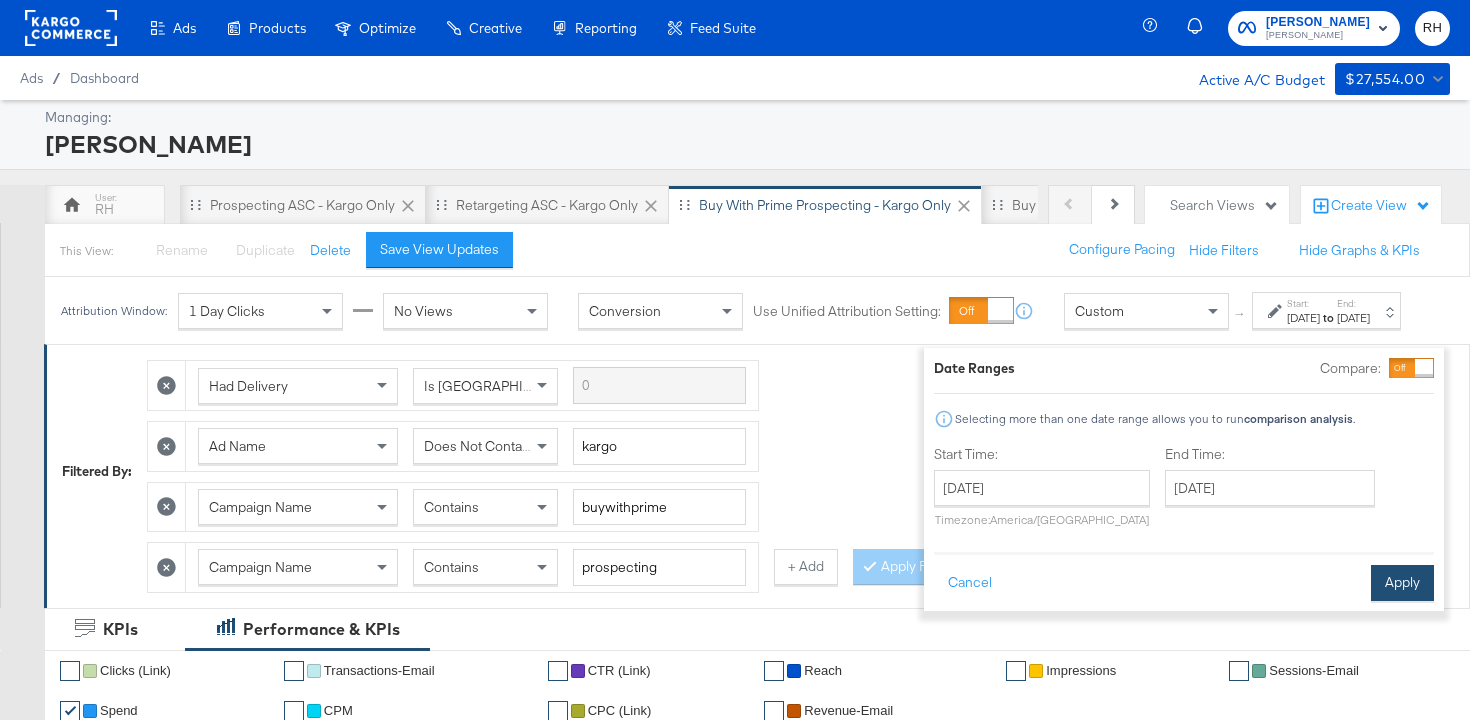 click on "Apply" at bounding box center (1402, 583) 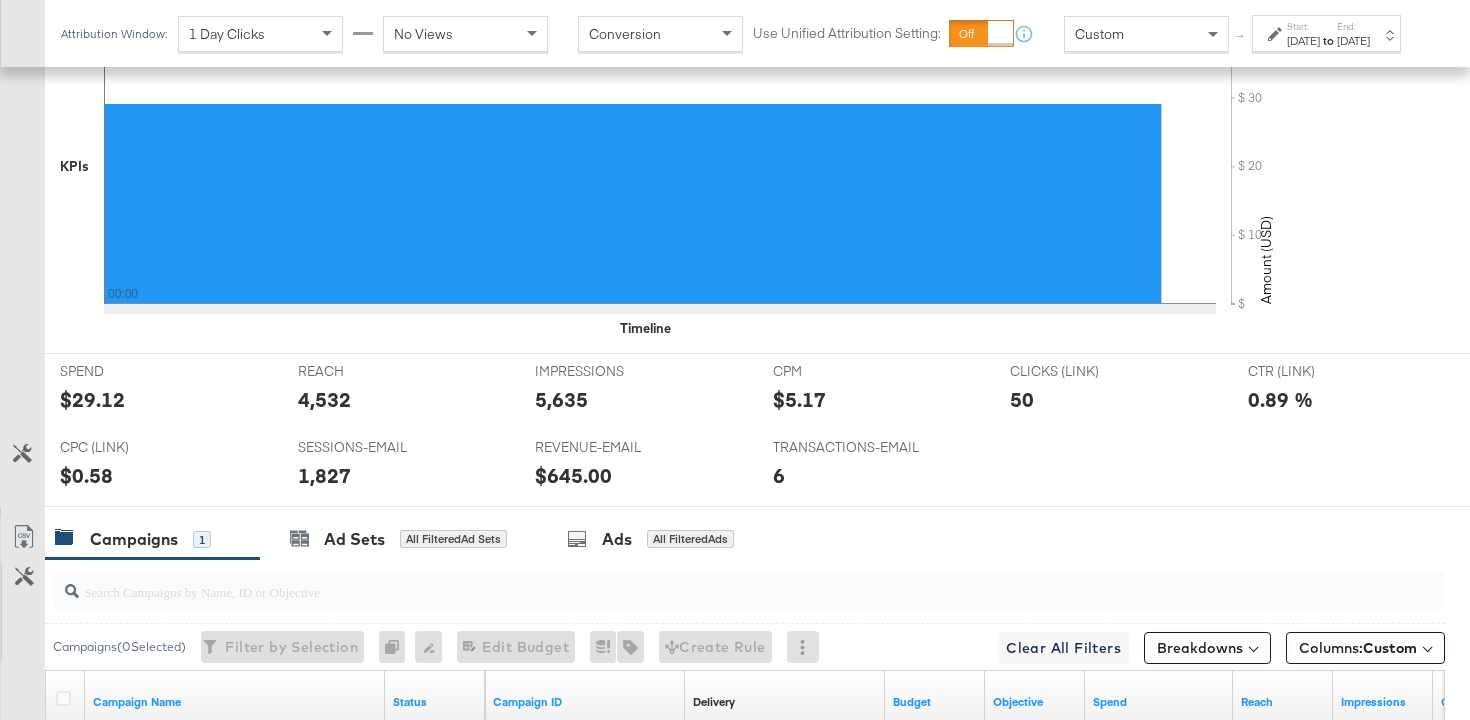 scroll, scrollTop: 0, scrollLeft: 0, axis: both 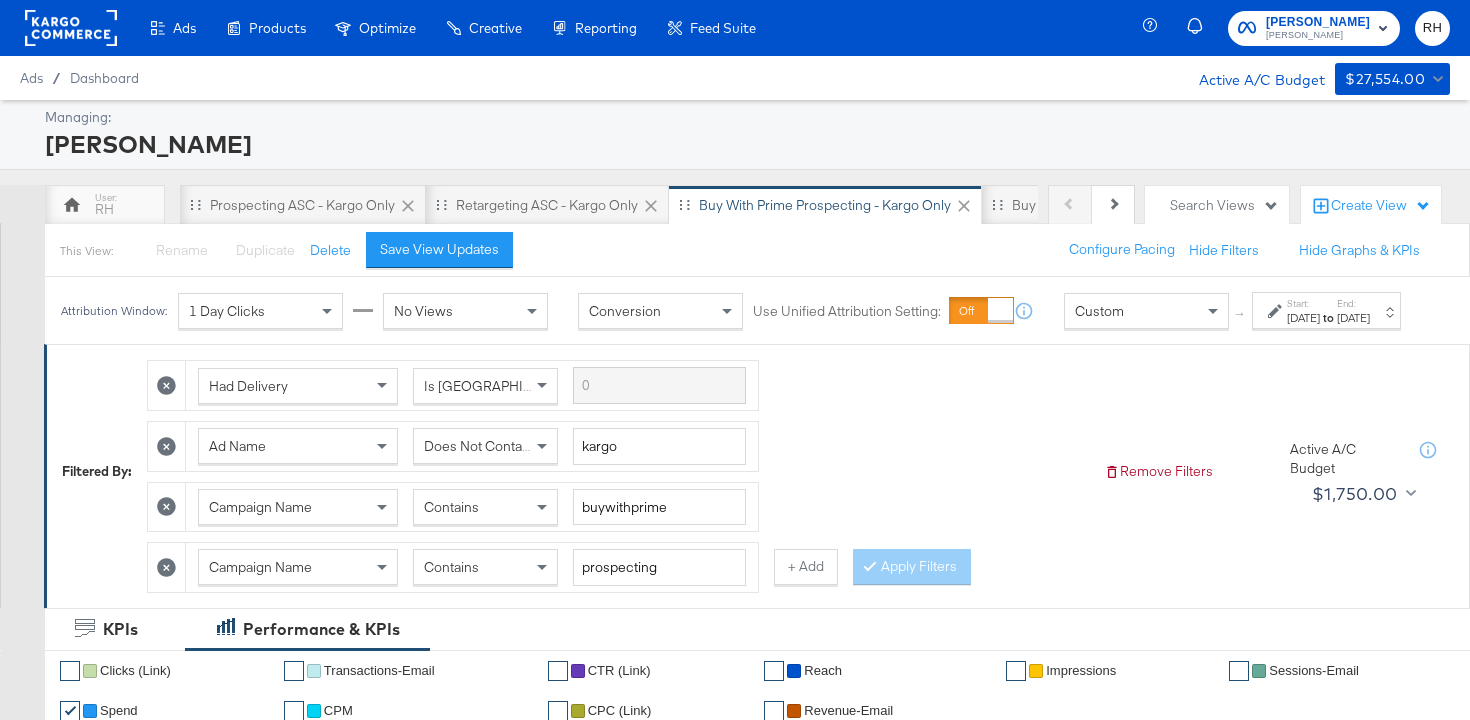 click on "Jul 7th 2025" at bounding box center [1303, 318] 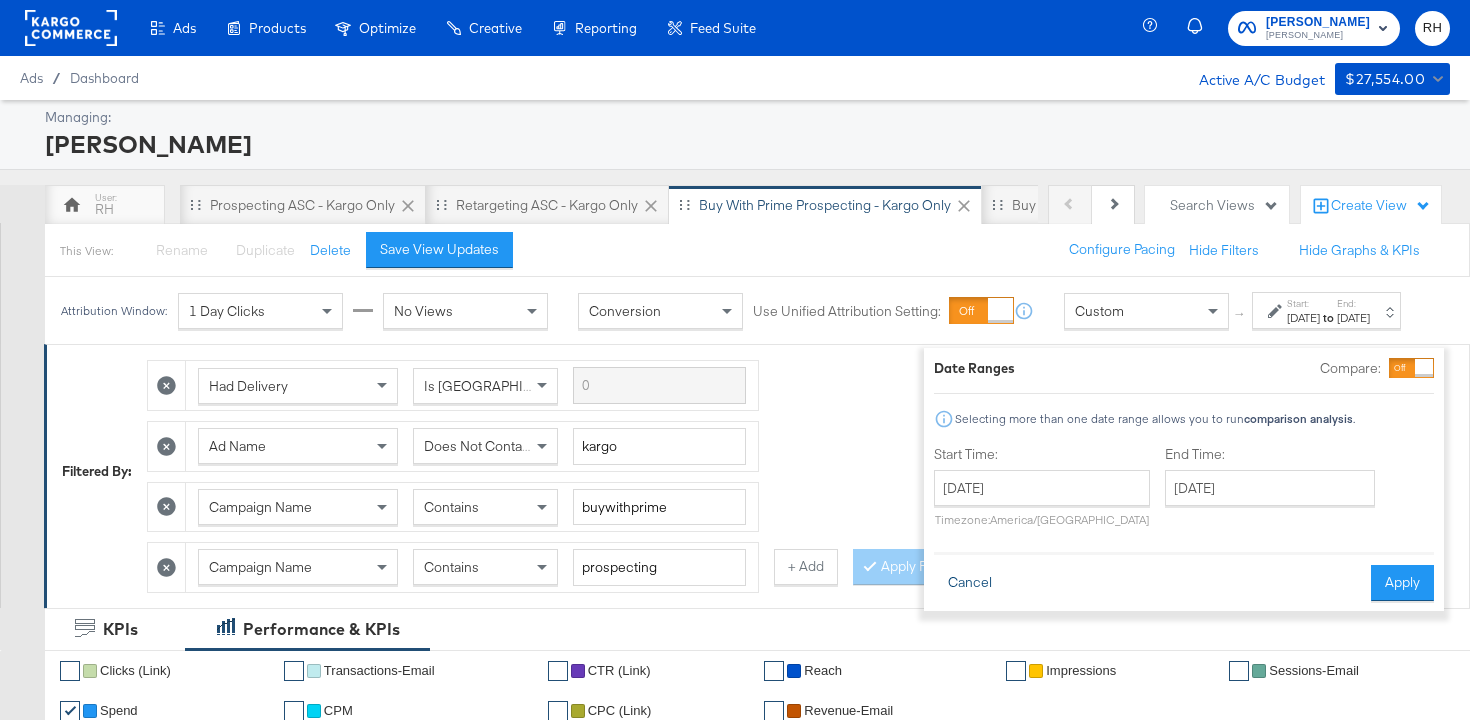 click on "Cancel" at bounding box center [970, 583] 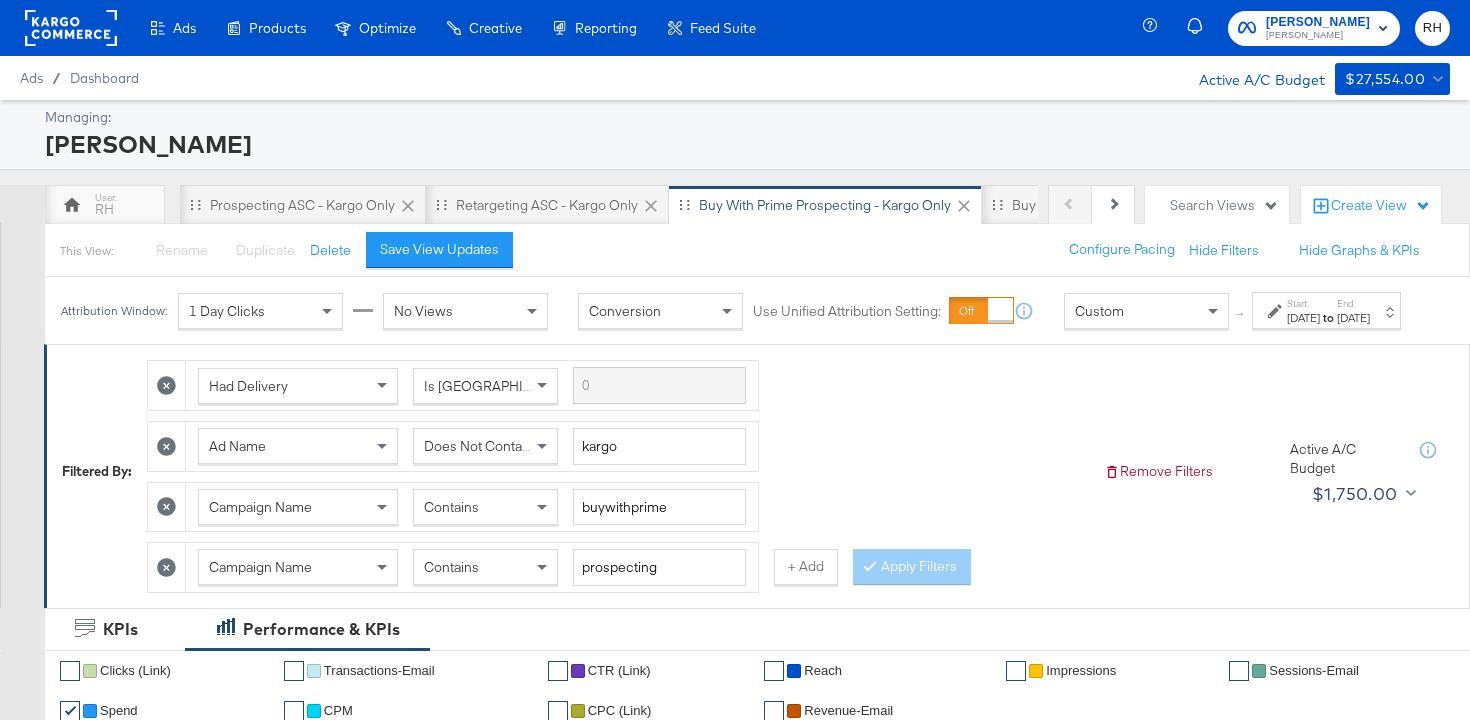 click on "Custom" at bounding box center (1099, 311) 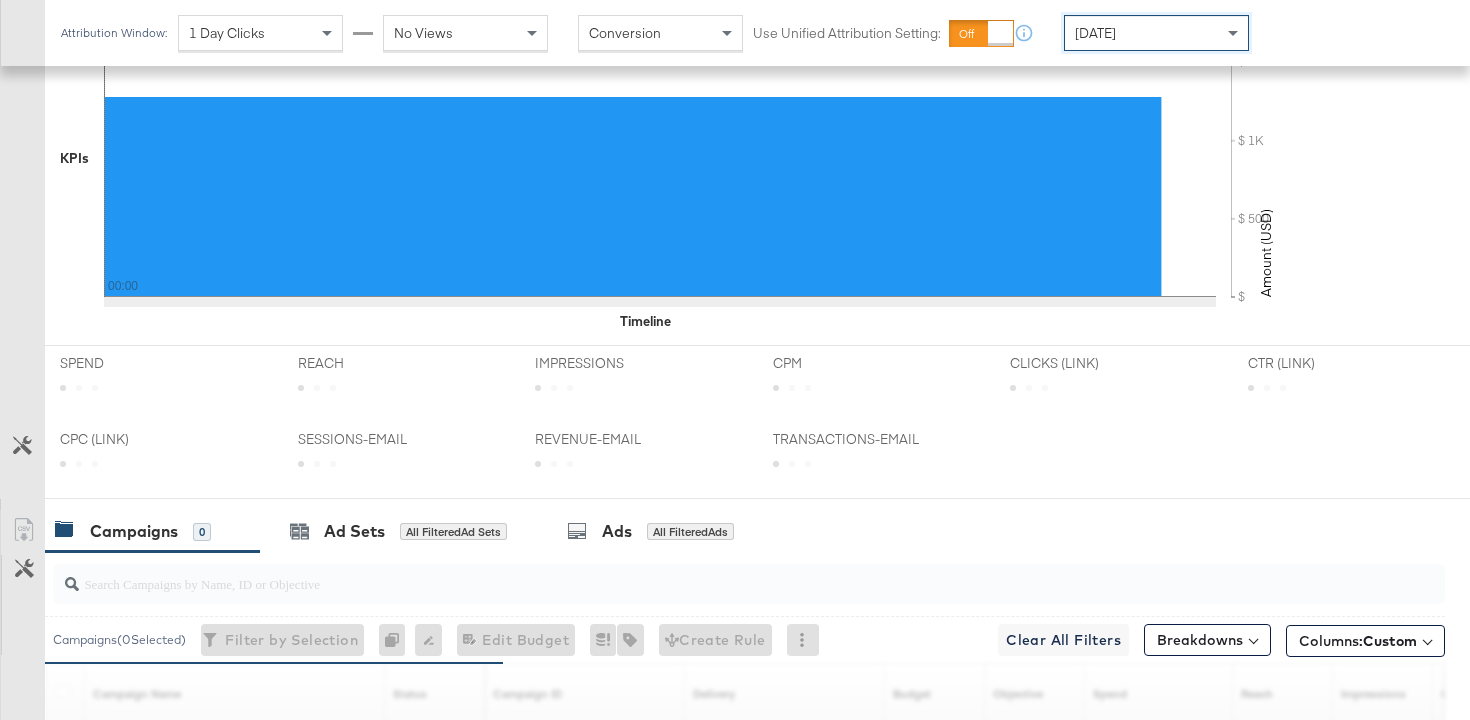 scroll, scrollTop: 751, scrollLeft: 0, axis: vertical 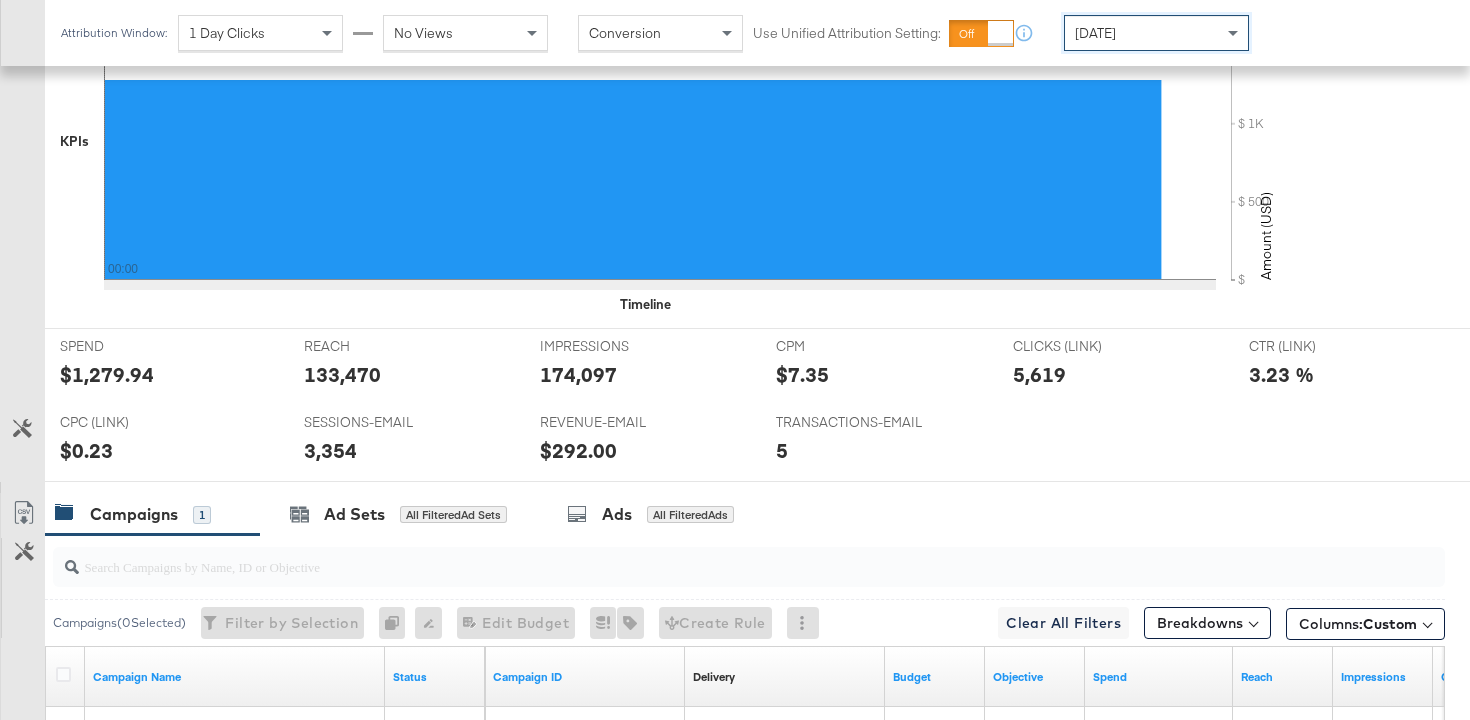 click on "$1,279.94" at bounding box center [107, 374] 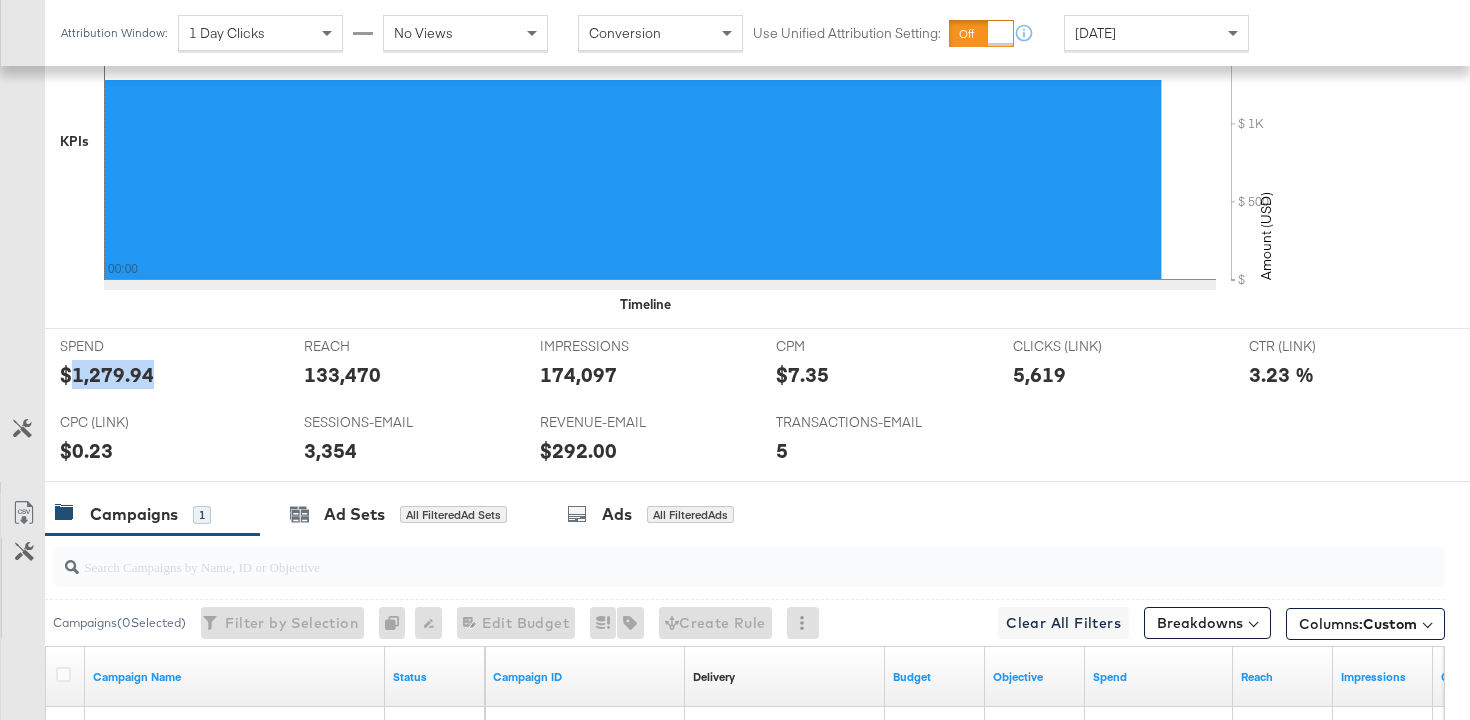copy on "1,279.94" 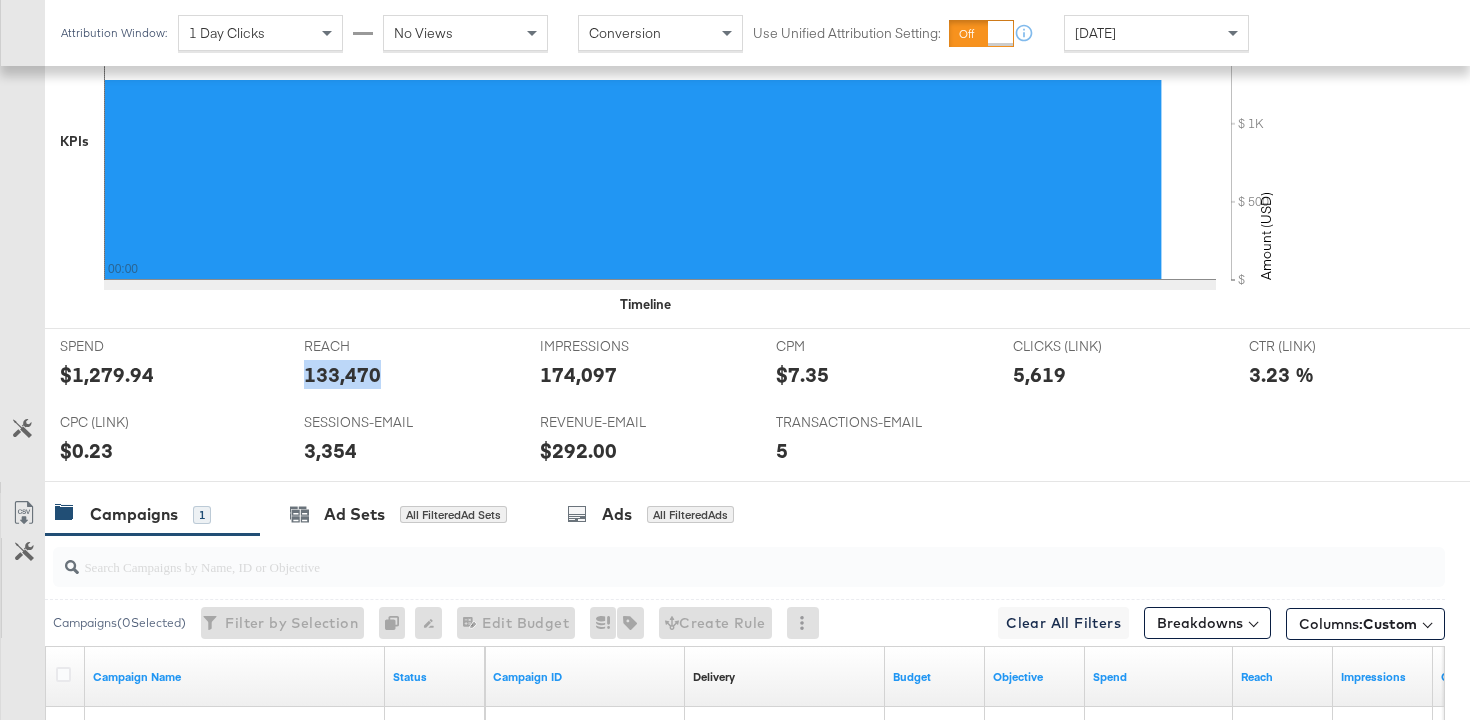 click on "133,470" at bounding box center (342, 374) 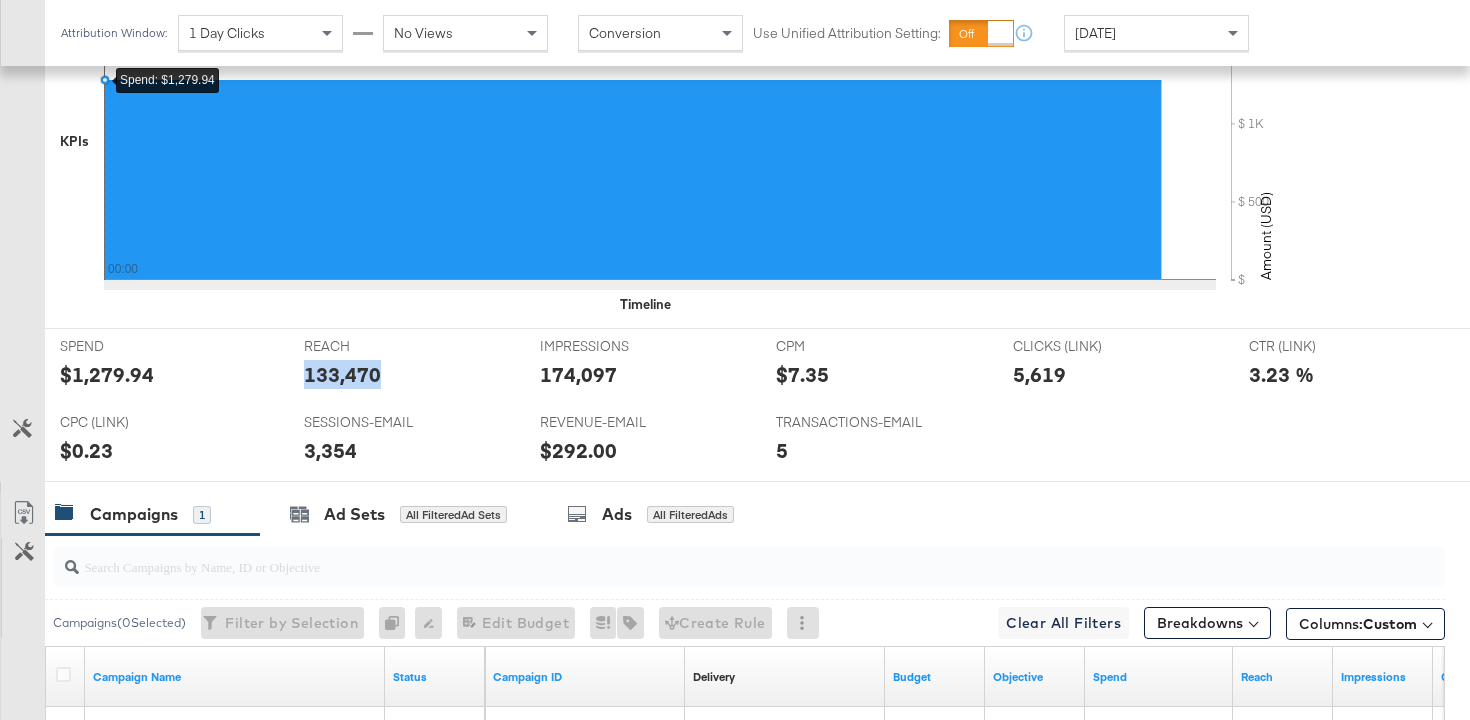 click on "174,097" at bounding box center [578, 374] 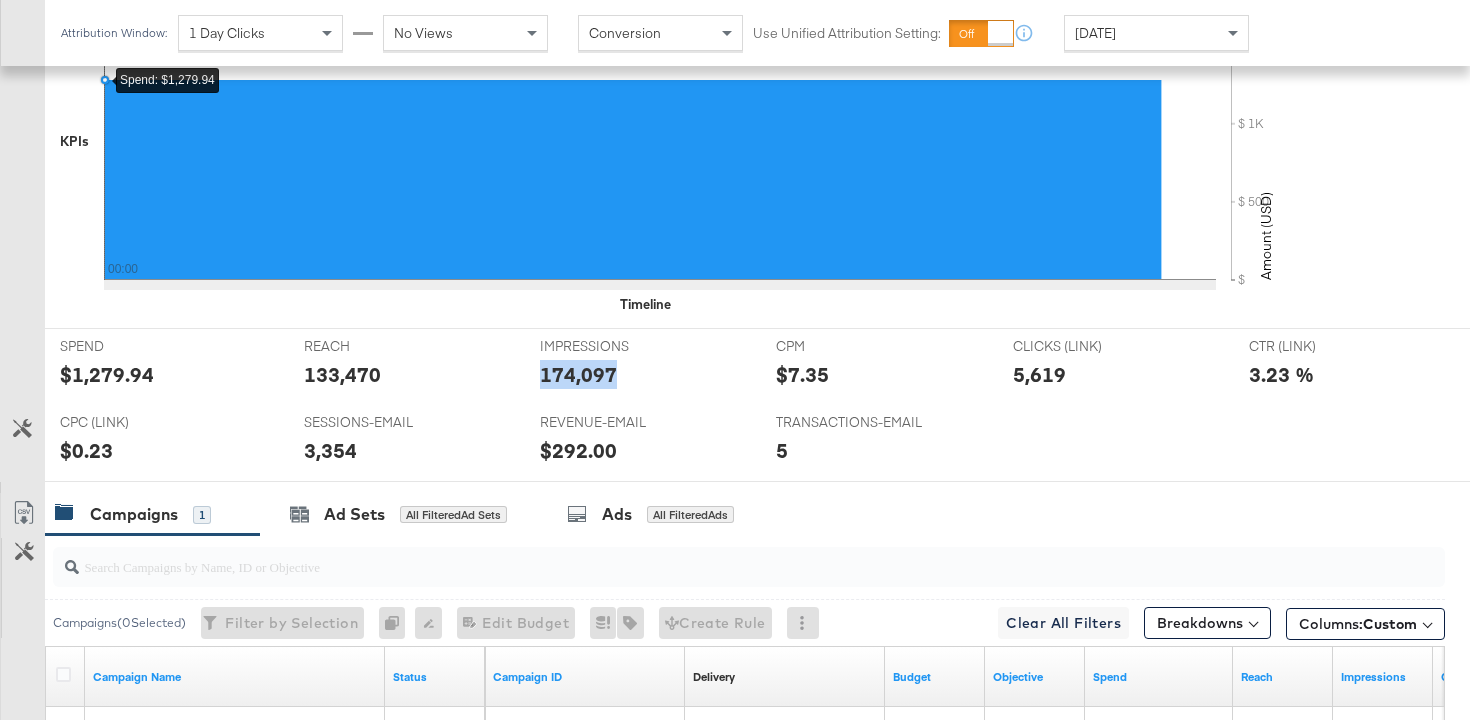 click on "174,097" at bounding box center [578, 374] 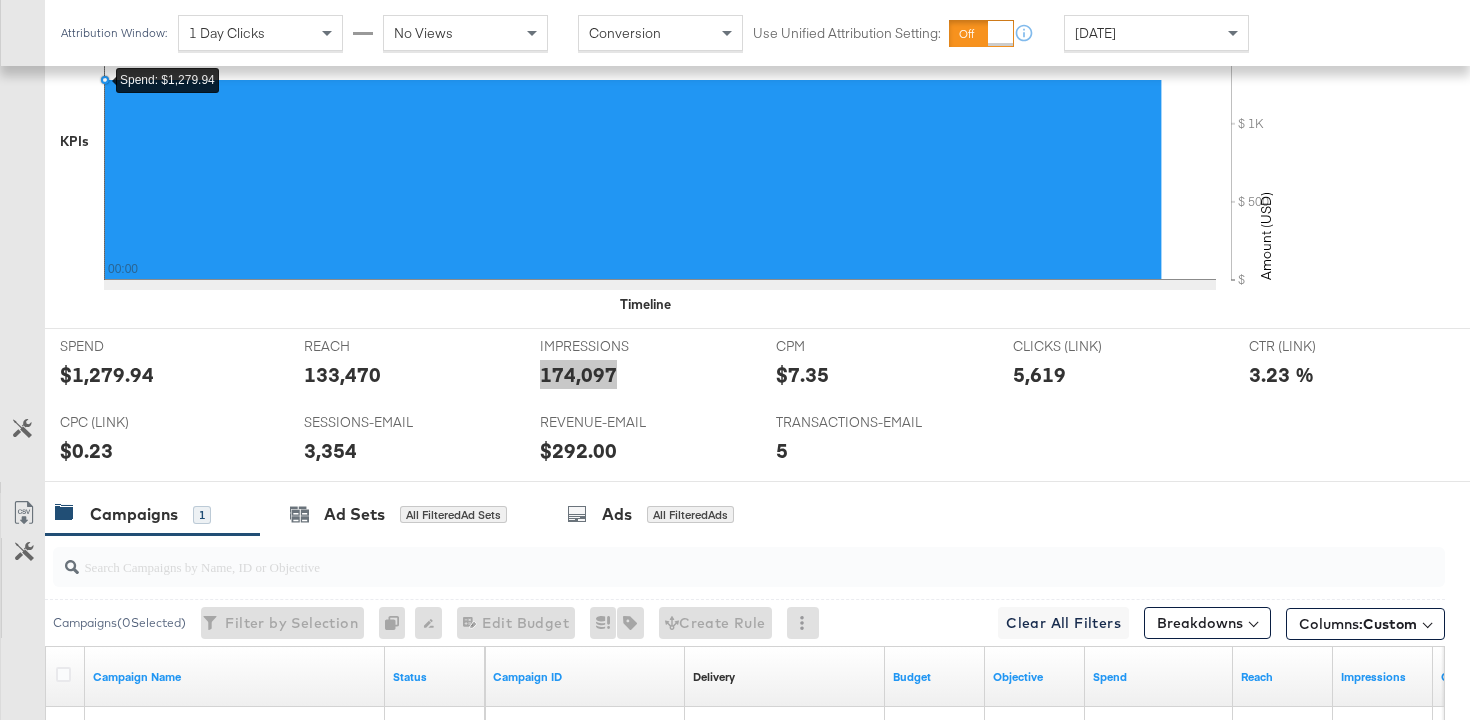 scroll, scrollTop: 0, scrollLeft: 0, axis: both 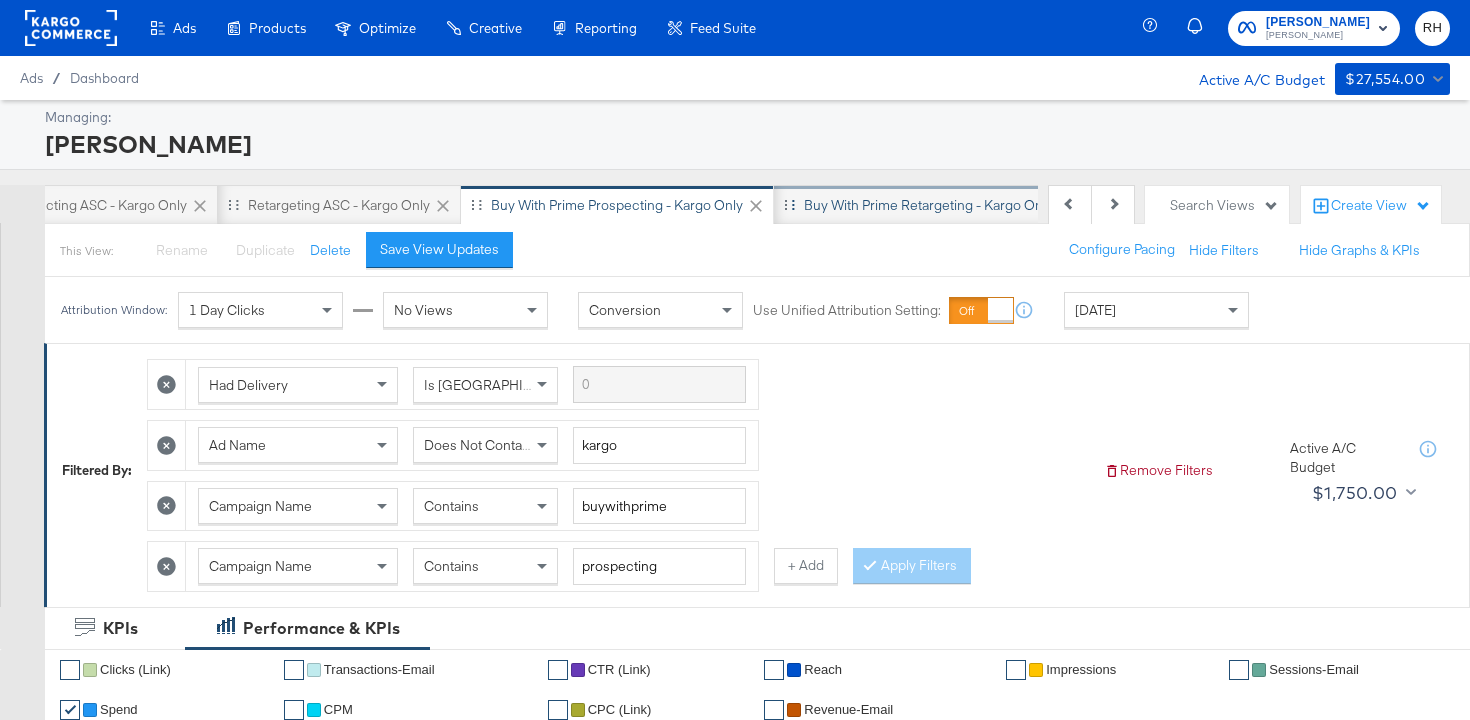 click on "Buy with Prime Retargeting - Kargo only" at bounding box center (928, 205) 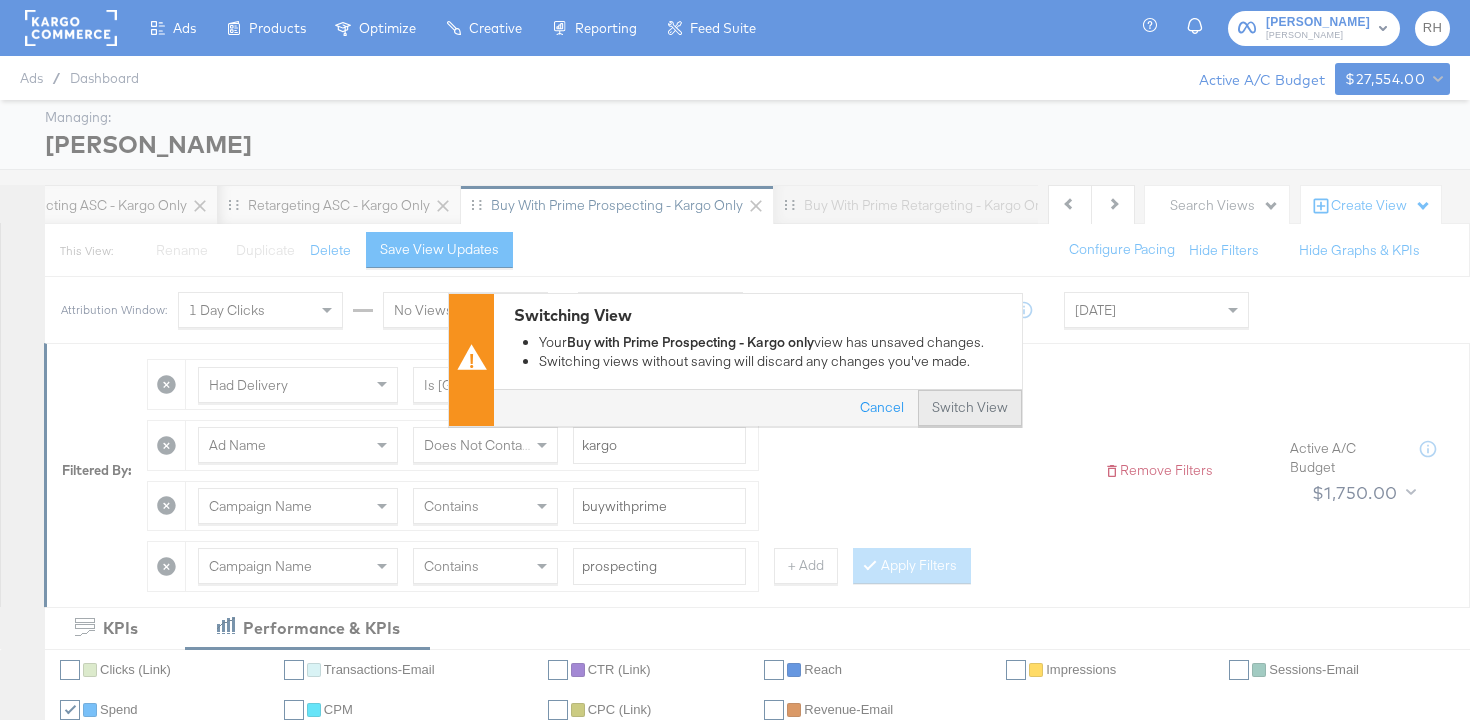 click on "Switch View" at bounding box center [970, 409] 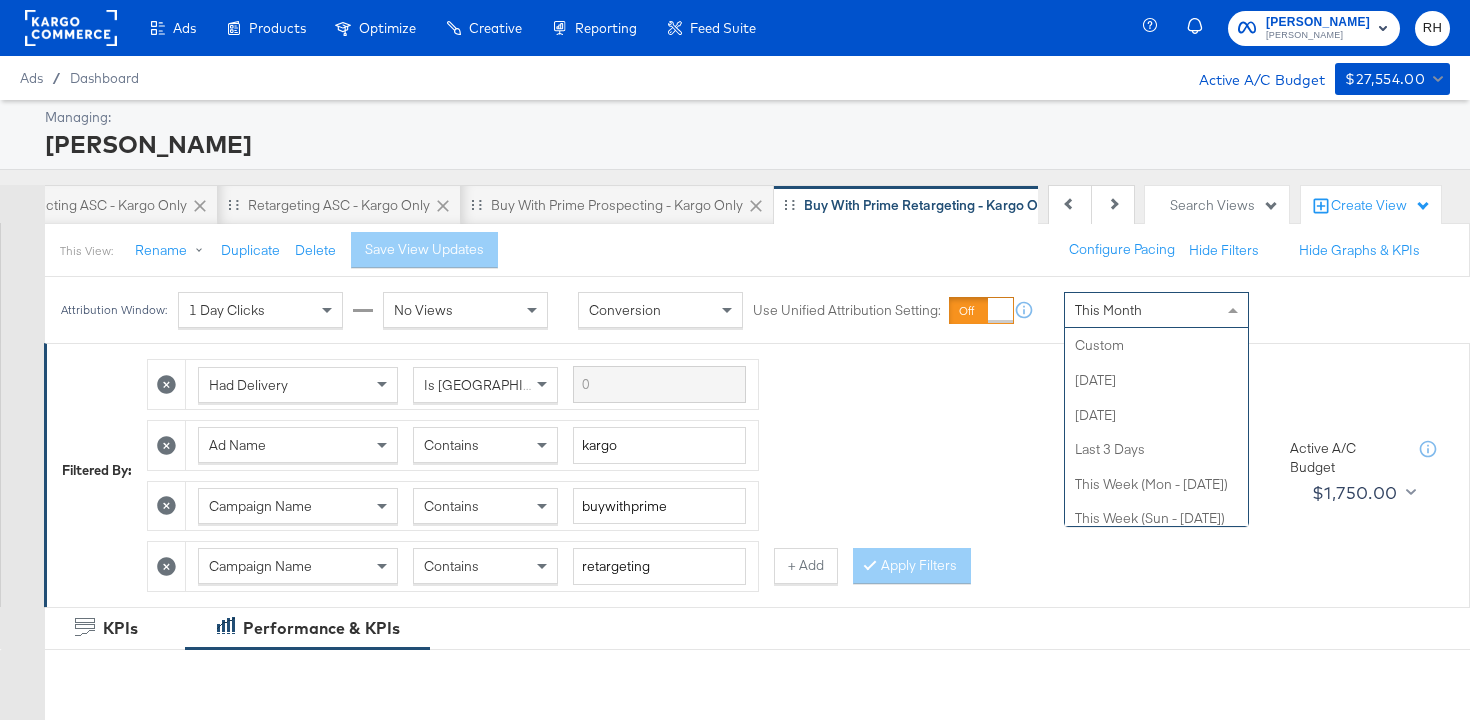 click on "This Month" at bounding box center [1156, 310] 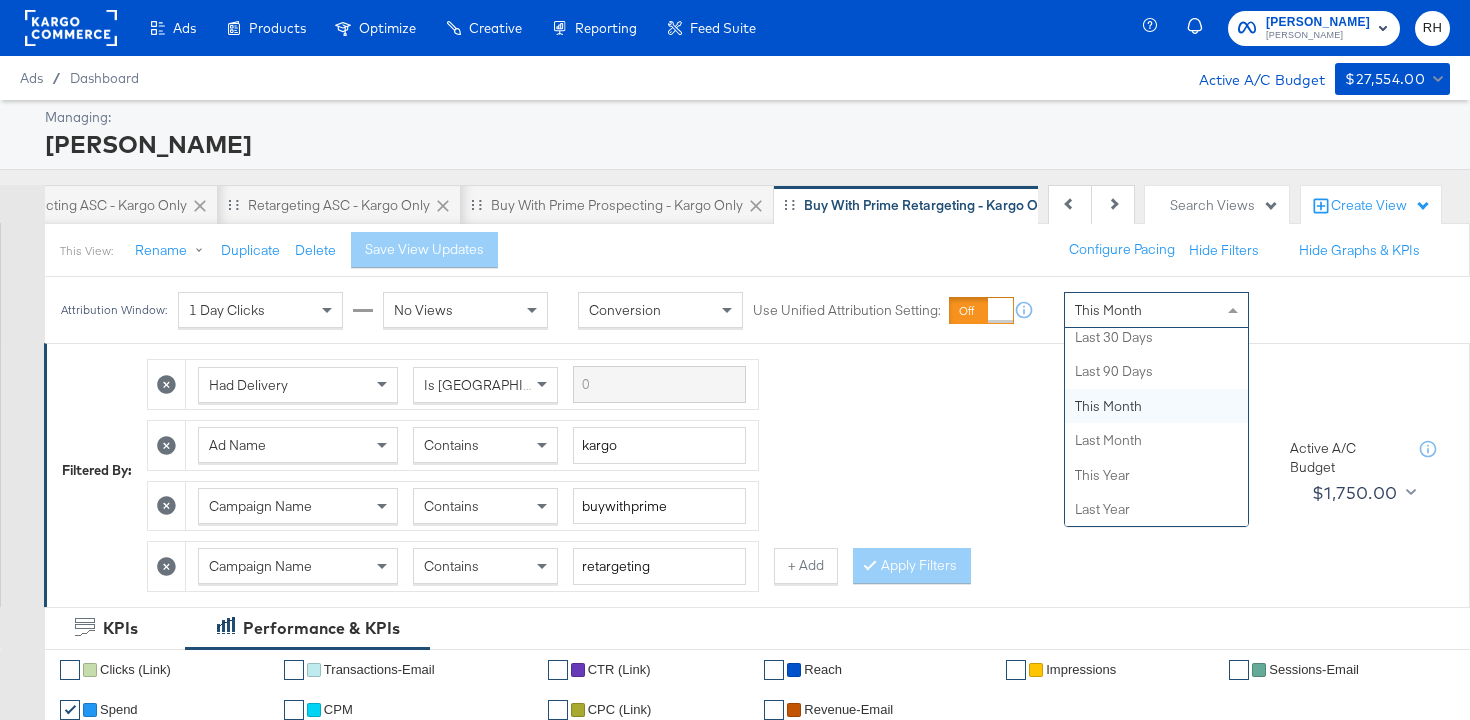 scroll, scrollTop: 0, scrollLeft: 0, axis: both 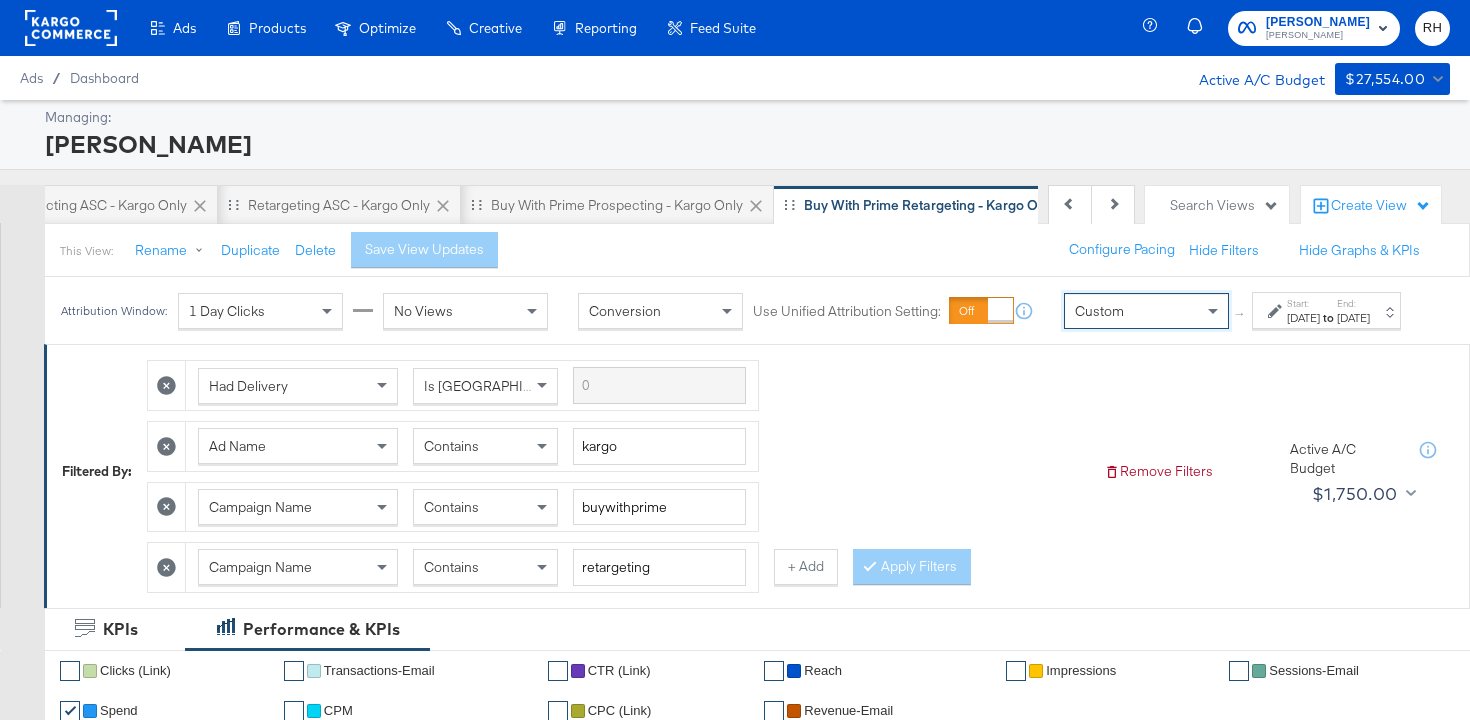 click on "Jul 9th 2025" at bounding box center (1303, 318) 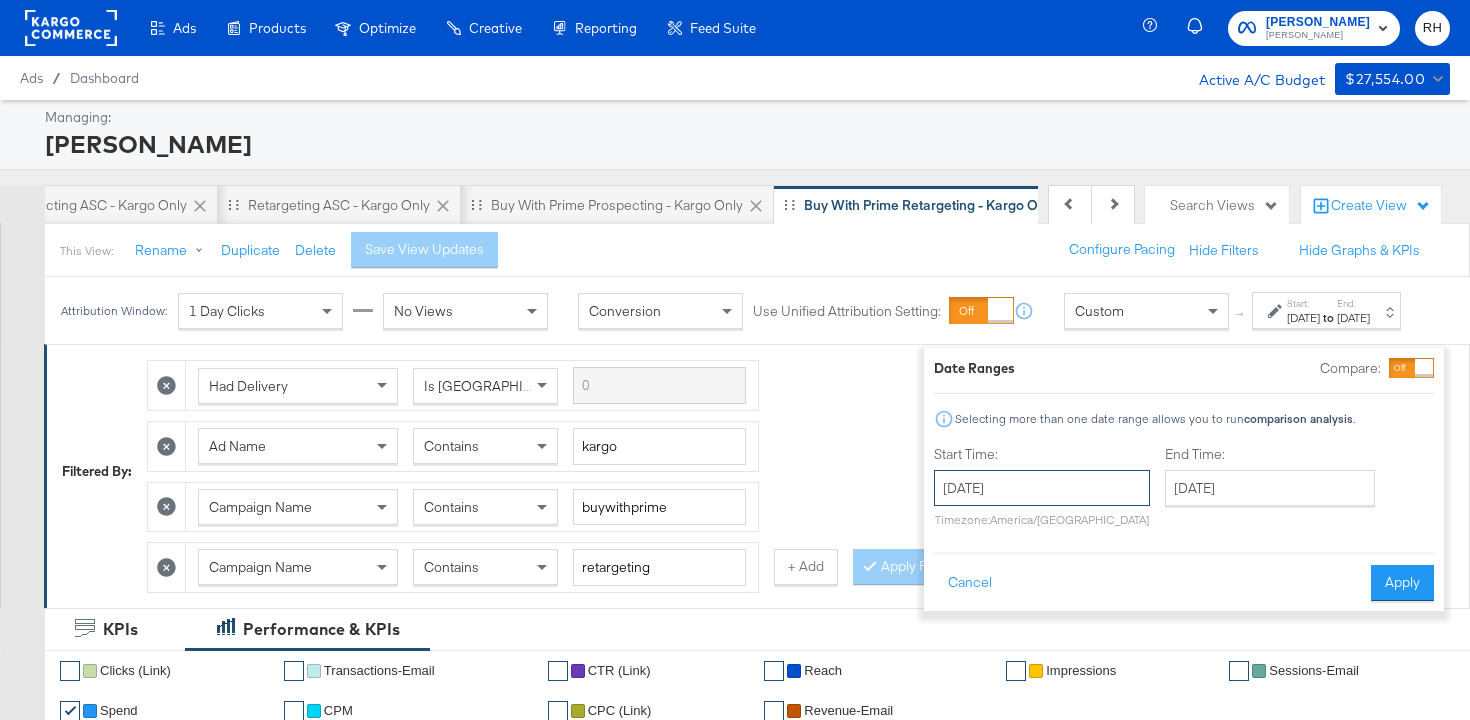 click on "July 9th 2025" at bounding box center [1042, 488] 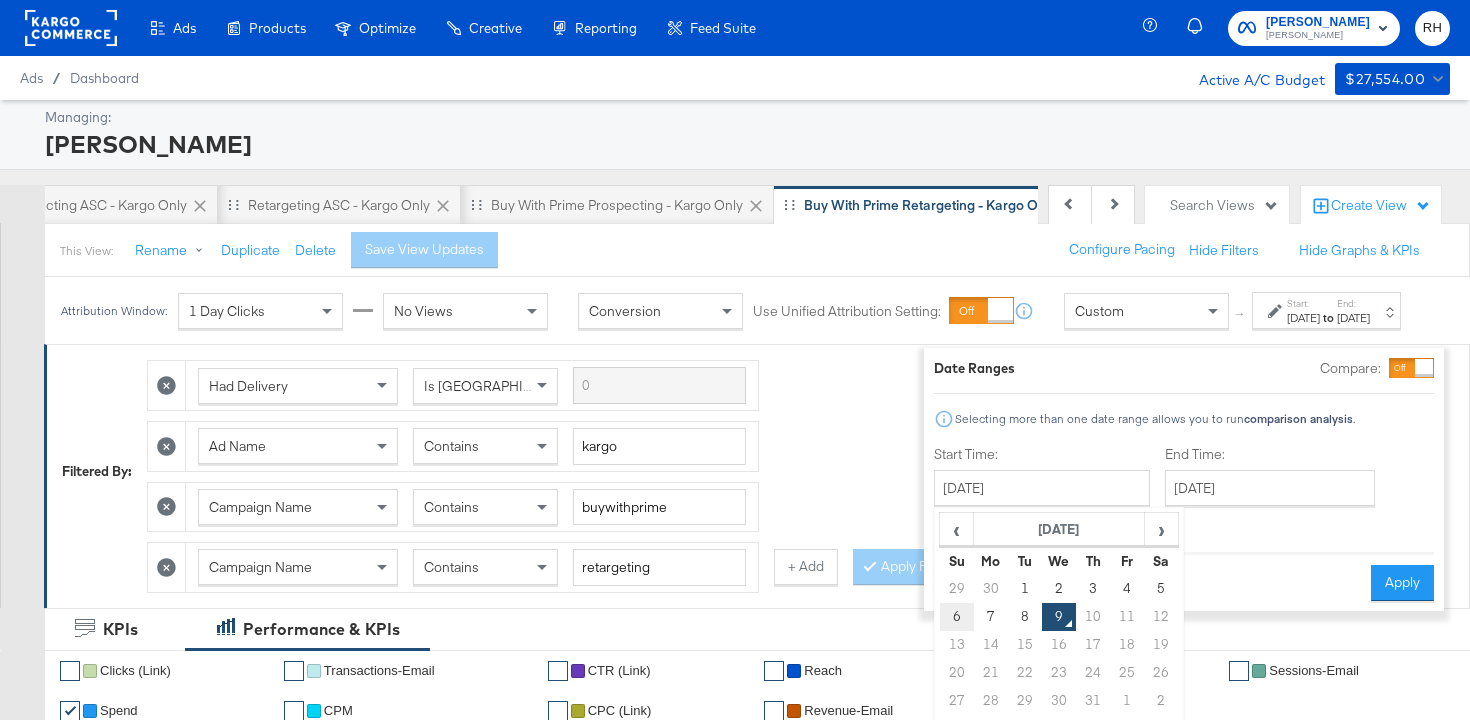 click on "6" at bounding box center [957, 617] 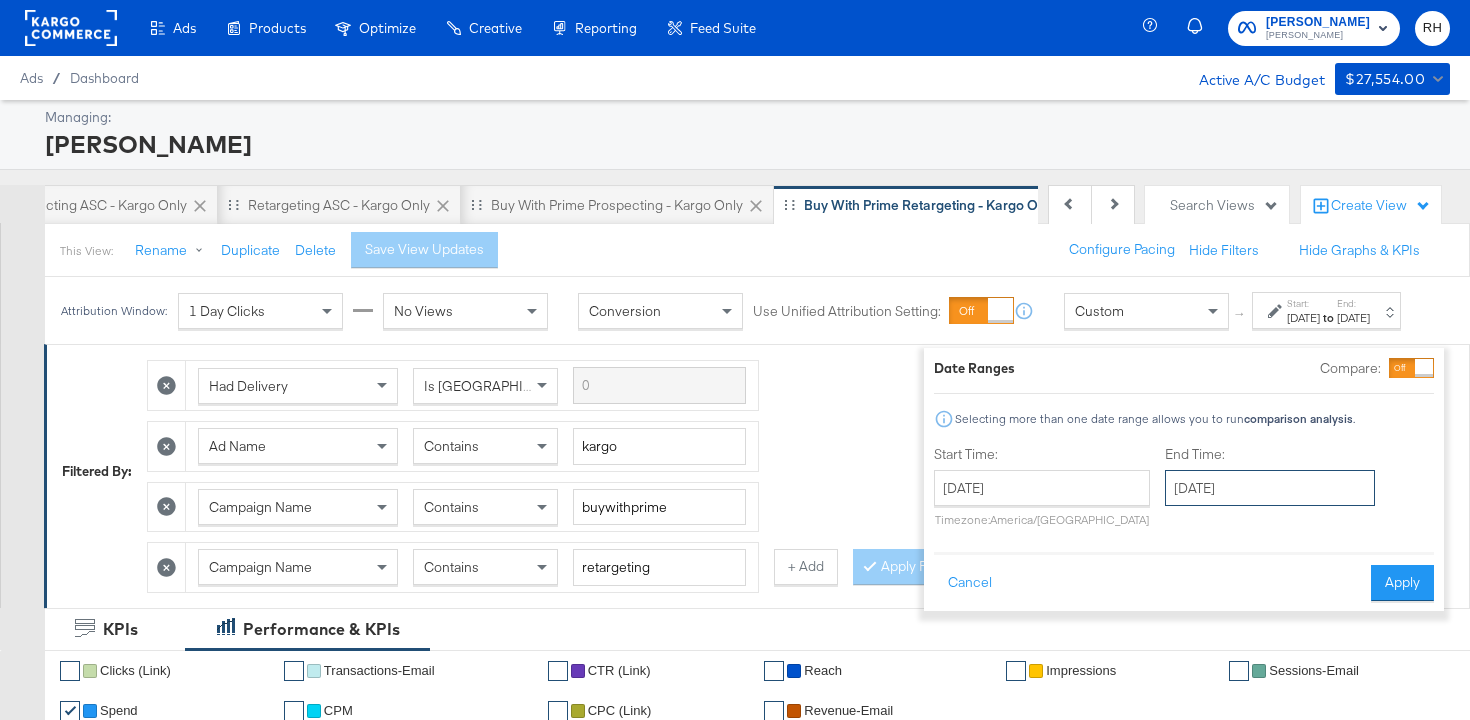 click on "July 9th 2025" at bounding box center [1270, 488] 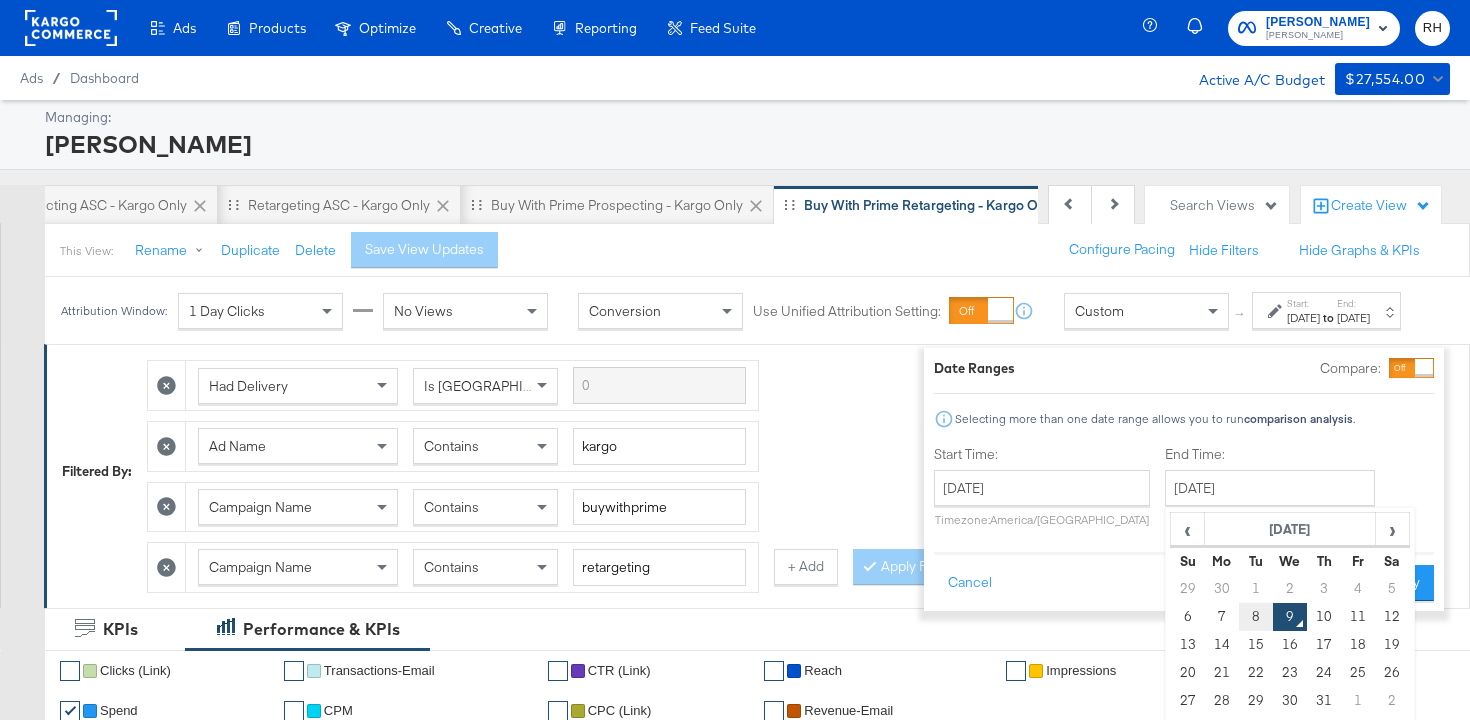 click on "8" at bounding box center [1256, 617] 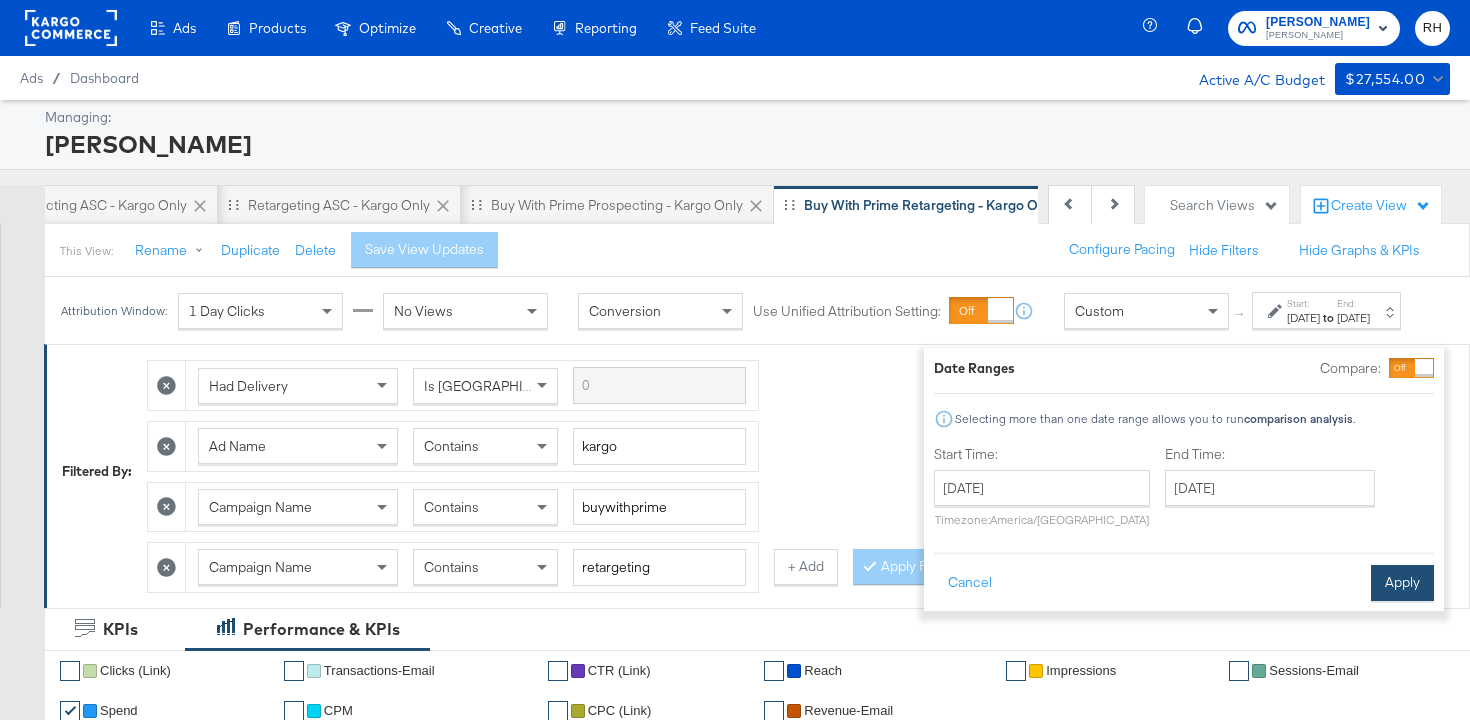 click on "Apply" at bounding box center [1402, 583] 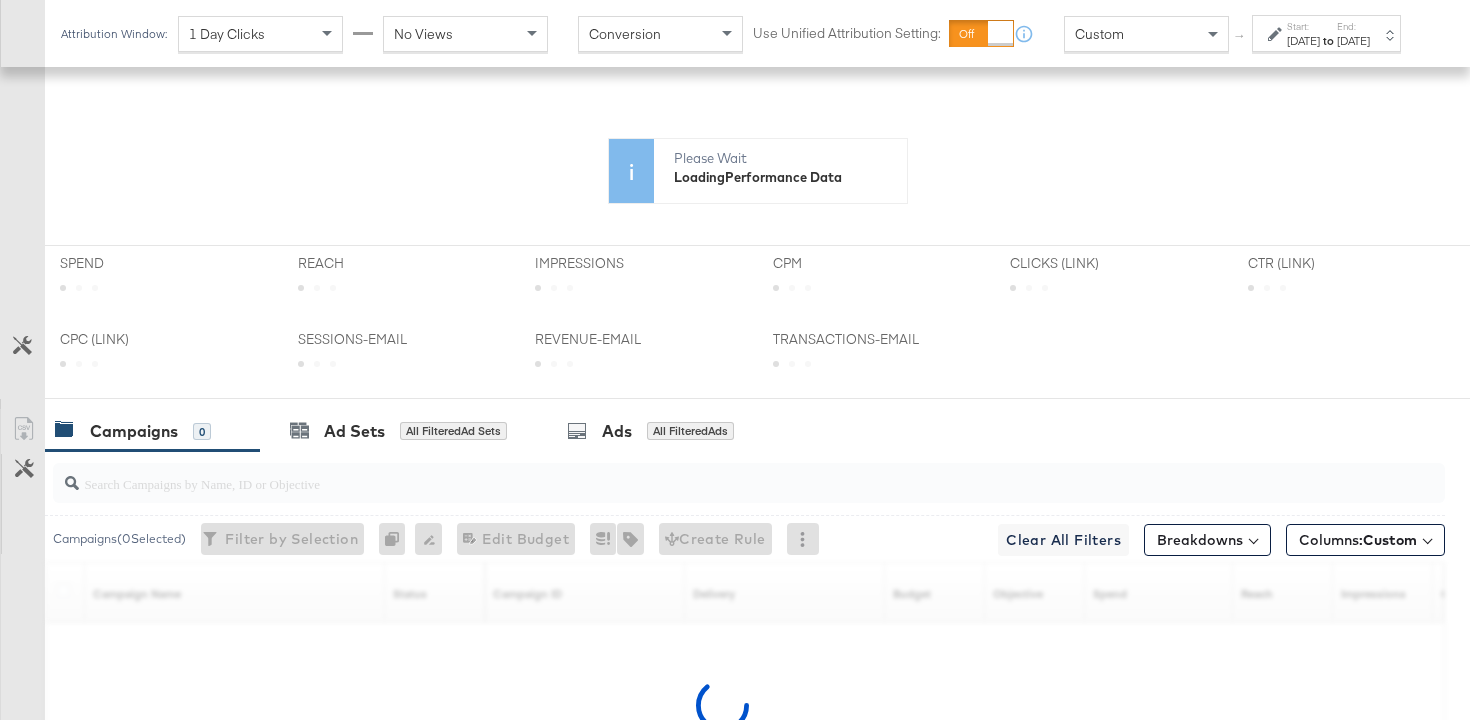 scroll, scrollTop: 744, scrollLeft: 0, axis: vertical 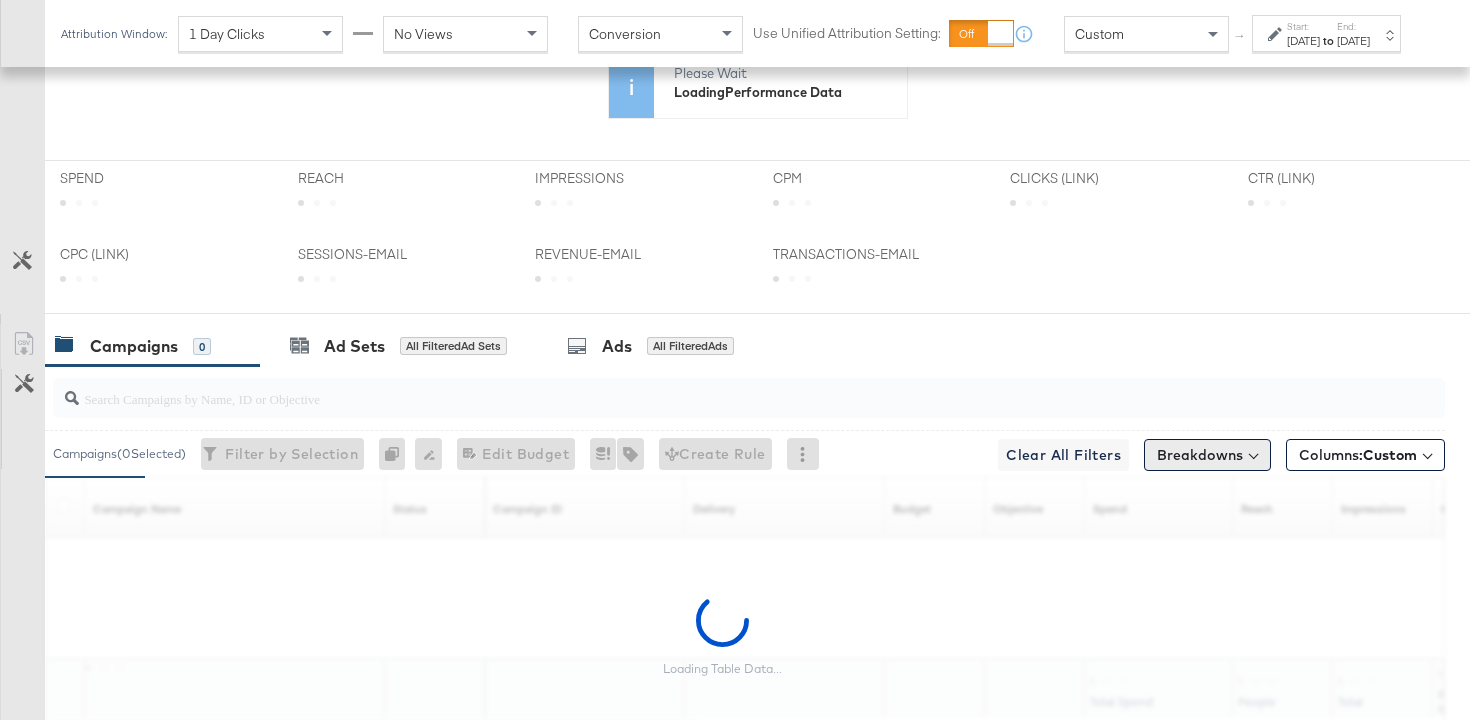 click on "Breakdowns" at bounding box center [1207, 455] 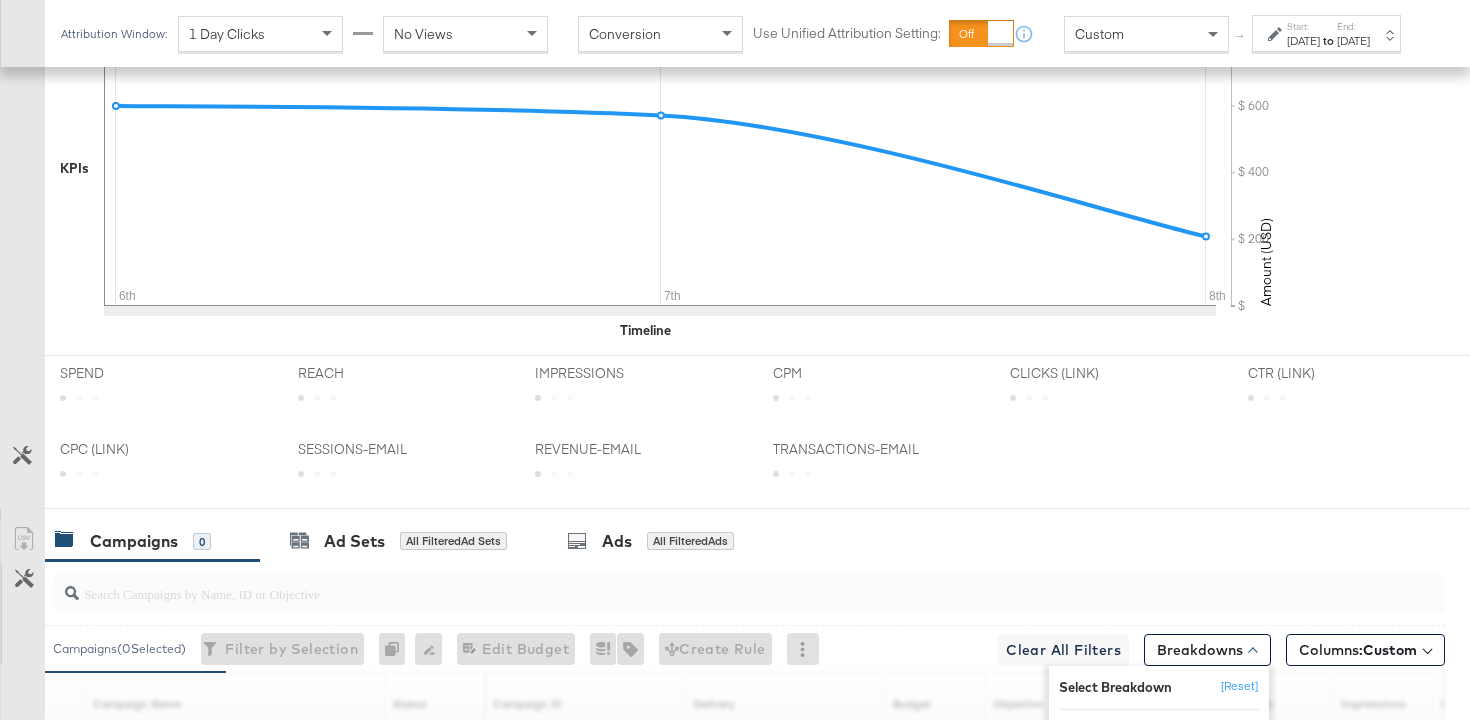scroll, scrollTop: 939, scrollLeft: 0, axis: vertical 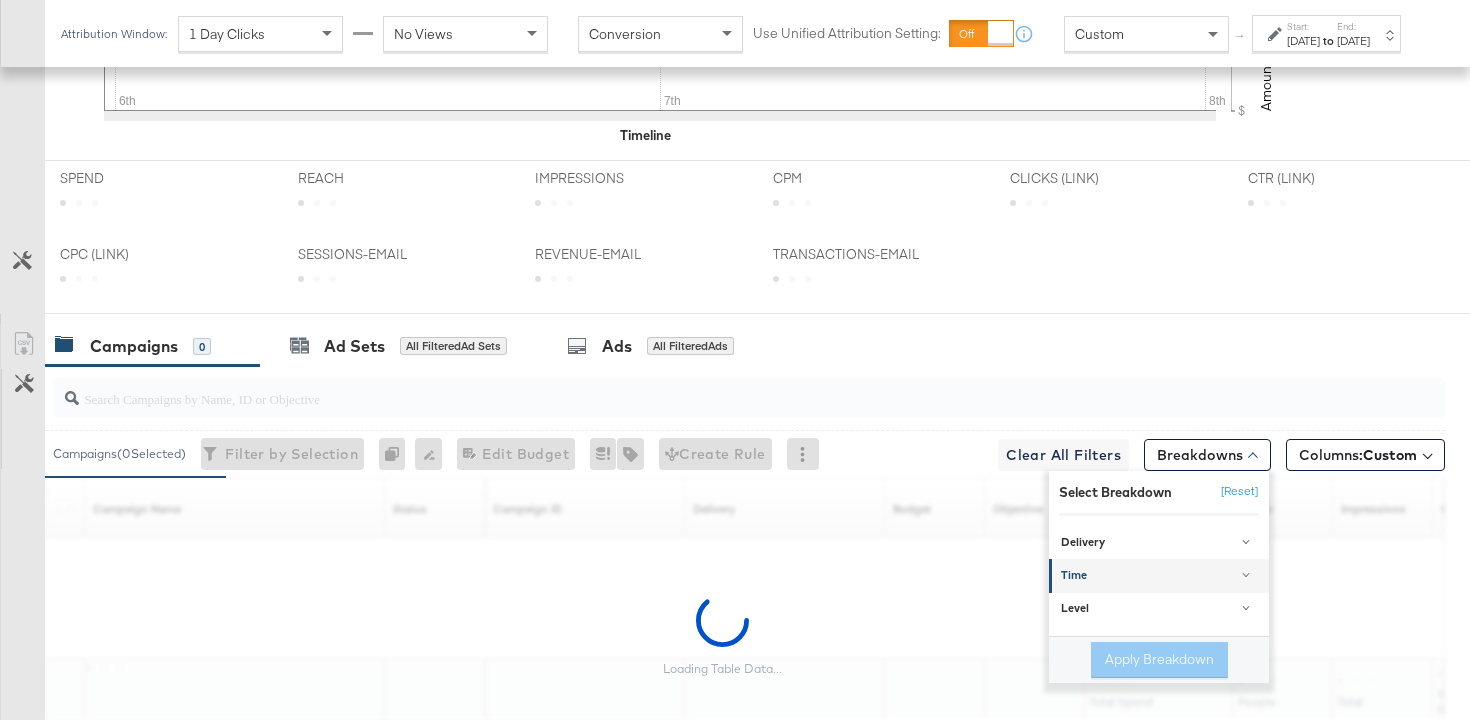 click on "Time" at bounding box center [1160, 576] 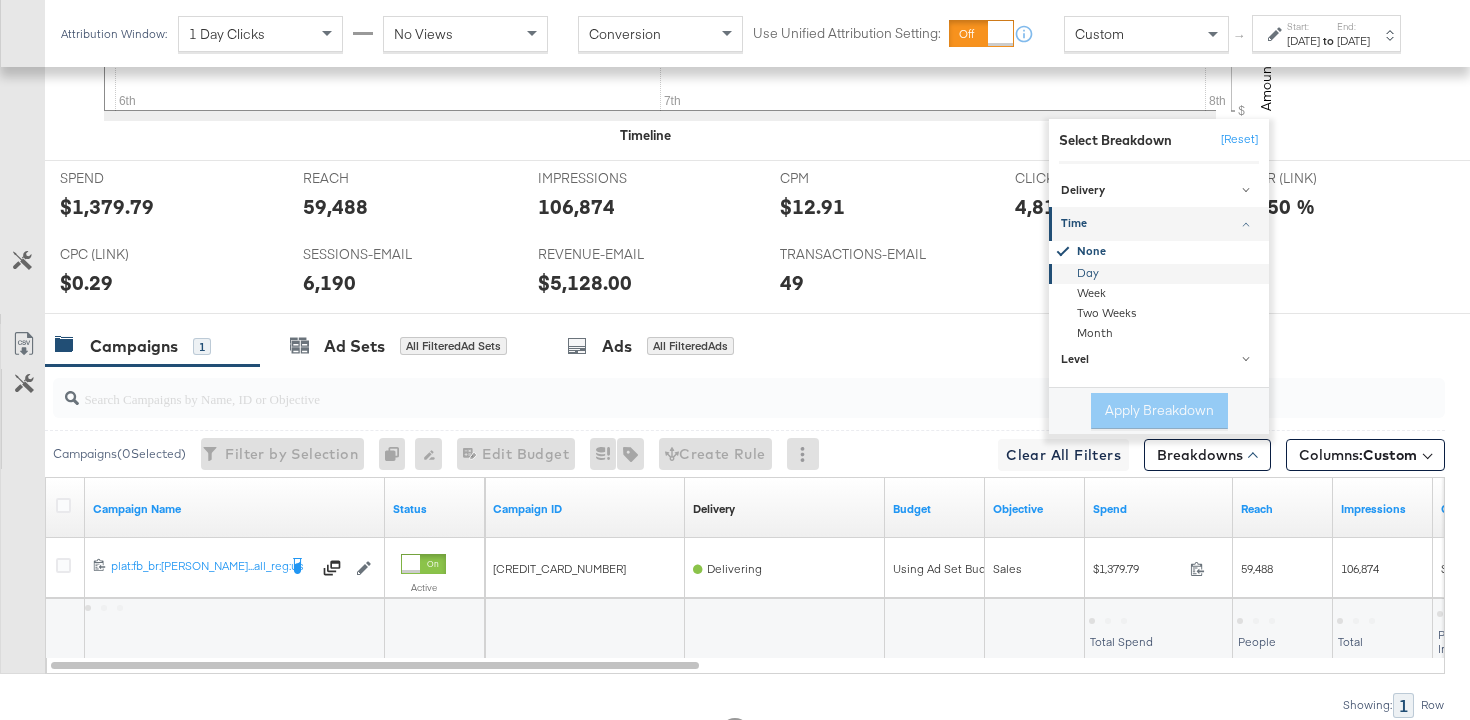 click on "Day" at bounding box center [1160, 274] 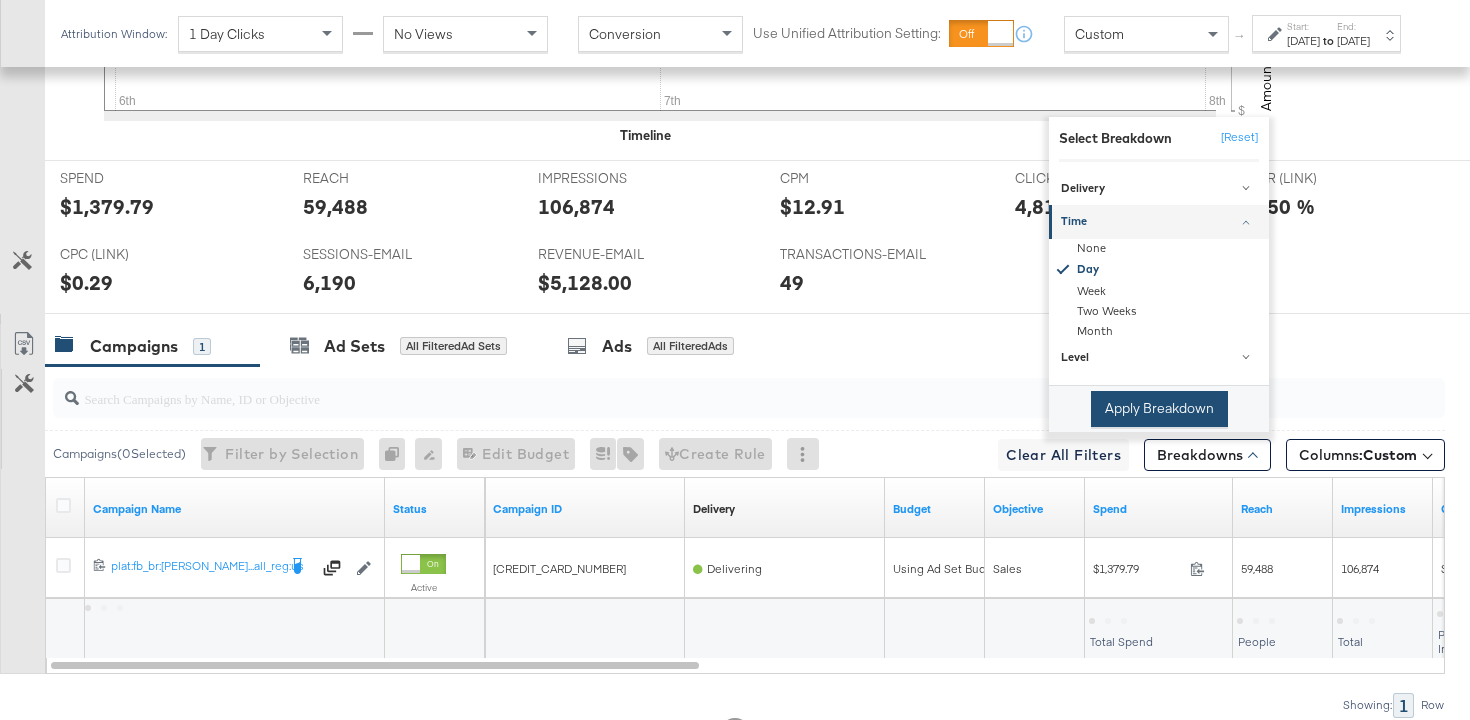 click on "Apply Breakdown" at bounding box center [1159, 409] 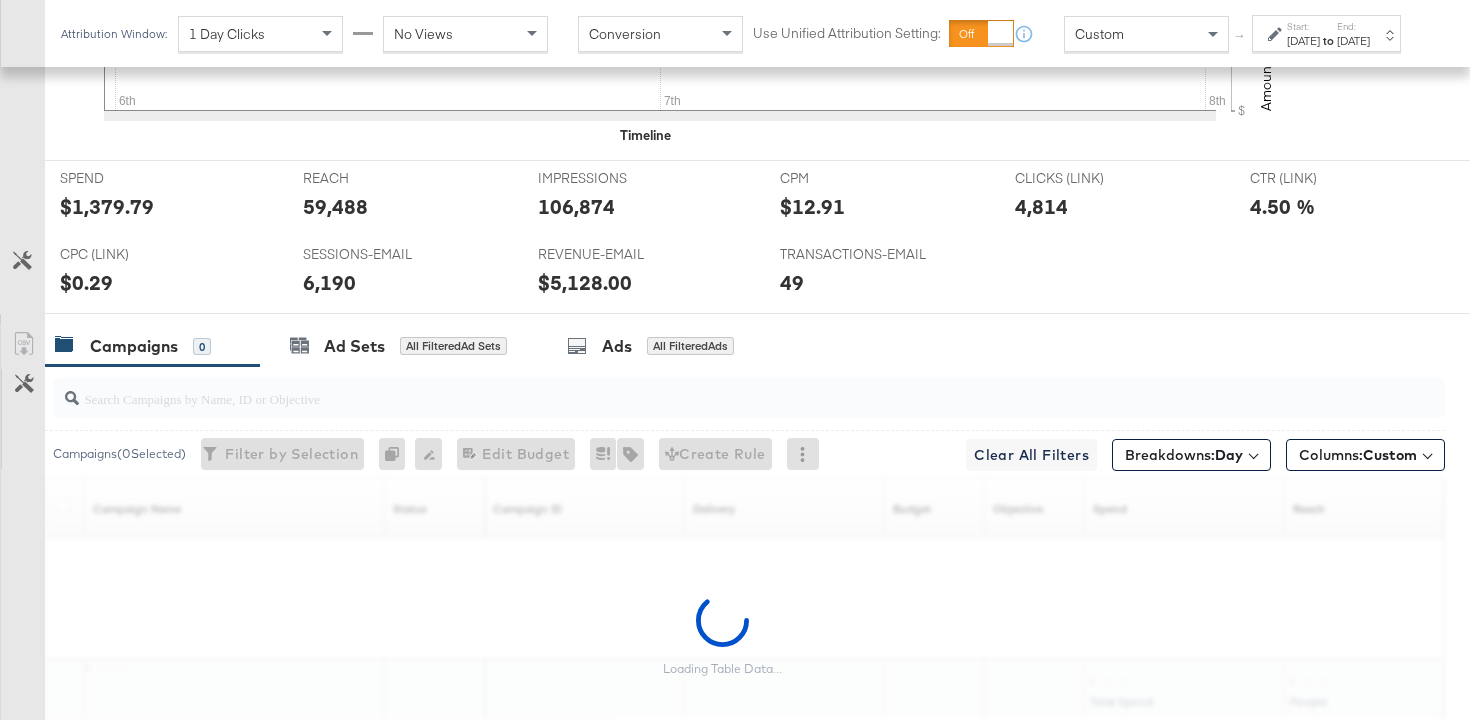 scroll, scrollTop: 1084, scrollLeft: 0, axis: vertical 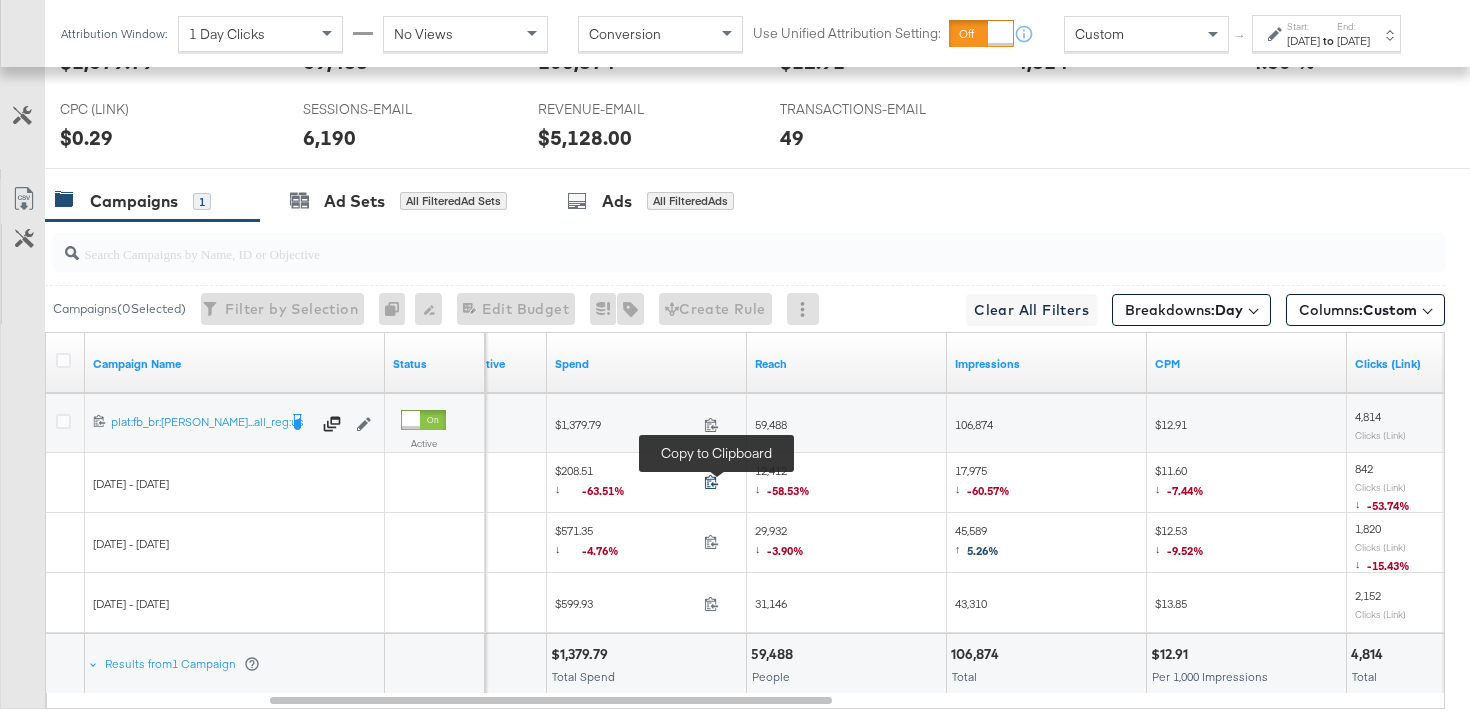 click 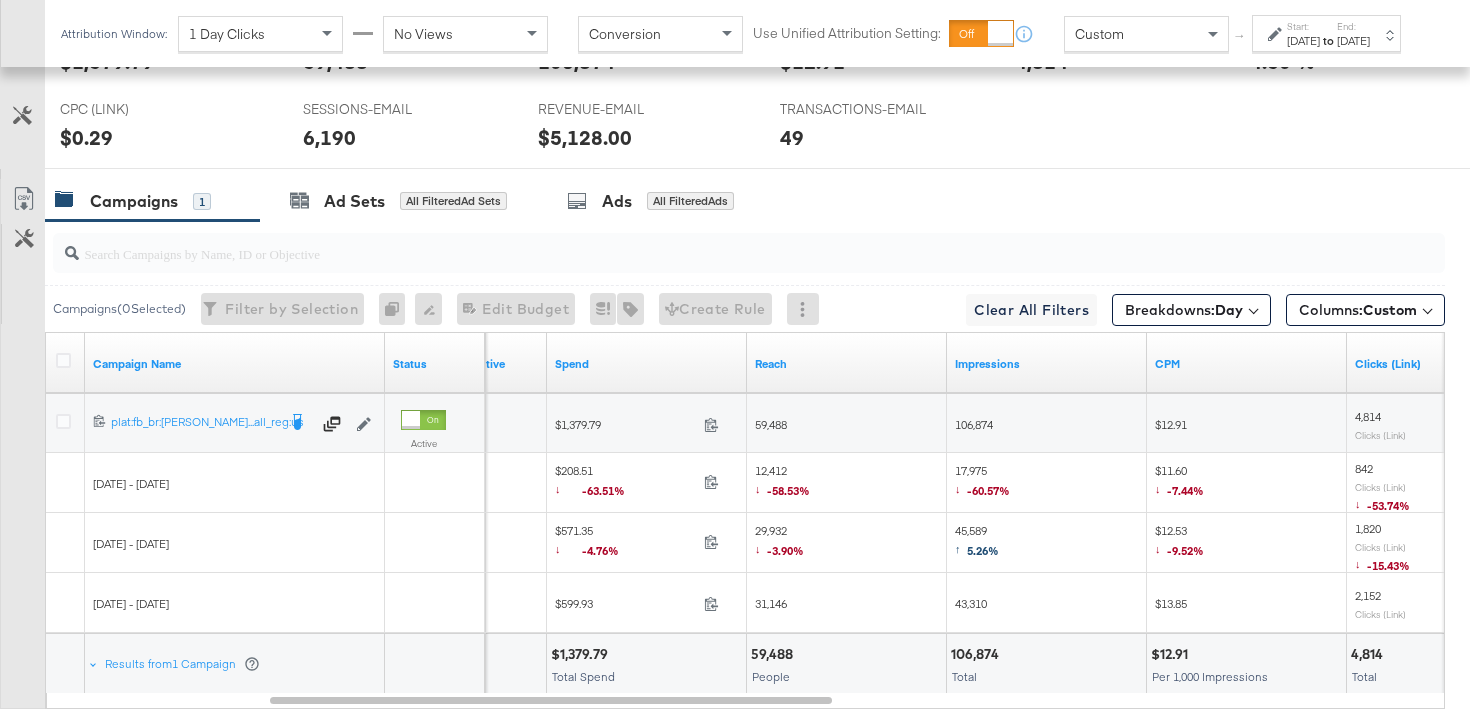 click on "12,412   ↓    -58.53%" at bounding box center (782, 483) 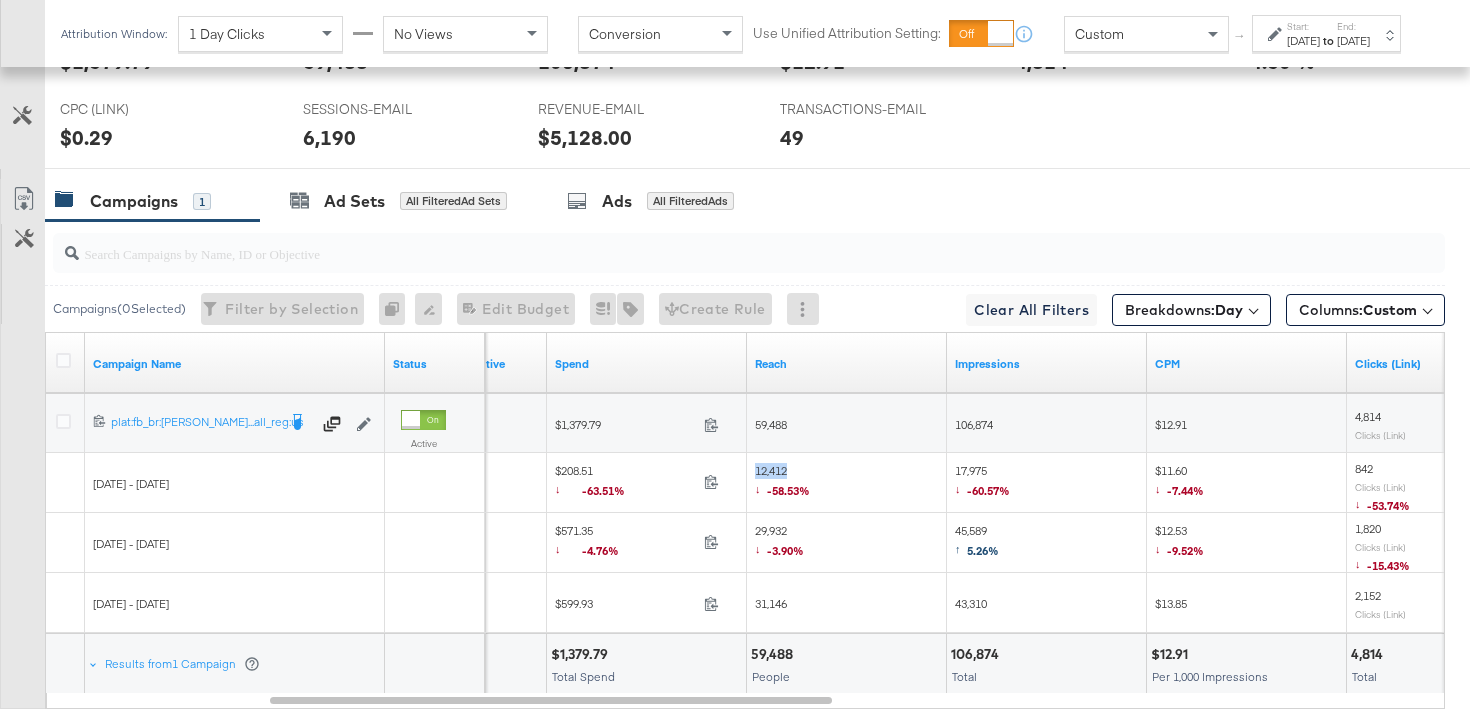 click on "12,412   ↓    -58.53%" at bounding box center (782, 483) 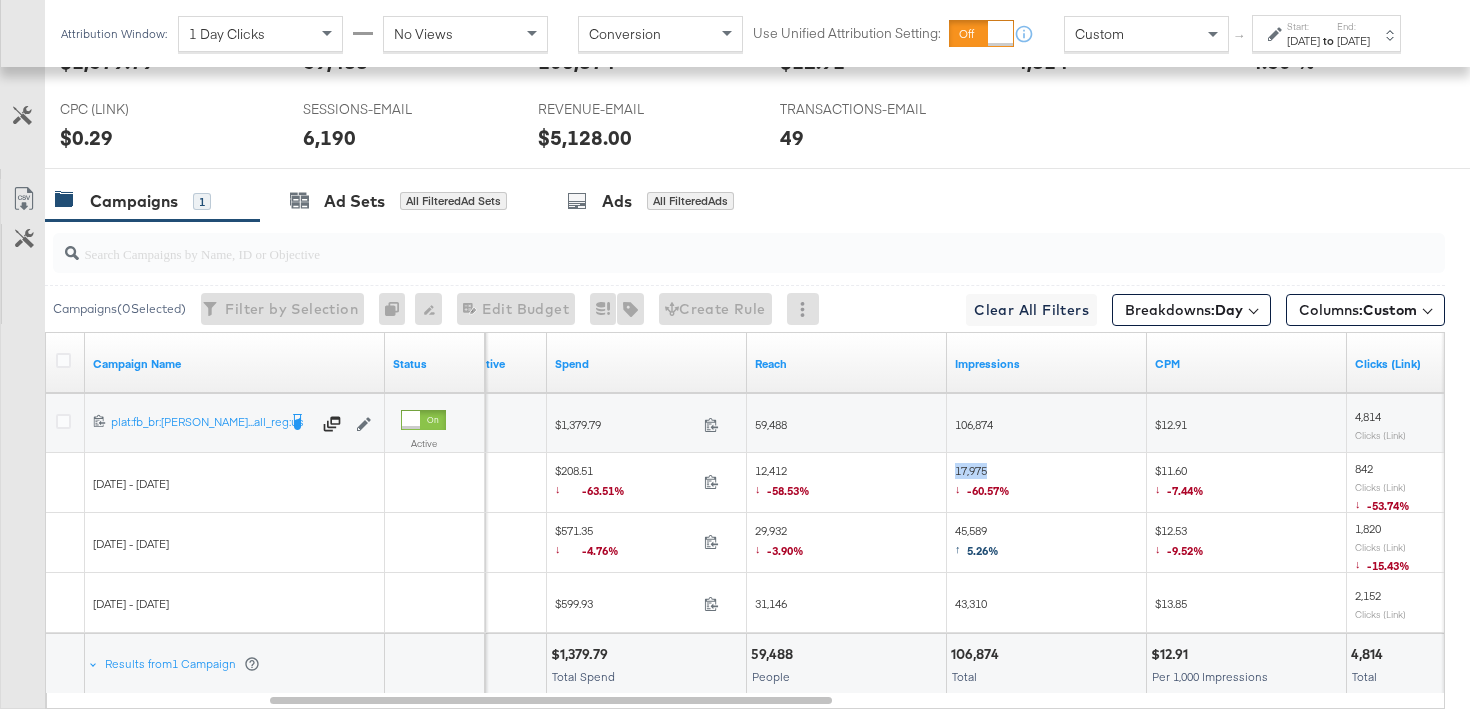 click on "17,975   ↓    -60.57%" at bounding box center (982, 483) 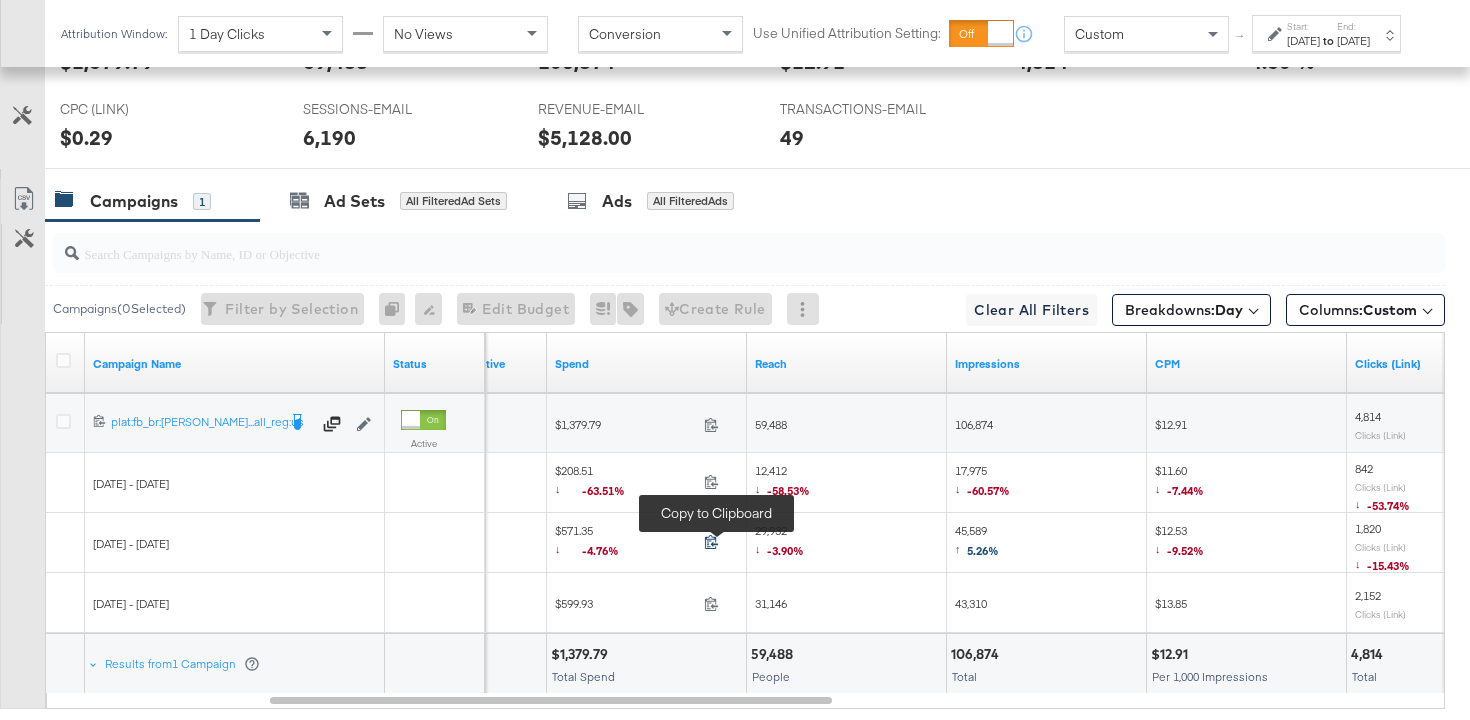 click 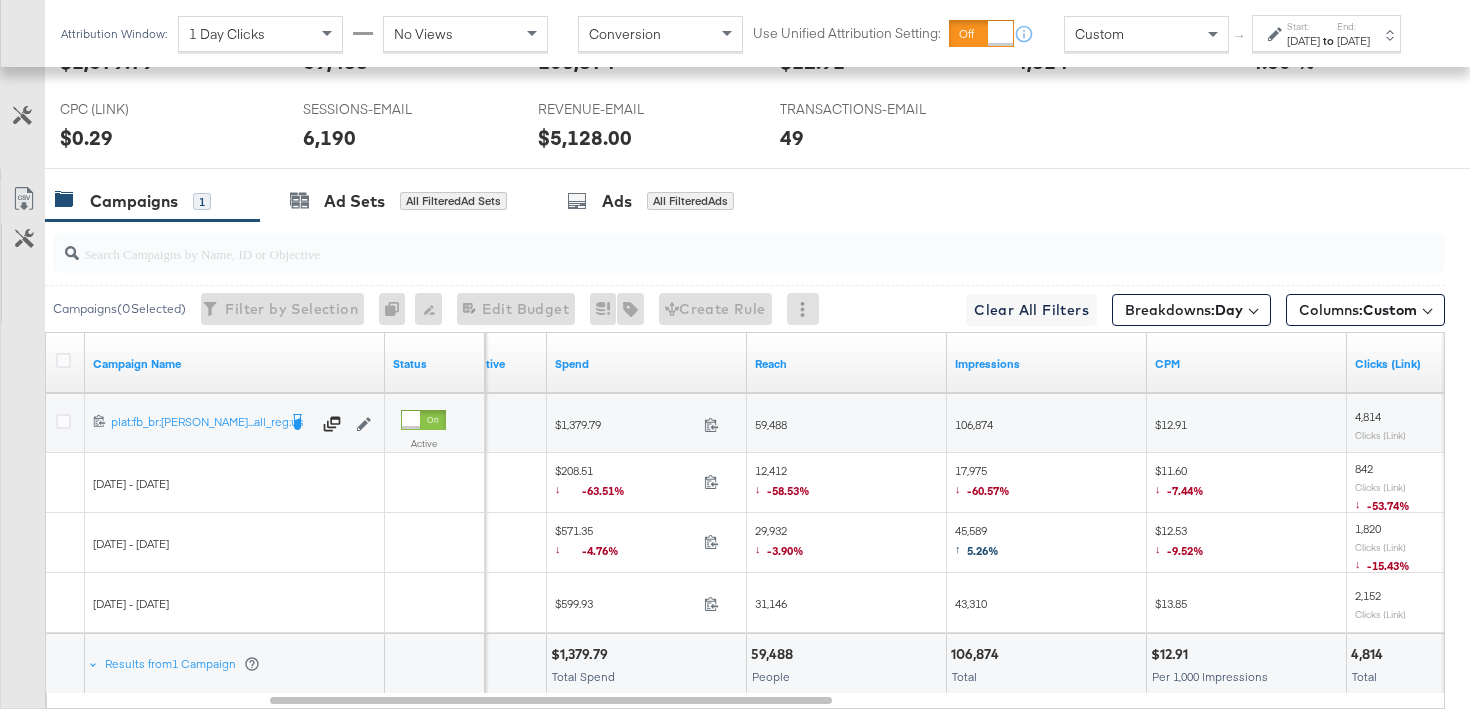 click on "29,932   ↓    -3.90%" at bounding box center [779, 543] 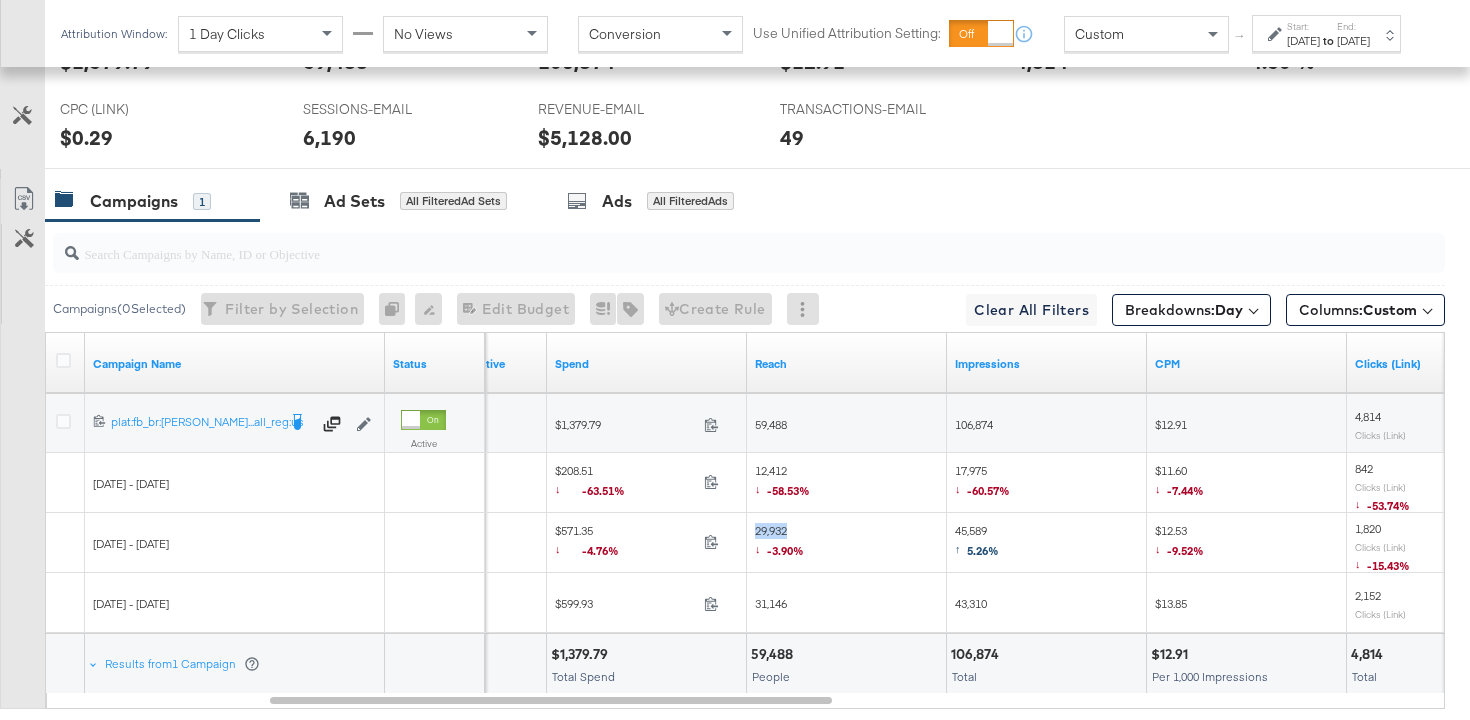 click on "29,932   ↓    -3.90%" at bounding box center (779, 543) 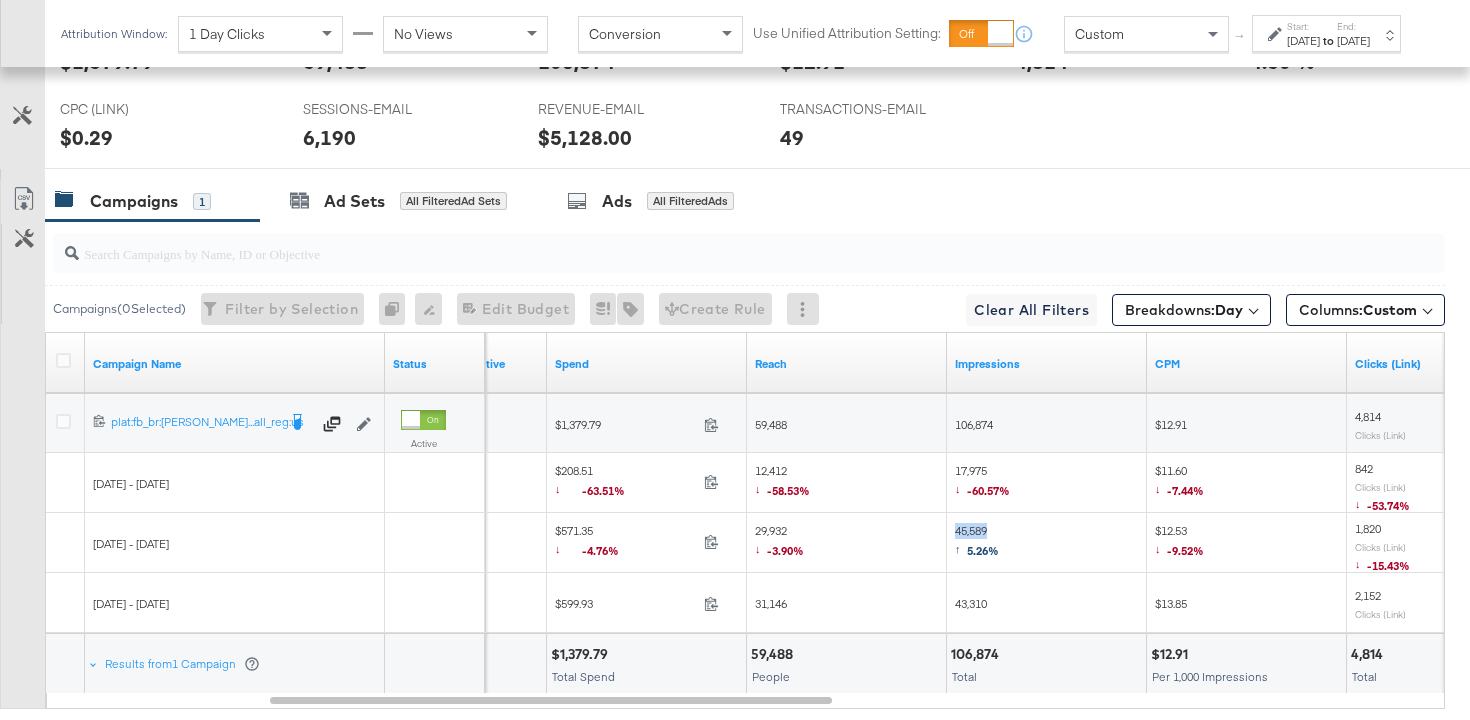 click on "45,589   ↑    5.26%" at bounding box center (977, 543) 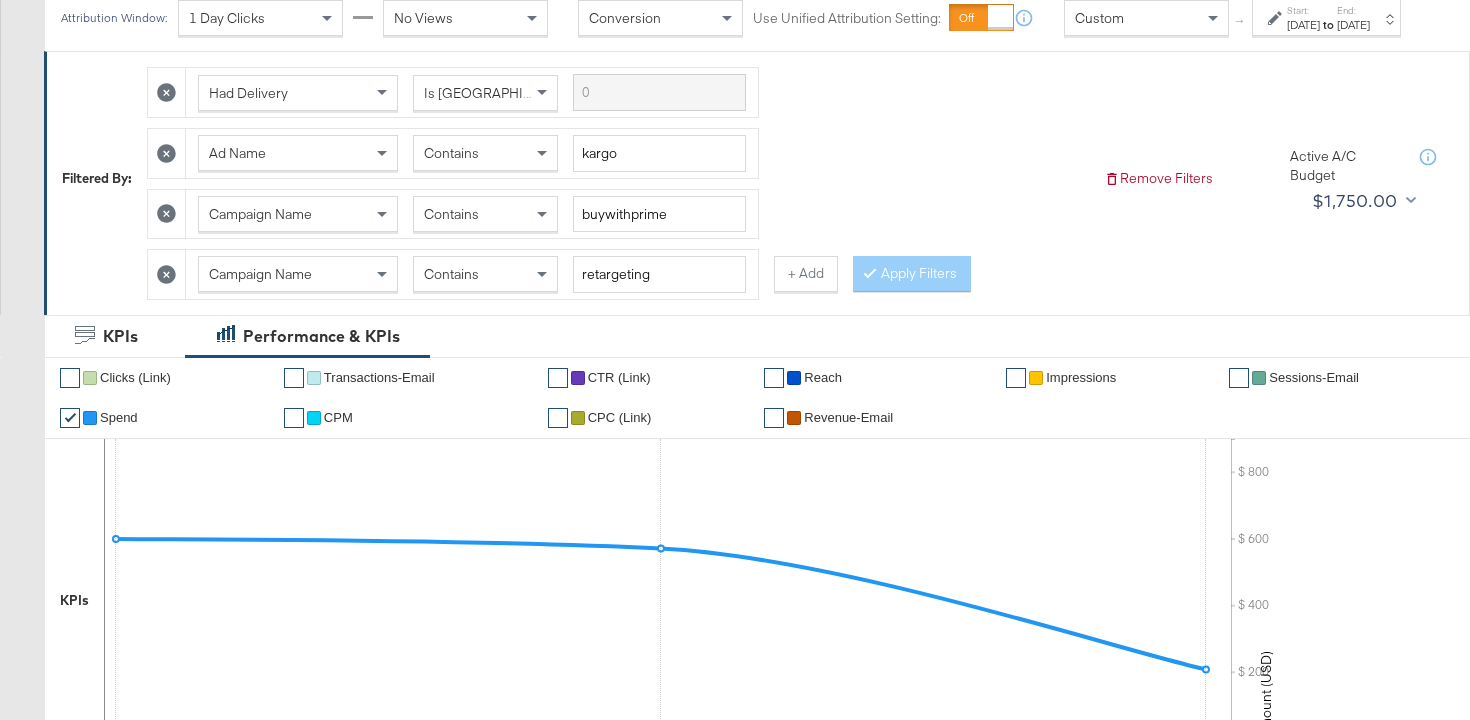 scroll, scrollTop: 0, scrollLeft: 0, axis: both 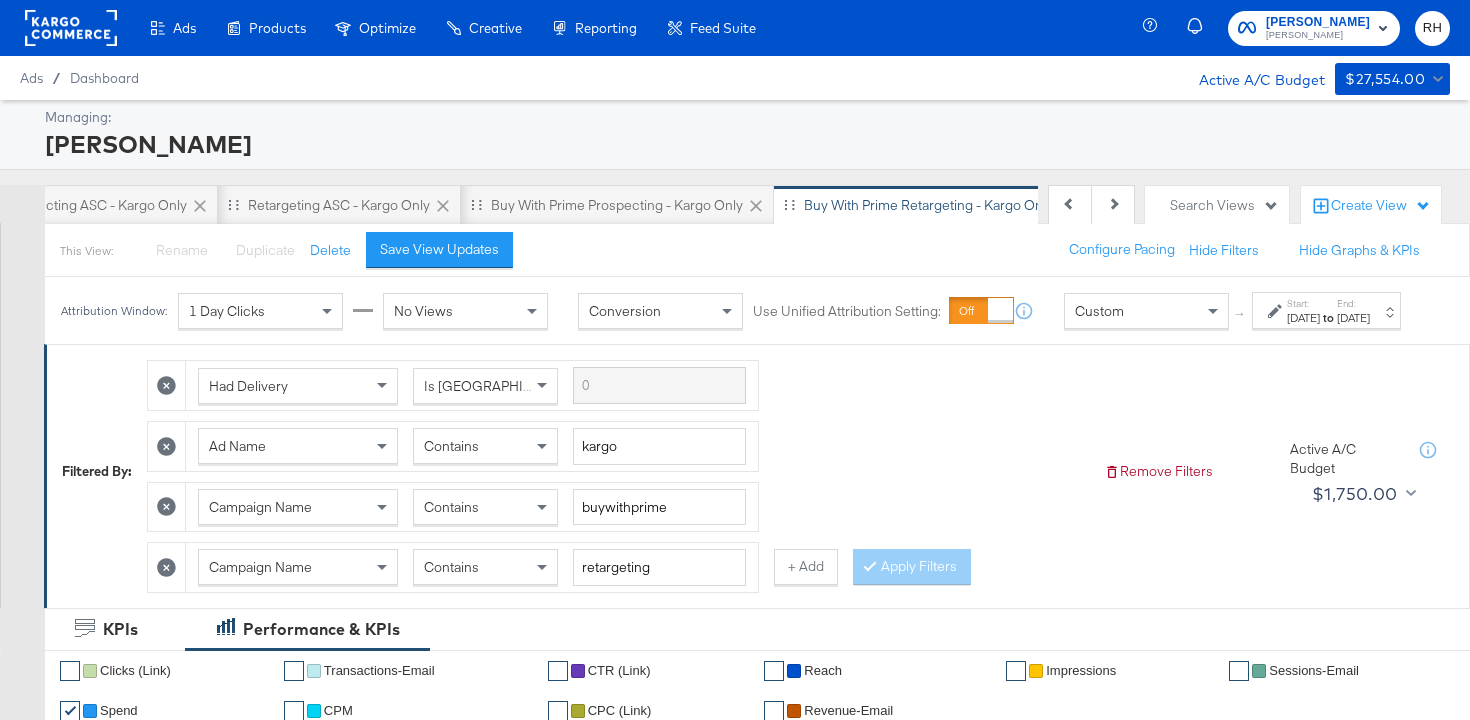 click on "Contains" at bounding box center [485, 446] 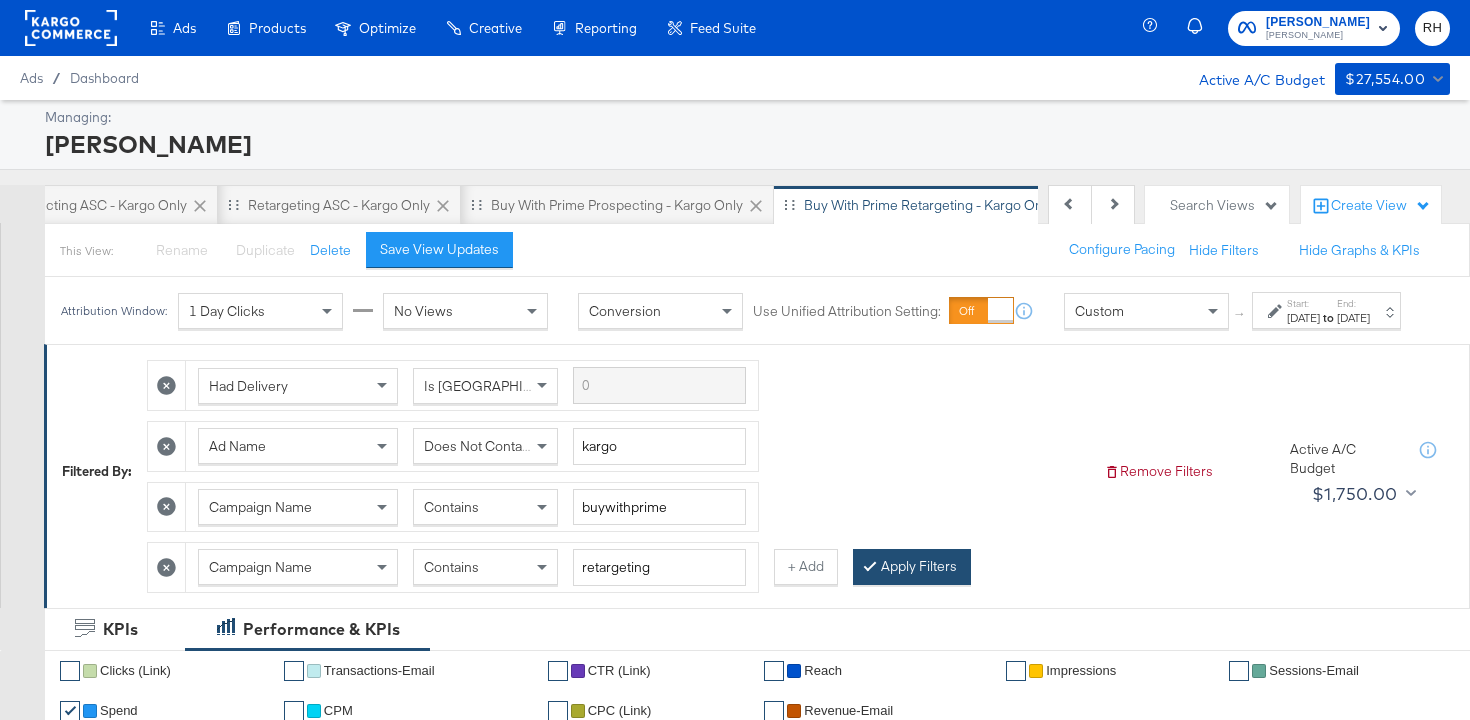 click on "Apply Filters" at bounding box center [912, 567] 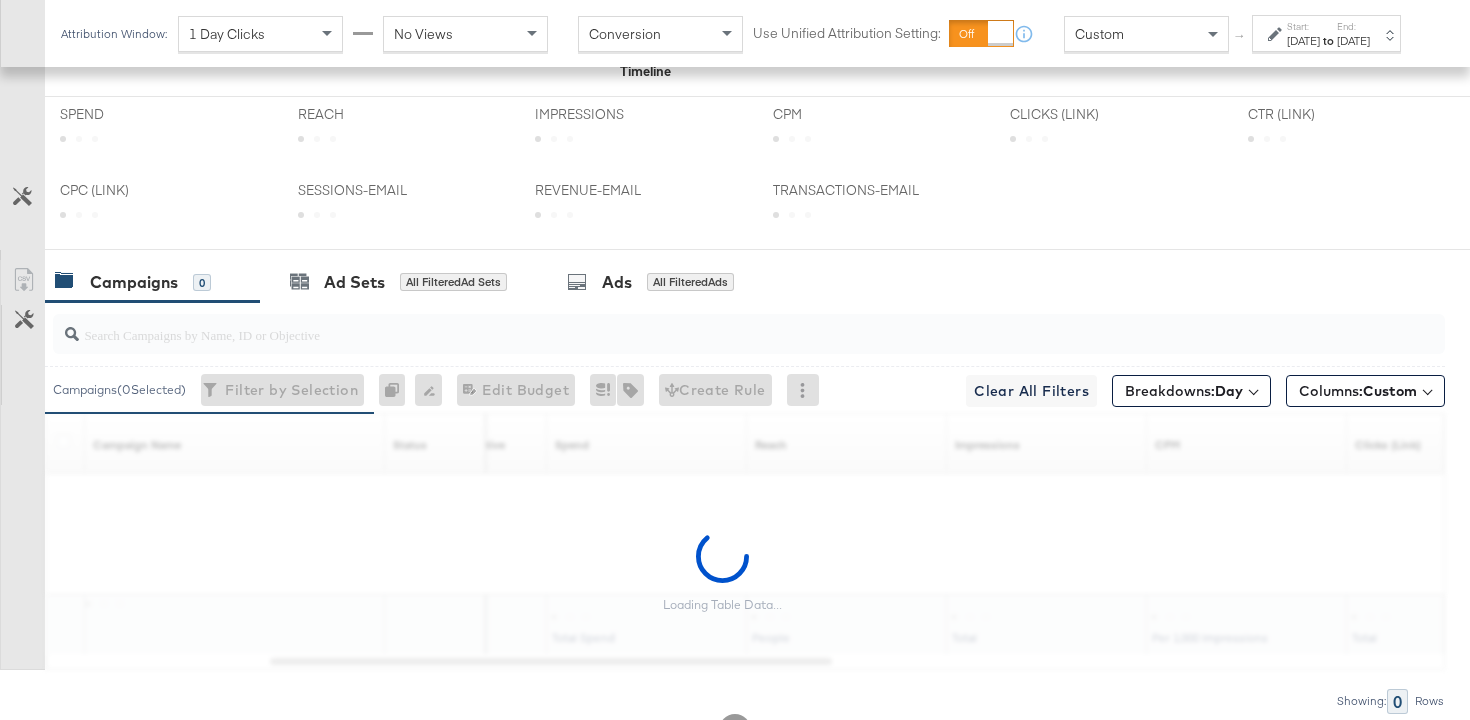 scroll, scrollTop: 1084, scrollLeft: 0, axis: vertical 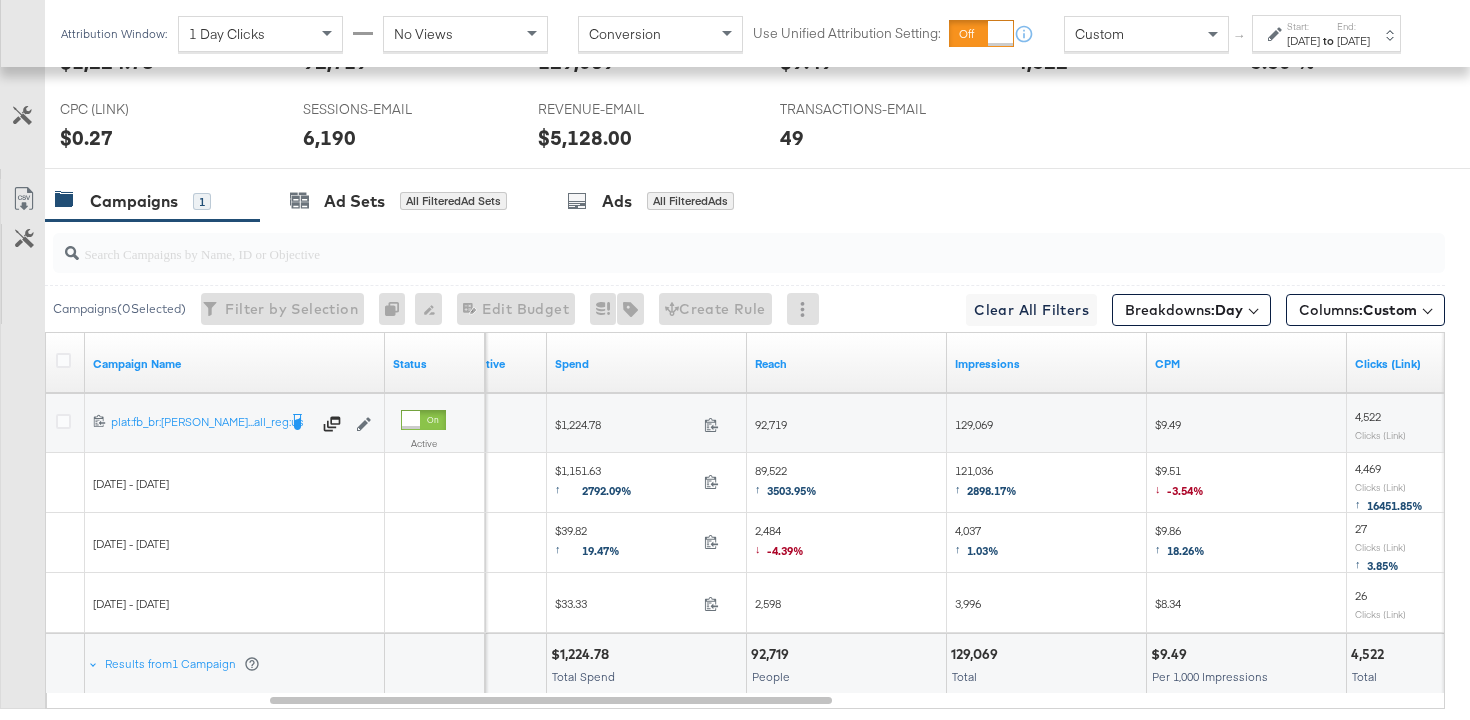 click on "$1,151.63   ↑    2792.09%" at bounding box center [625, 483] 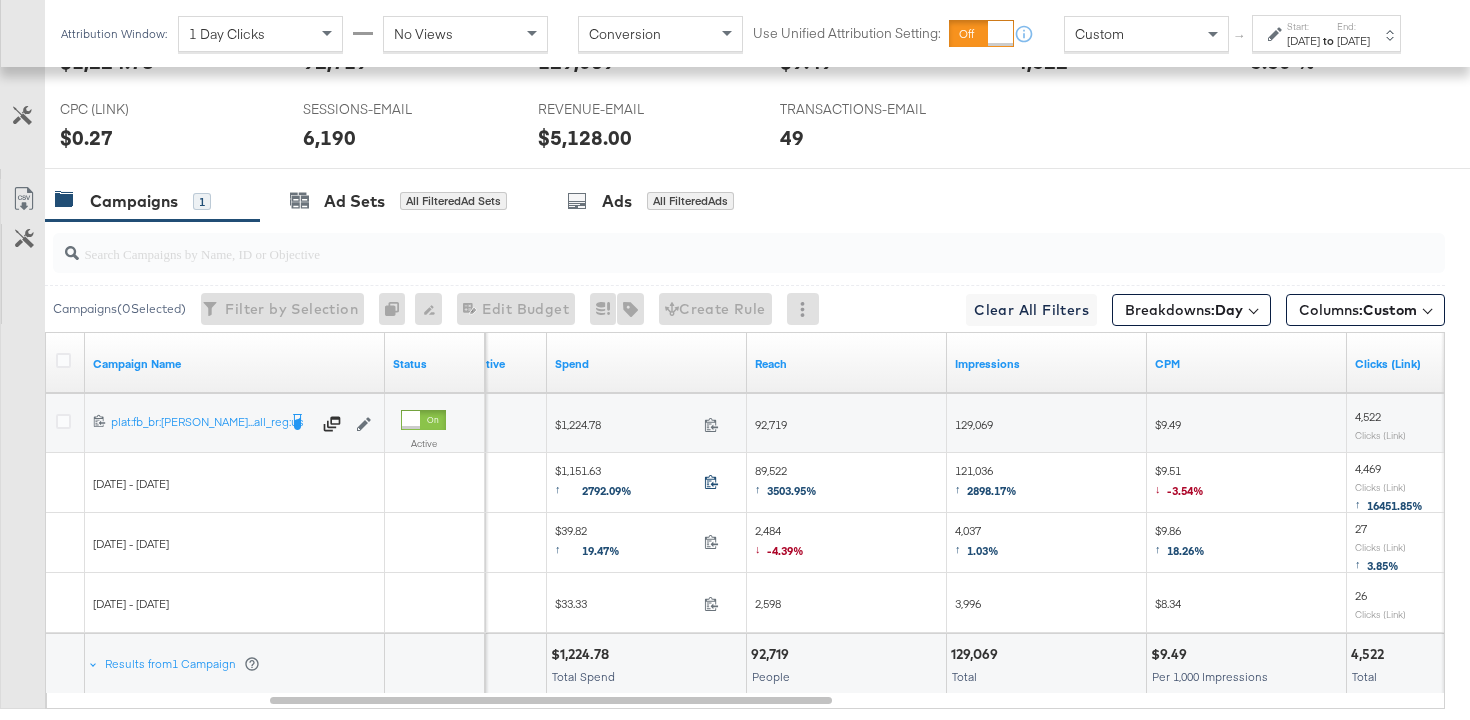 click 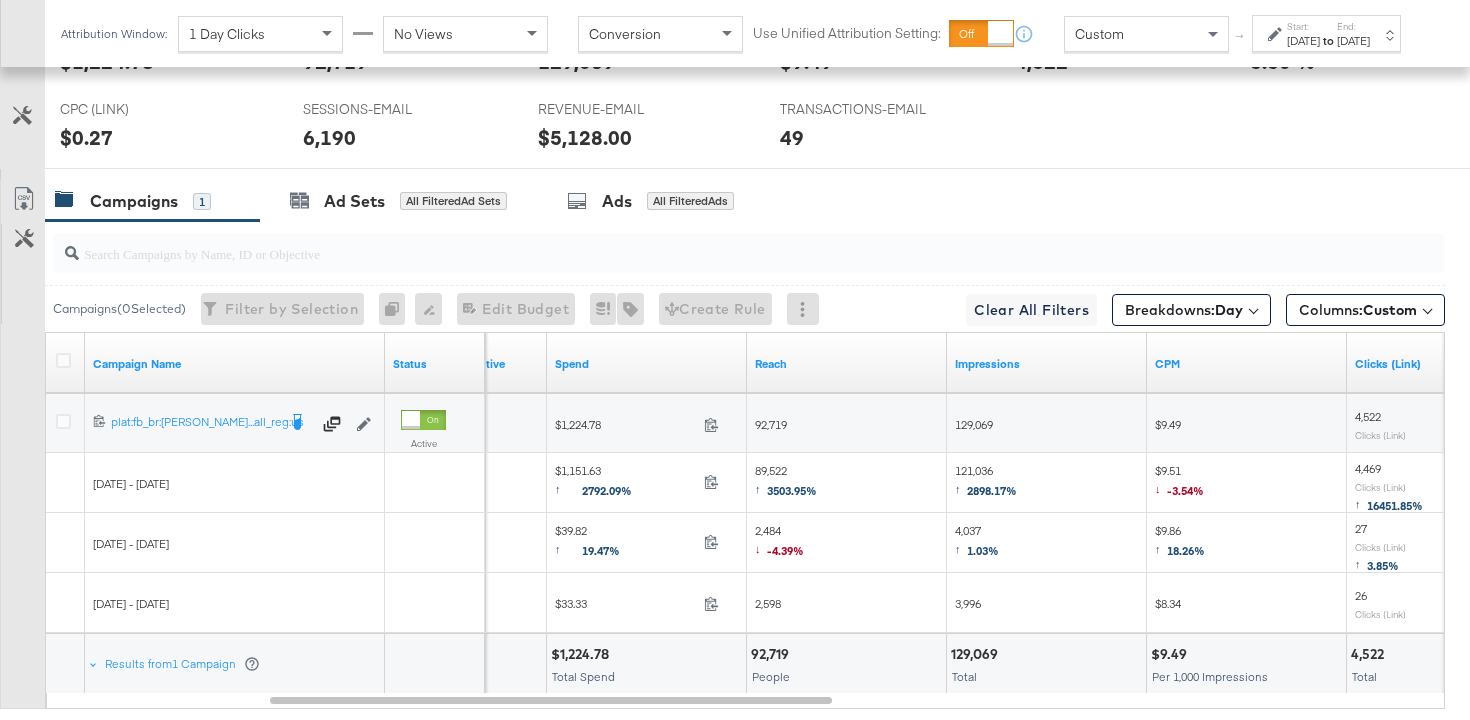 click on "89,522   ↑    3503.95%" at bounding box center (786, 483) 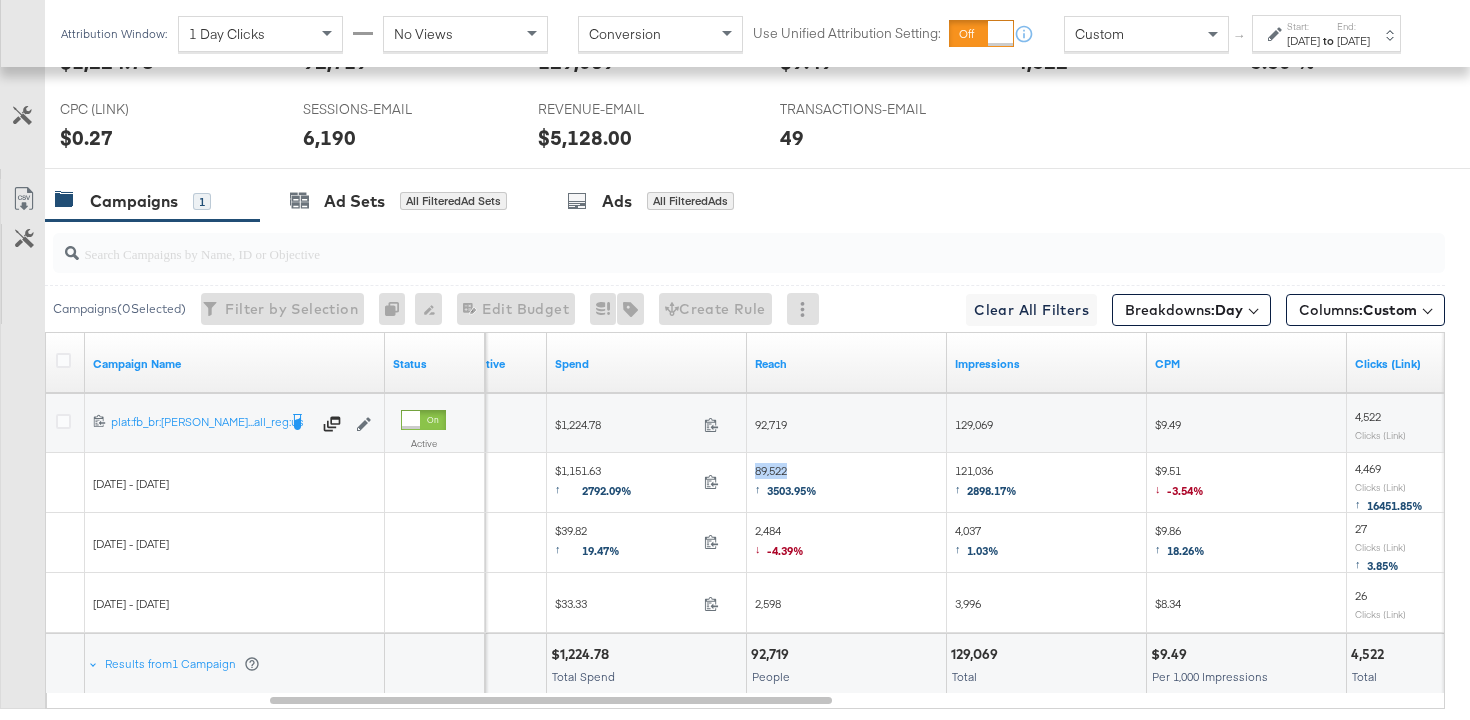 click on "89,522   ↑    3503.95%" at bounding box center [786, 483] 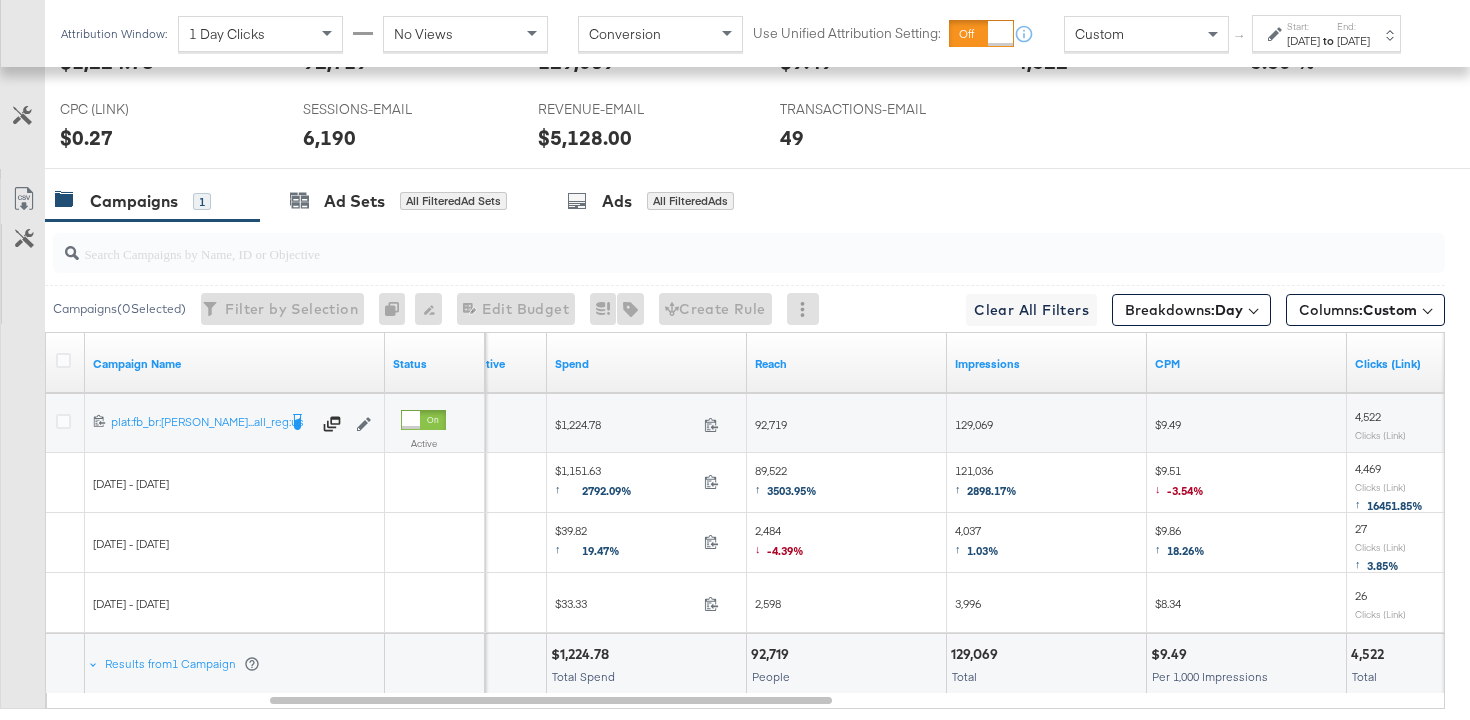 click on "121,036   ↑    2898.17%" at bounding box center (986, 483) 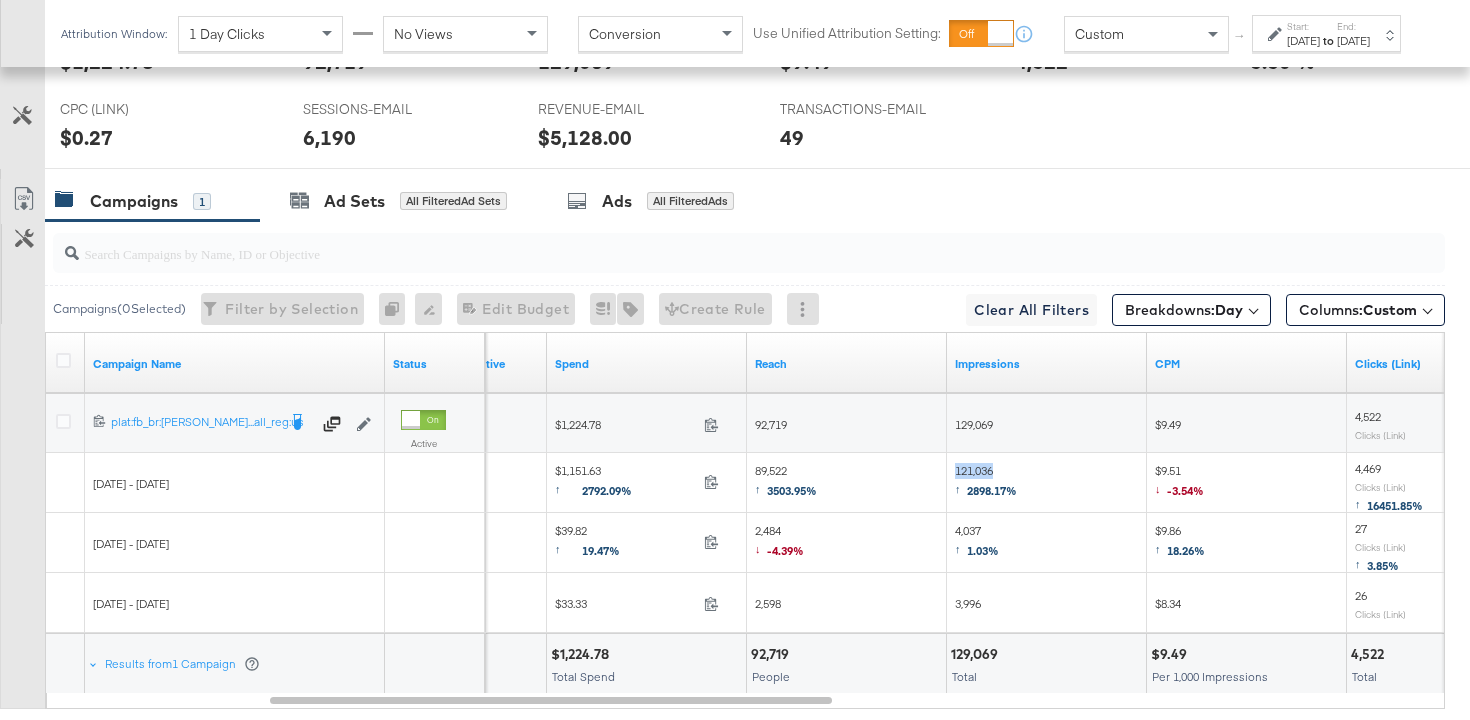 click on "121,036   ↑    2898.17%" at bounding box center [986, 483] 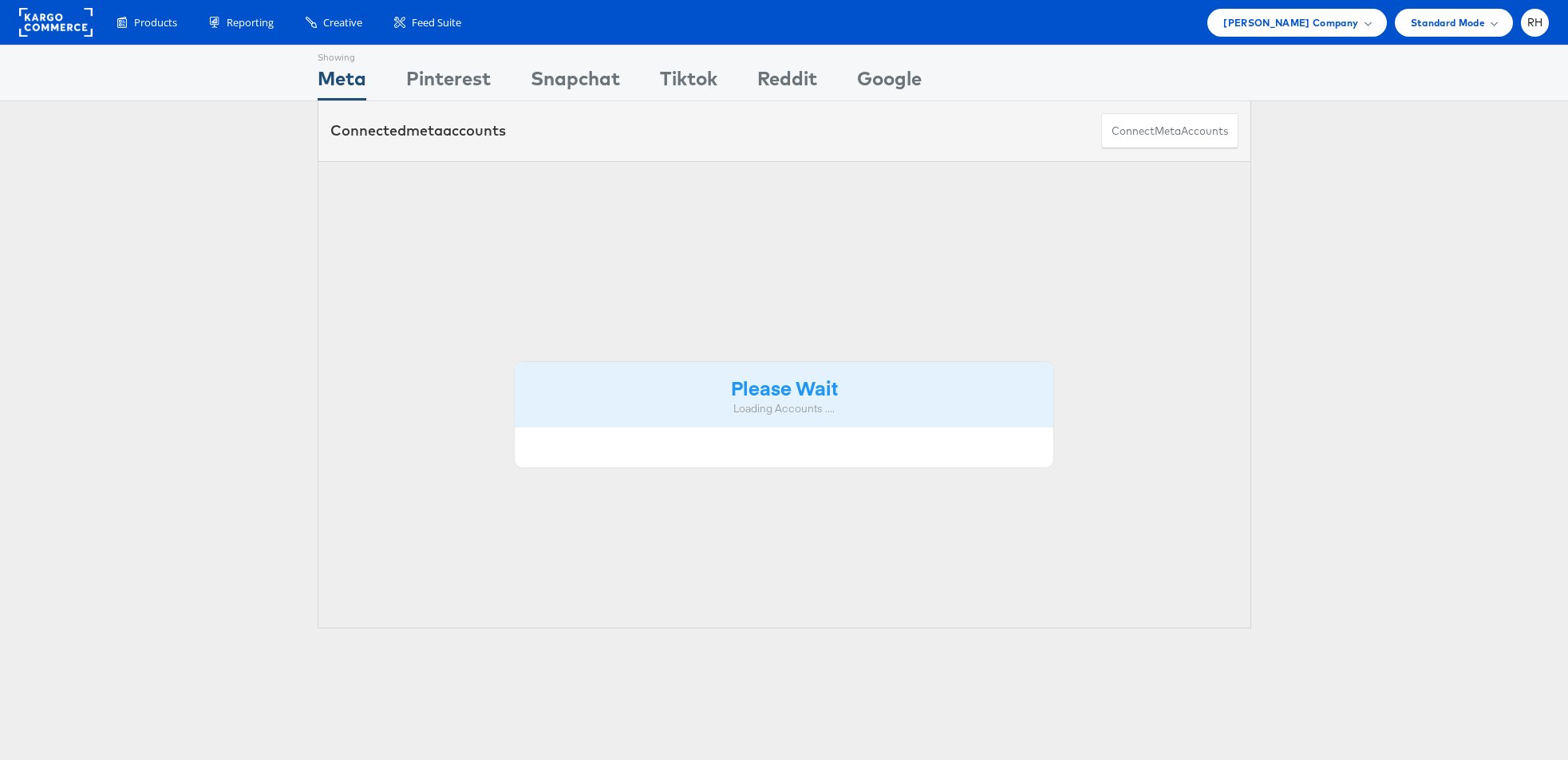 scroll, scrollTop: 0, scrollLeft: 0, axis: both 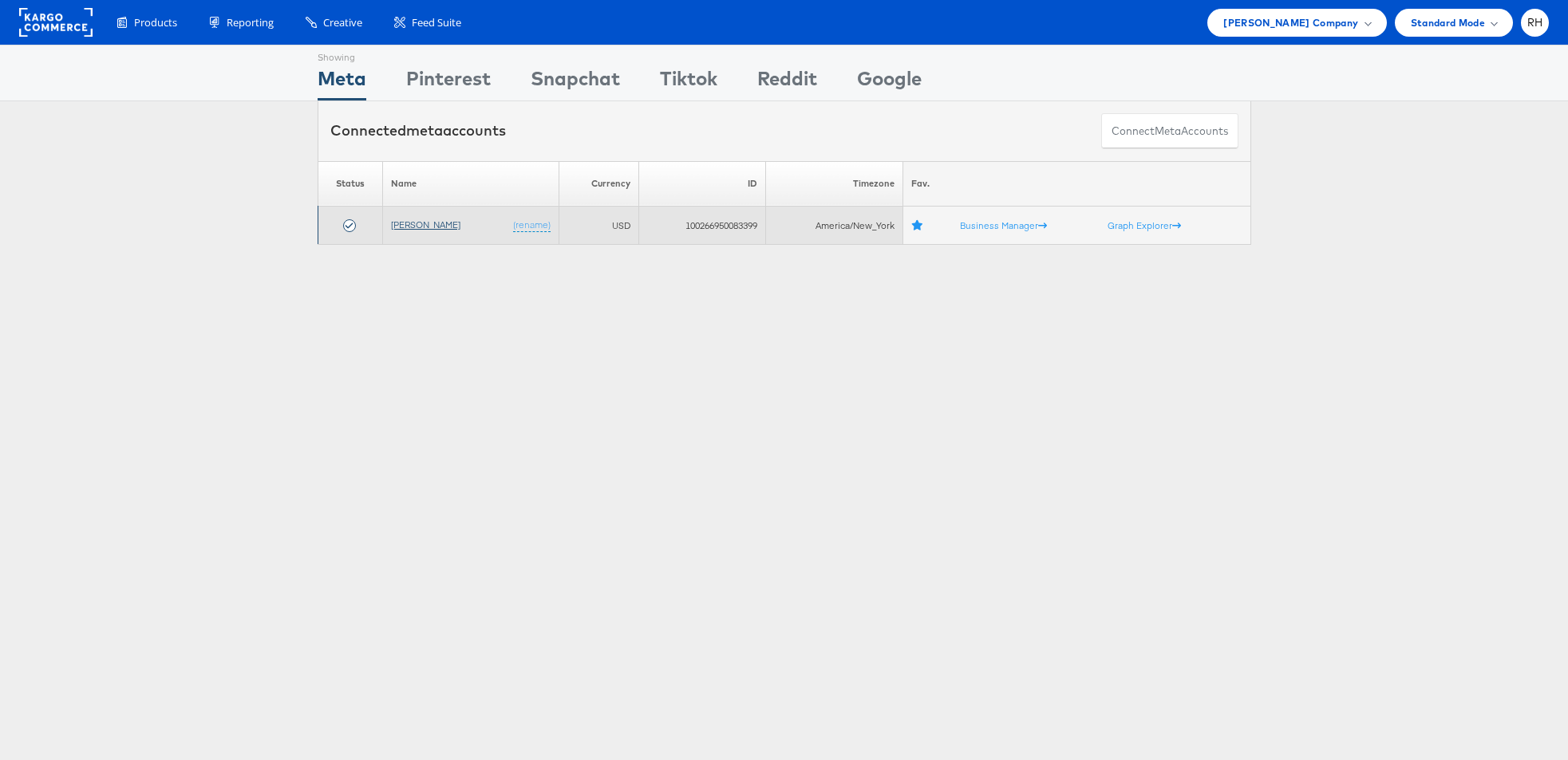 click on "[PERSON_NAME]" at bounding box center [425, 224] 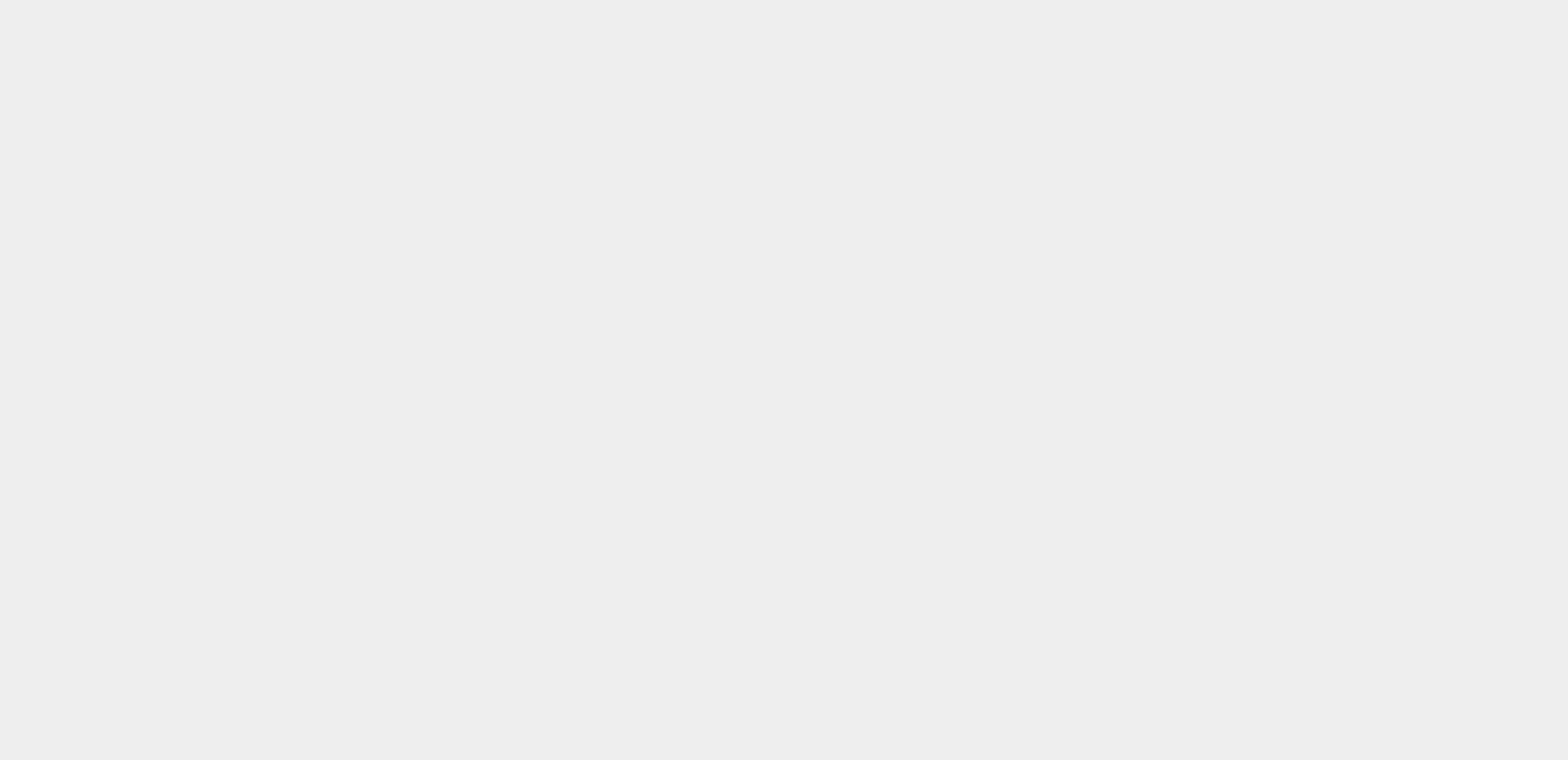 scroll, scrollTop: 0, scrollLeft: 0, axis: both 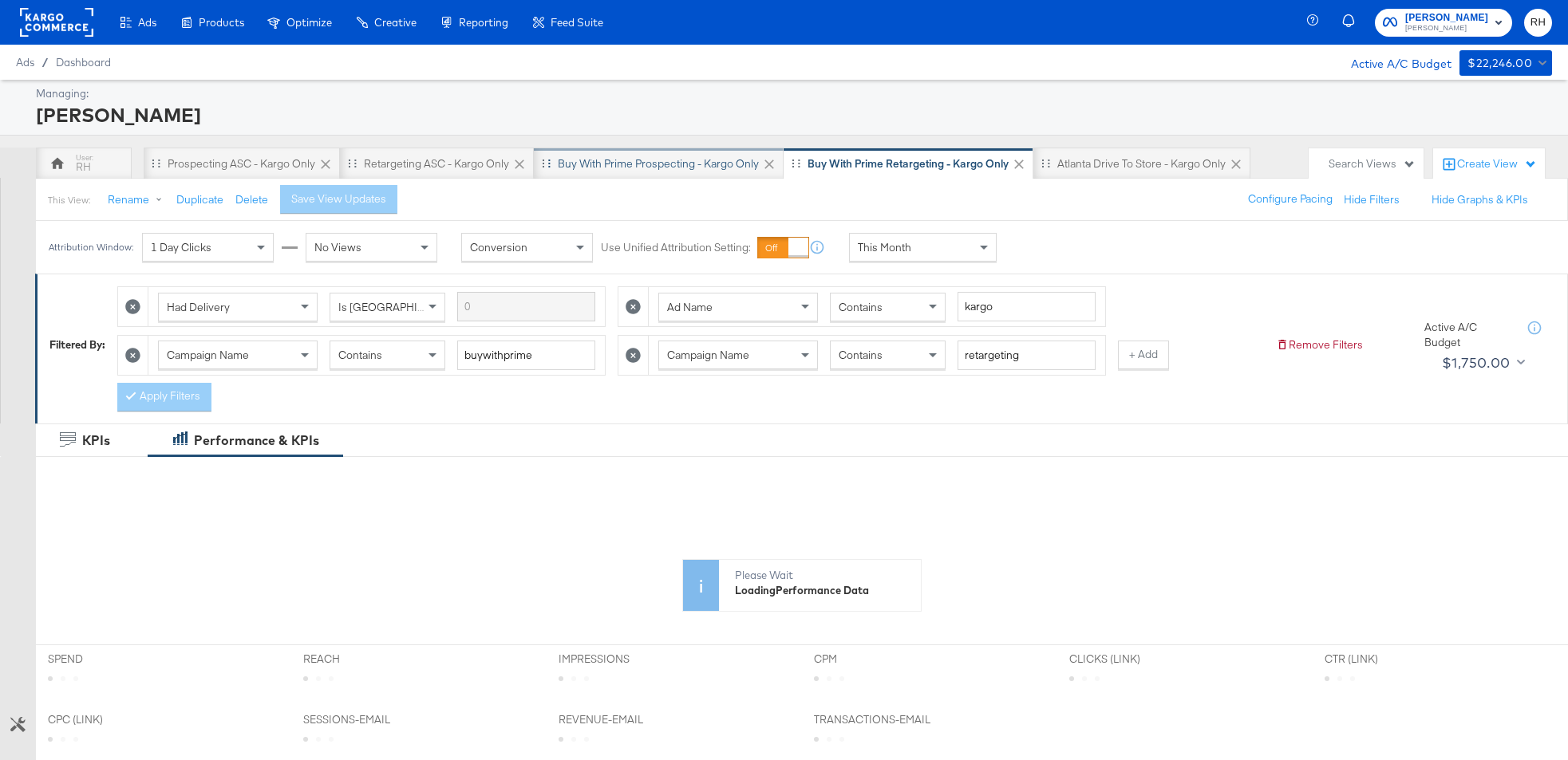 click on "Buy with Prime Prospecting - Kargo only" at bounding box center (658, 163) 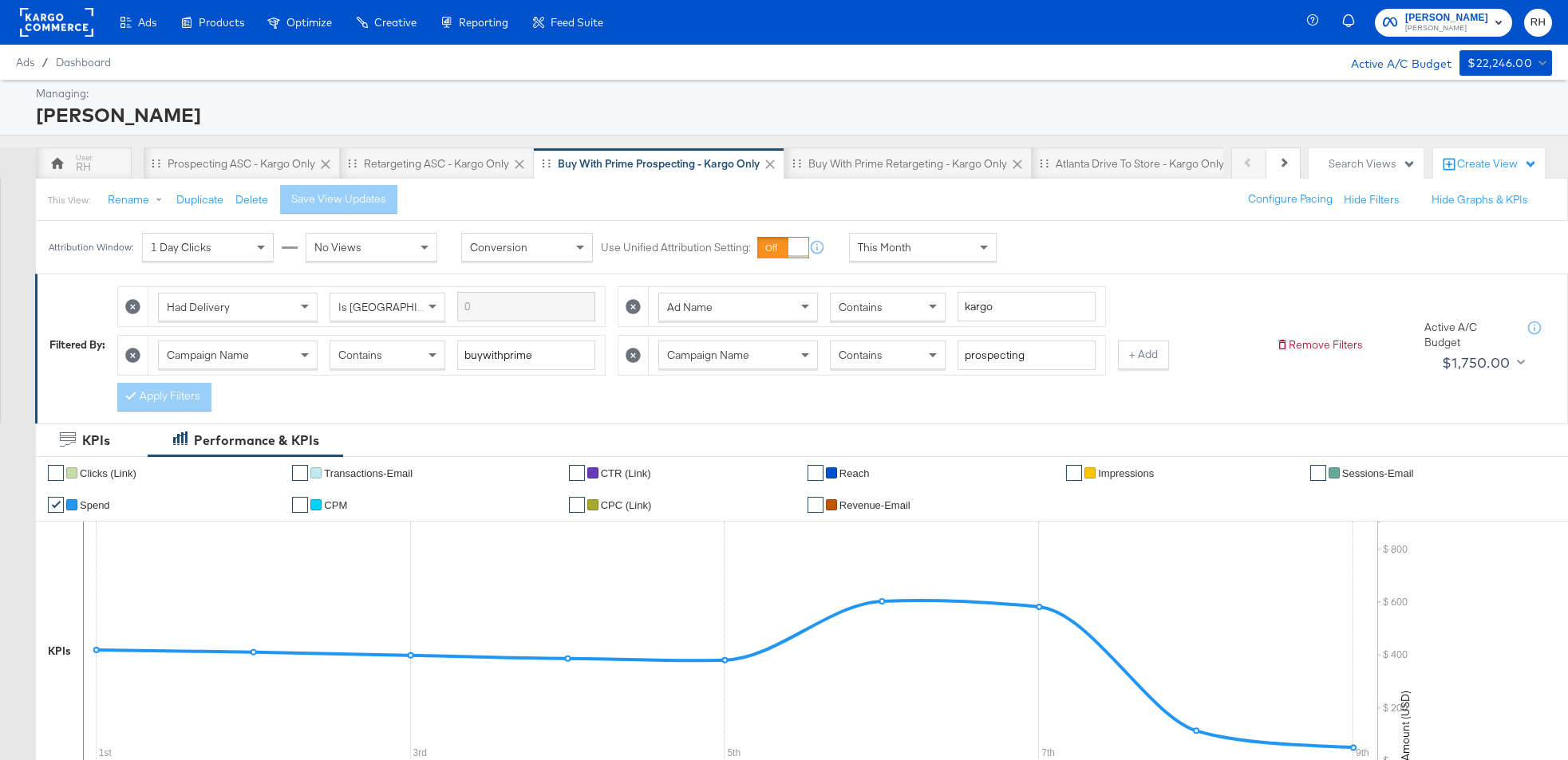 click 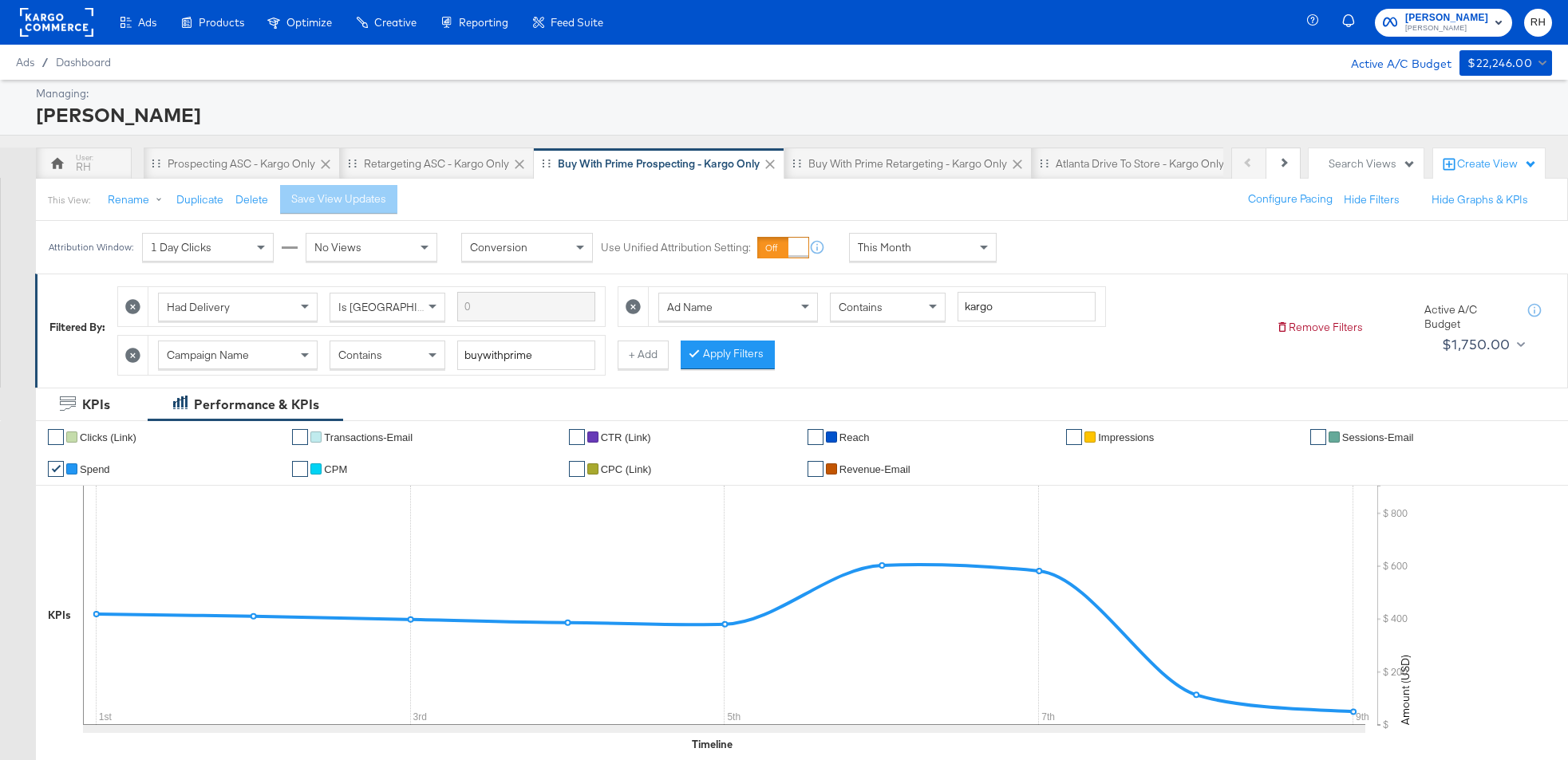 click at bounding box center (634, 306) 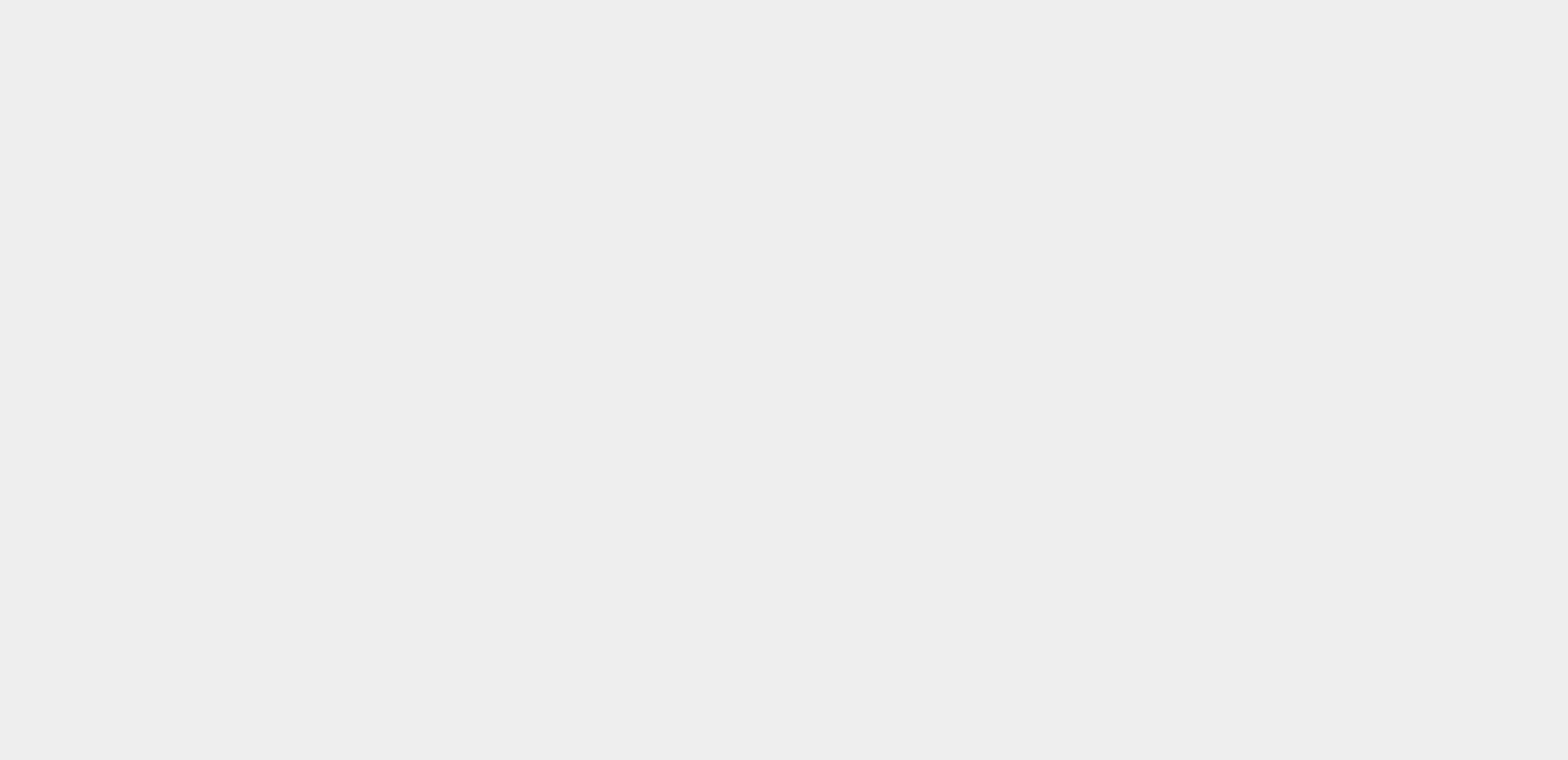 scroll, scrollTop: 0, scrollLeft: 0, axis: both 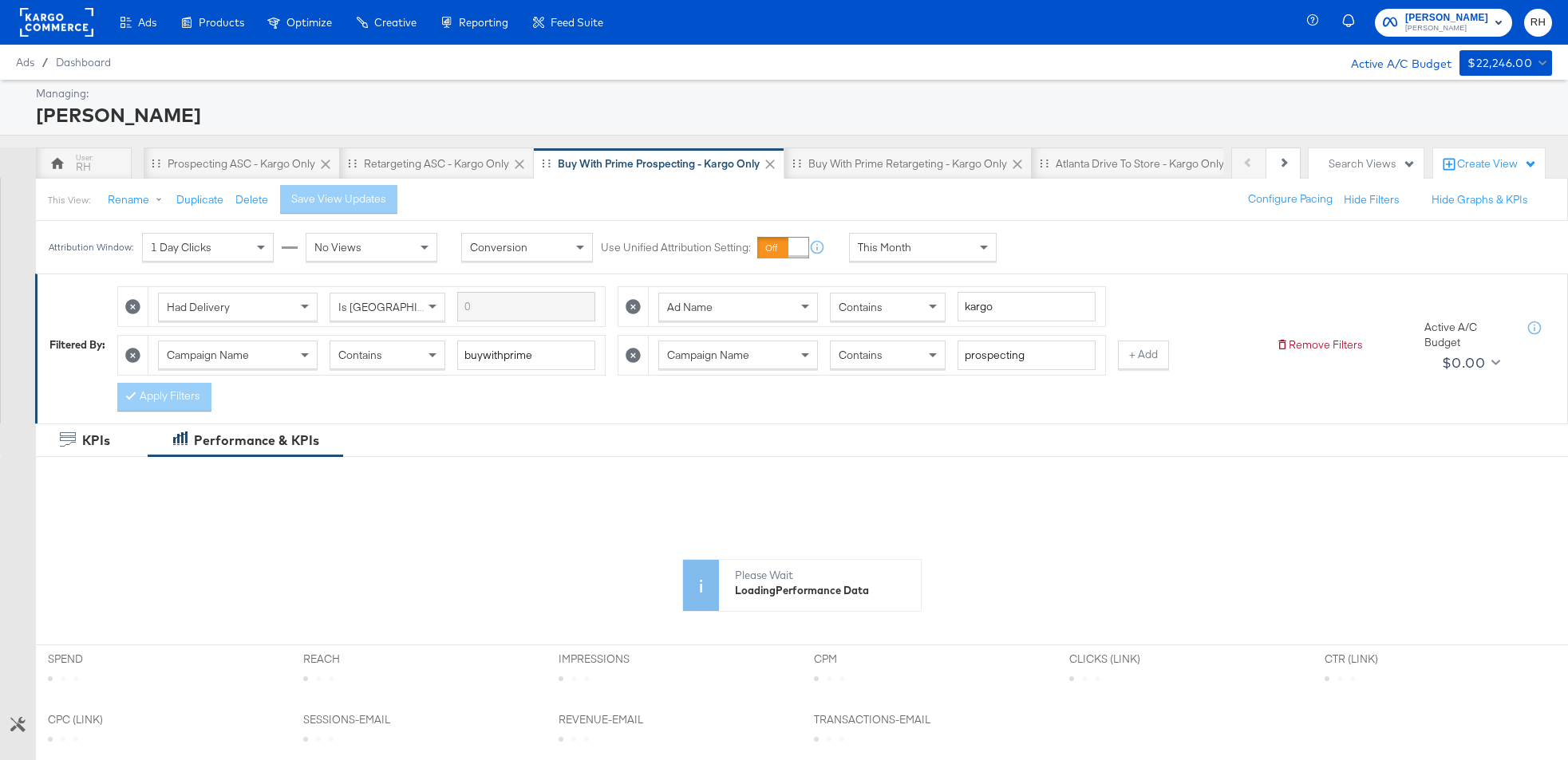 click 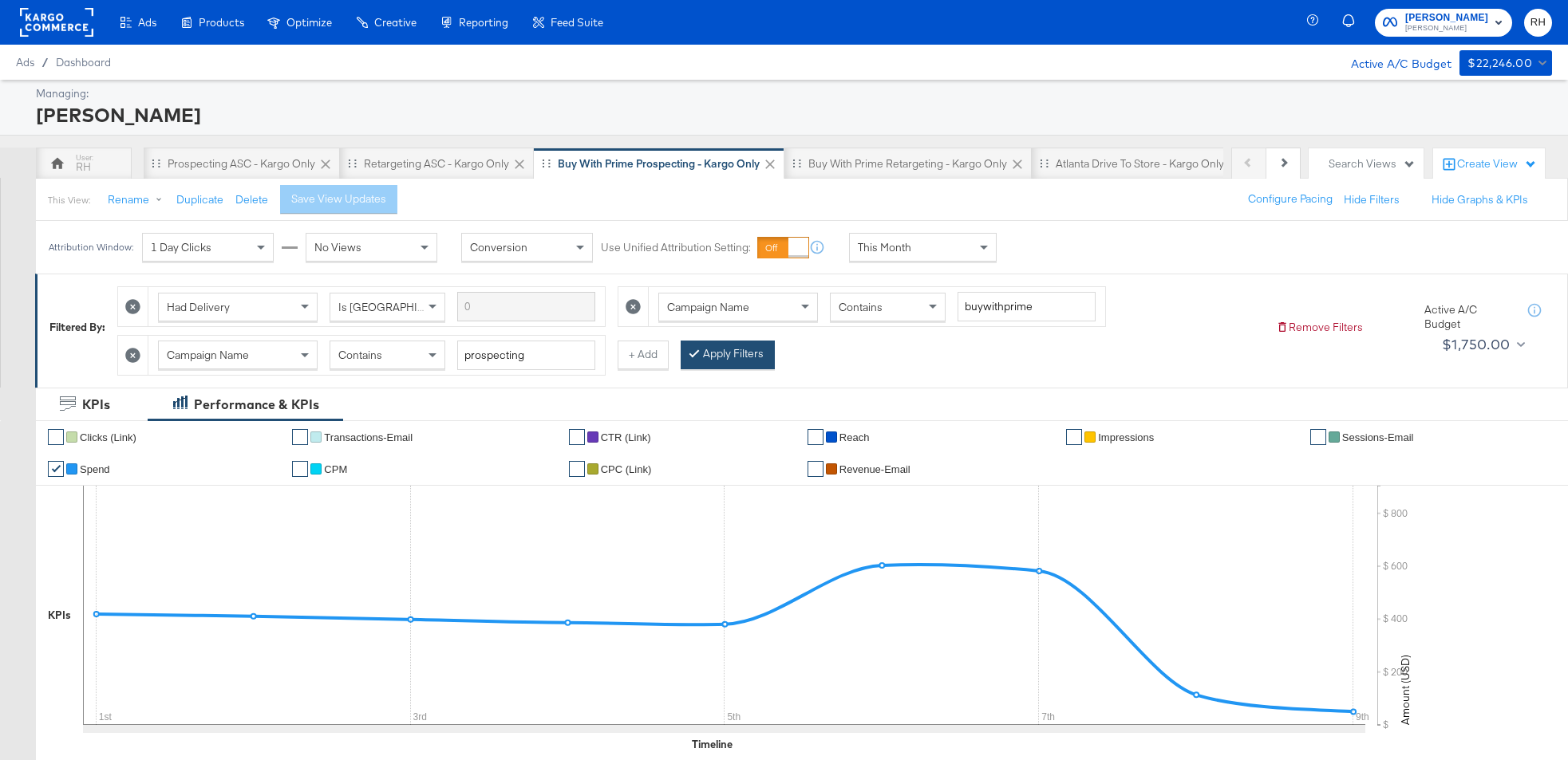 click on "Apply Filters" at bounding box center [728, 355] 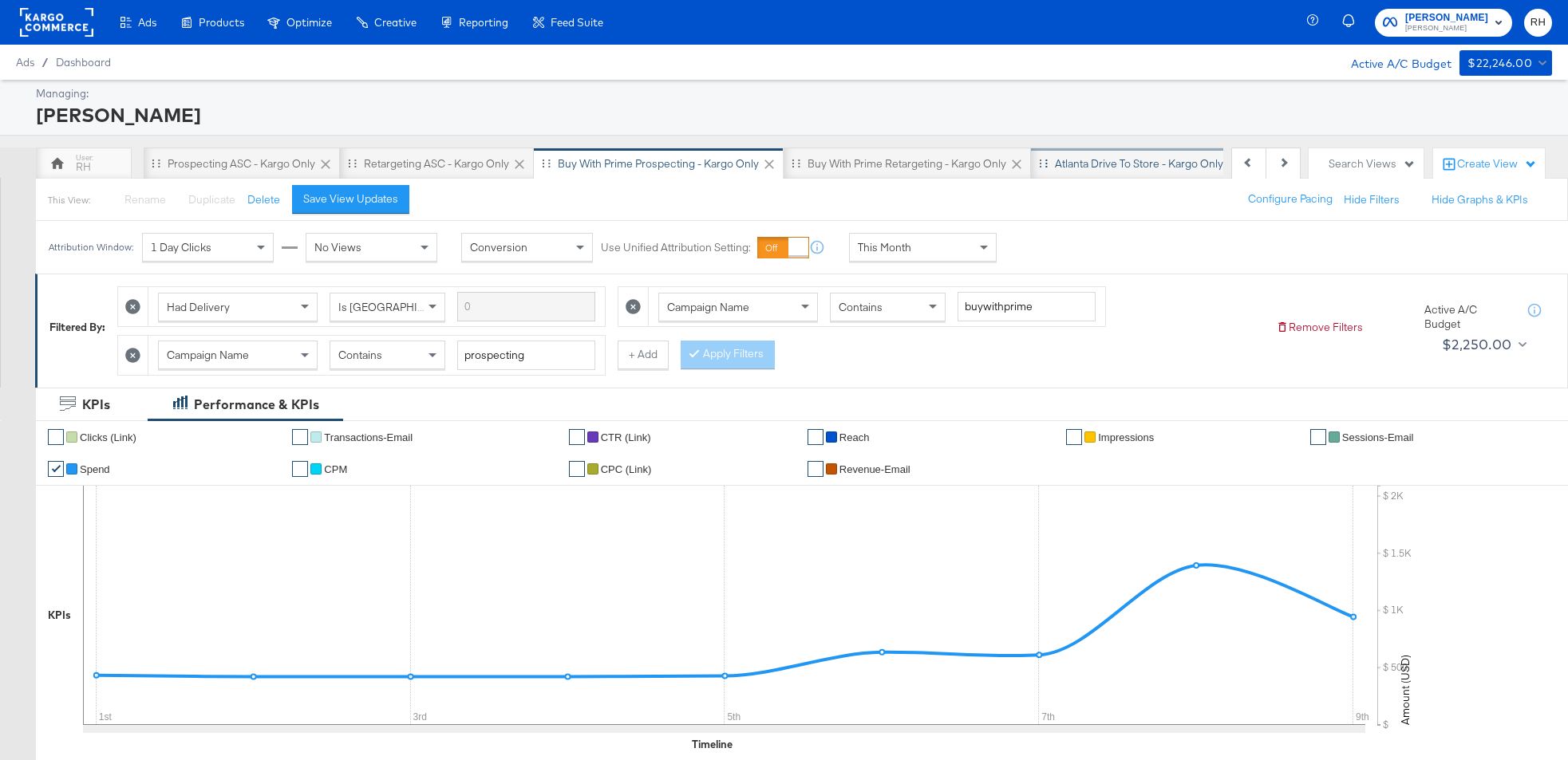 scroll, scrollTop: 0, scrollLeft: 82, axis: horizontal 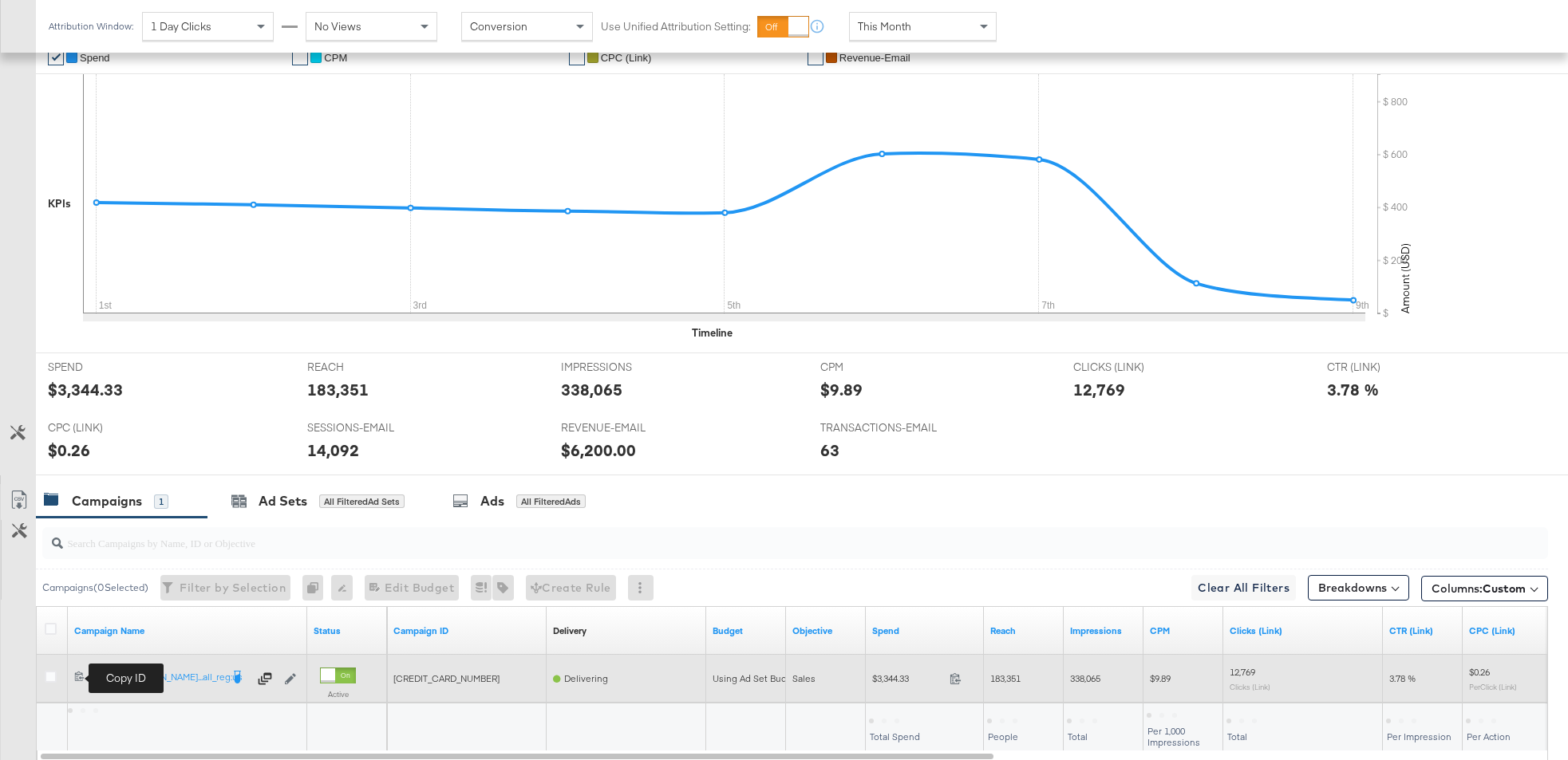 click 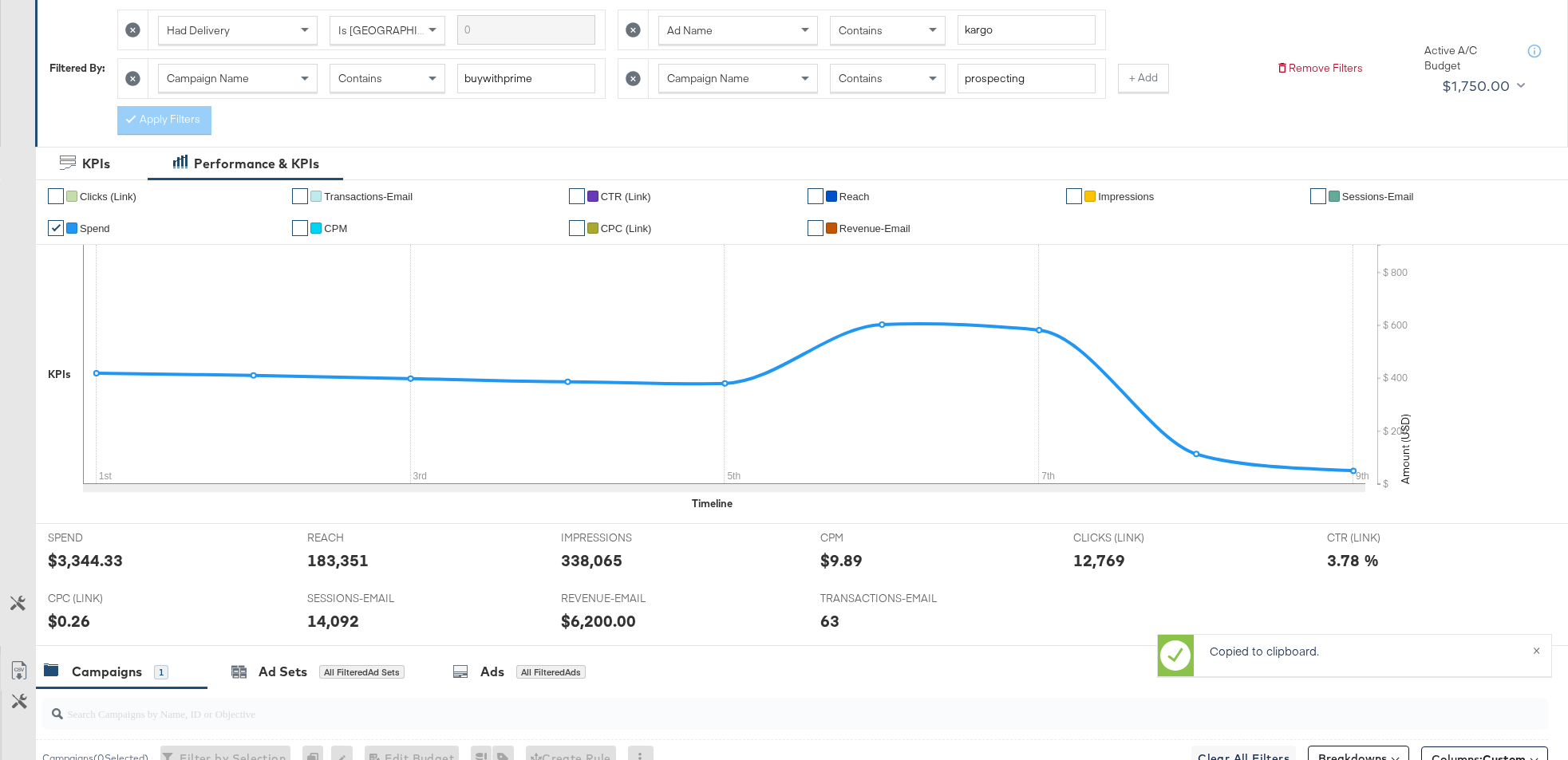 scroll, scrollTop: 0, scrollLeft: 0, axis: both 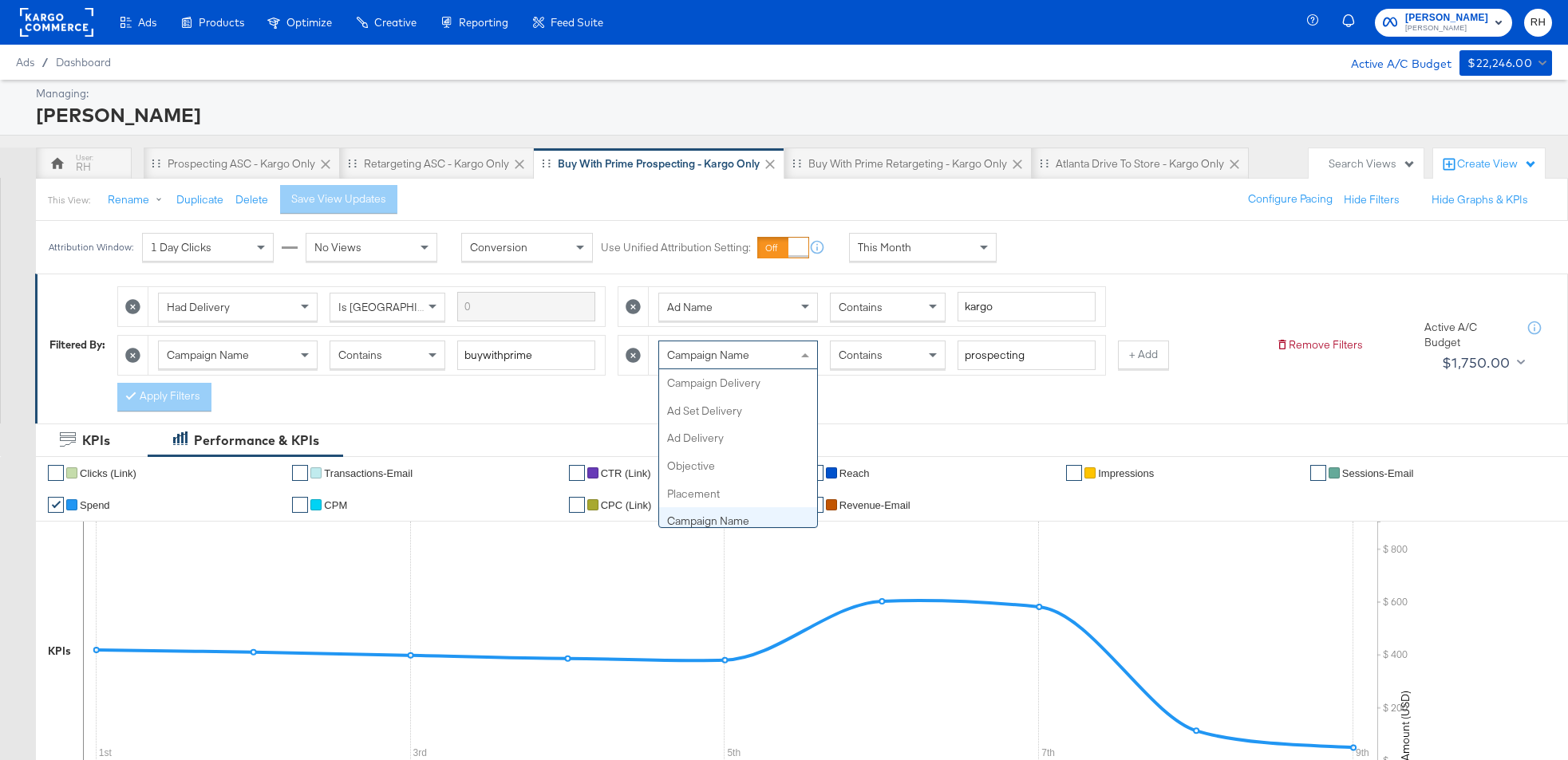 click on "Campaign Name" at bounding box center [738, 355] 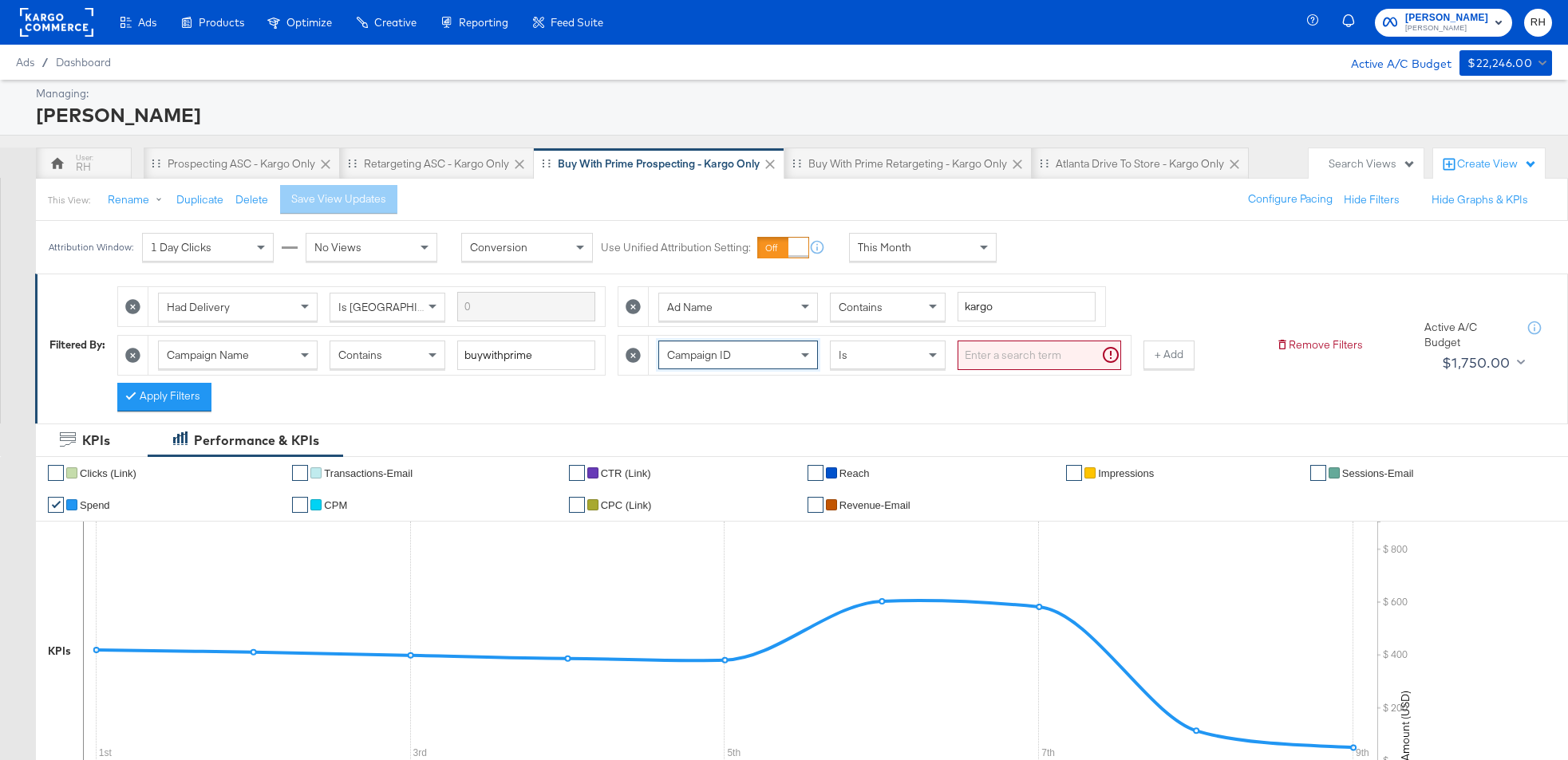click at bounding box center [1039, 355] 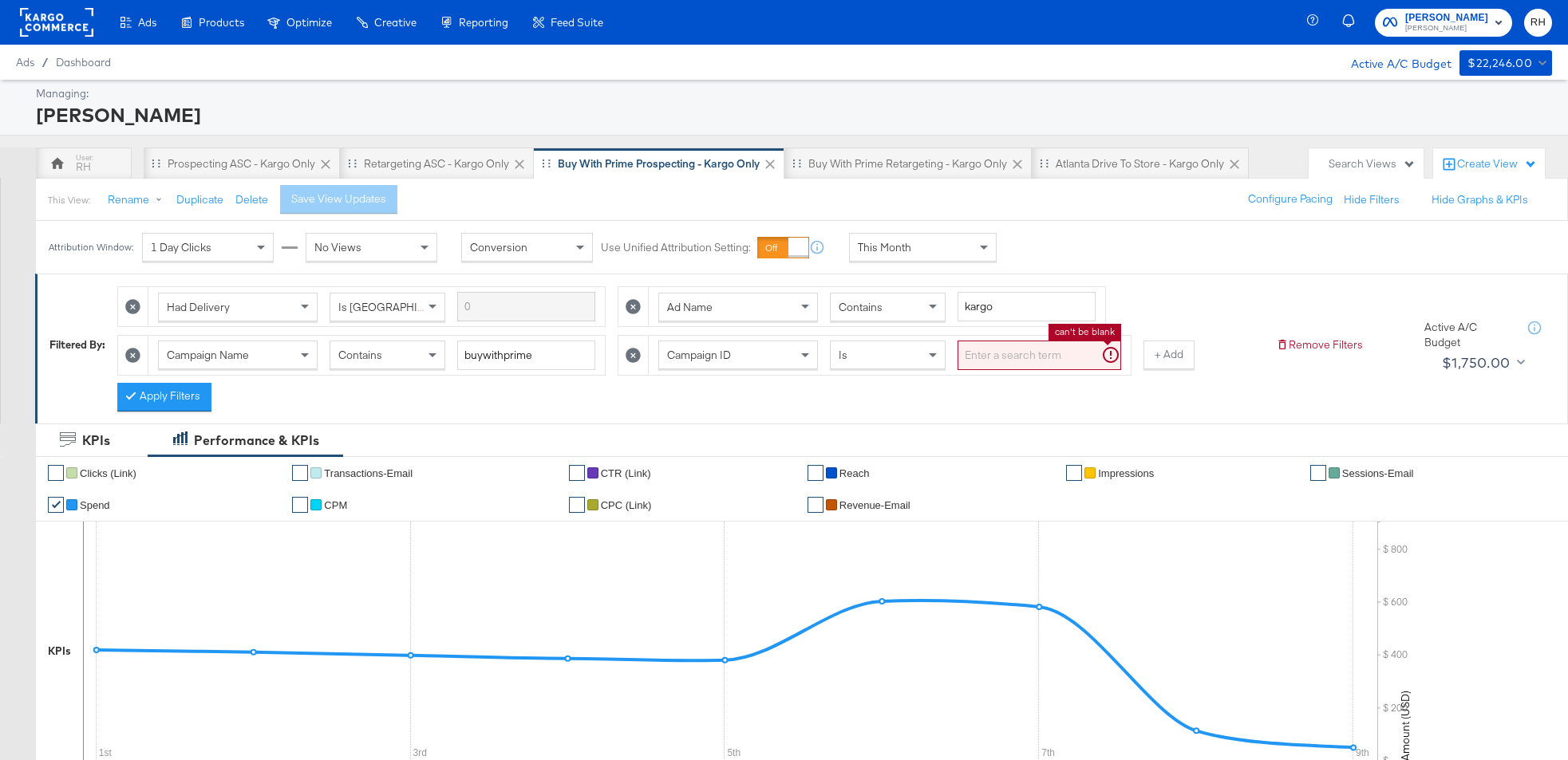 paste on "[CREDIT_CARD_NUMBER]" 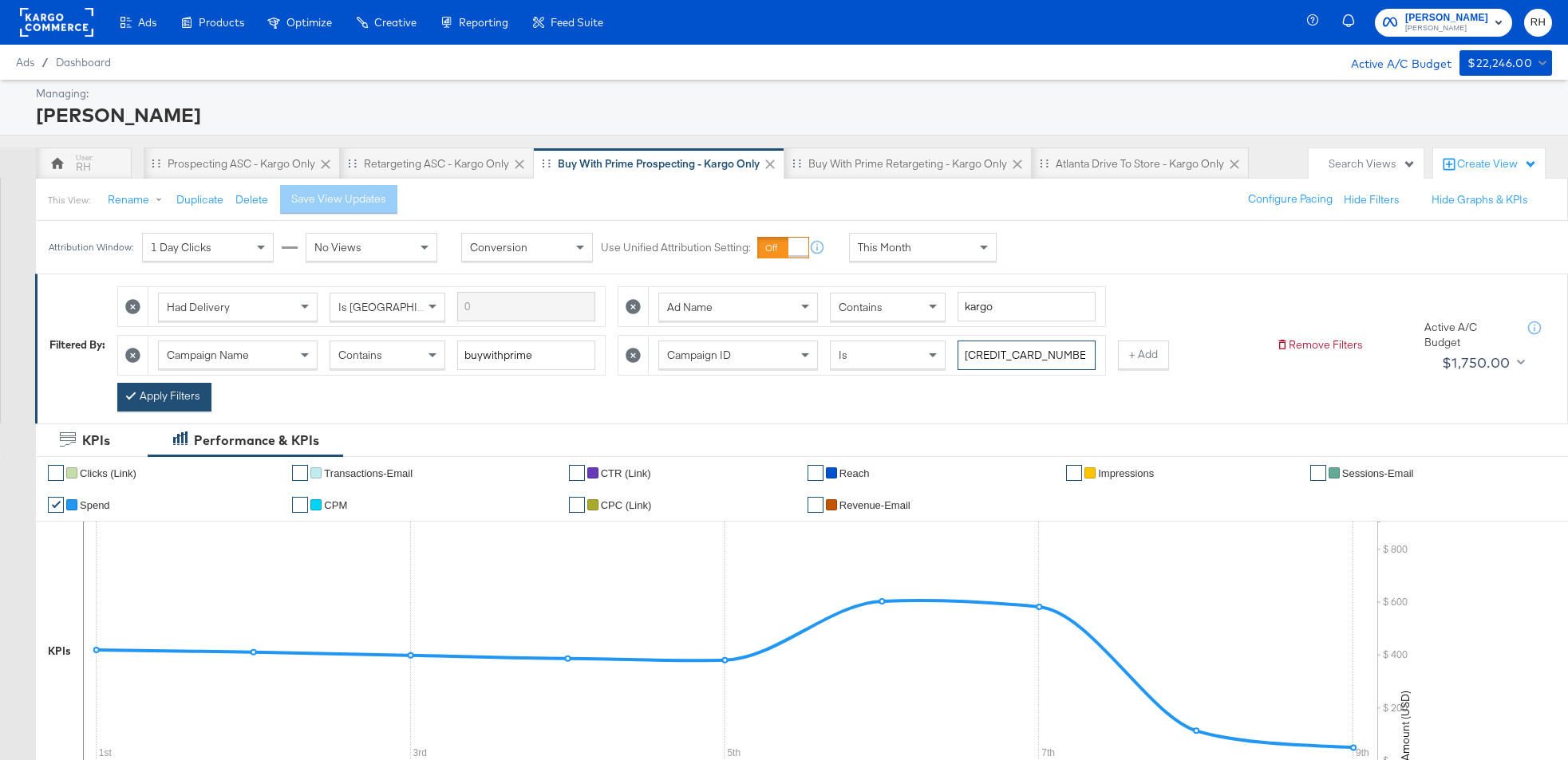 type on "[CREDIT_CARD_NUMBER]" 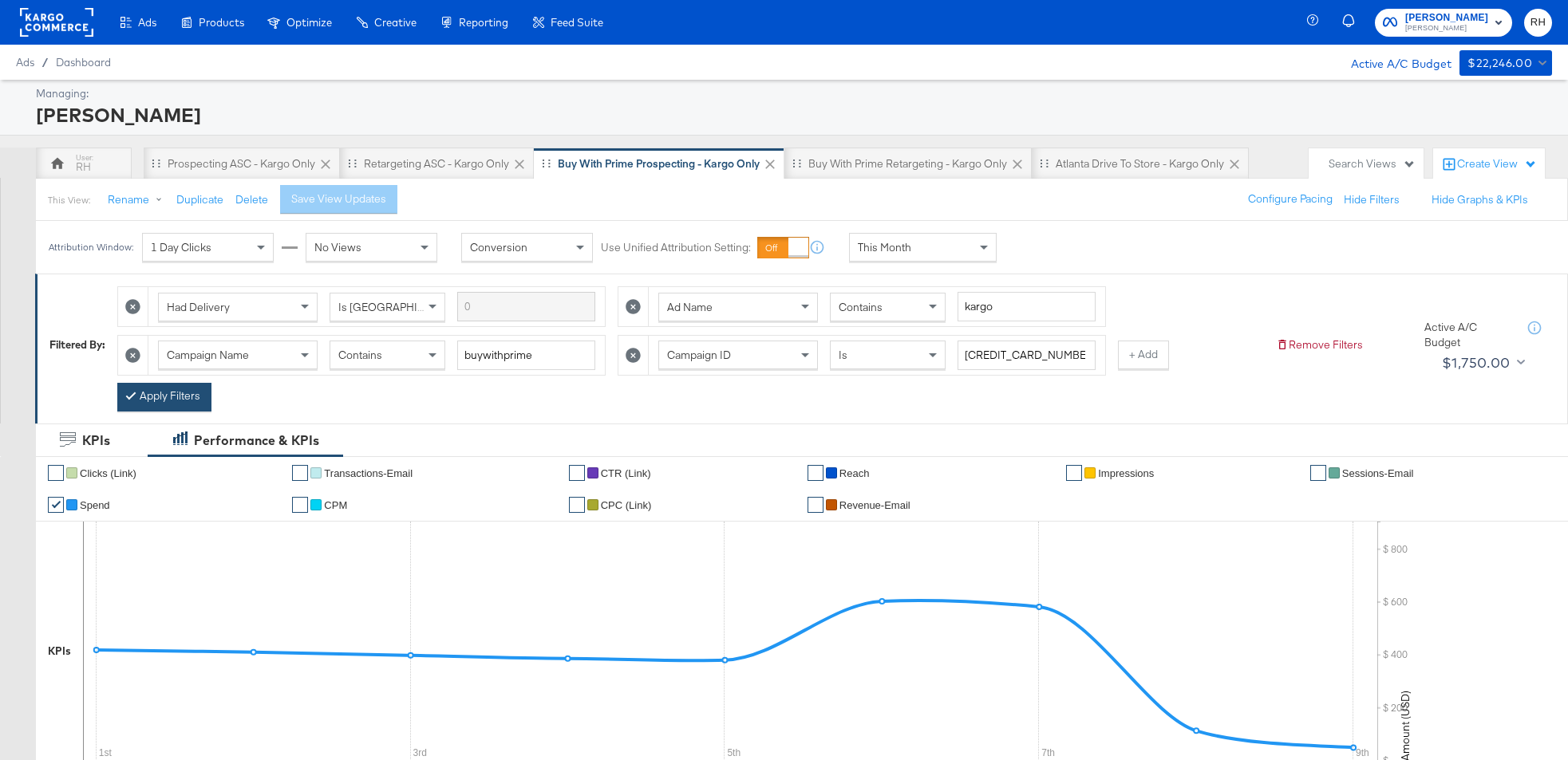 click on "Apply Filters" at bounding box center (164, 397) 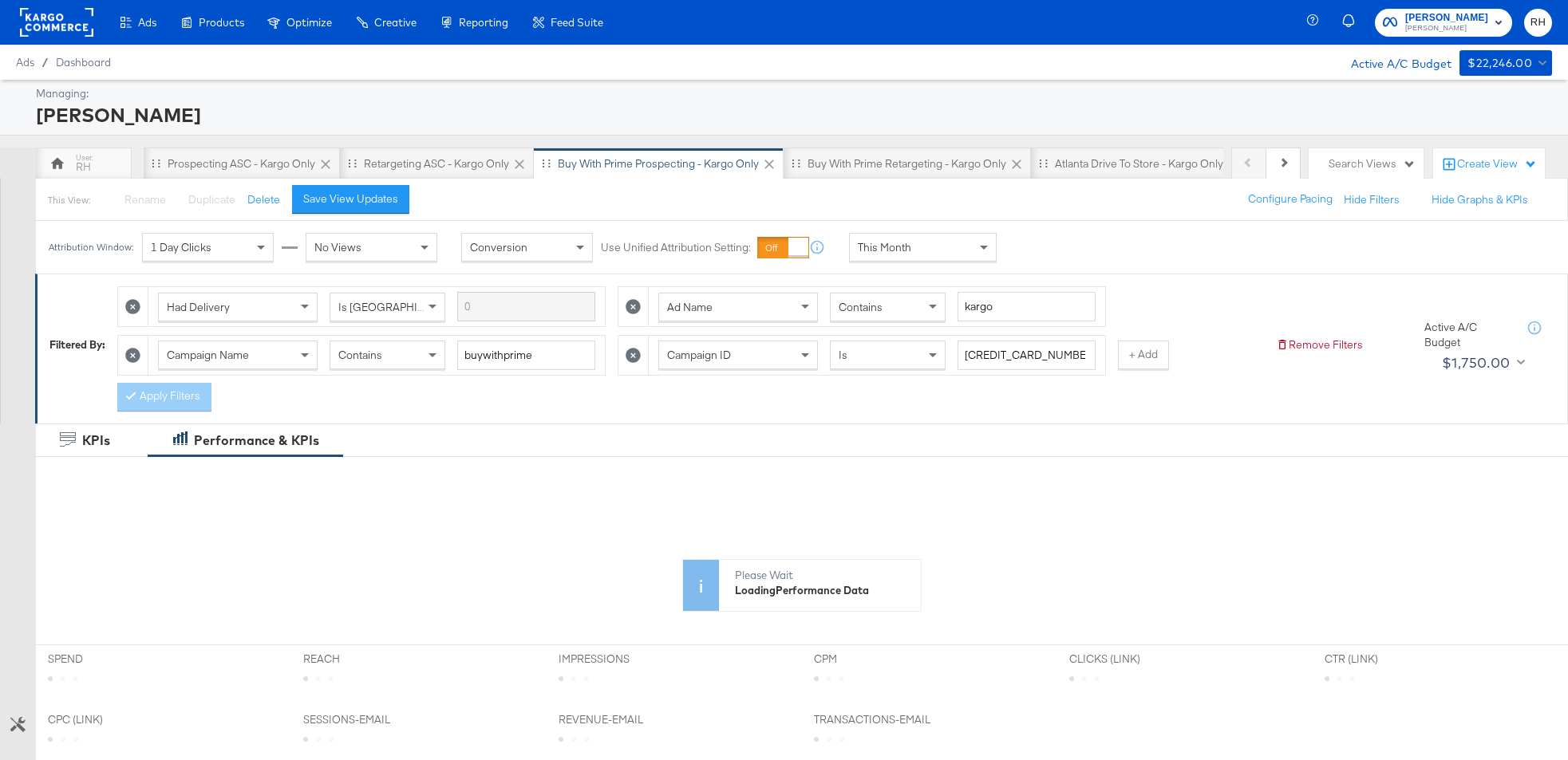 click at bounding box center (633, 306) 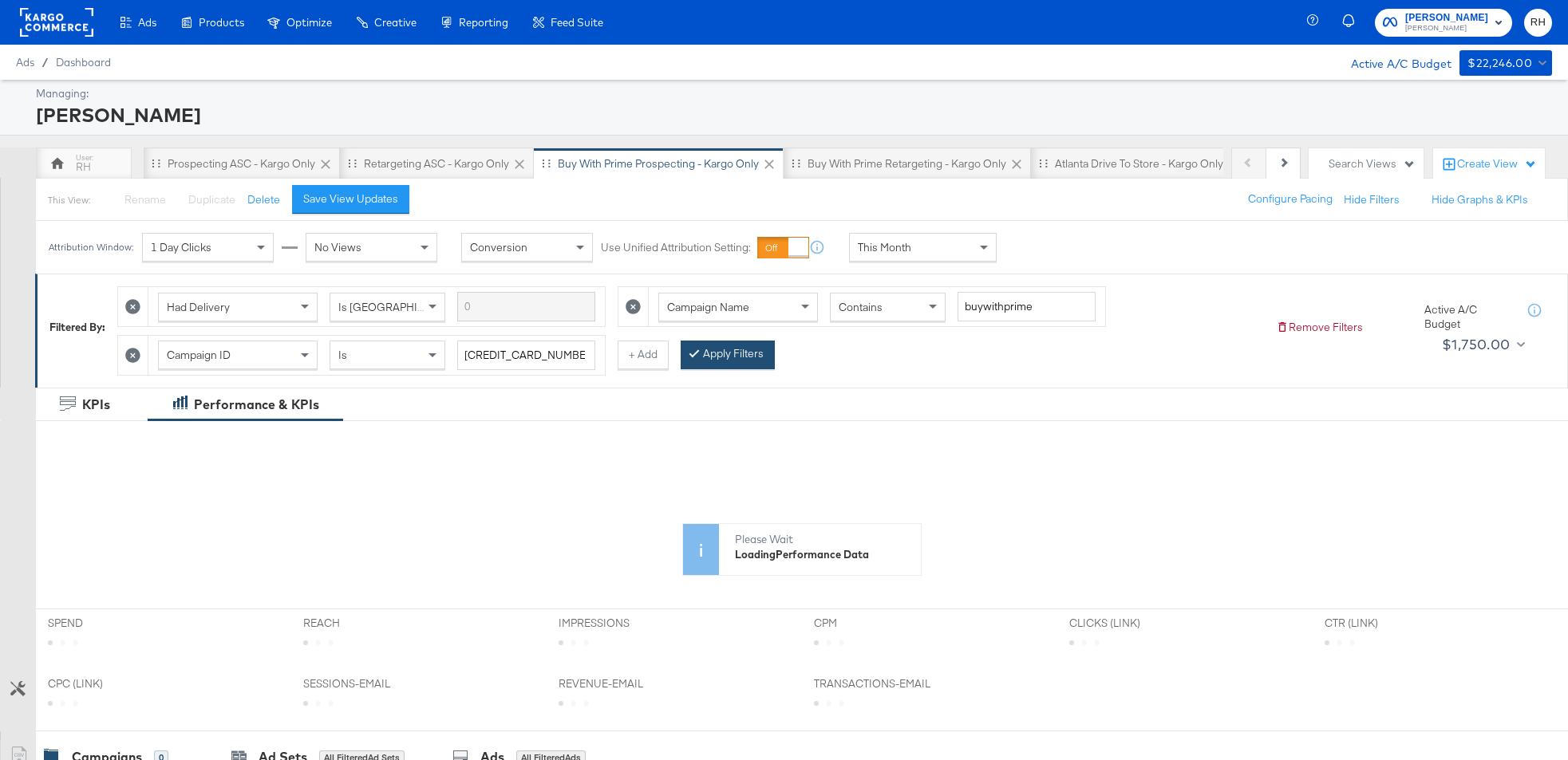 click on "Apply Filters" at bounding box center (728, 355) 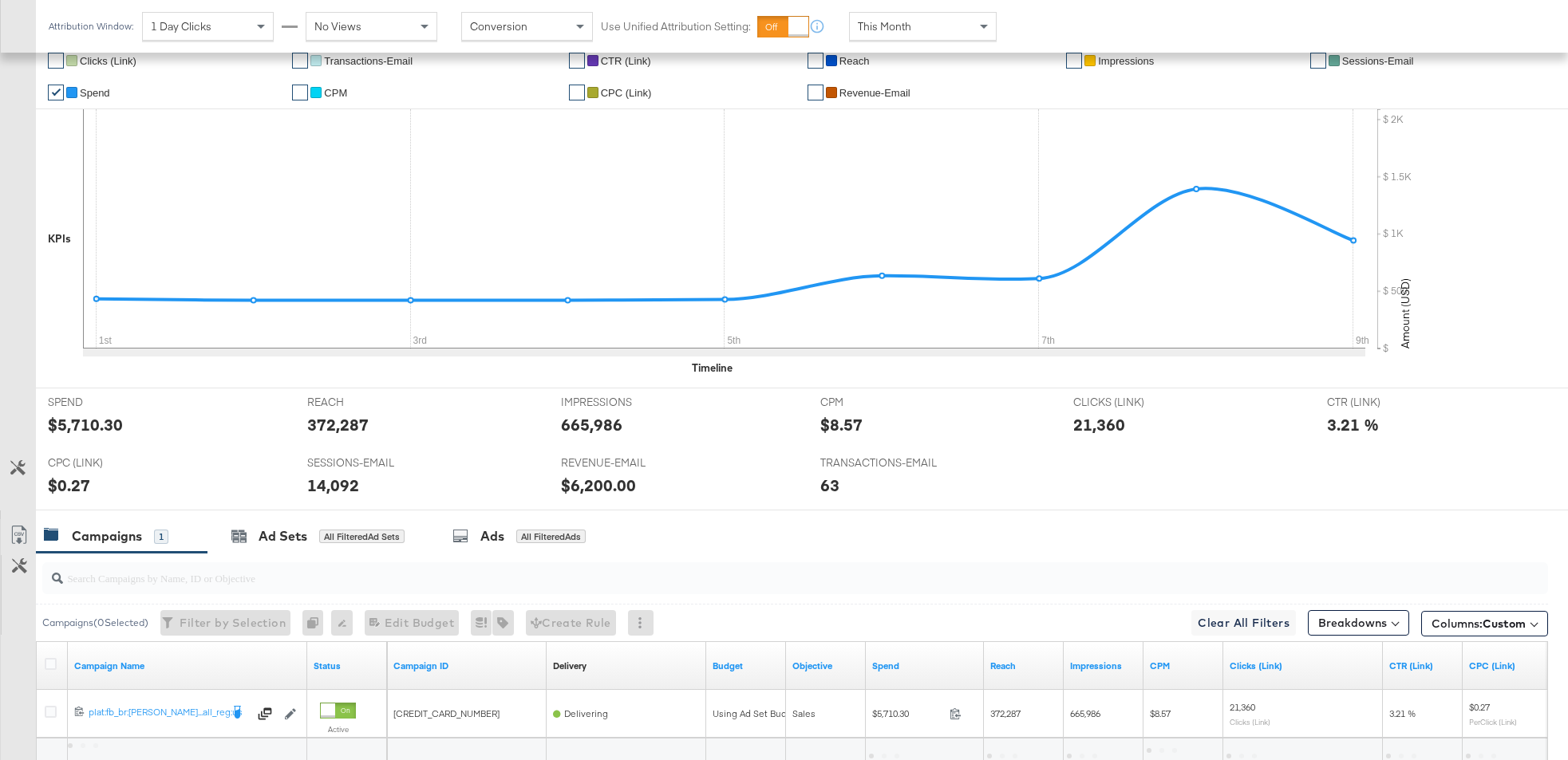 scroll, scrollTop: 323, scrollLeft: 0, axis: vertical 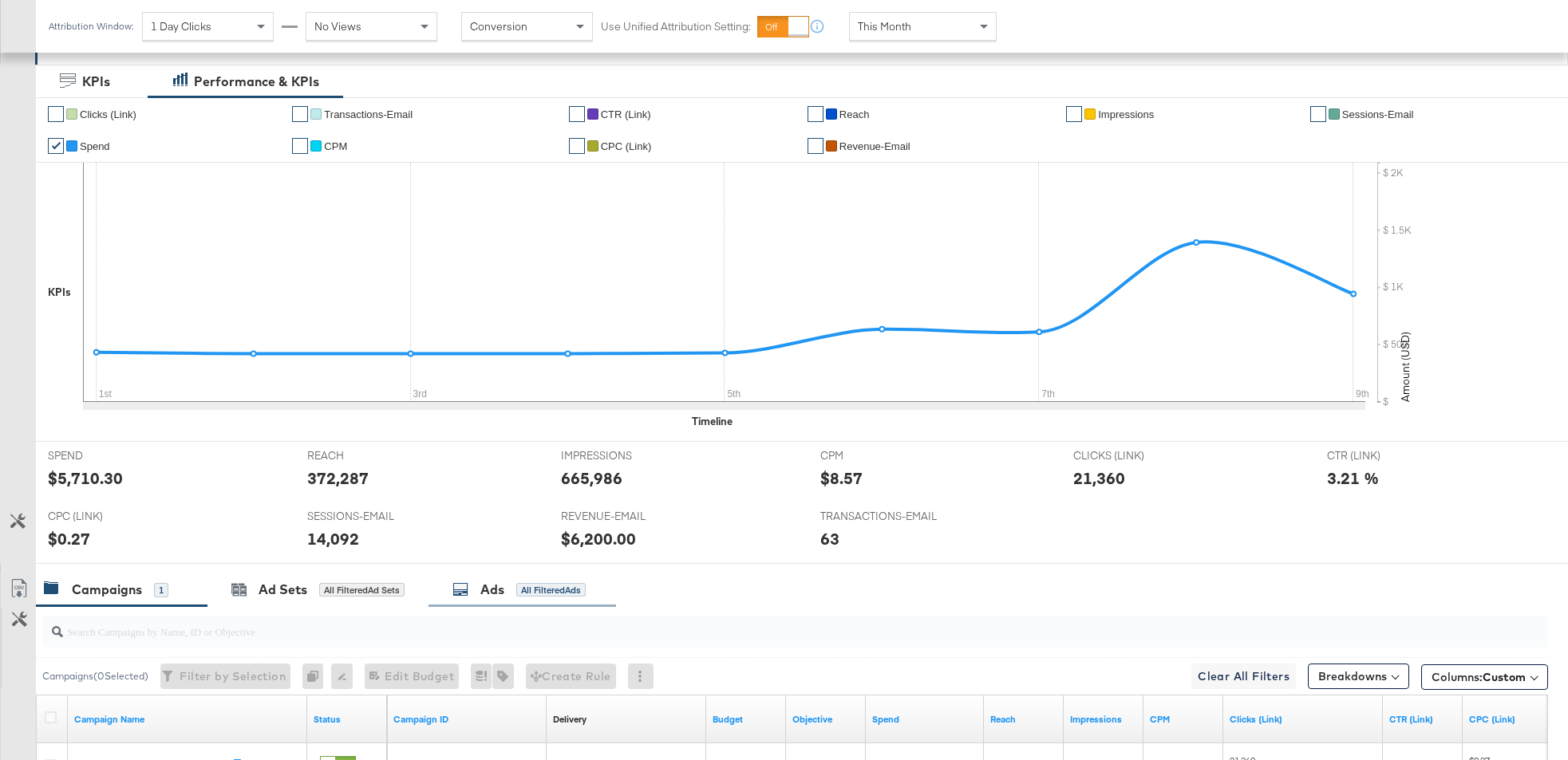 click on "Ads All Filtered  Ads" at bounding box center [522, 589] 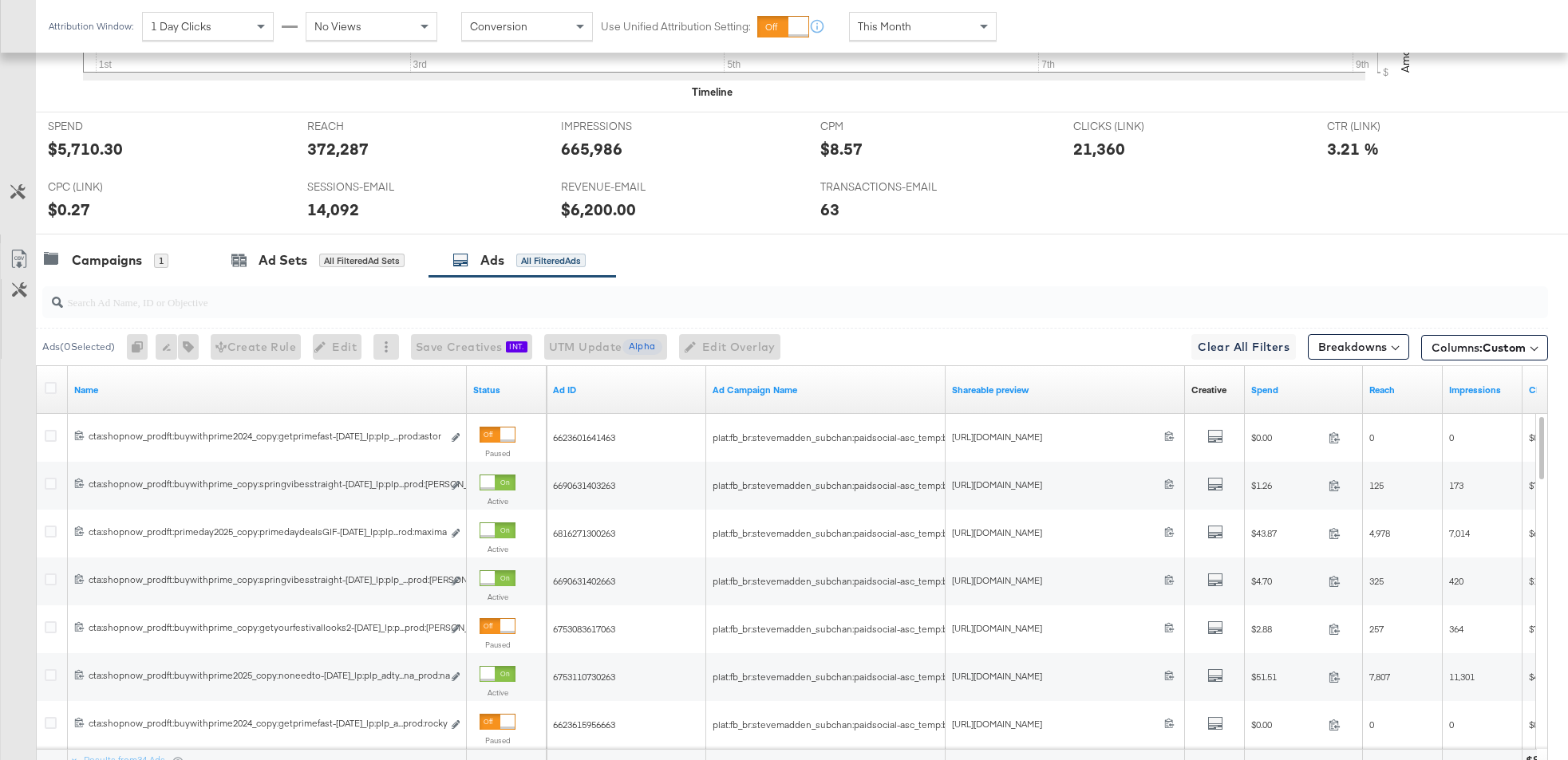 scroll, scrollTop: 683, scrollLeft: 0, axis: vertical 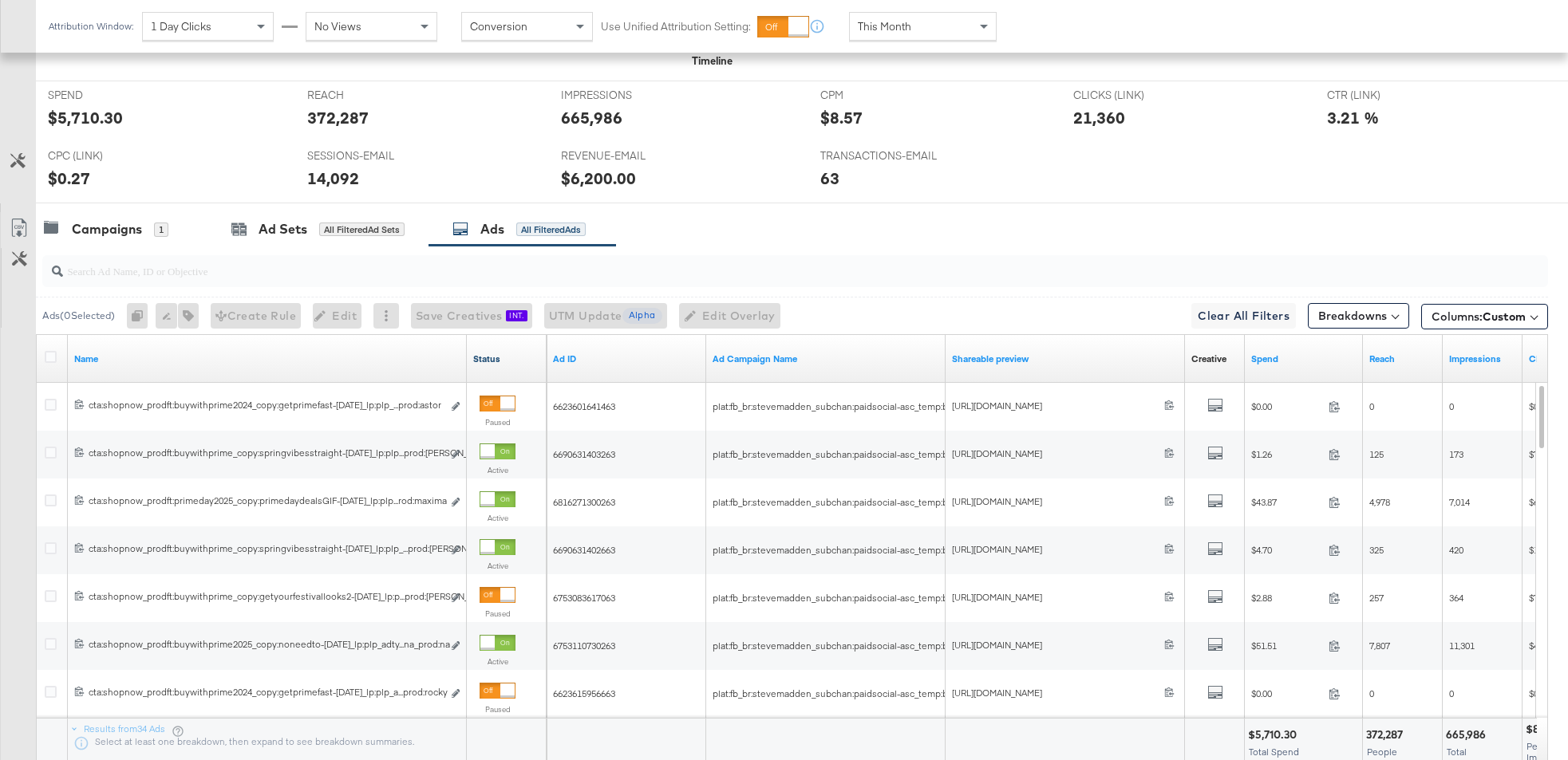 click on "Status" at bounding box center [507, 359] 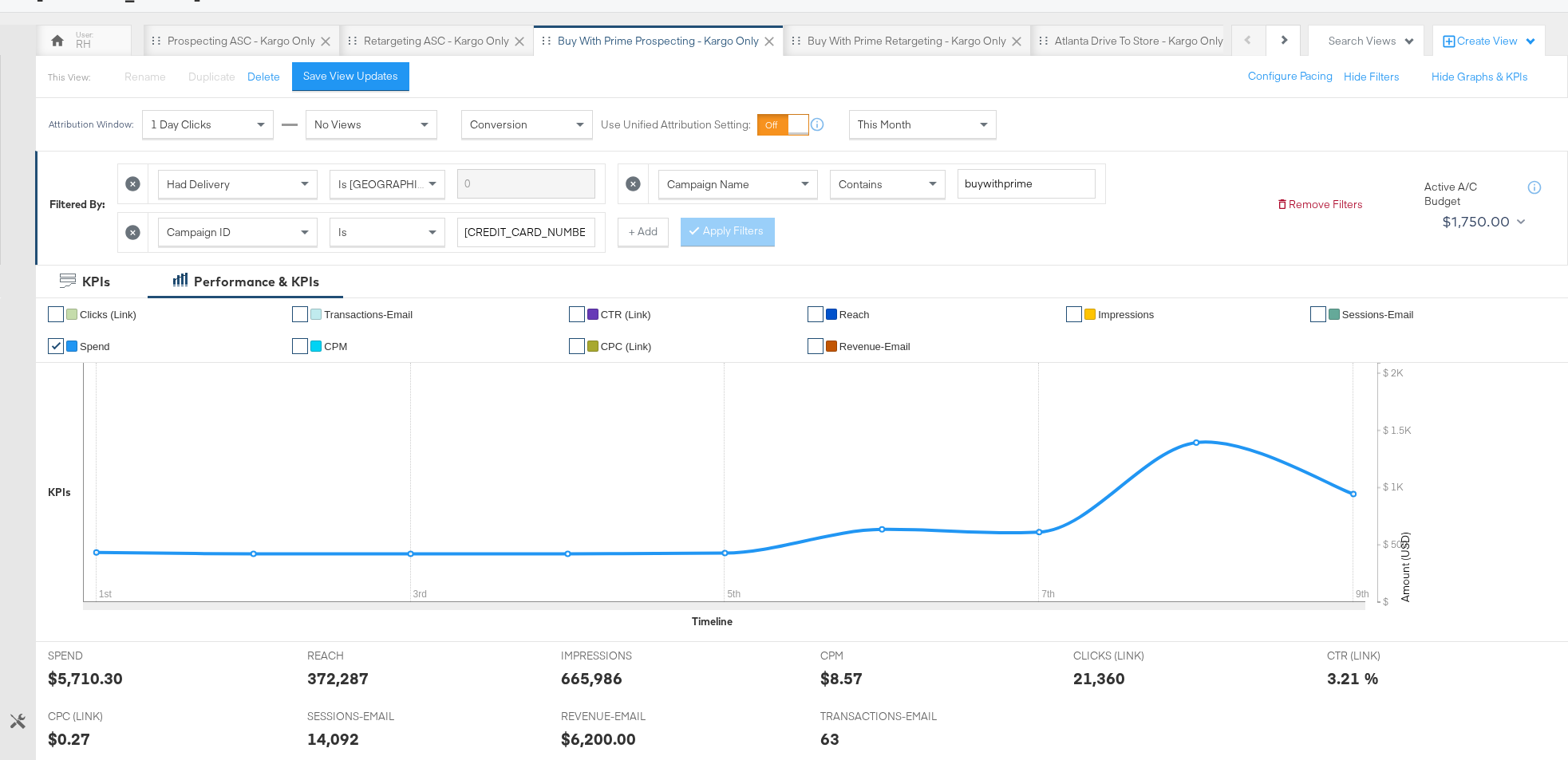 scroll, scrollTop: 0, scrollLeft: 0, axis: both 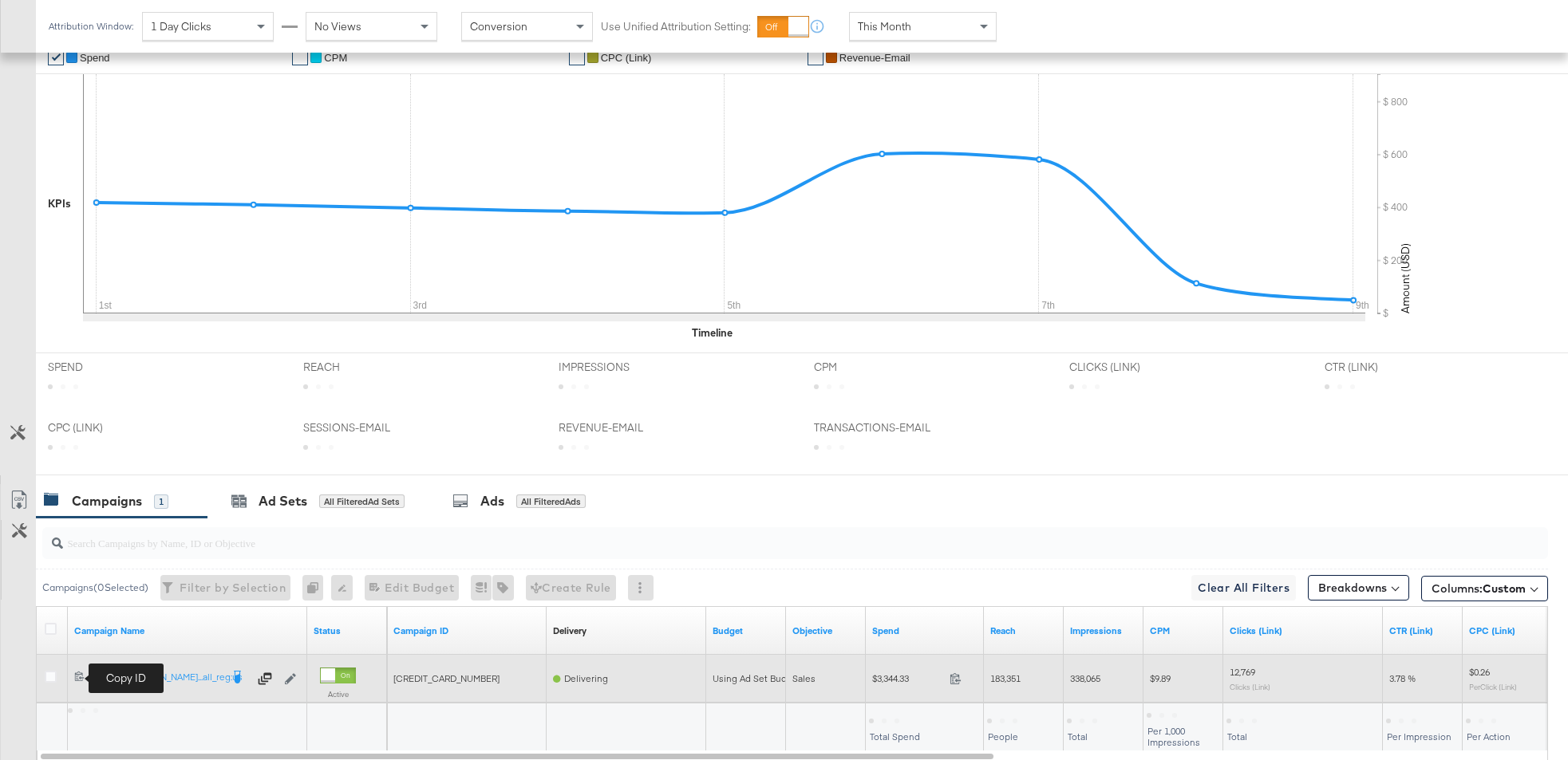 click 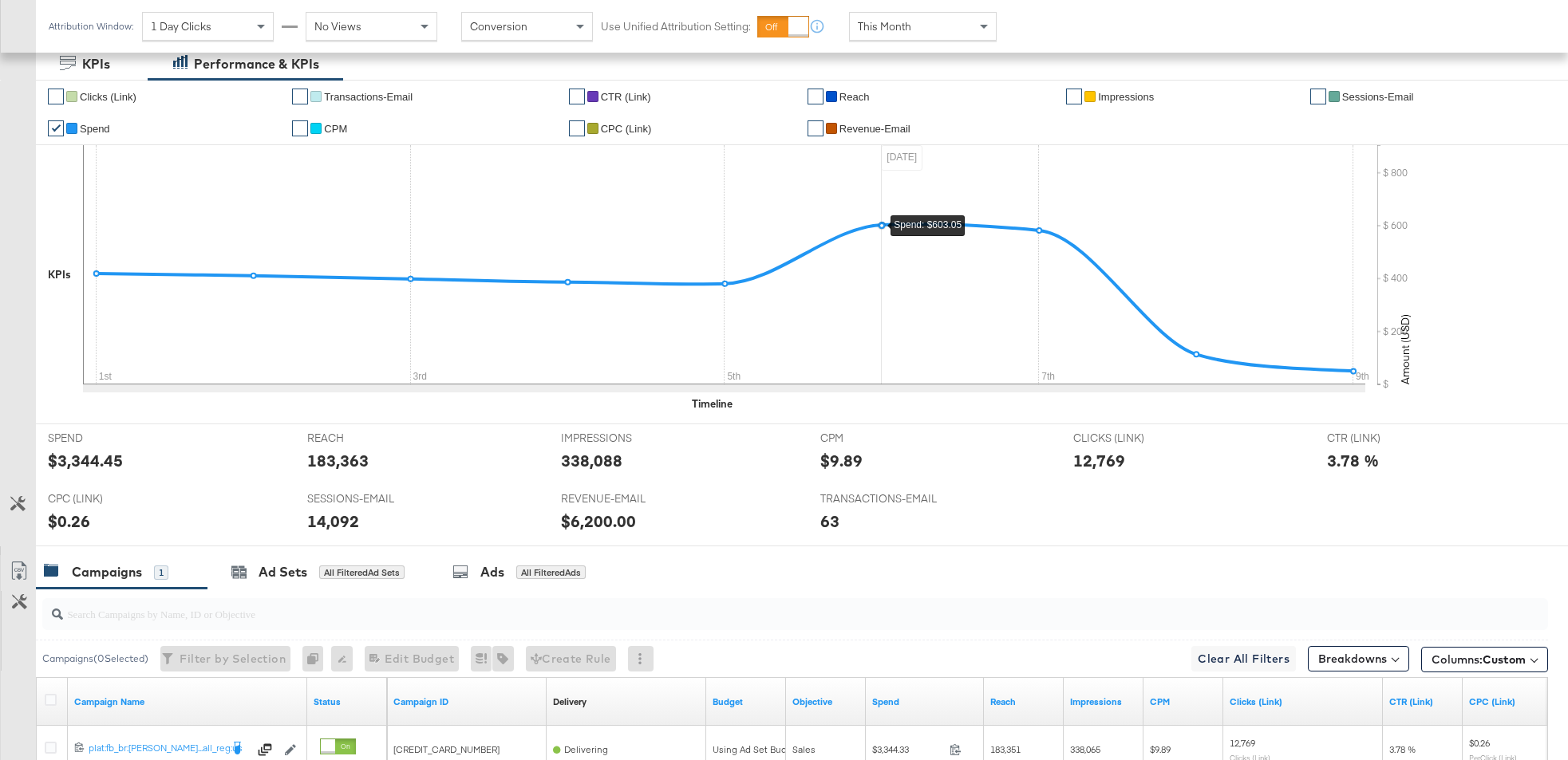 scroll, scrollTop: 0, scrollLeft: 0, axis: both 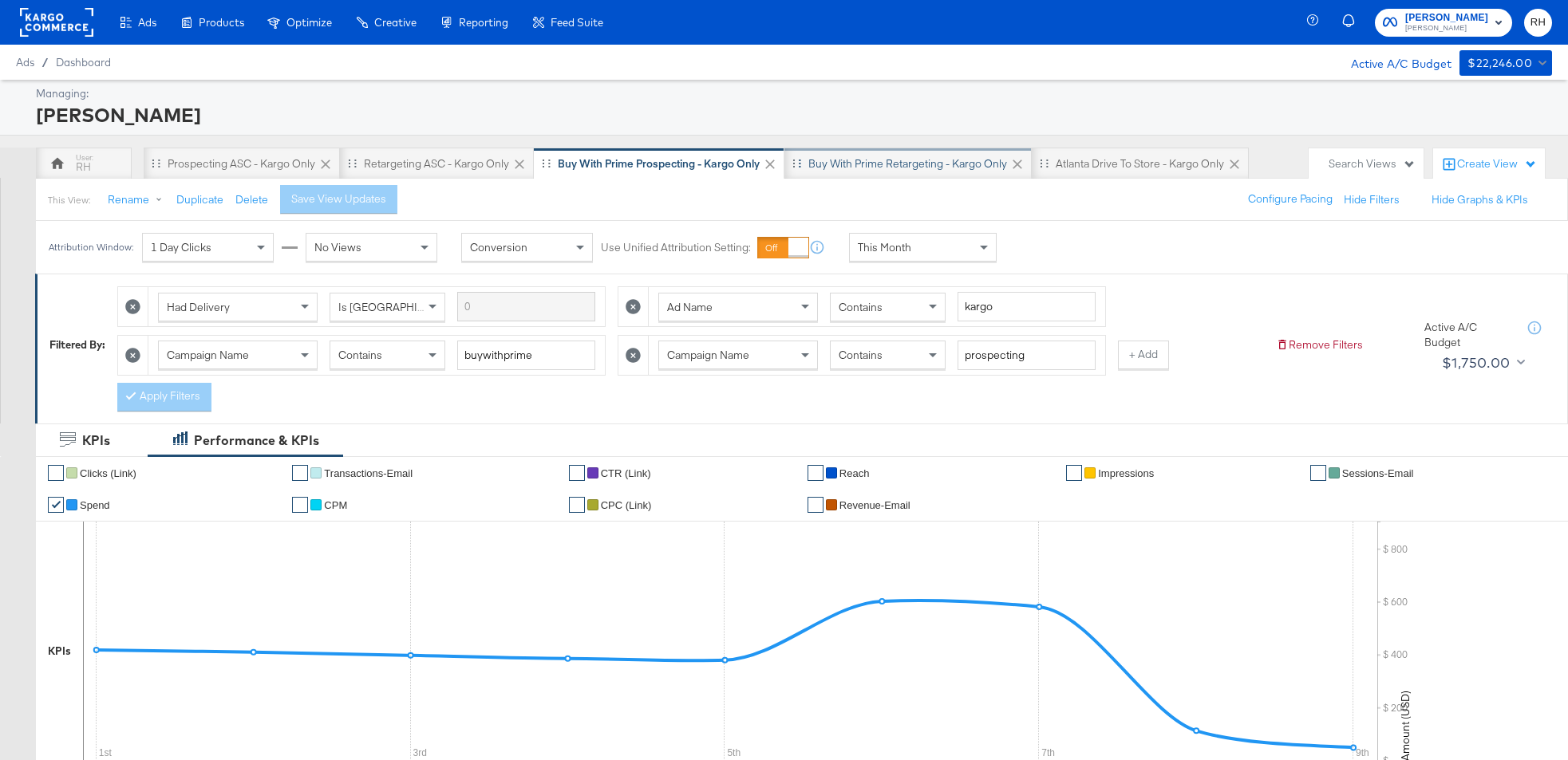 click on "Buy with Prime Retargeting - Kargo only" at bounding box center (907, 163) 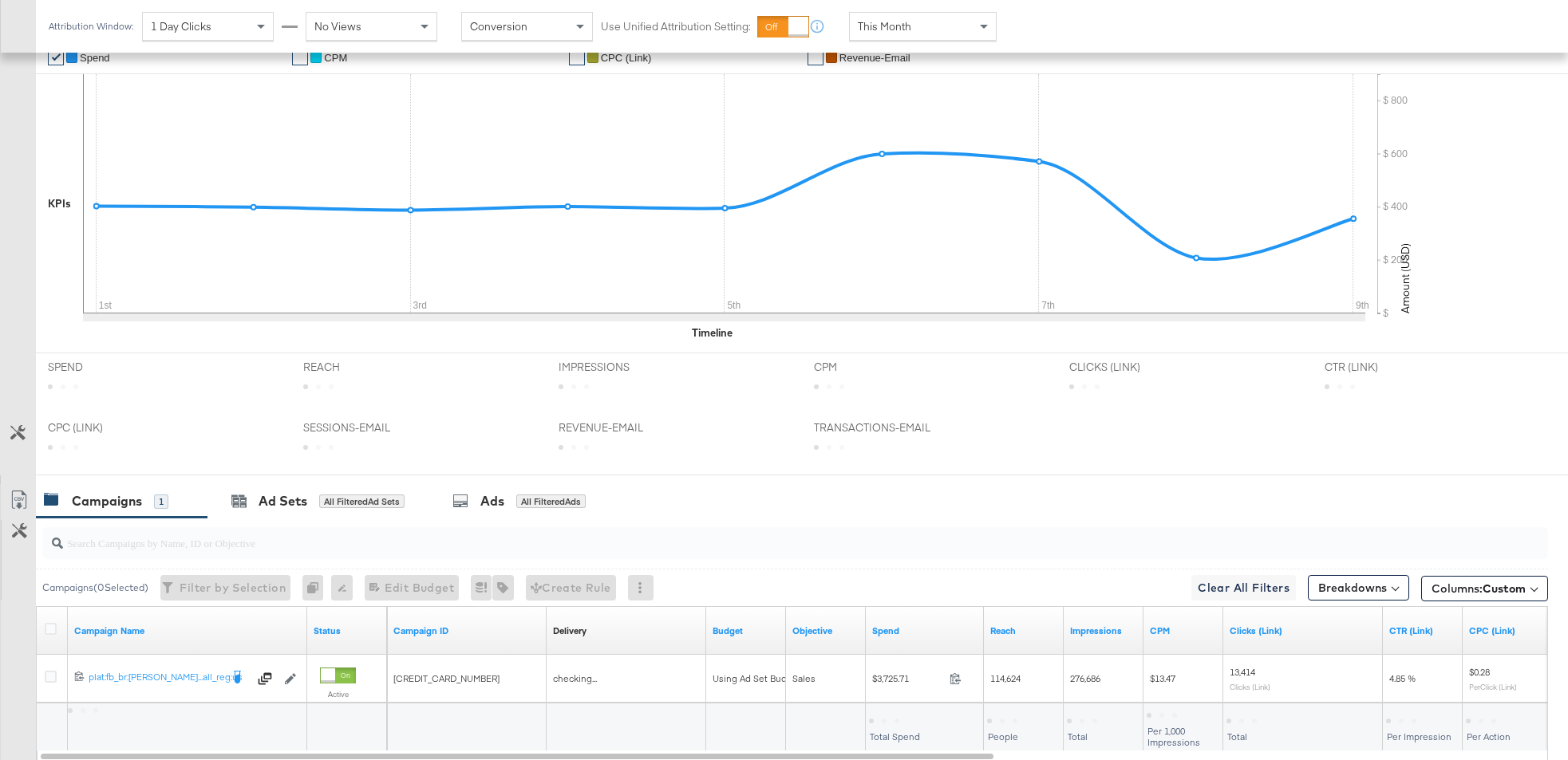 scroll, scrollTop: 555, scrollLeft: 0, axis: vertical 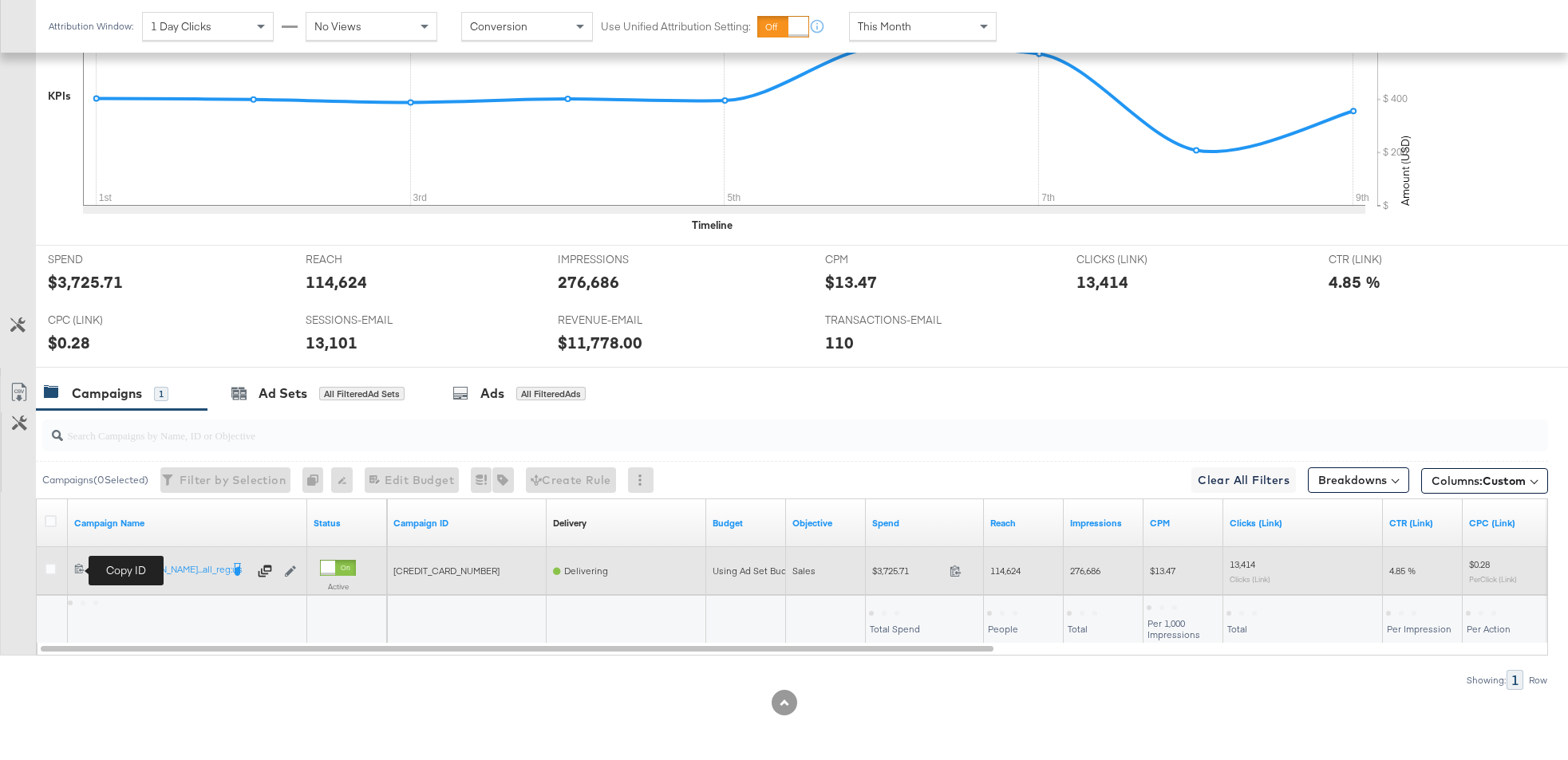 click 